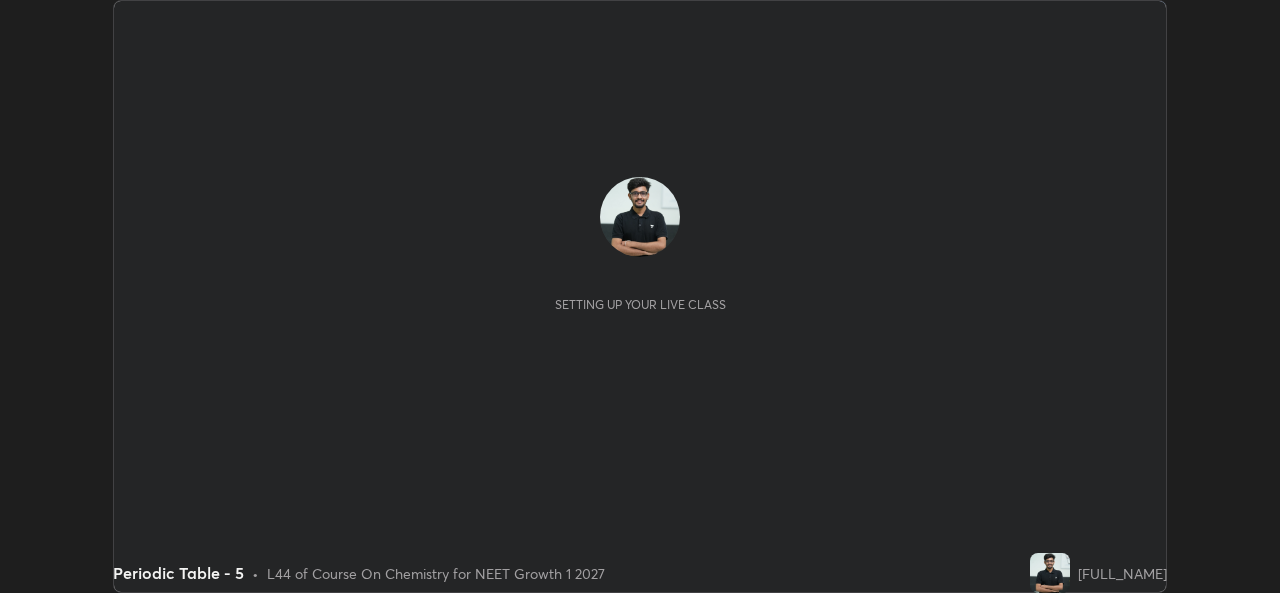 scroll, scrollTop: 0, scrollLeft: 0, axis: both 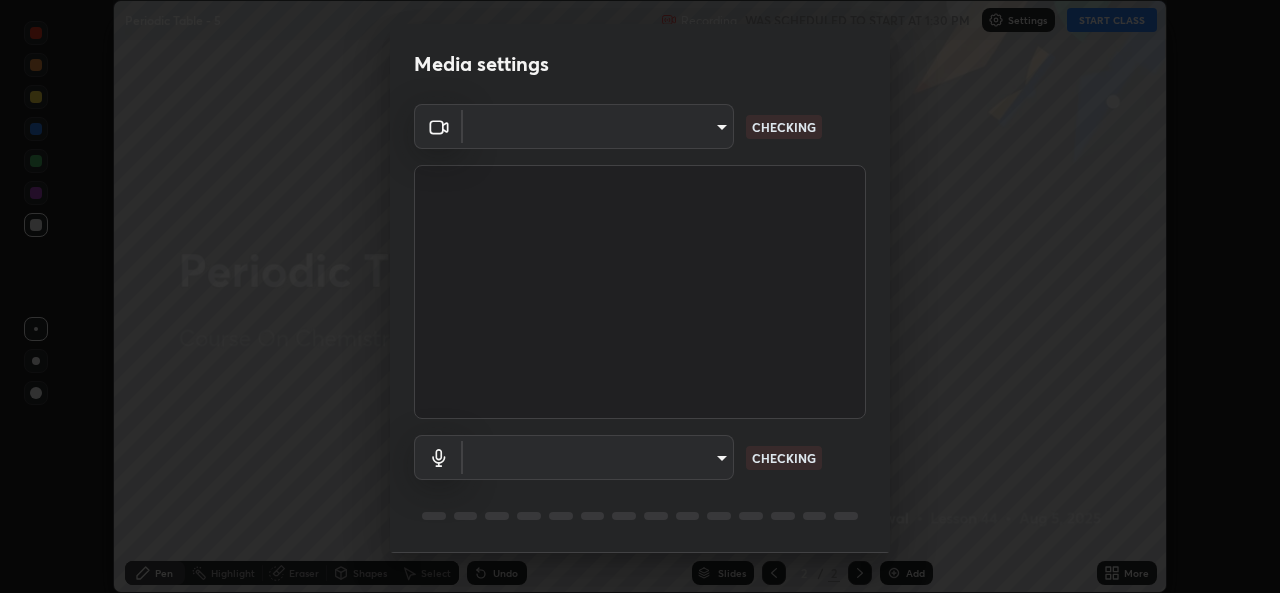 type on "a83bb134842fd6c46cae91b6313aa5efba961fee809e7364c6ef7c36ed00ea69" 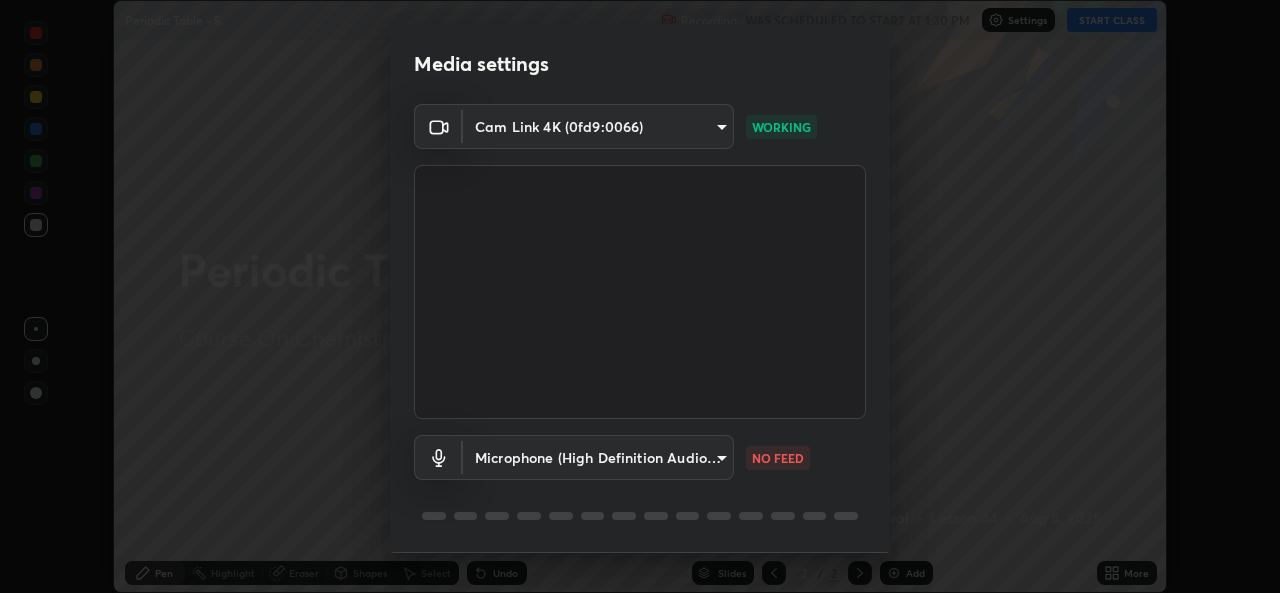 click on "Erase all Periodic Table - 5 Recording WAS SCHEDULED TO START AT  1:30 PM Settings START CLASS Setting up your live class Periodic Table - 5 • L44 of Course On Chemistry for NEET Growth 1 2027 Sahil Kiroriwal Pen Highlight Eraser Shapes Select Undo Slides 2 / 2 Add More No doubts shared Encourage your learners to ask a doubt for better clarity Report an issue Reason for reporting Buffering Chat not working Audio - Video sync issue Educator video quality low ​ Attach an image Report Media settings Cam Link 4K (0fd9:0066) a83bb134842fd6c46cae91b6313aa5efba961fee809e7364c6ef7c36ed00ea69 WORKING Microphone (High Definition Audio Device) 1096ec1564036cbcf0e9abd5aaef12808ae7e2dc0601459cd77712751889dd54 NO FEED 1 / 5 Next" at bounding box center [640, 296] 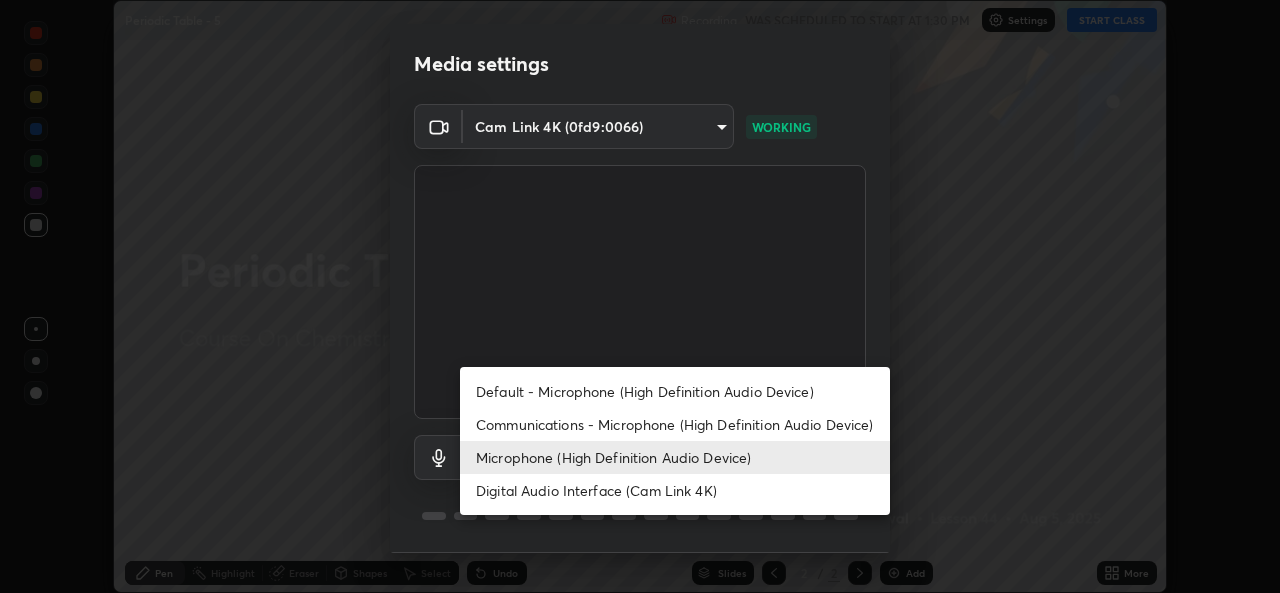 click on "Default - Microphone (High Definition Audio Device)" at bounding box center [675, 391] 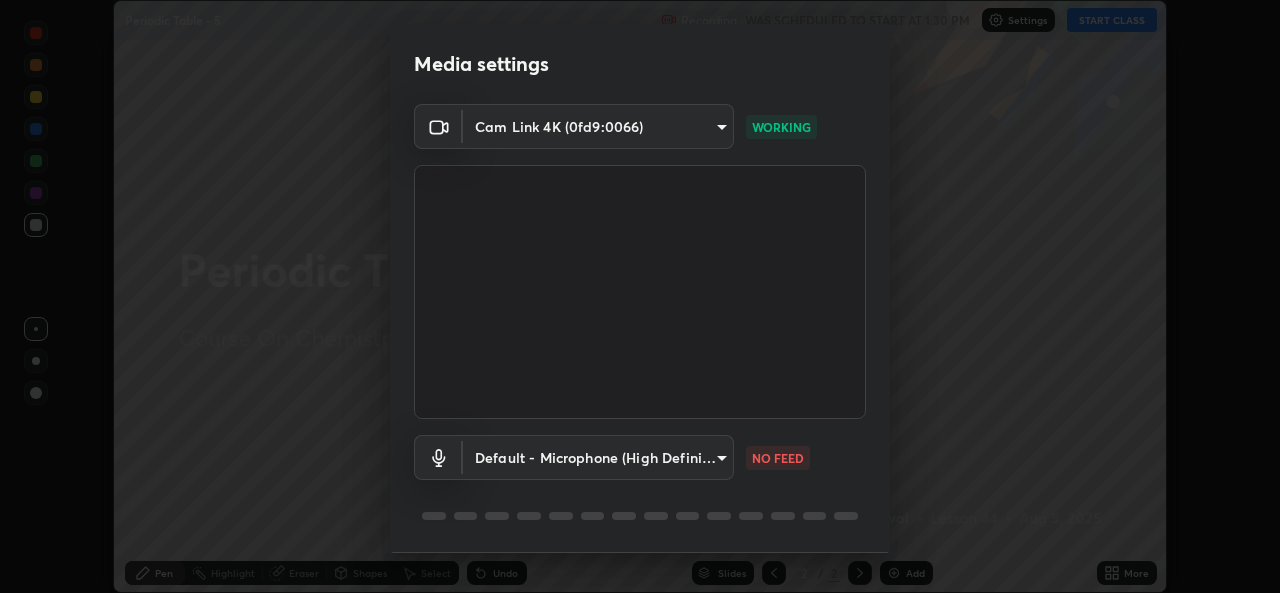 click on "Erase all Periodic Table - 5 Recording WAS SCHEDULED TO START AT  1:30 PM Settings START CLASS Setting up your live class Periodic Table - 5 • L44 of Course On Chemistry for NEET Growth 1 2027 Sahil Kiroriwal Pen Highlight Eraser Shapes Select Undo Slides 2 / 2 Add More No doubts shared Encourage your learners to ask a doubt for better clarity Report an issue Reason for reporting Buffering Chat not working Audio - Video sync issue Educator video quality low ​ Attach an image Report Media settings Cam Link 4K (0fd9:0066) a83bb134842fd6c46cae91b6313aa5efba961fee809e7364c6ef7c36ed00ea69 WORKING Default - Microphone (High Definition Audio Device) default NO FEED 1 / 5 Next" at bounding box center (640, 296) 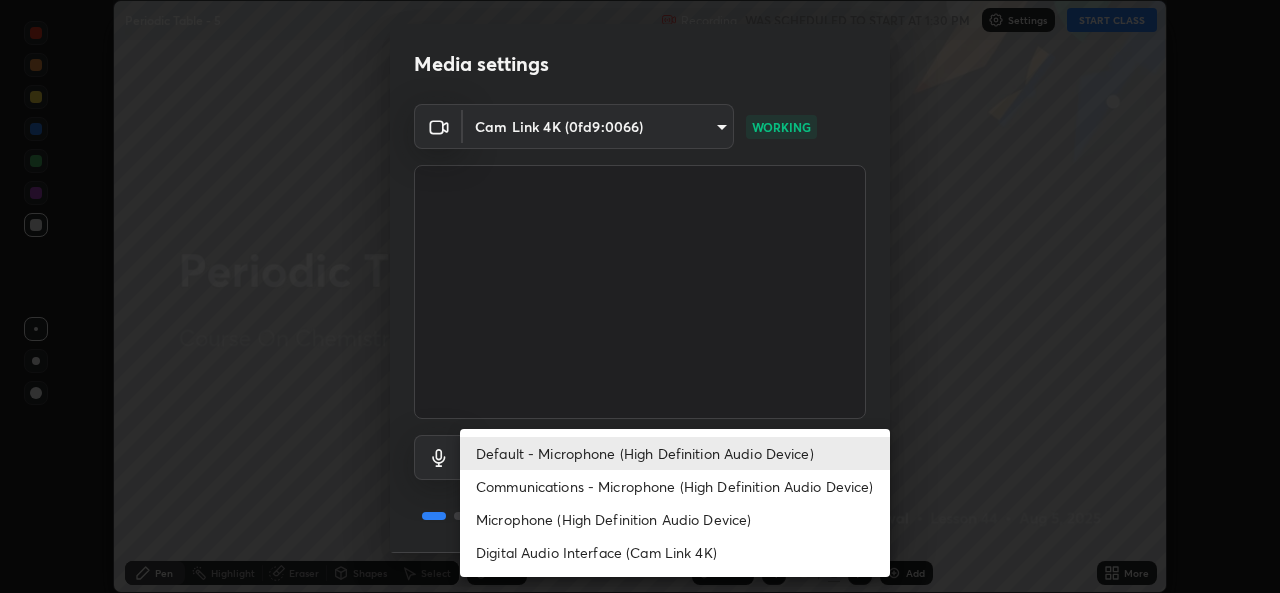 click on "Microphone (High Definition Audio Device)" at bounding box center [675, 519] 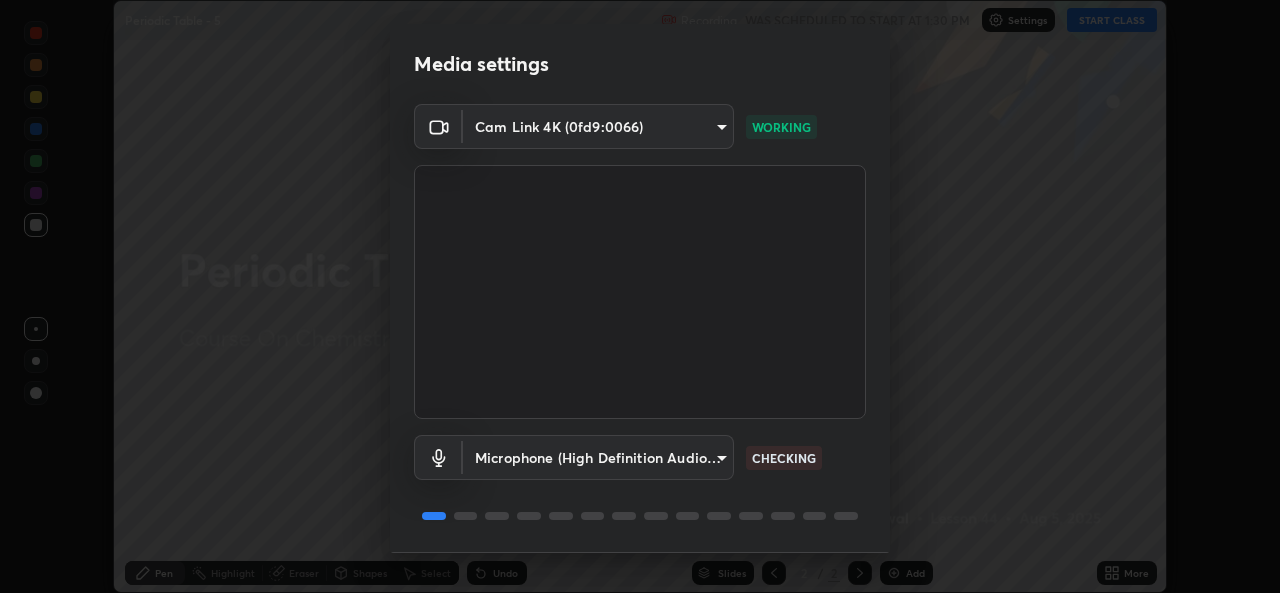 type on "1096ec1564036cbcf0e9abd5aaef12808ae7e2dc0601459cd77712751889dd54" 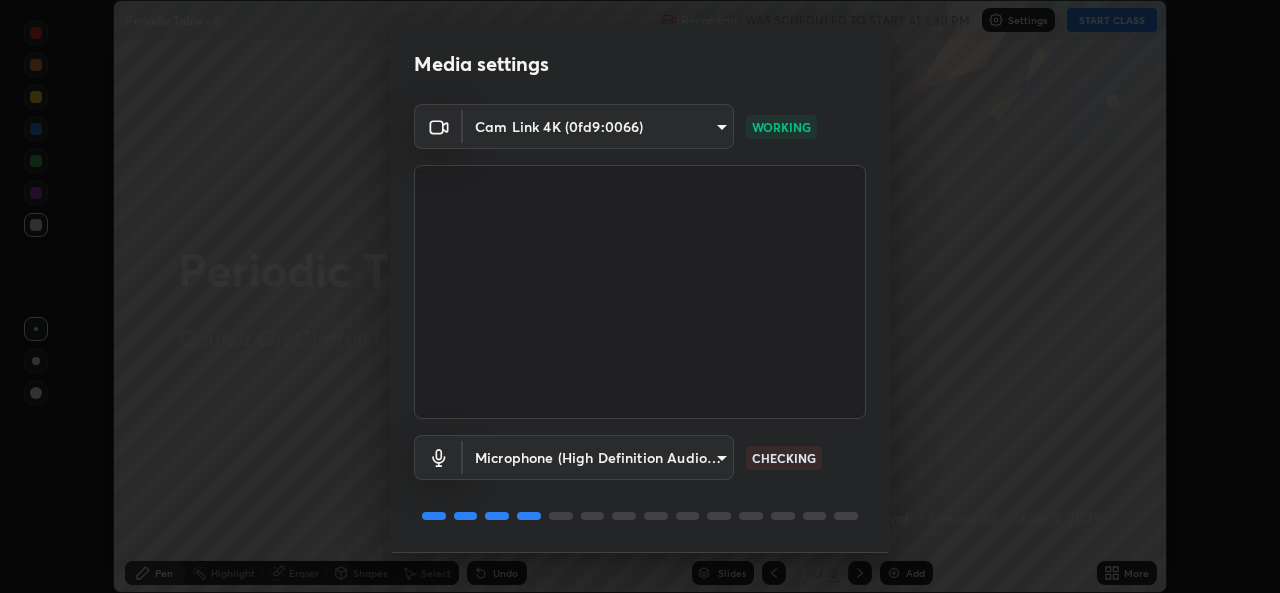 scroll, scrollTop: 63, scrollLeft: 0, axis: vertical 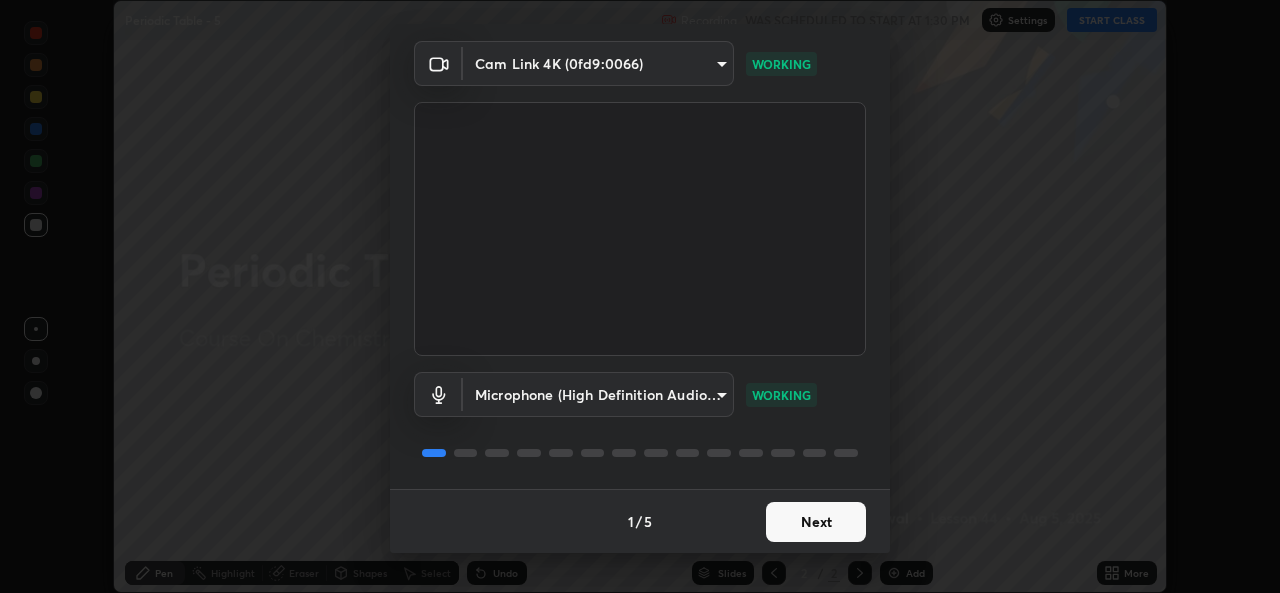click on "Next" at bounding box center [816, 522] 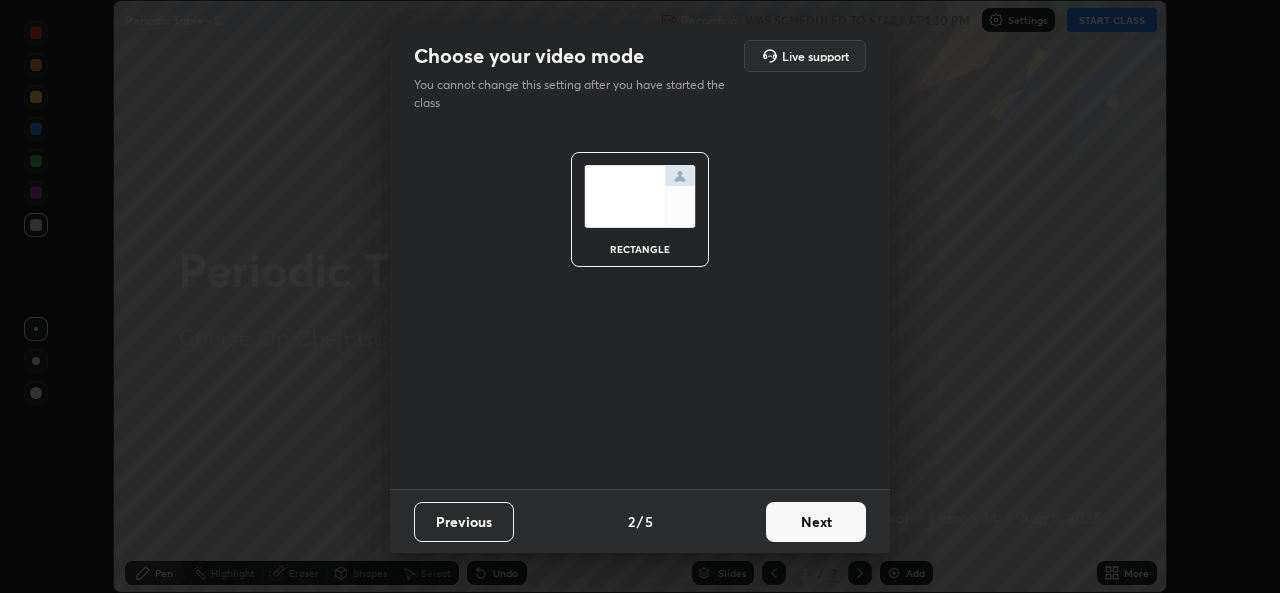 scroll, scrollTop: 0, scrollLeft: 0, axis: both 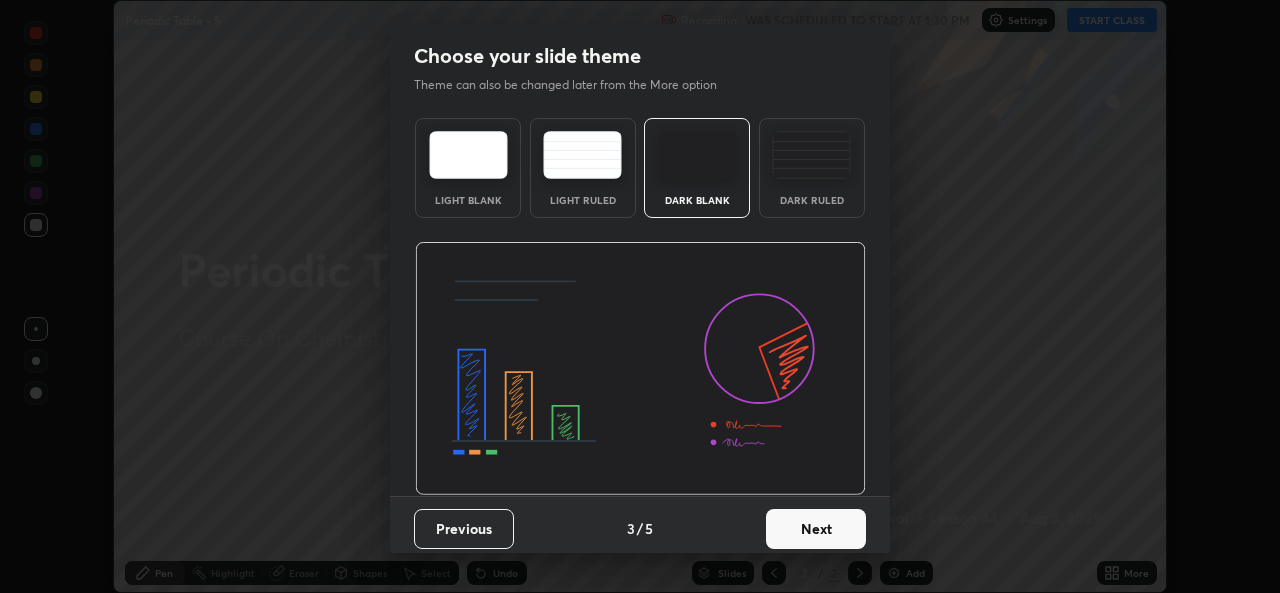 click on "Next" at bounding box center (816, 529) 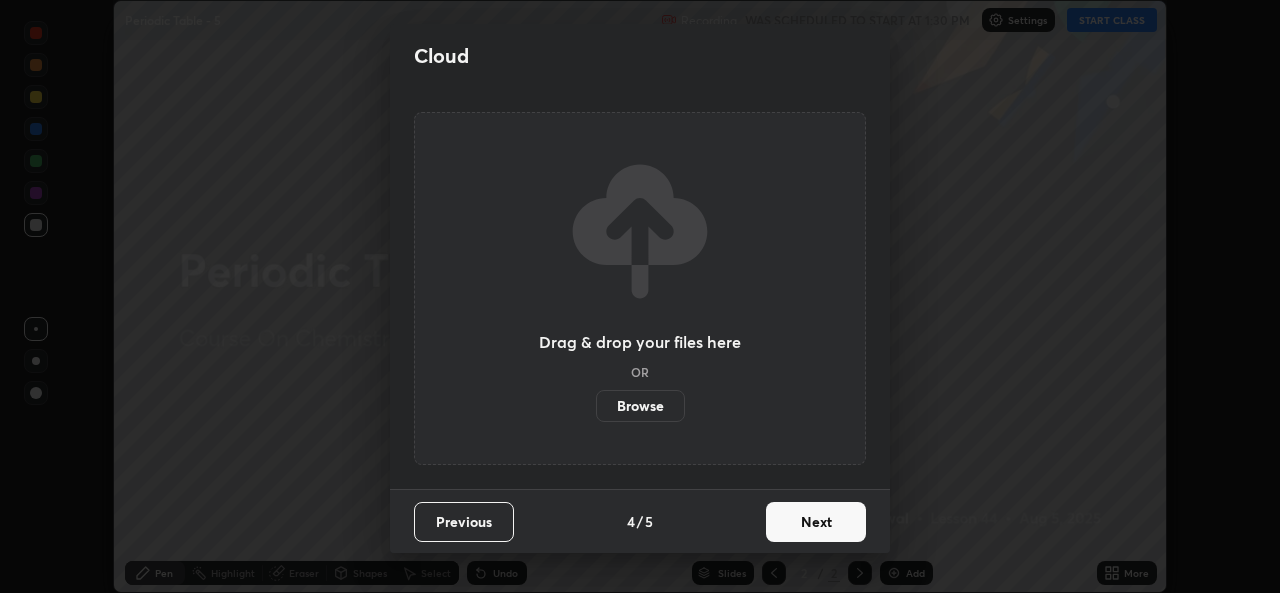 click on "Next" at bounding box center (816, 522) 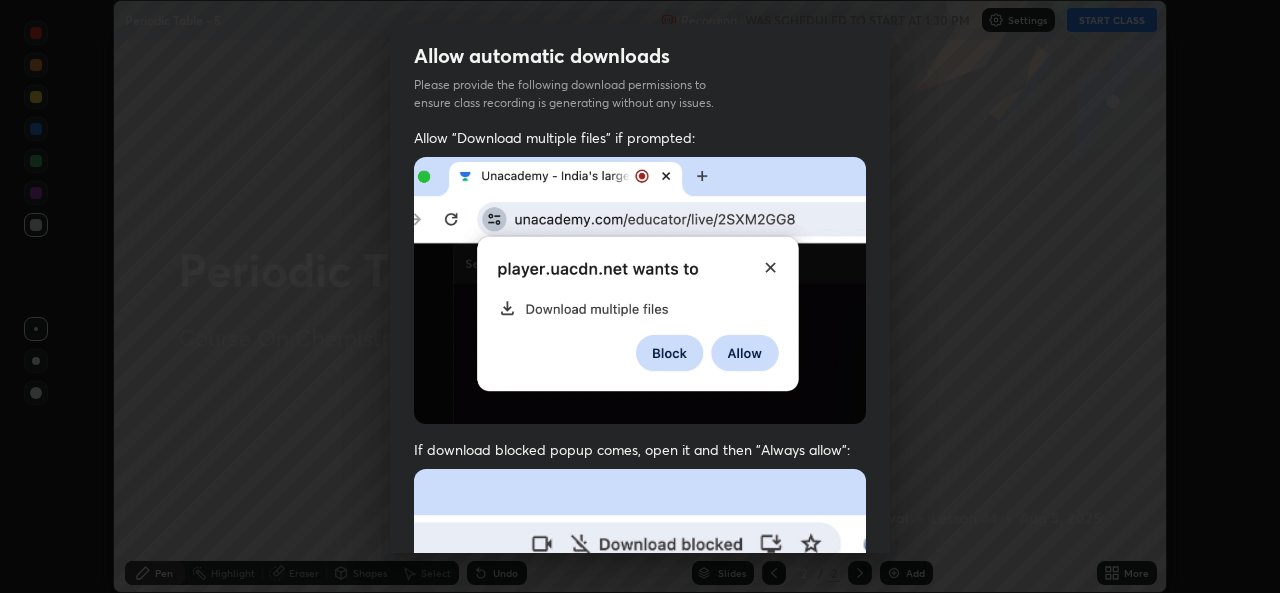 click at bounding box center (640, 687) 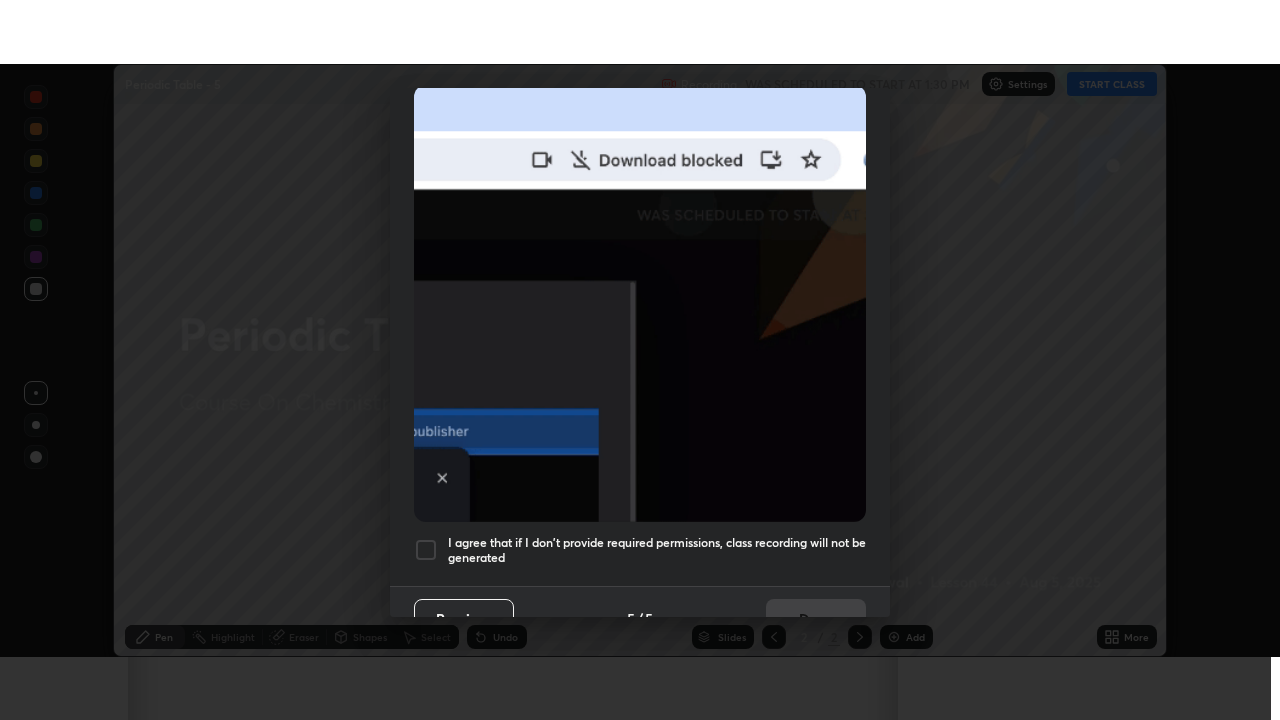scroll, scrollTop: 471, scrollLeft: 0, axis: vertical 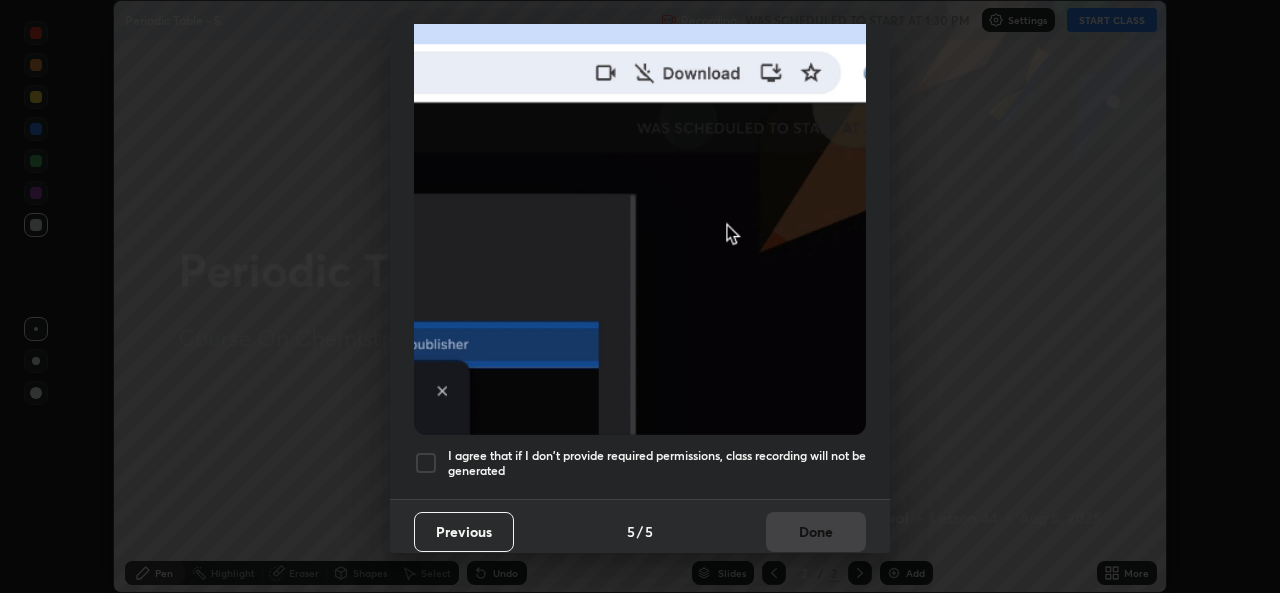 click at bounding box center [426, 463] 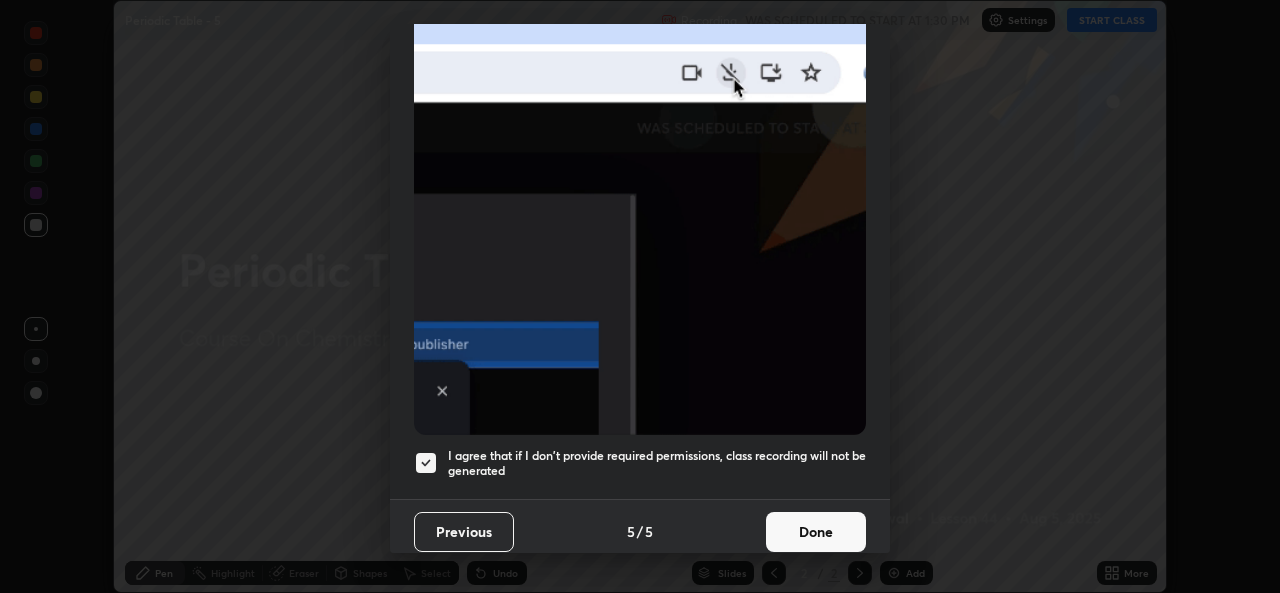 click on "Done" at bounding box center [816, 532] 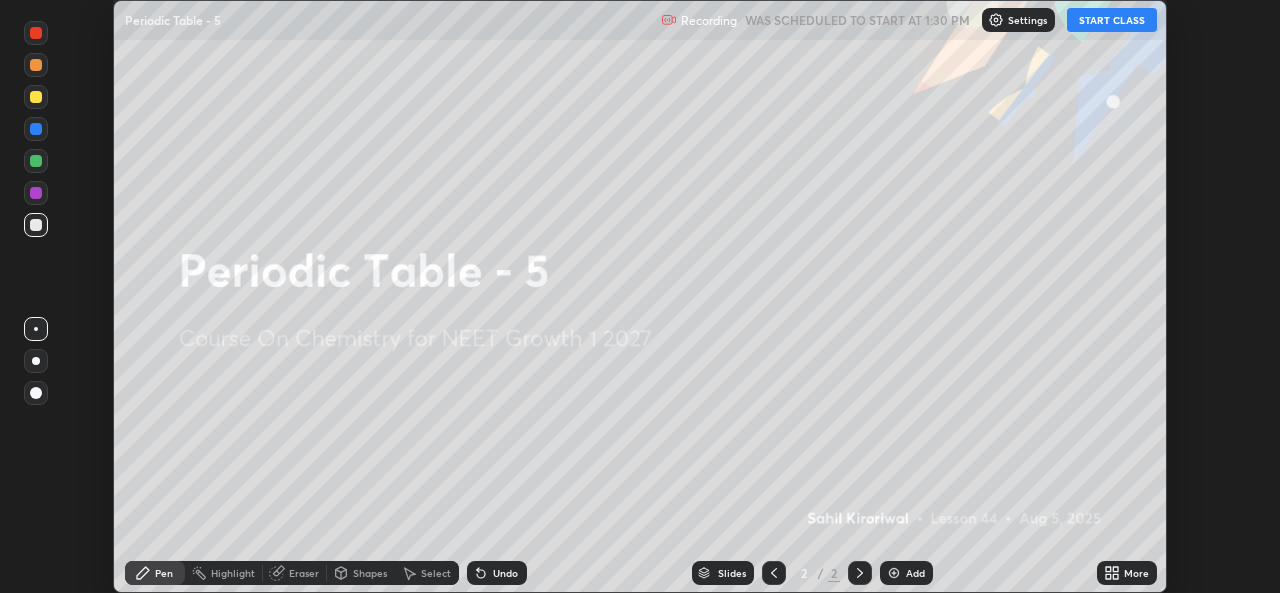 click on "START CLASS" at bounding box center (1112, 20) 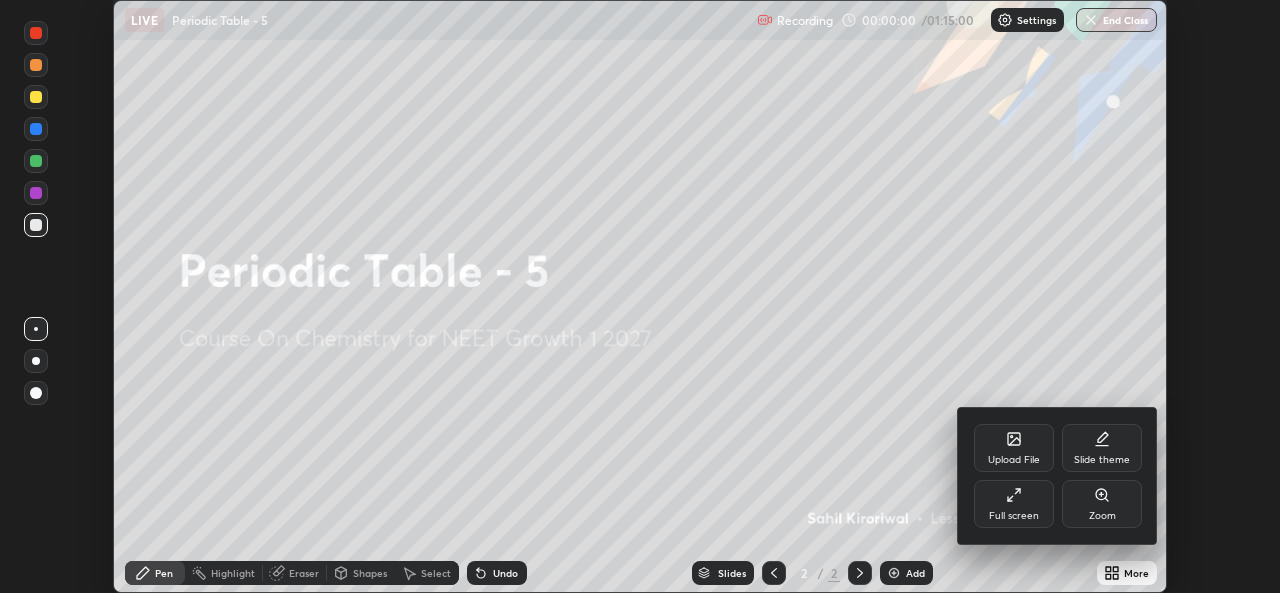 click on "Full screen" at bounding box center (1014, 504) 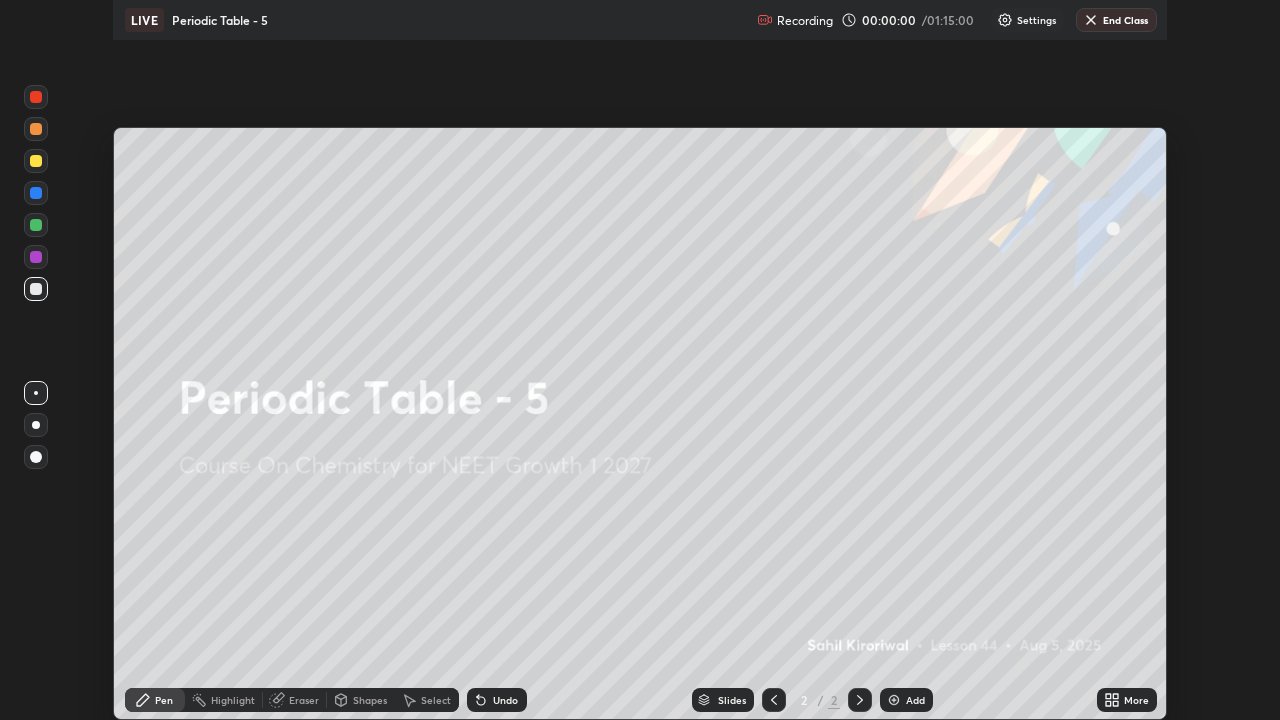 scroll, scrollTop: 99280, scrollLeft: 98720, axis: both 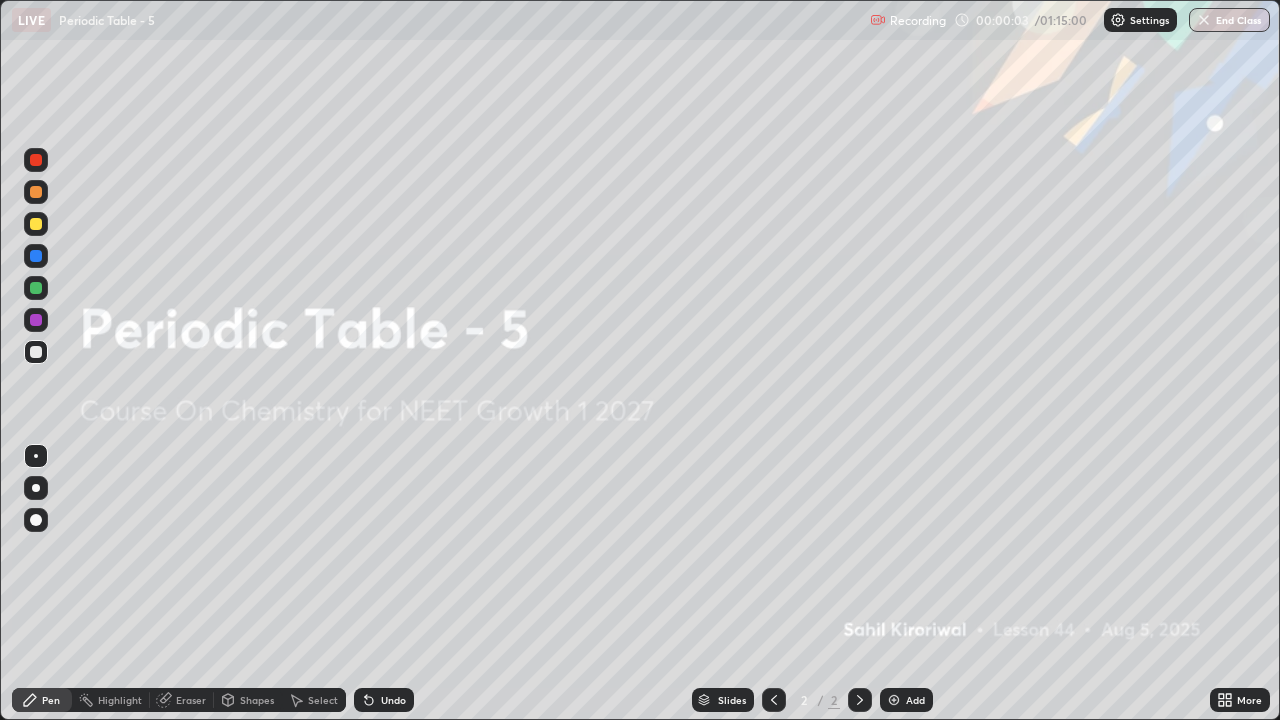 click on "More" at bounding box center [1240, 700] 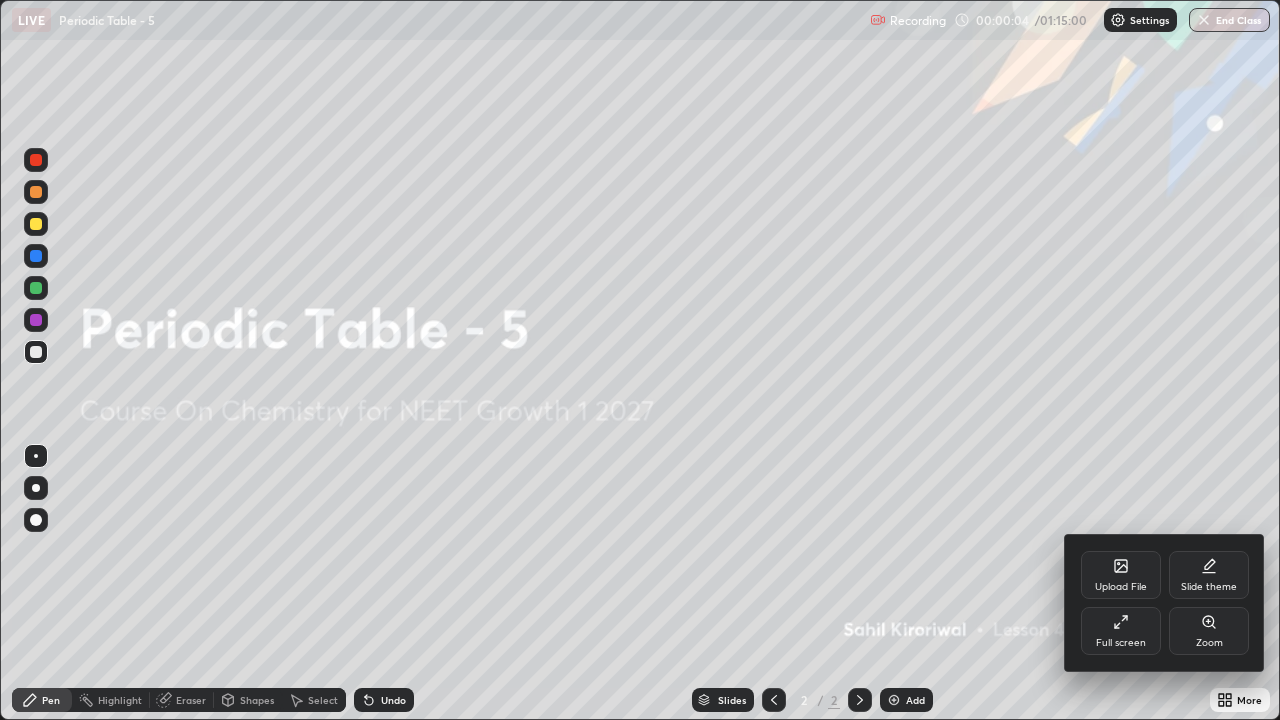click on "Upload File" at bounding box center [1121, 575] 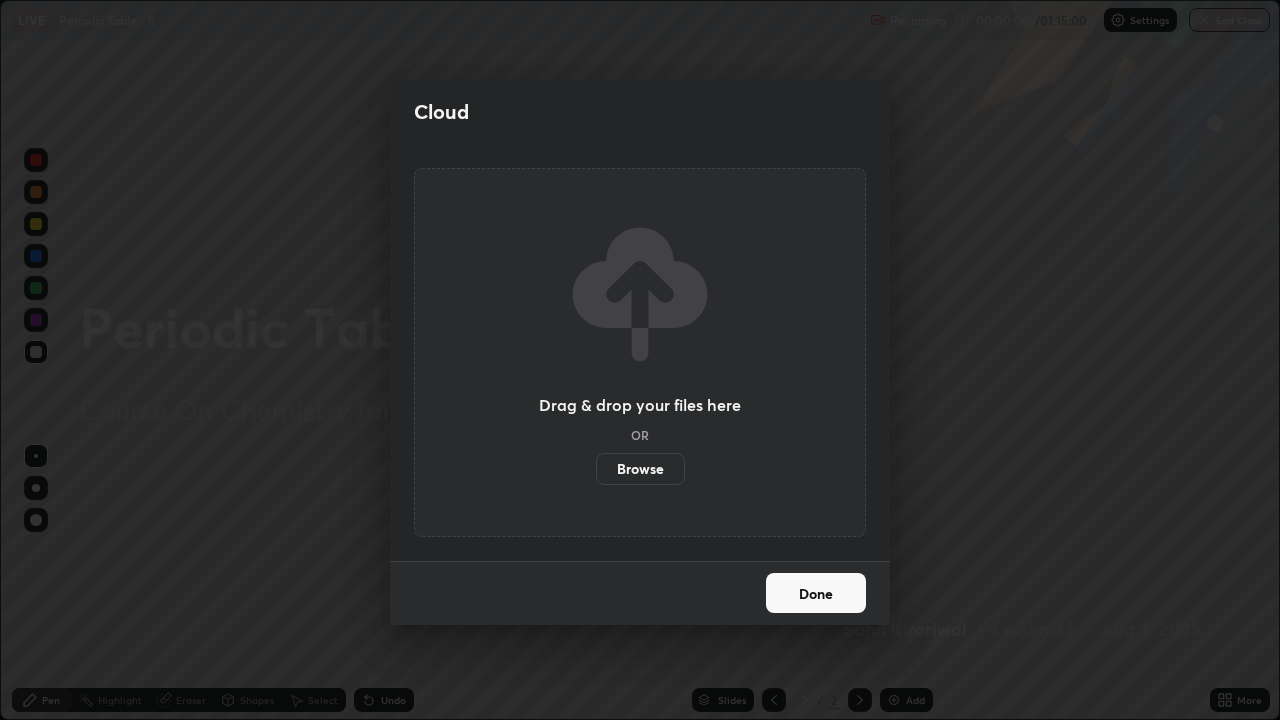 click on "Browse" at bounding box center [640, 469] 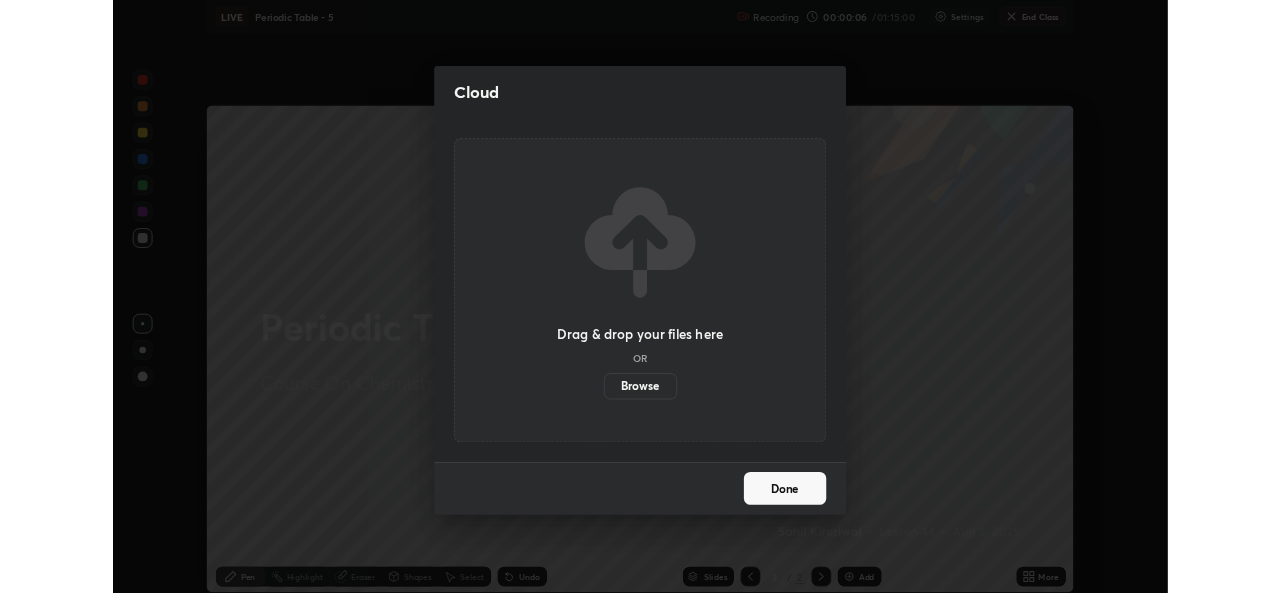 scroll, scrollTop: 593, scrollLeft: 1280, axis: both 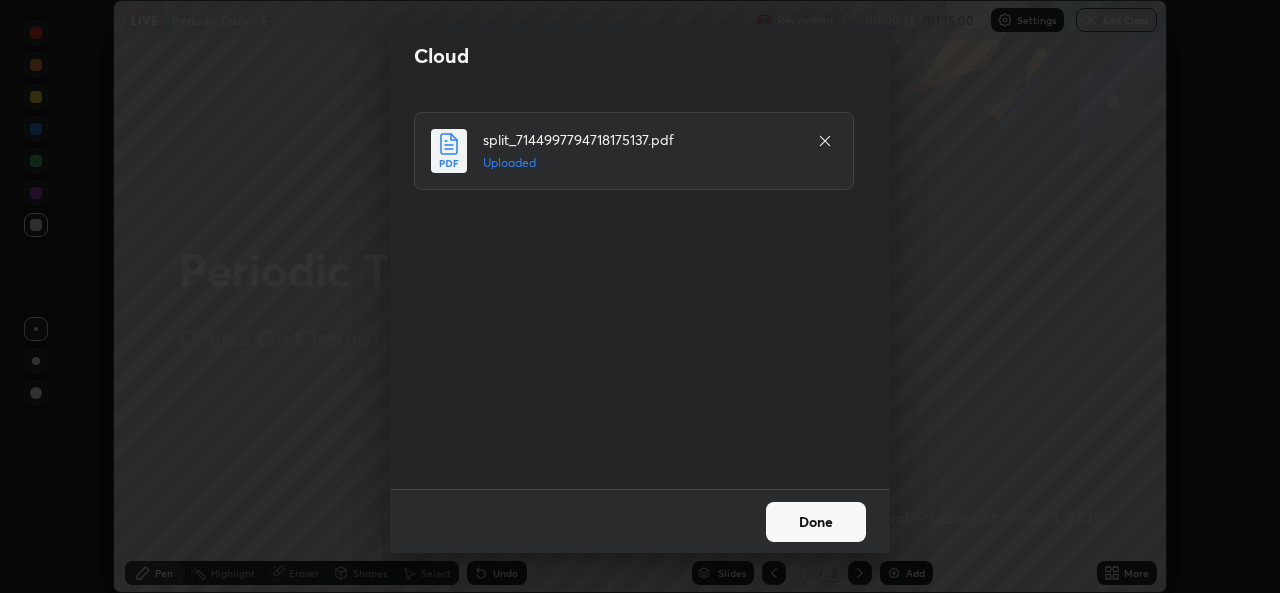 click on "Done" at bounding box center (816, 522) 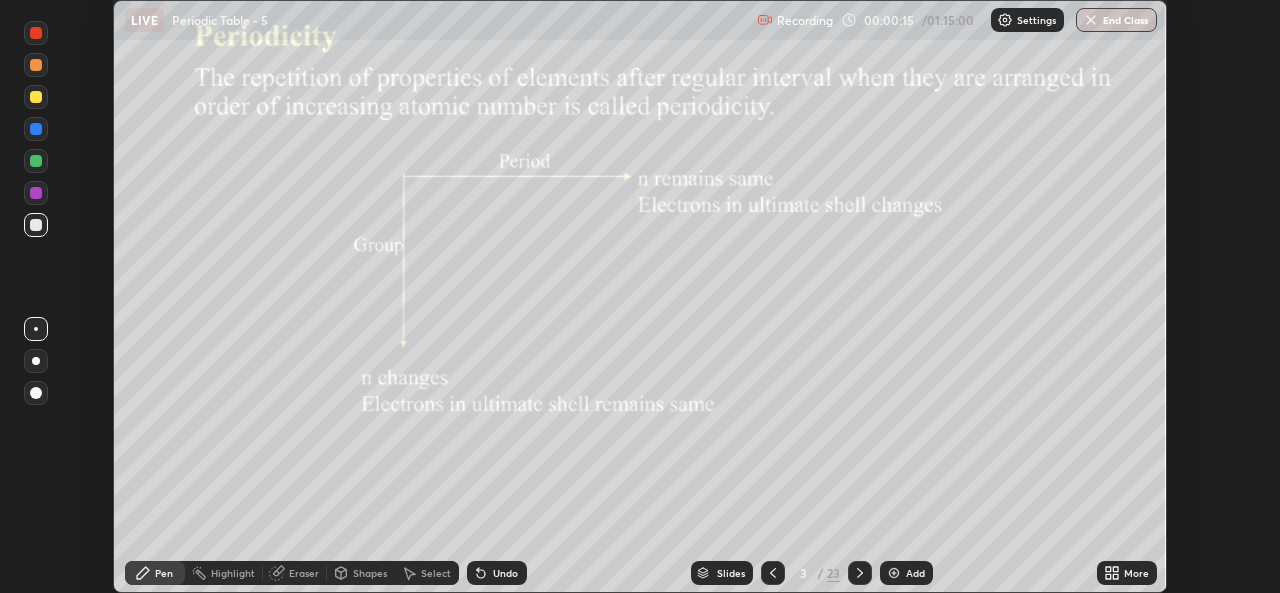 click 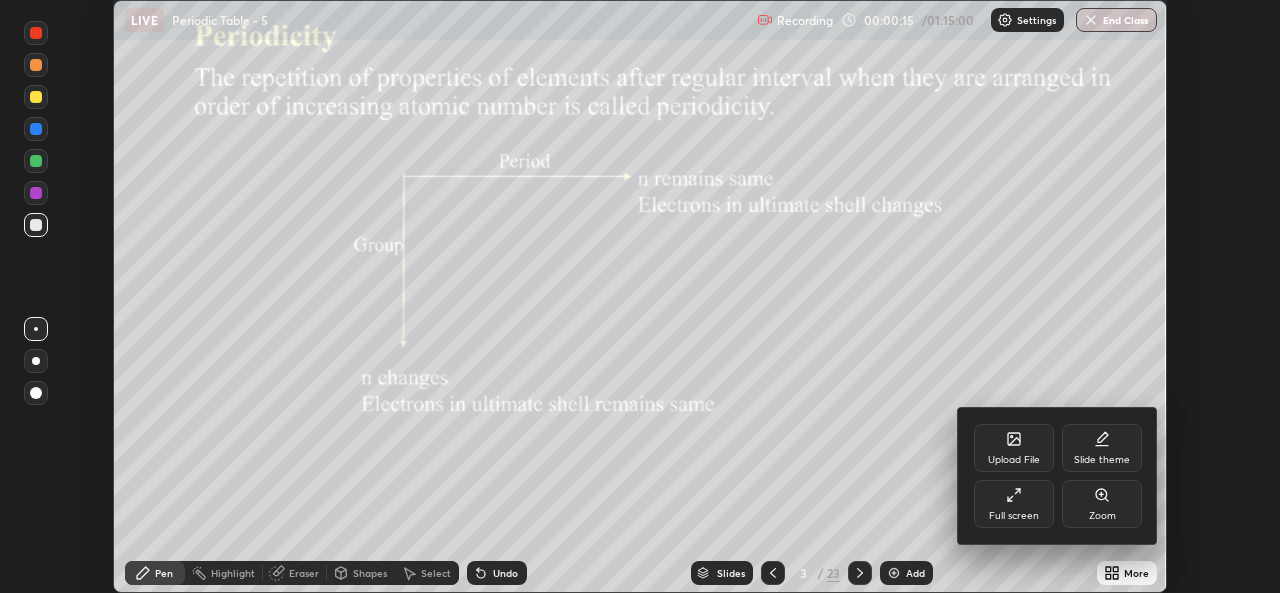 click on "Full screen" at bounding box center (1014, 504) 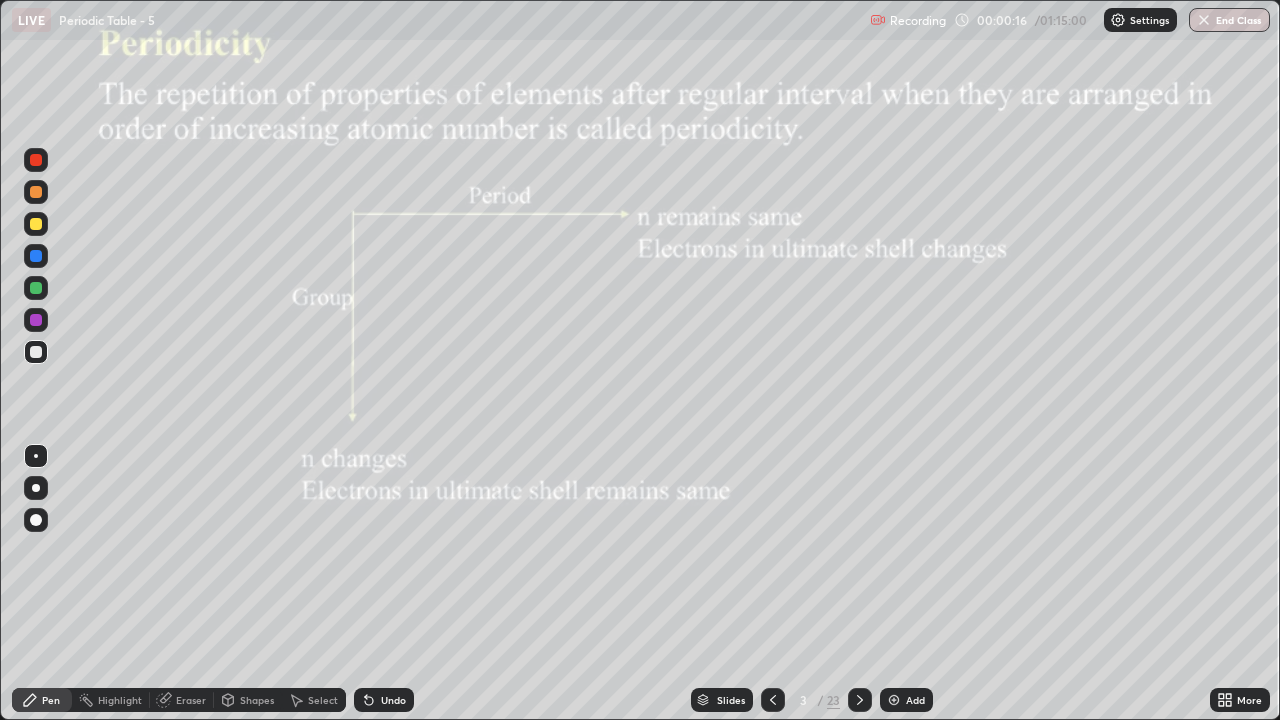 scroll, scrollTop: 99280, scrollLeft: 98720, axis: both 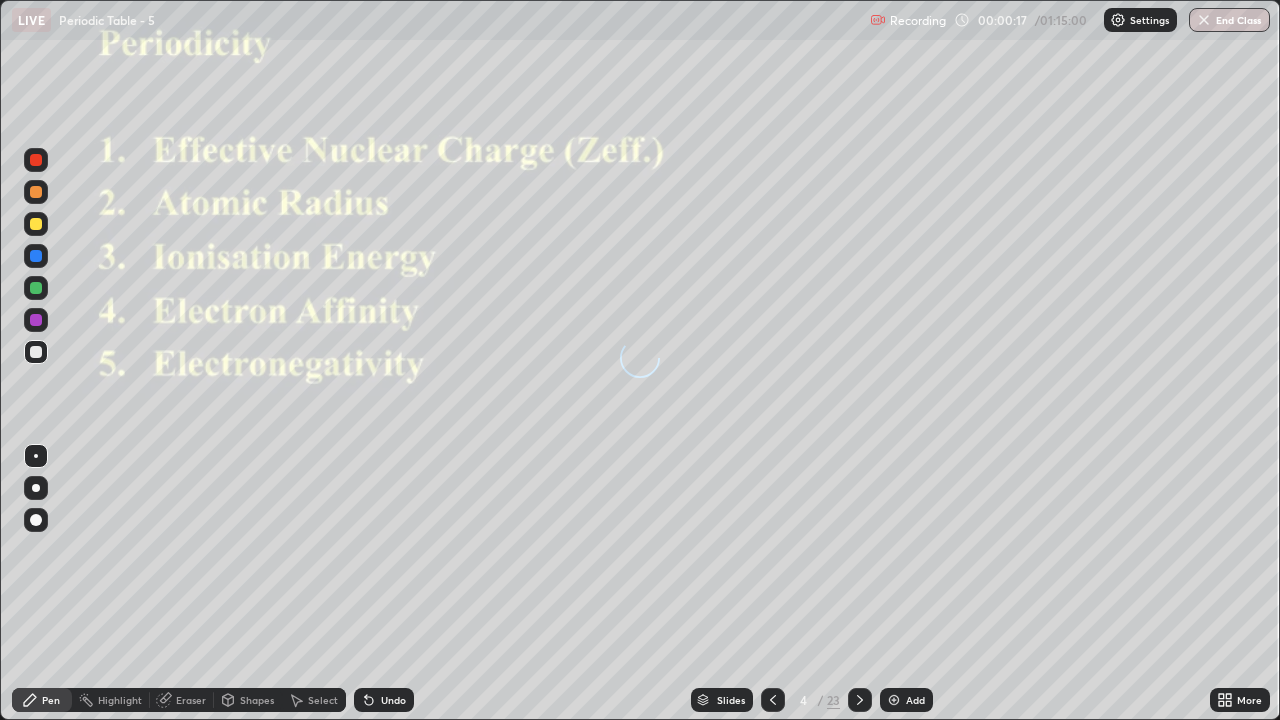 click 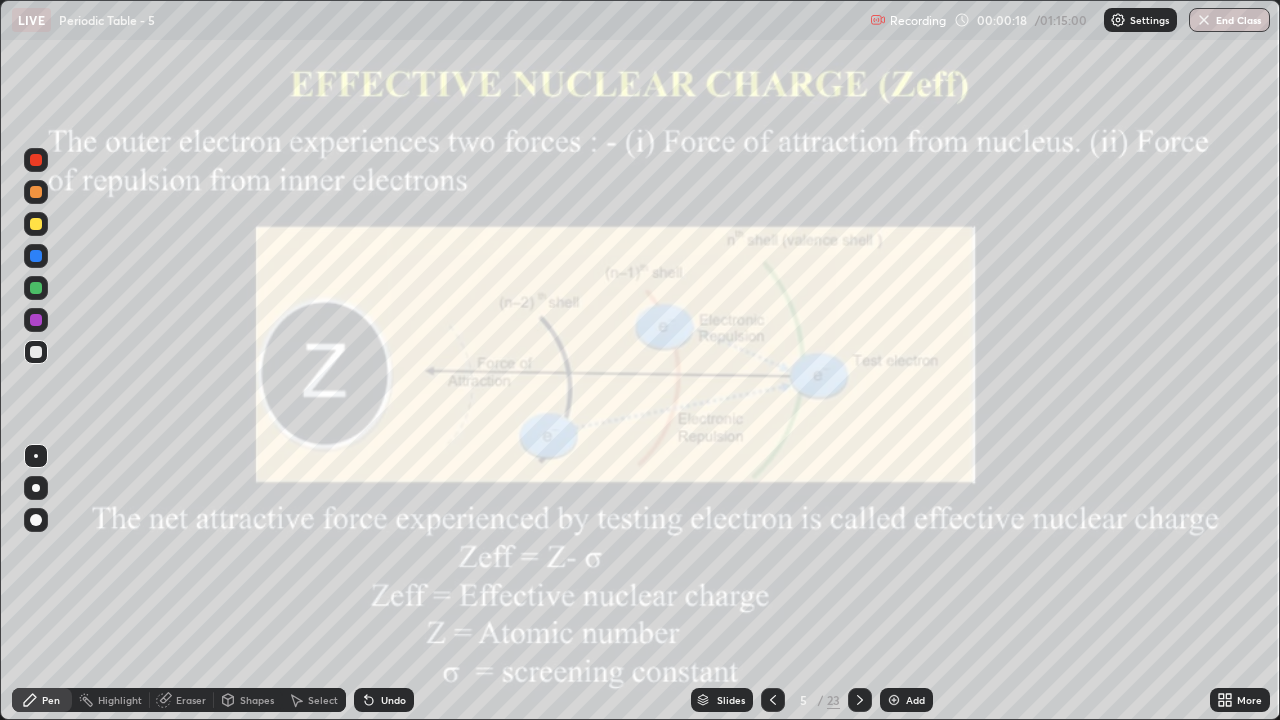 click 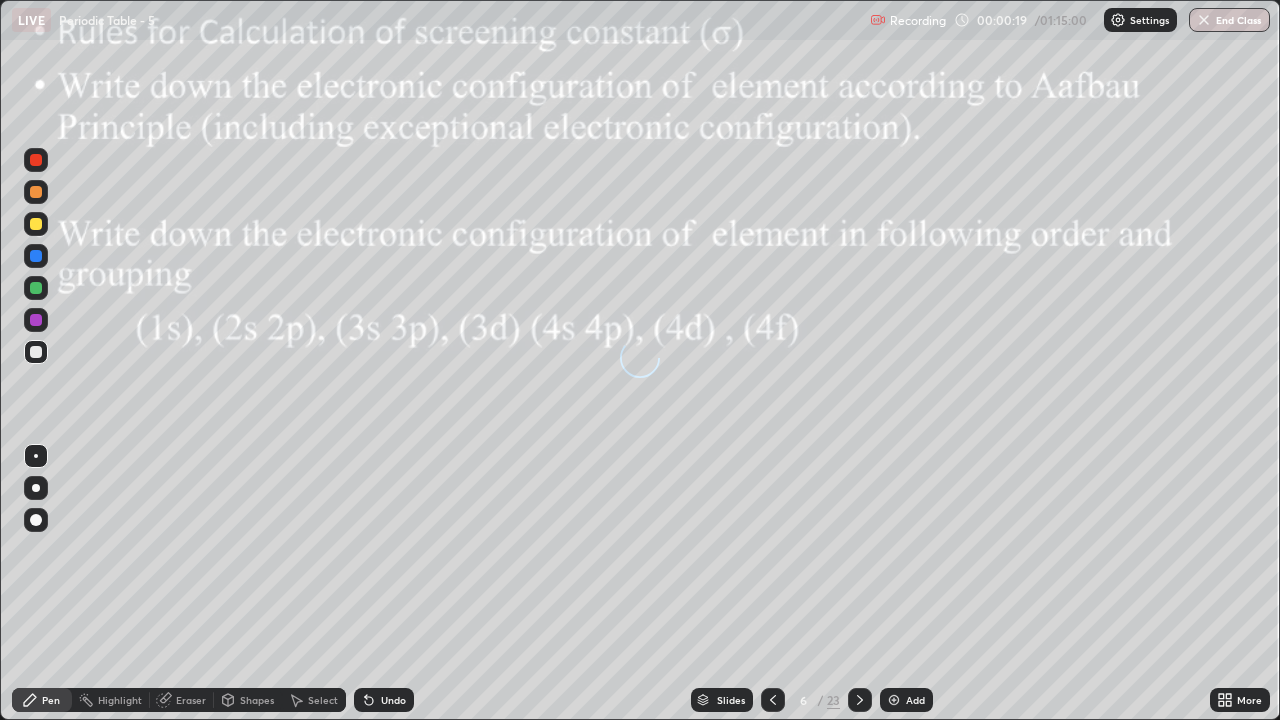 click 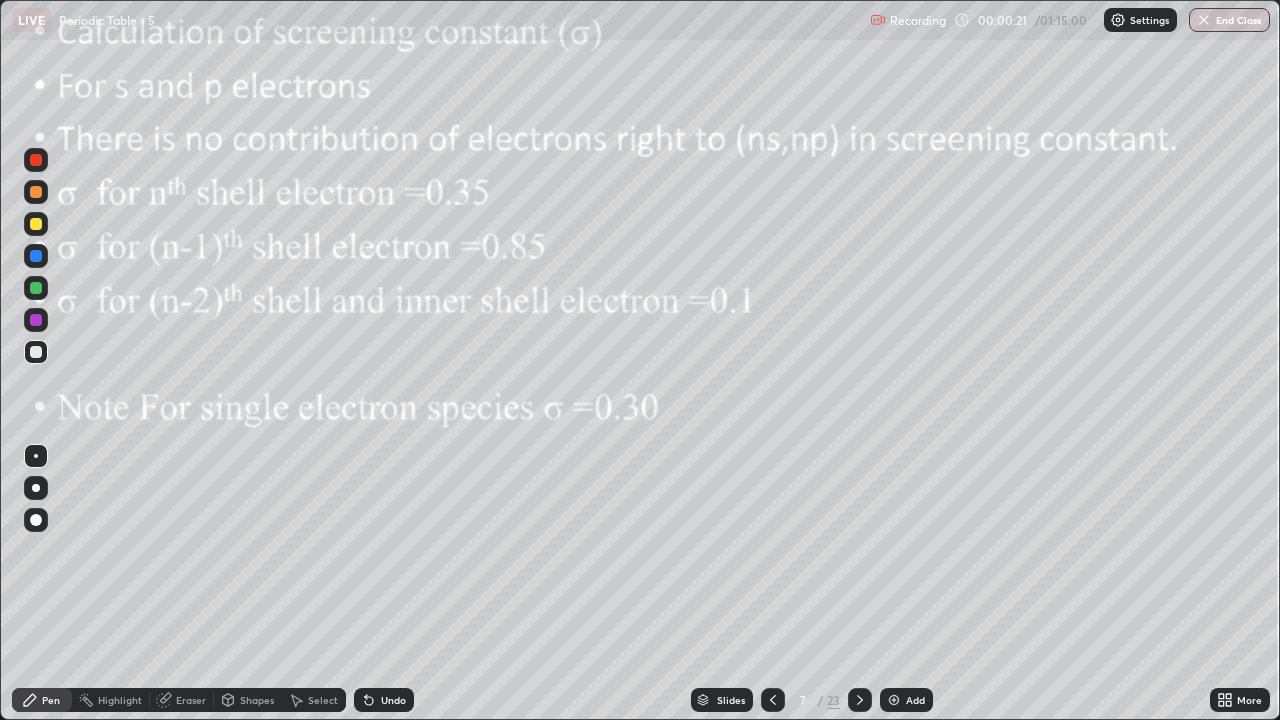 click 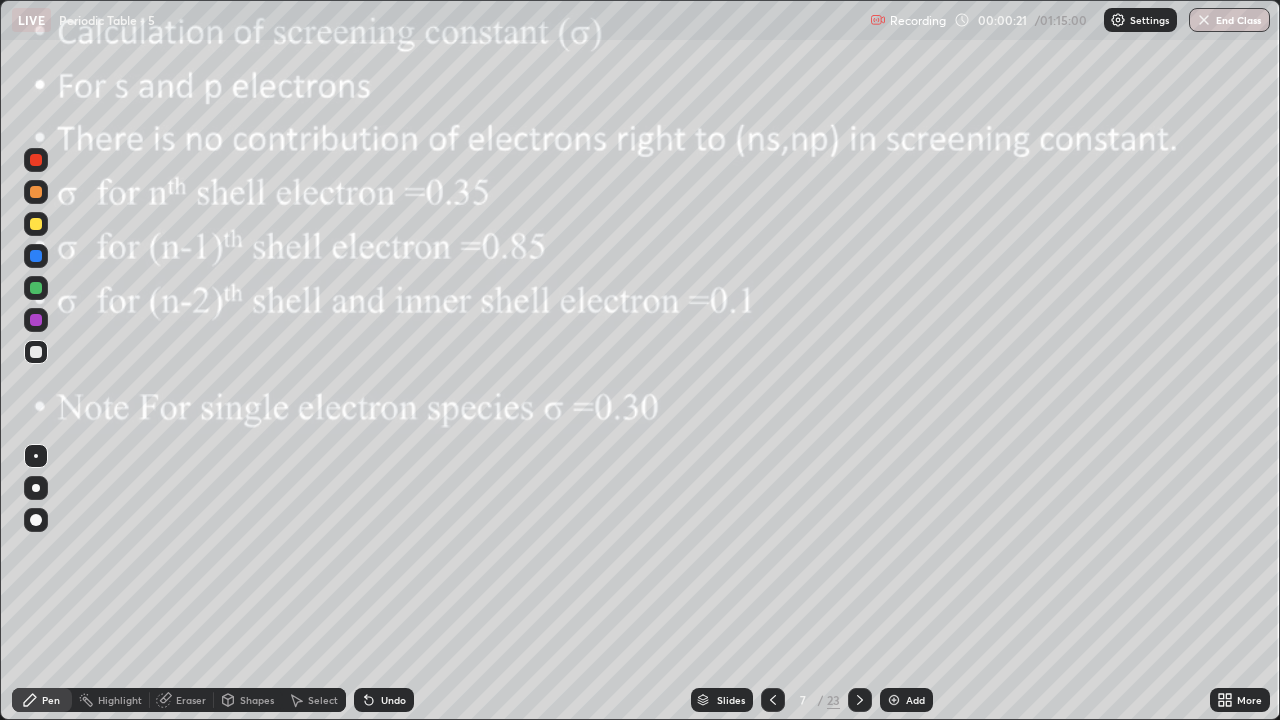click 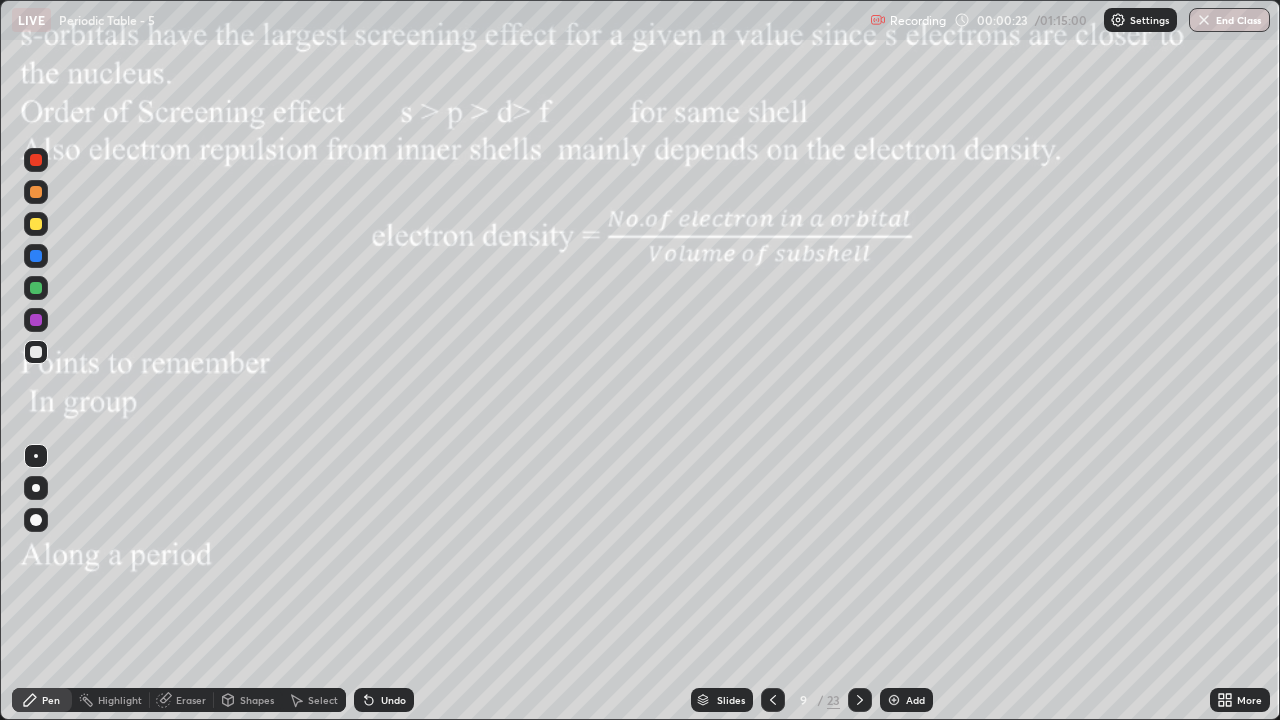 click at bounding box center (860, 700) 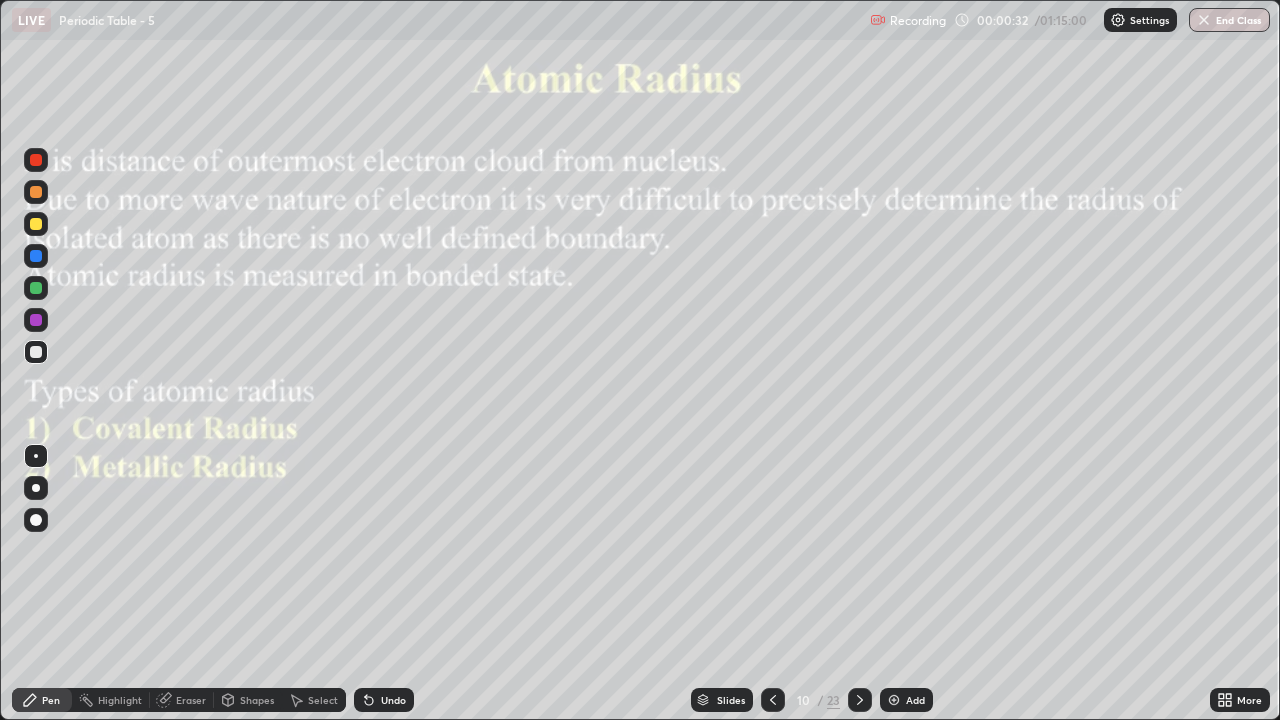 click 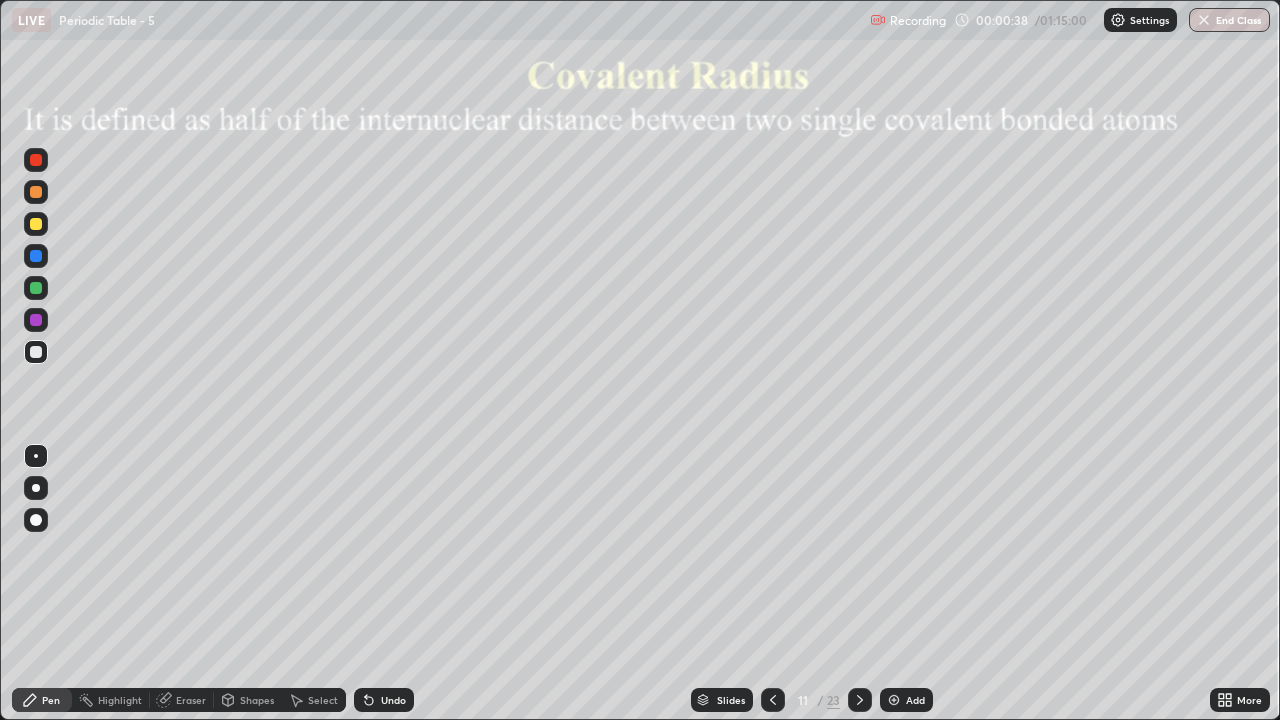 click at bounding box center [36, 224] 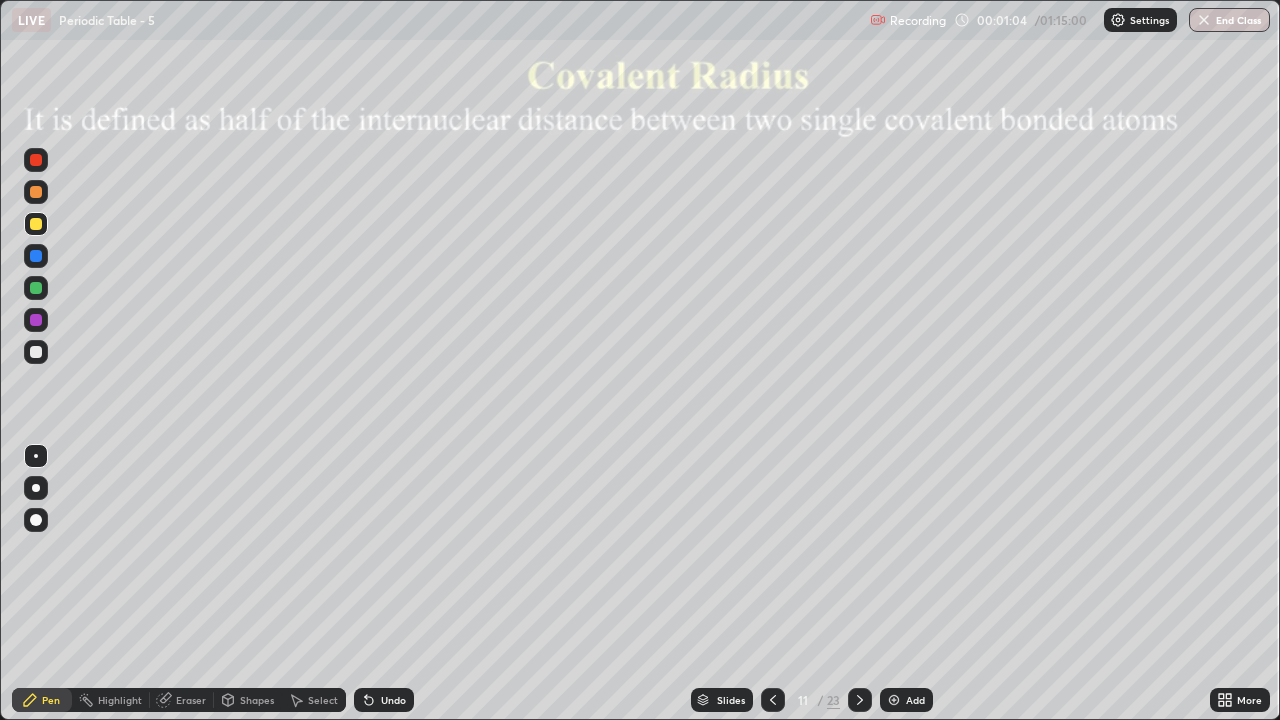 click on "Undo" at bounding box center [393, 700] 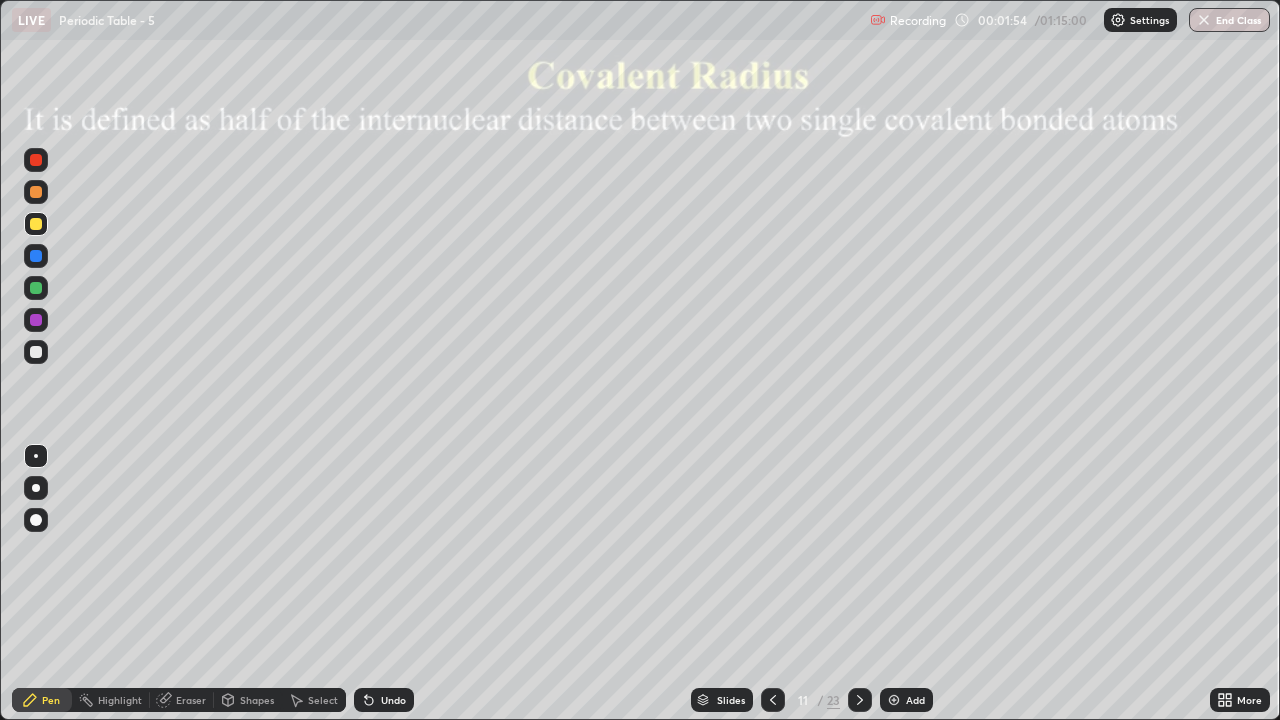 click on "Undo" at bounding box center [384, 700] 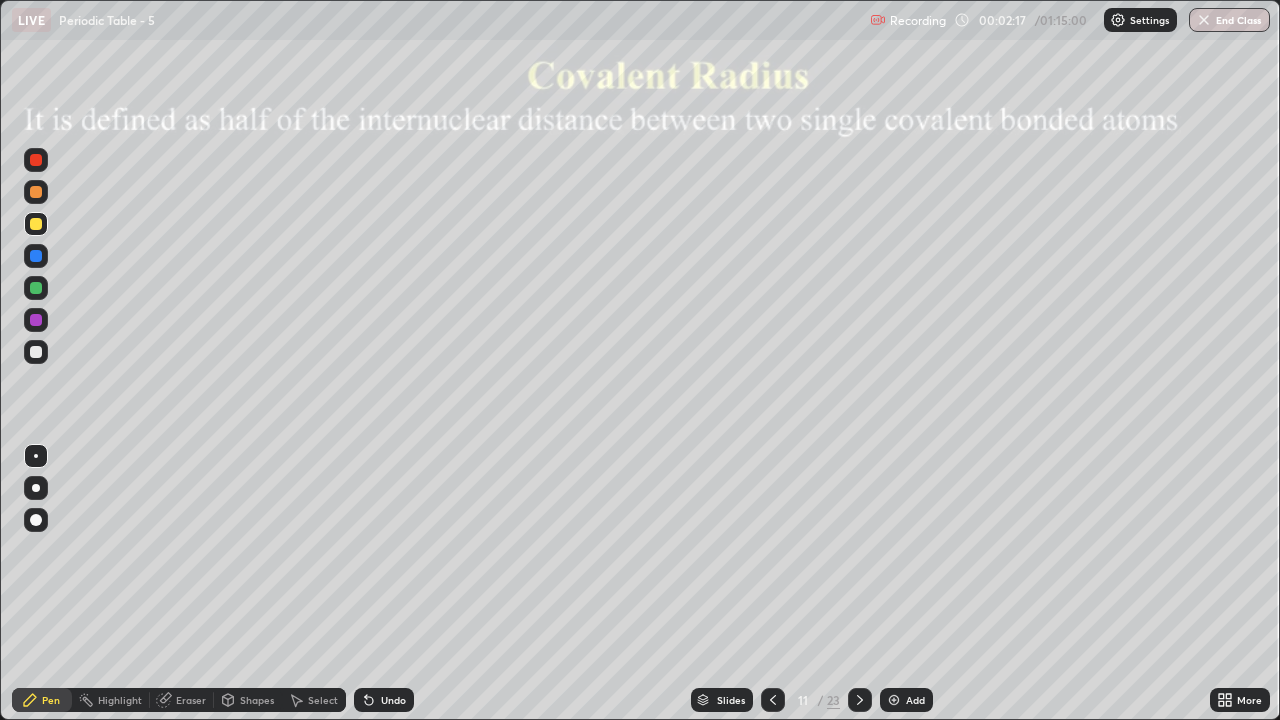 click on "Eraser" at bounding box center [191, 700] 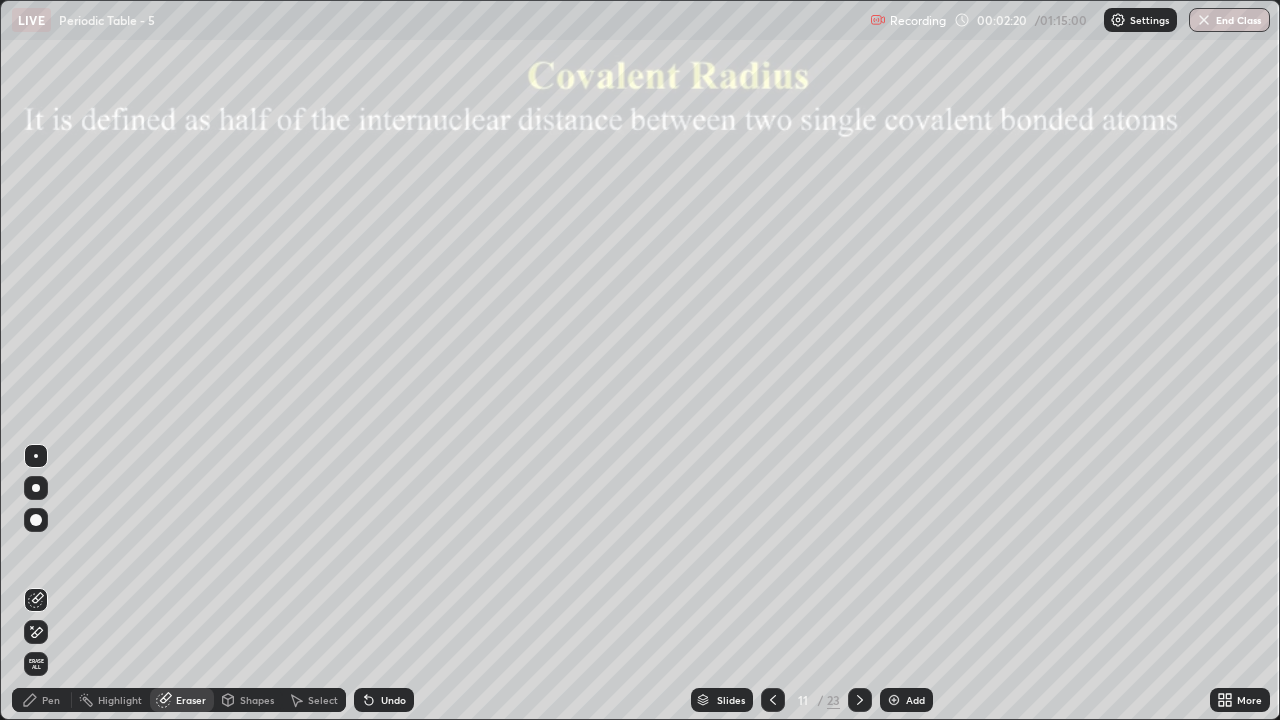 click on "Pen" at bounding box center (51, 700) 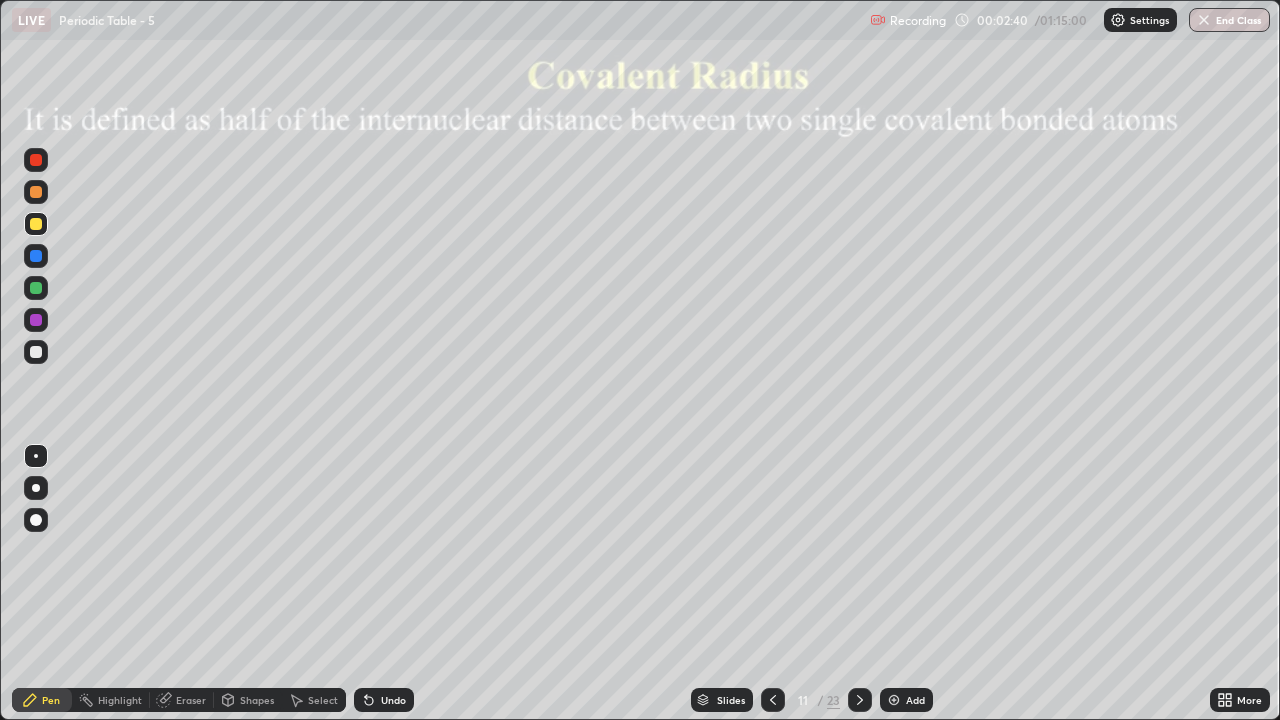click at bounding box center (36, 352) 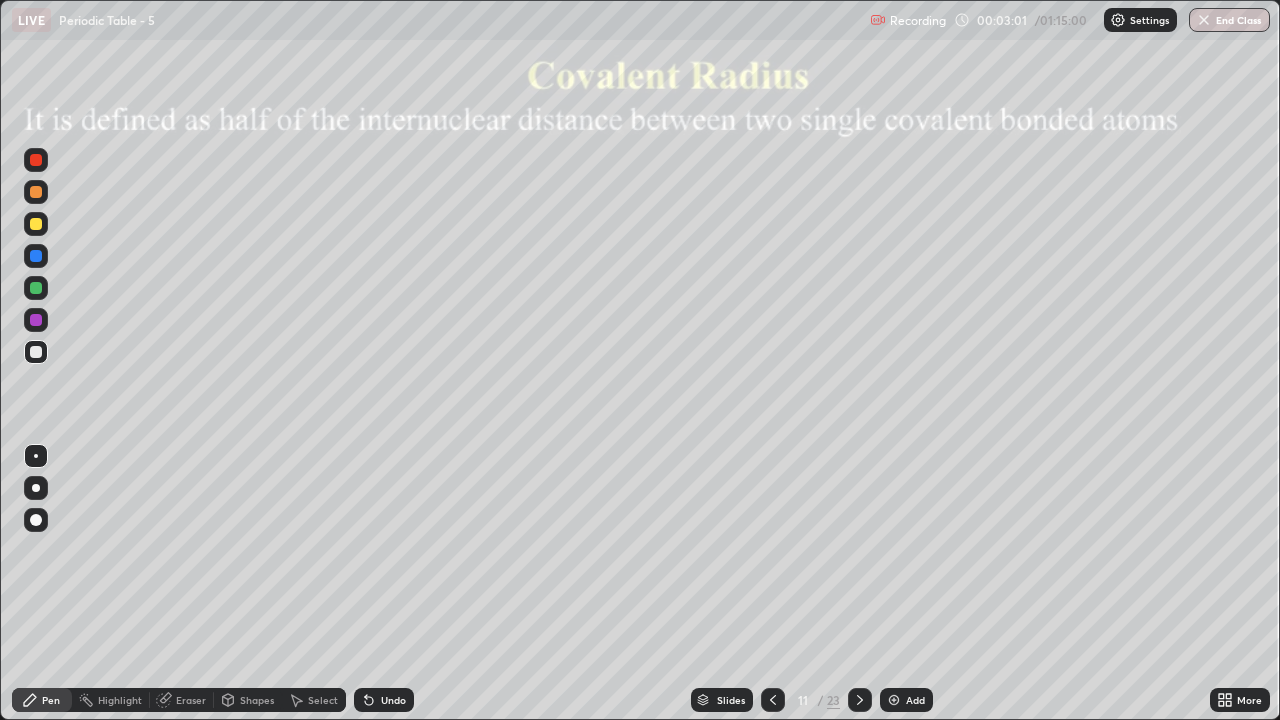 click at bounding box center [36, 224] 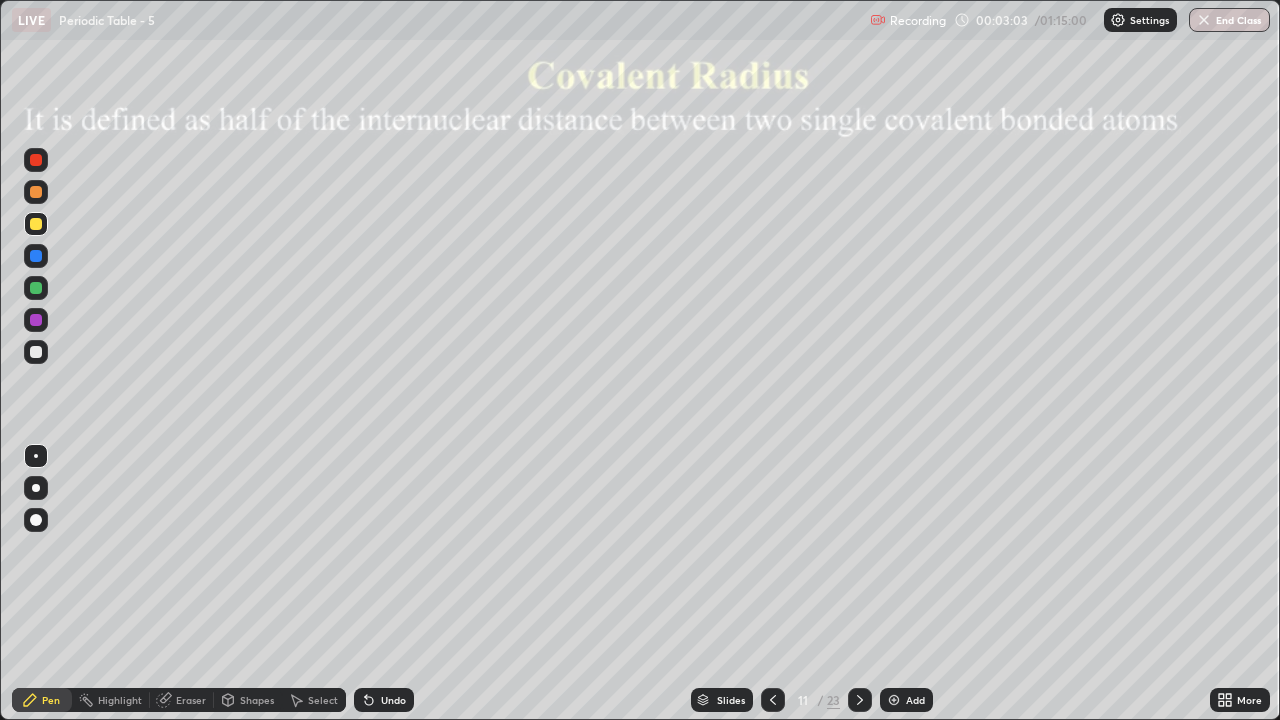 click on "Shapes" at bounding box center (257, 700) 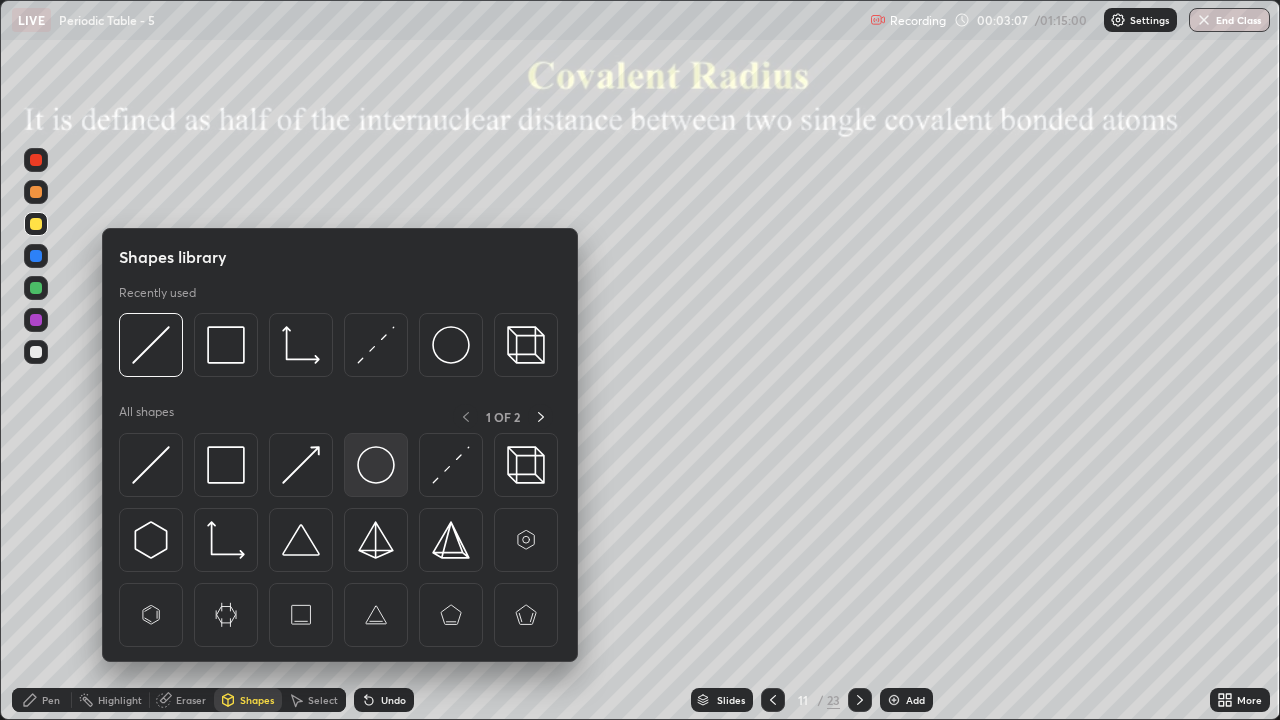 click at bounding box center [376, 465] 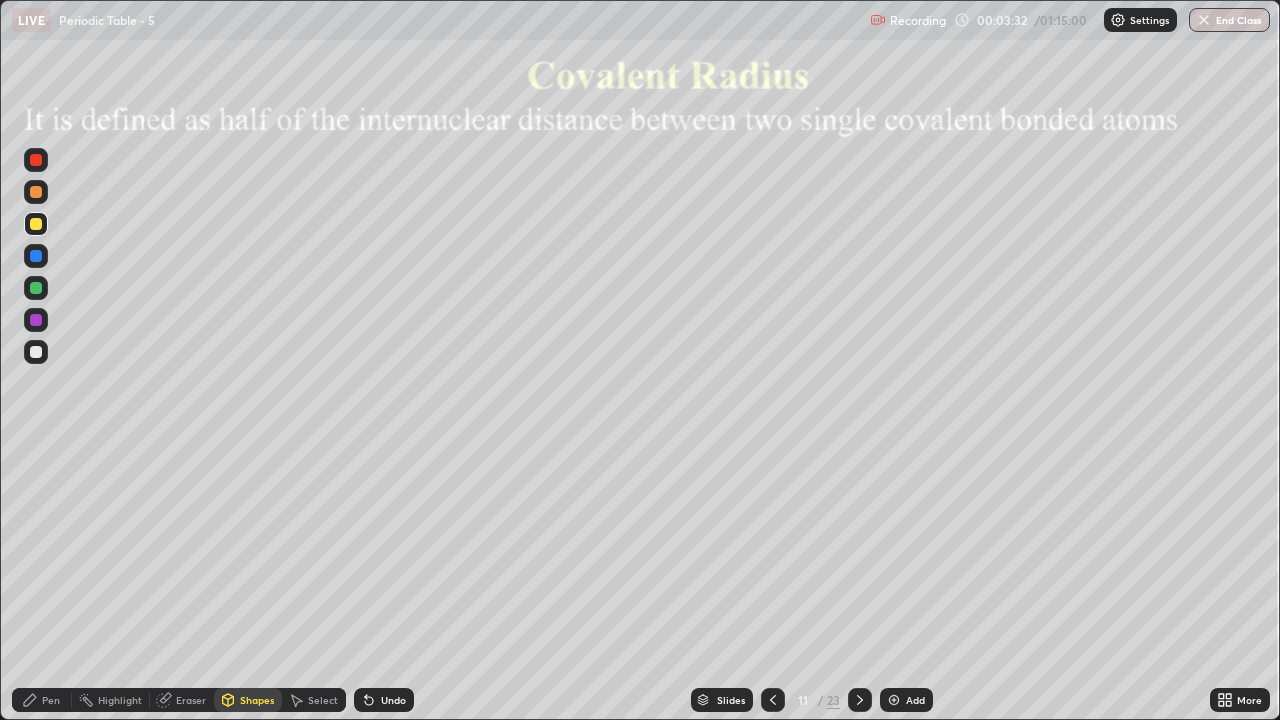 click at bounding box center [36, 320] 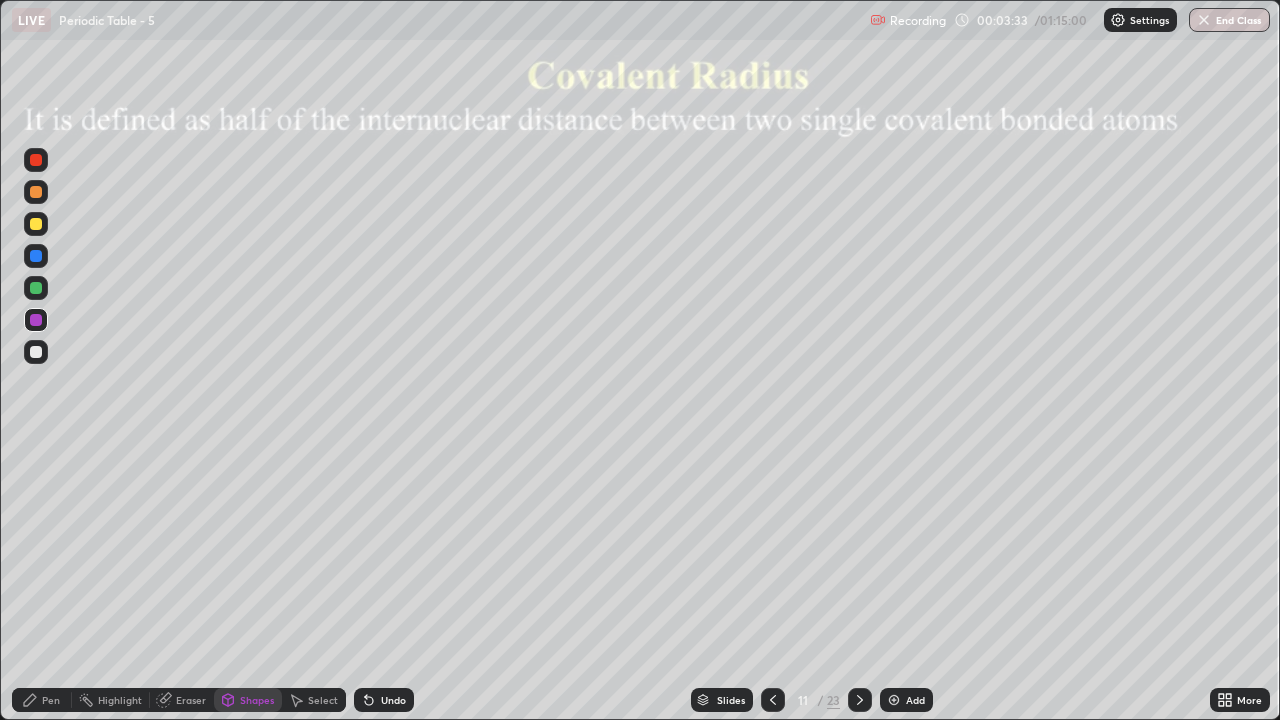 click at bounding box center [36, 320] 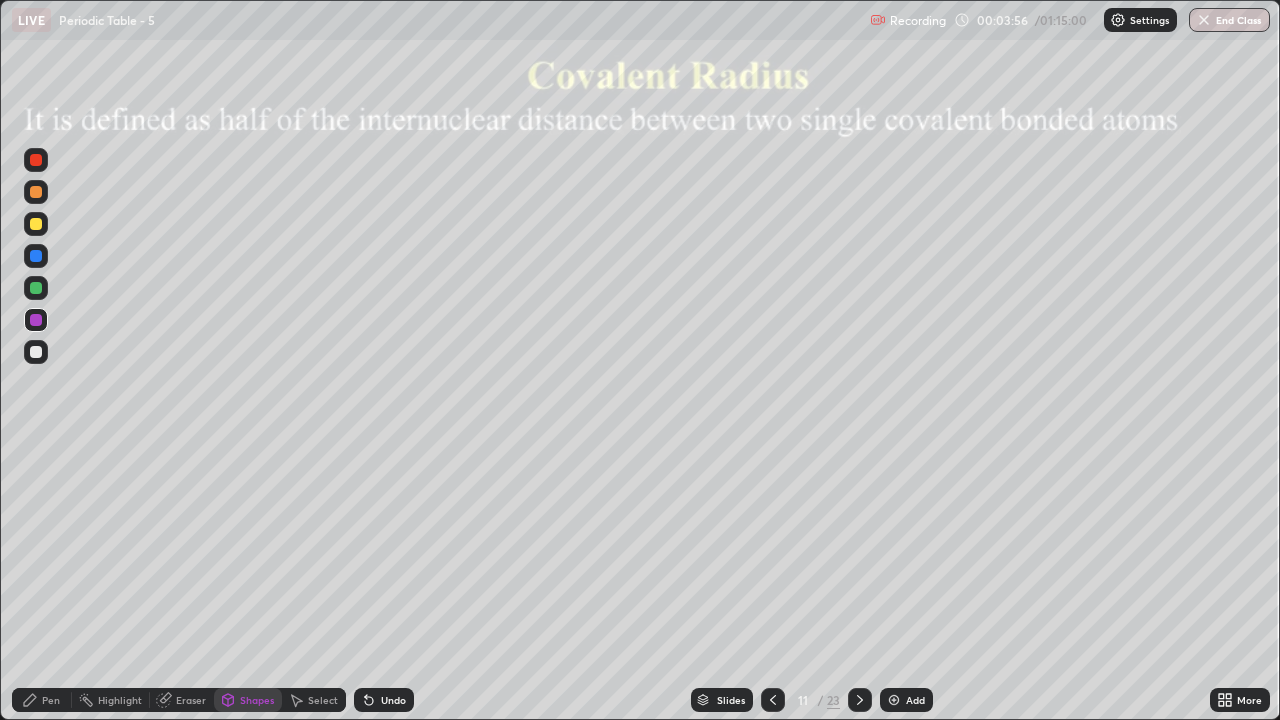 click on "Pen" at bounding box center [51, 700] 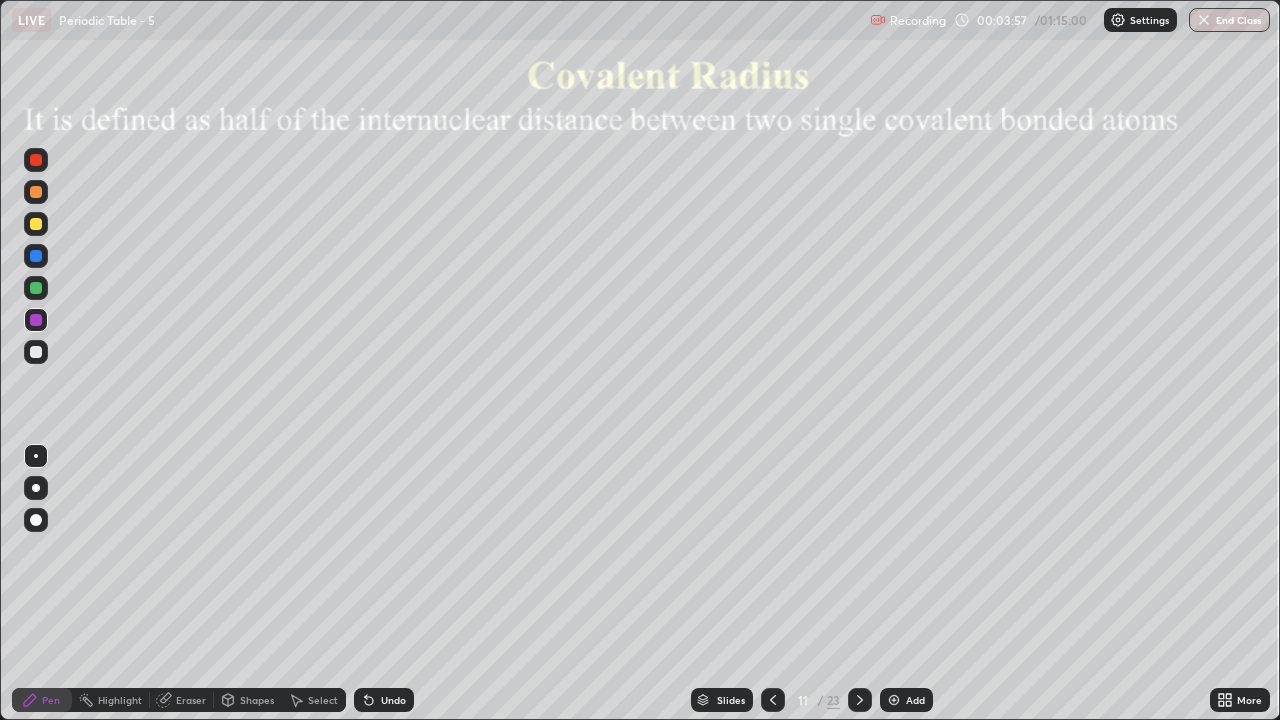 click on "Eraser" at bounding box center (191, 700) 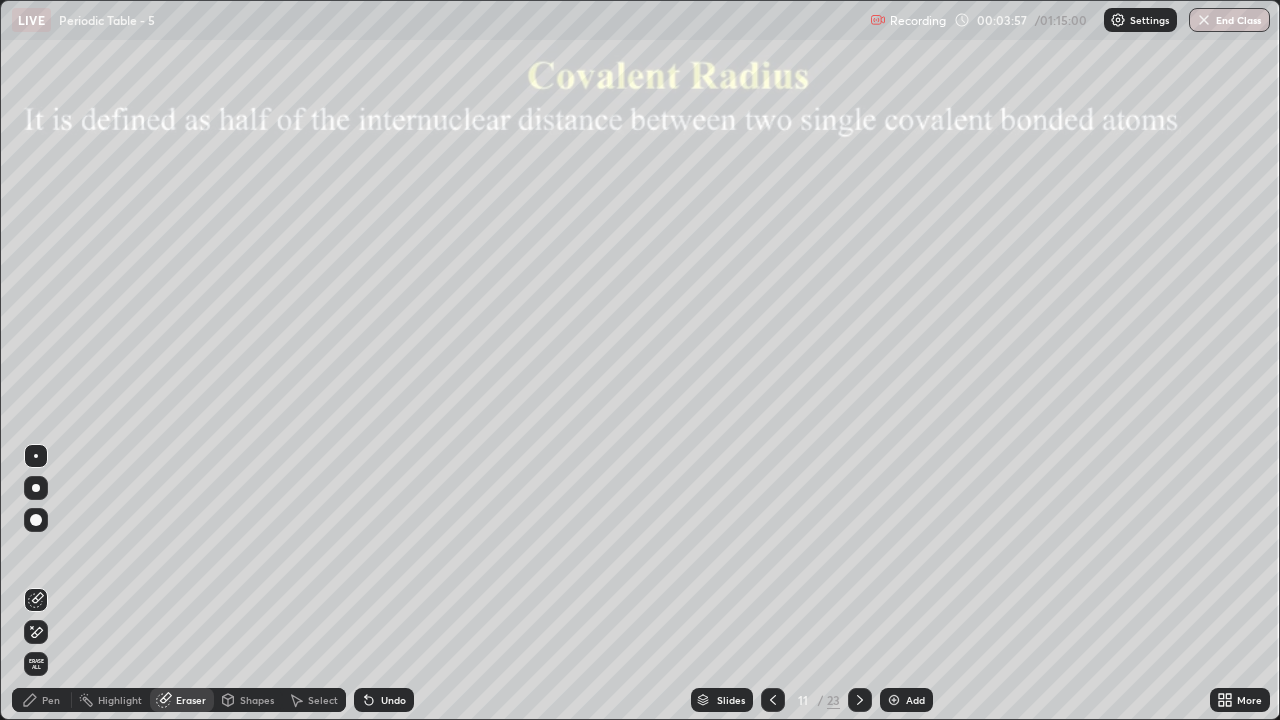 click 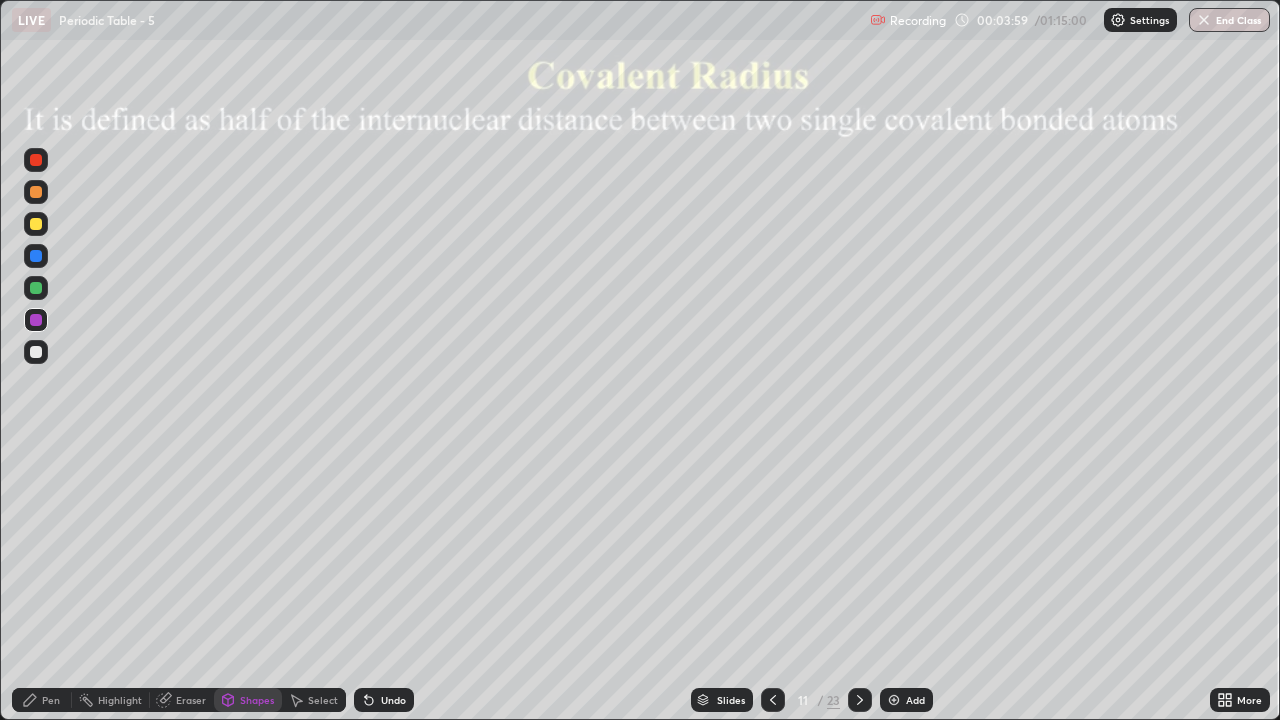 click on "Eraser" at bounding box center [191, 700] 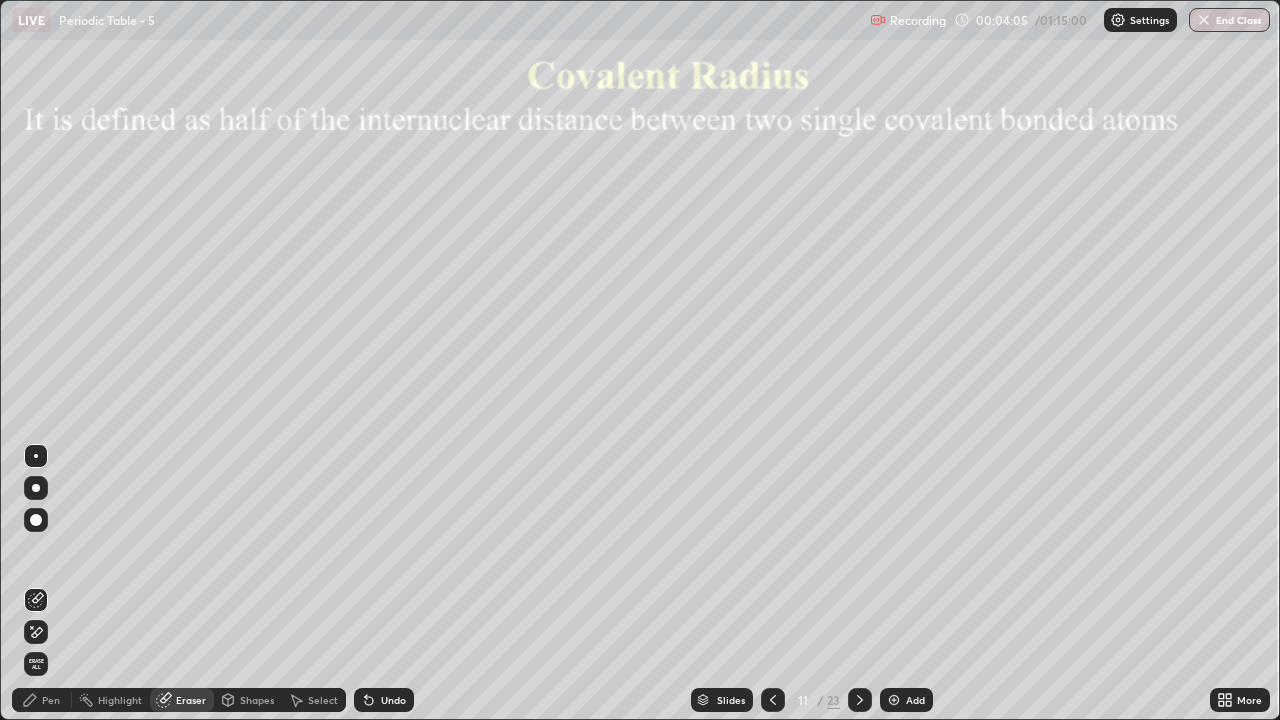 click on "Pen" at bounding box center [42, 700] 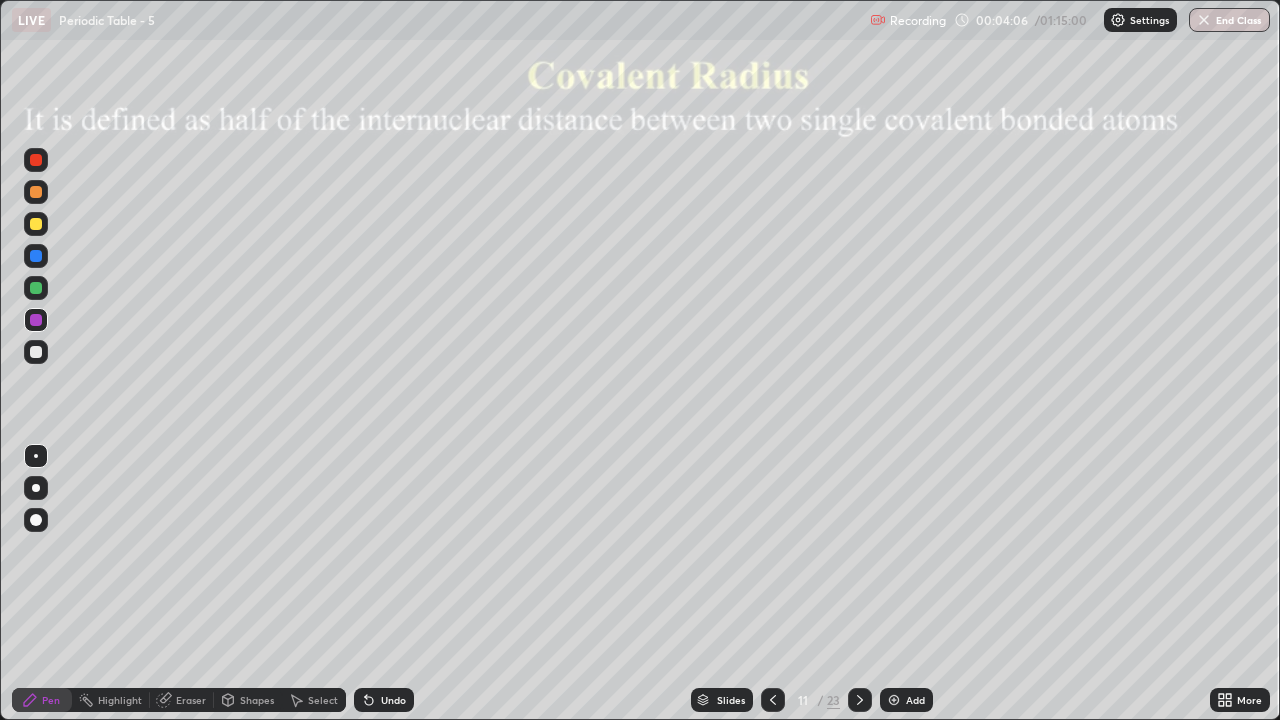 click at bounding box center [36, 224] 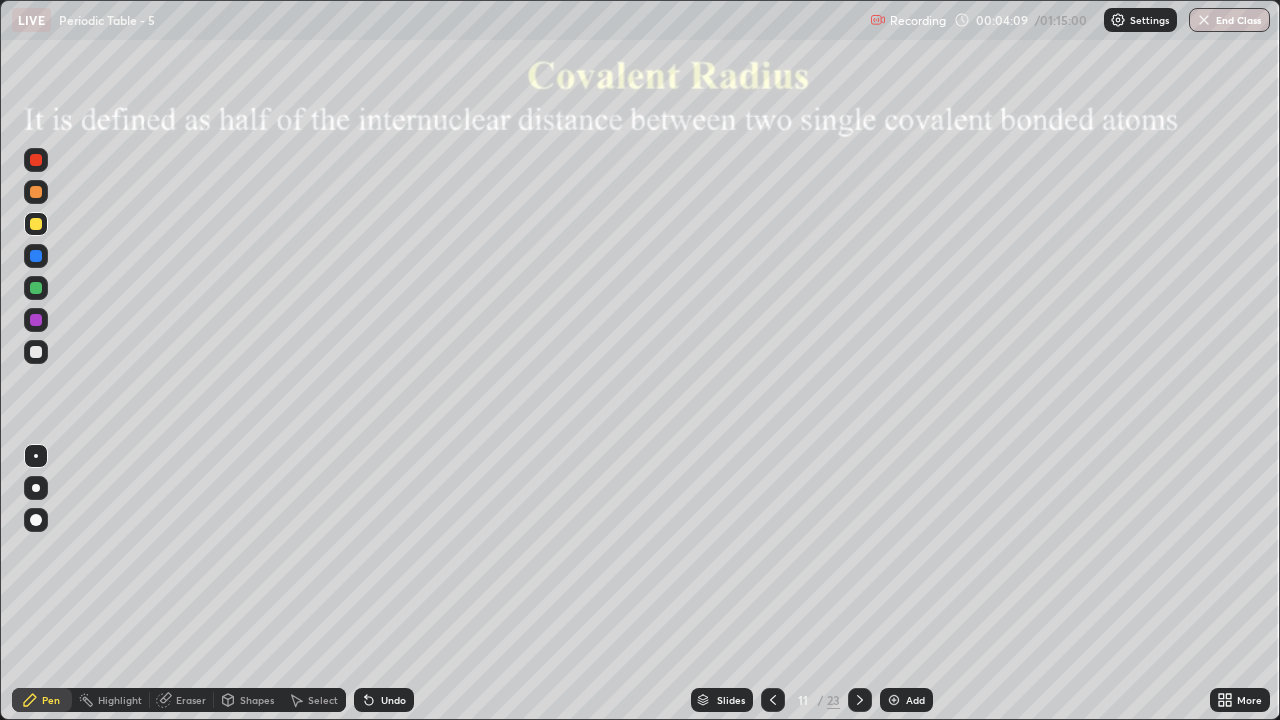click at bounding box center (36, 320) 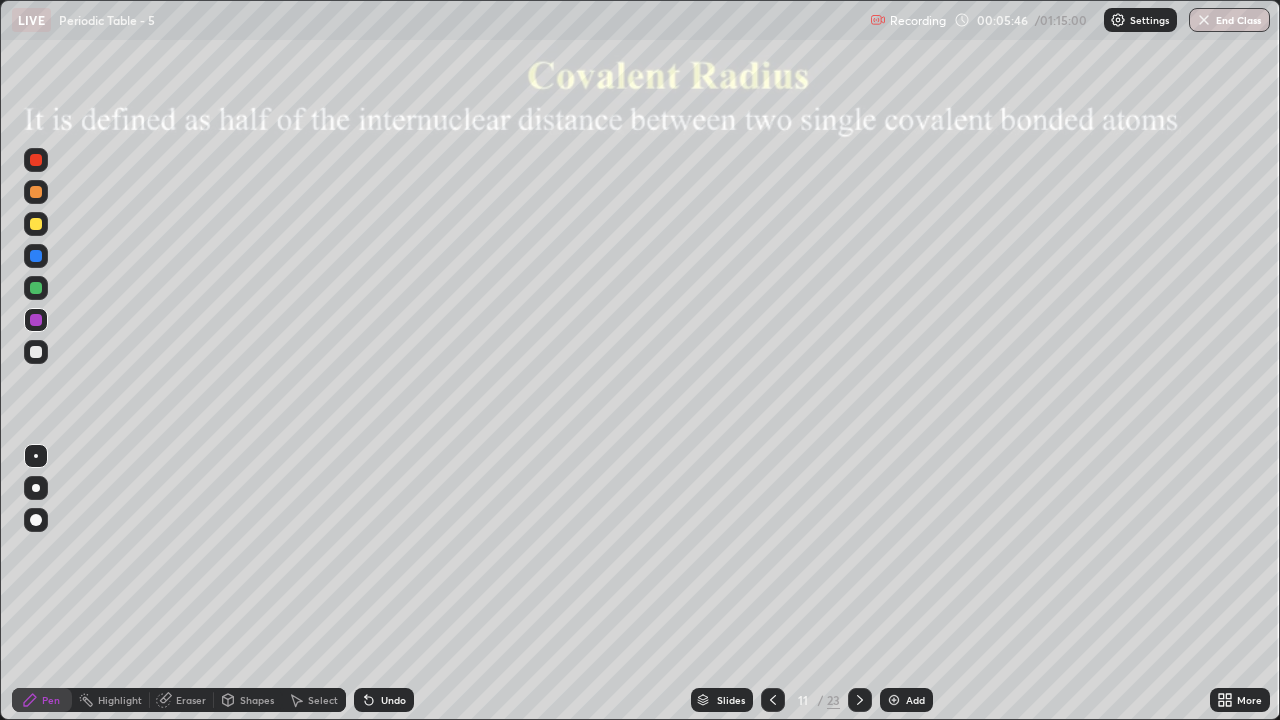 click on "Eraser" at bounding box center (191, 700) 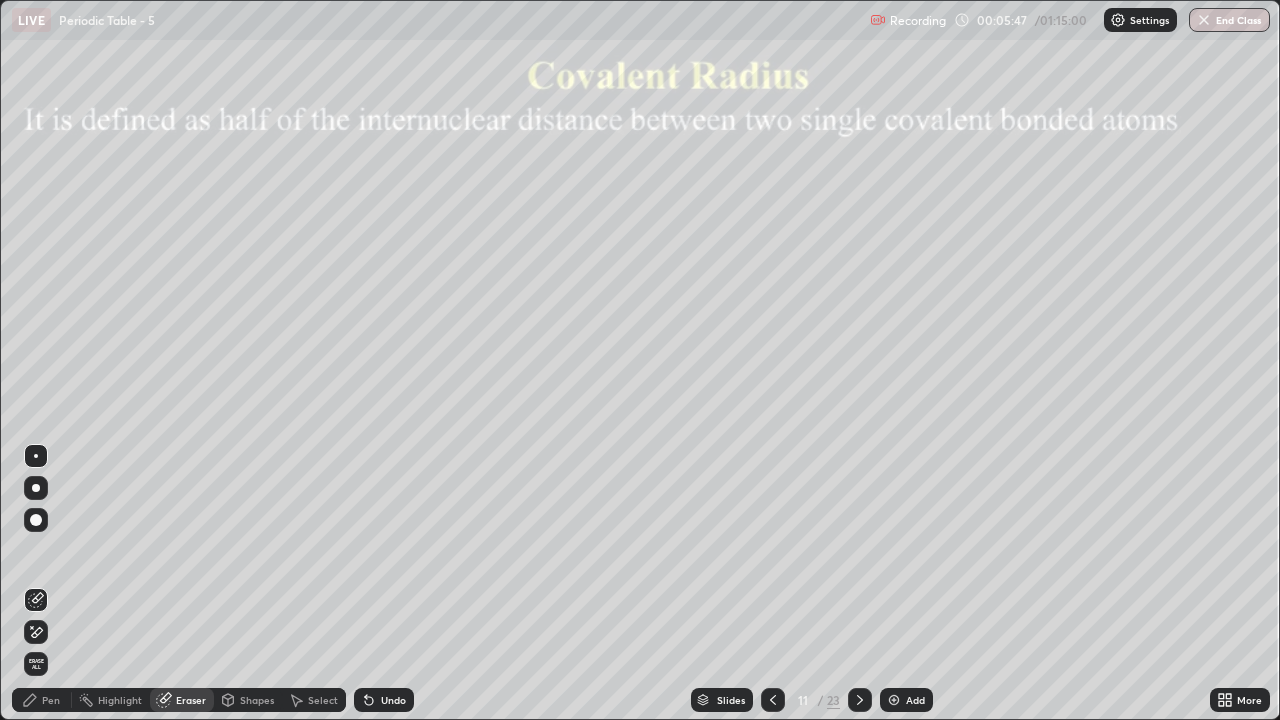click on "Shapes" at bounding box center (257, 700) 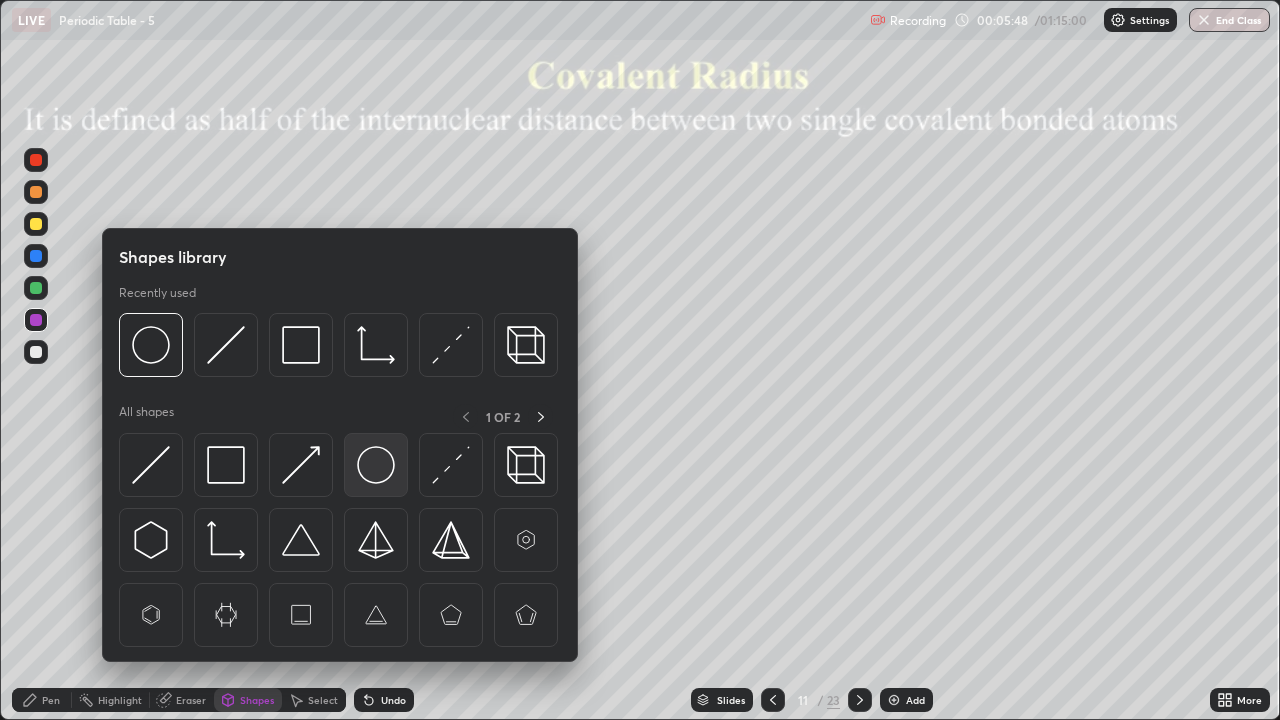 click at bounding box center (376, 465) 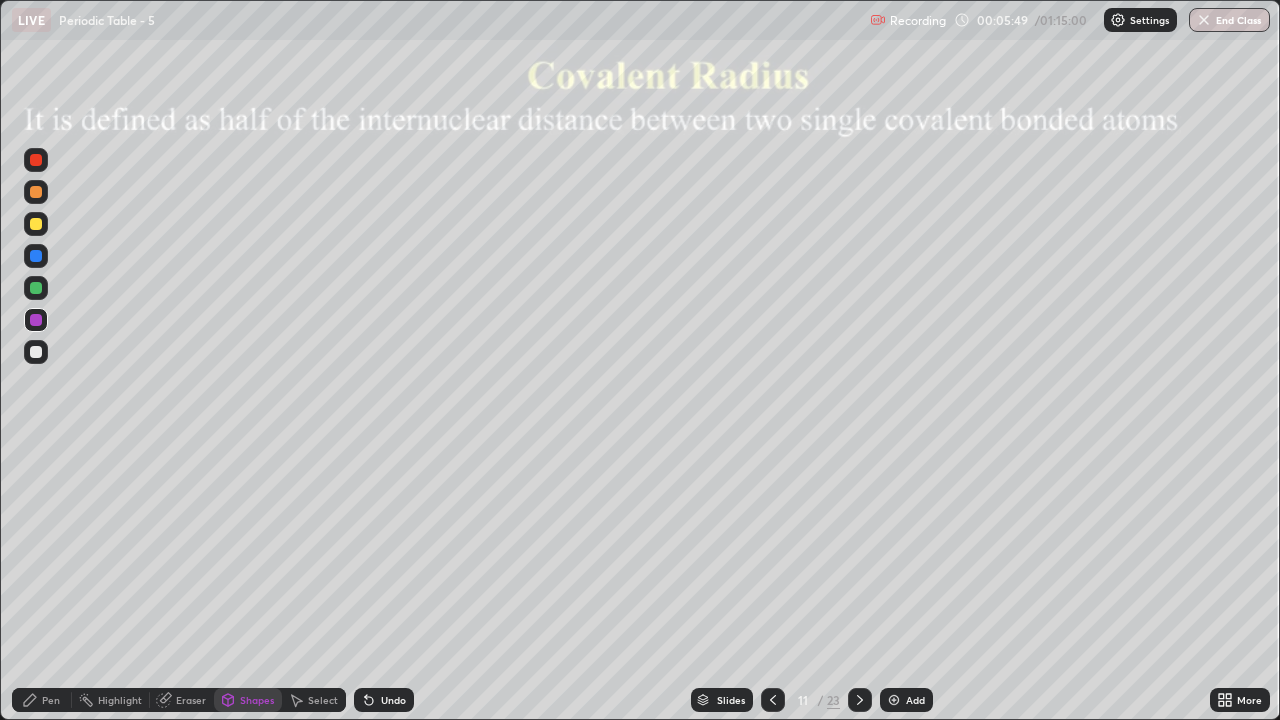 click at bounding box center [36, 224] 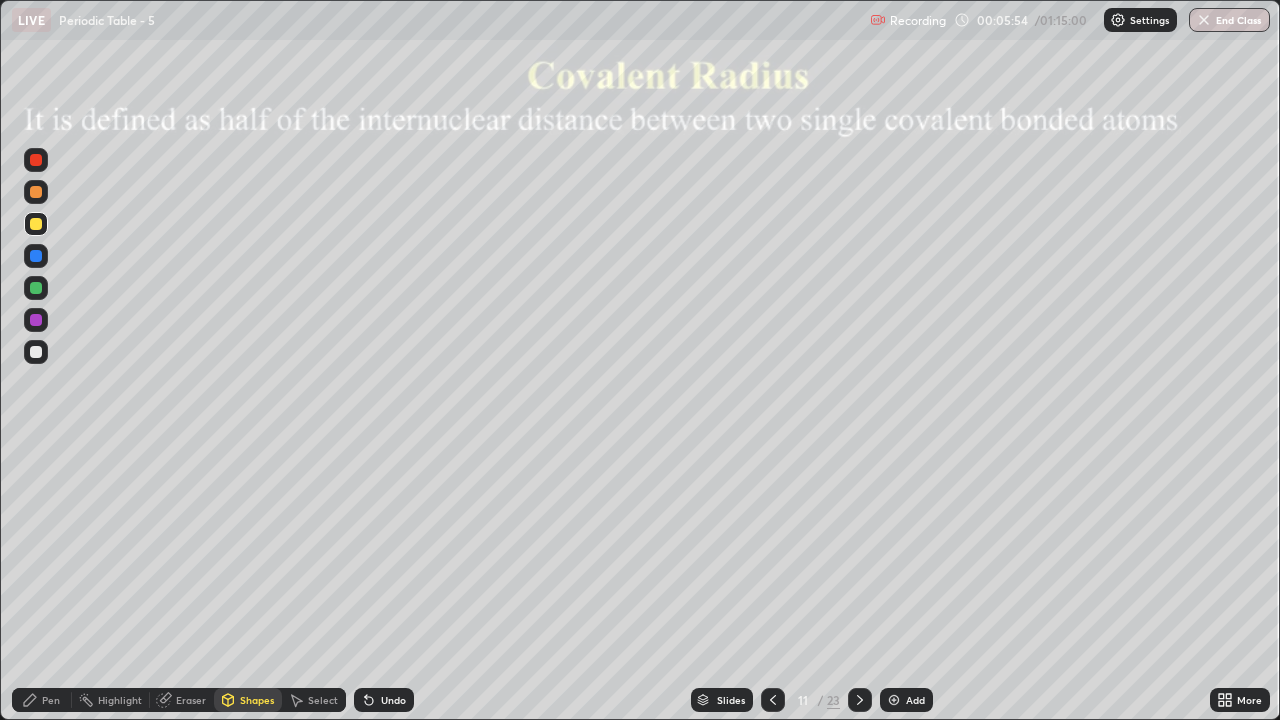 click on "Eraser" at bounding box center [191, 700] 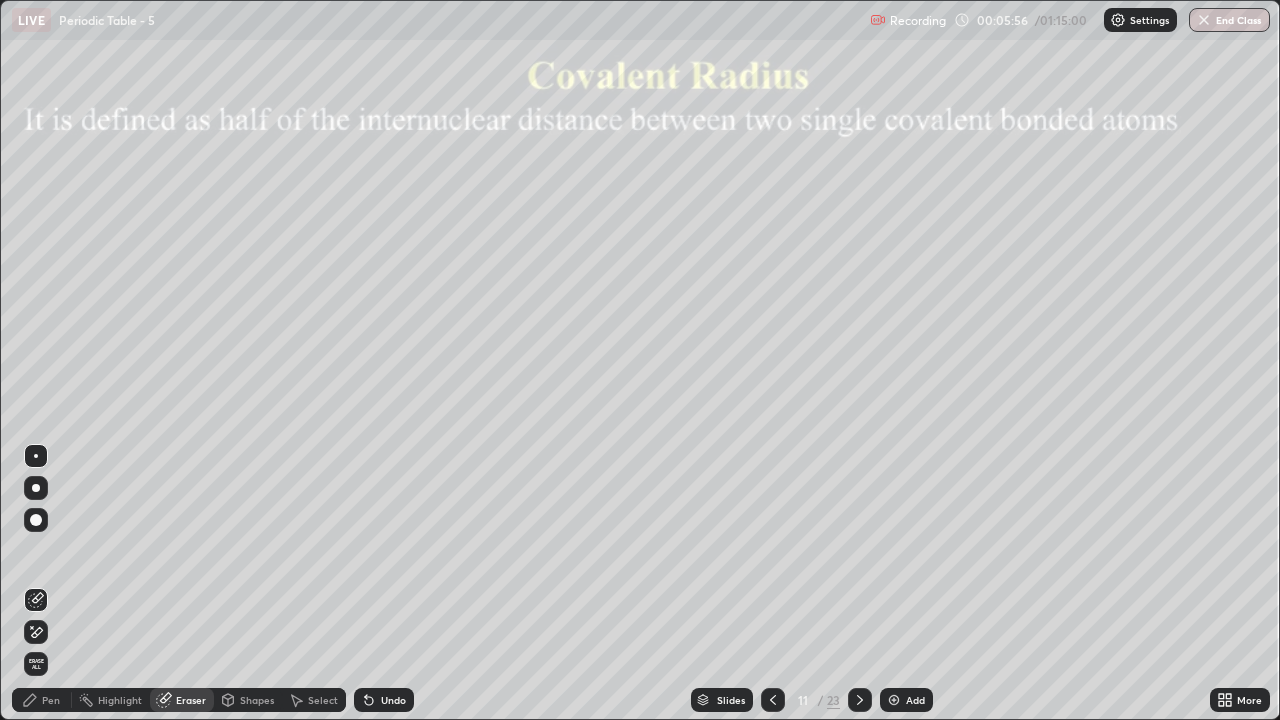 click on "Pen" at bounding box center [51, 700] 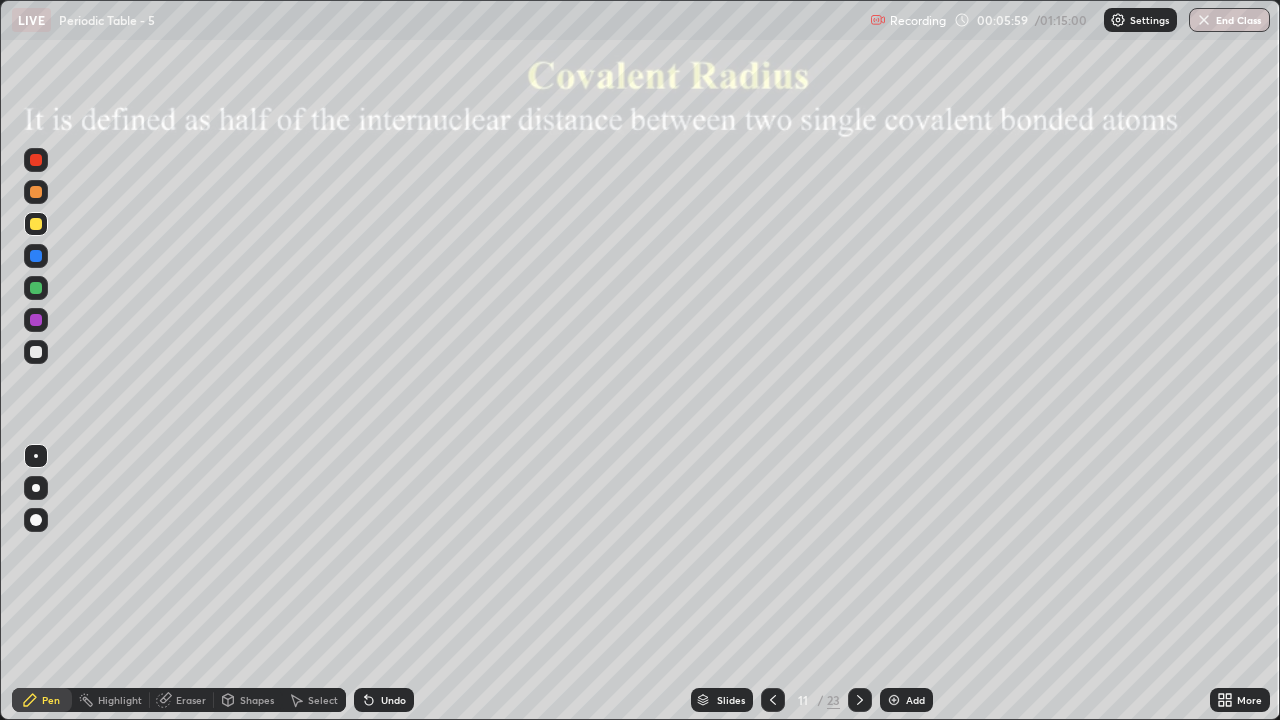 click on "Shapes" at bounding box center (257, 700) 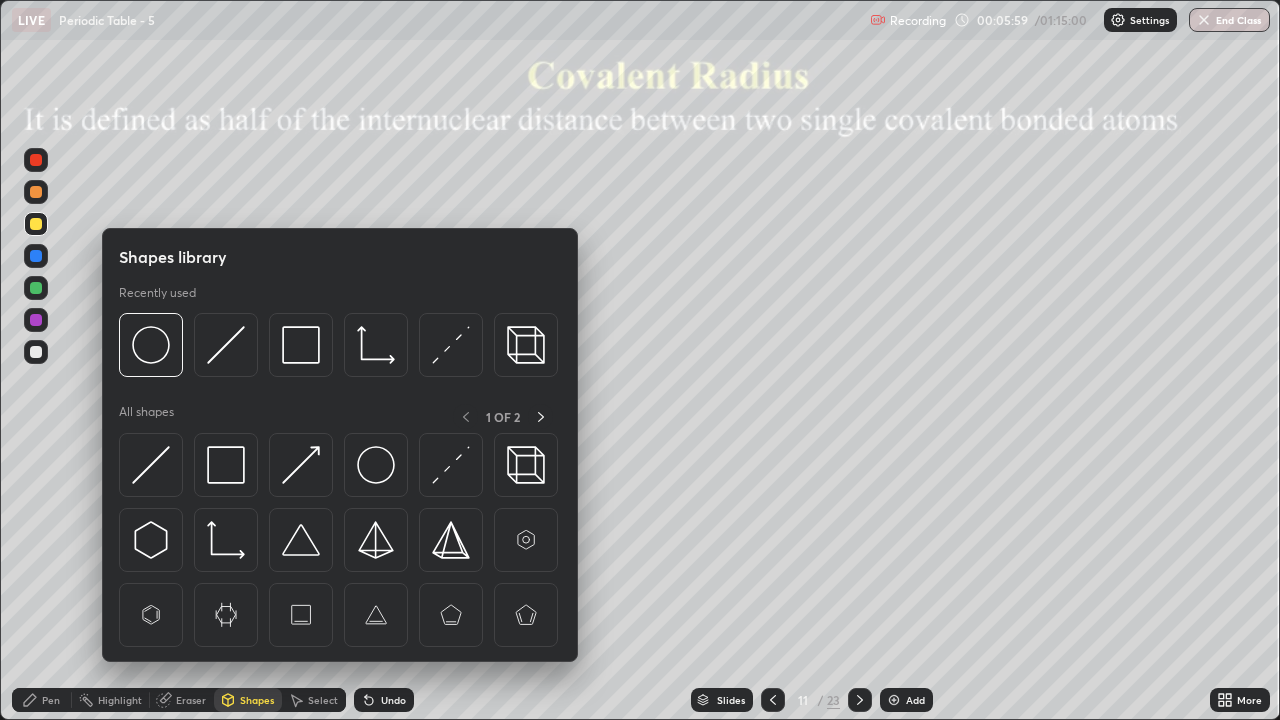 click on "Select" at bounding box center (314, 700) 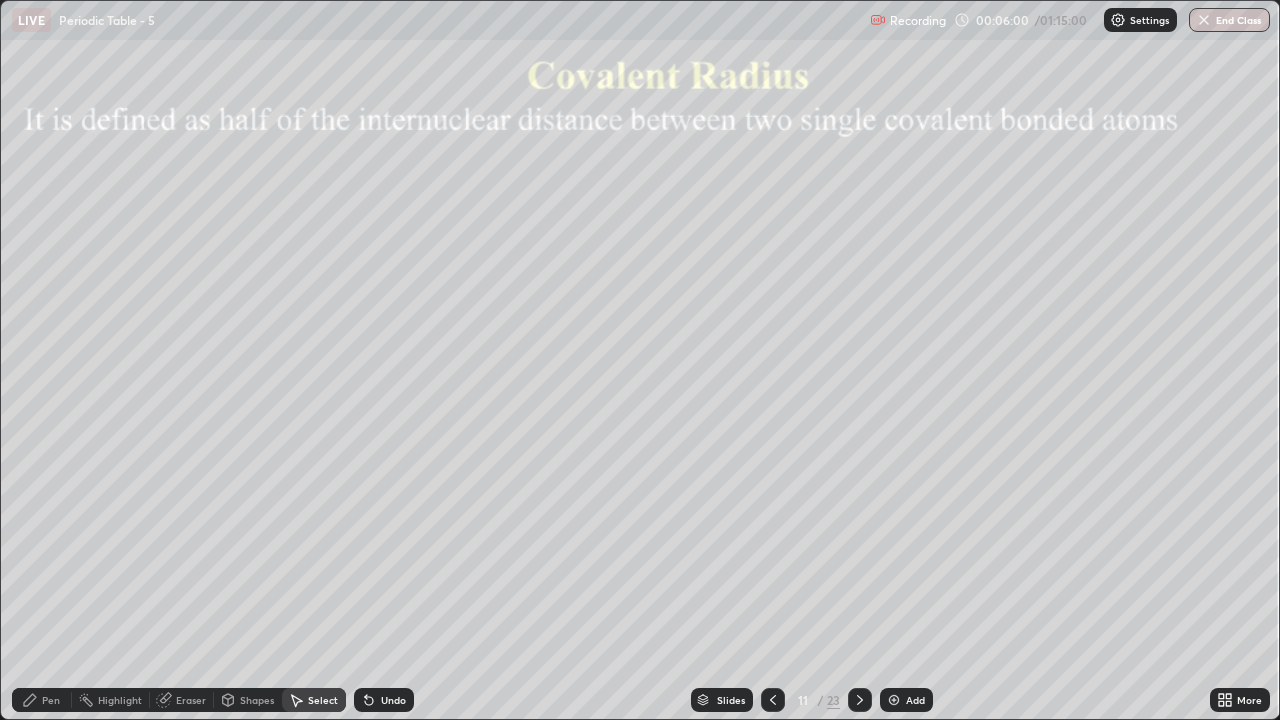 click on "Shapes" at bounding box center [257, 700] 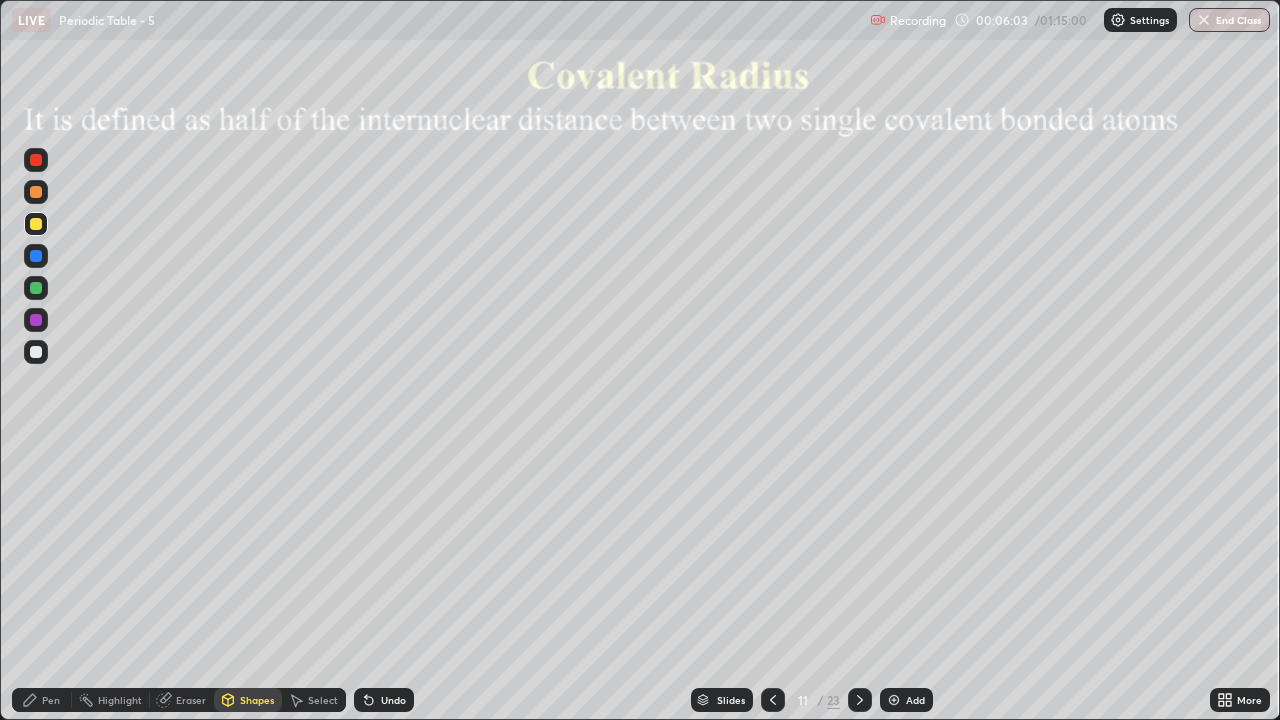 click on "Select" at bounding box center [323, 700] 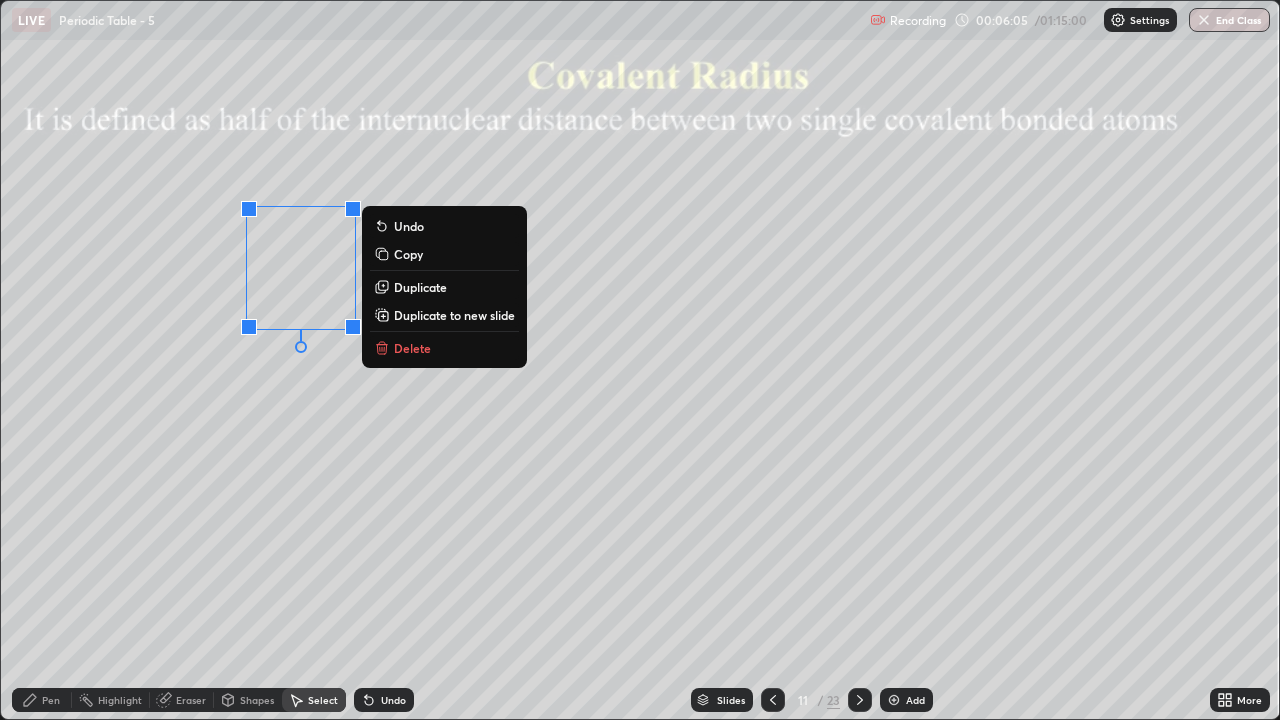 click on "Duplicate" at bounding box center [420, 287] 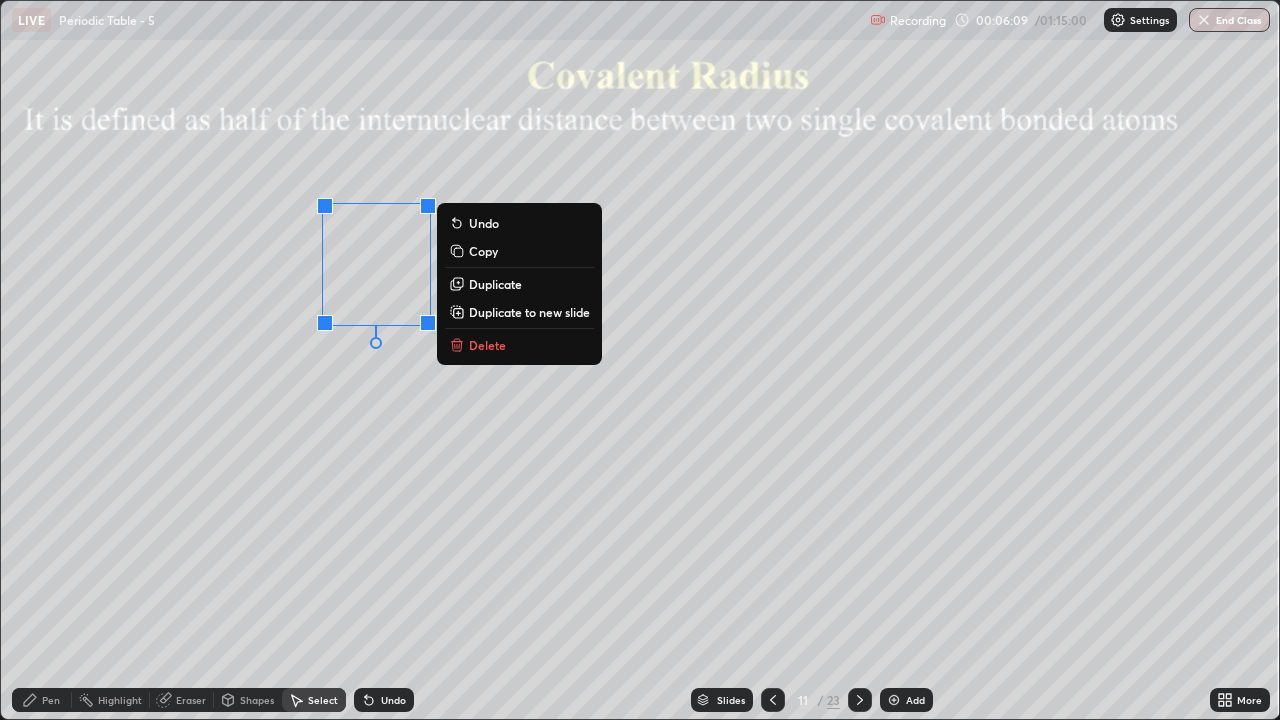 click on "0 ° Undo Copy Duplicate Duplicate to new slide Delete" at bounding box center [640, 360] 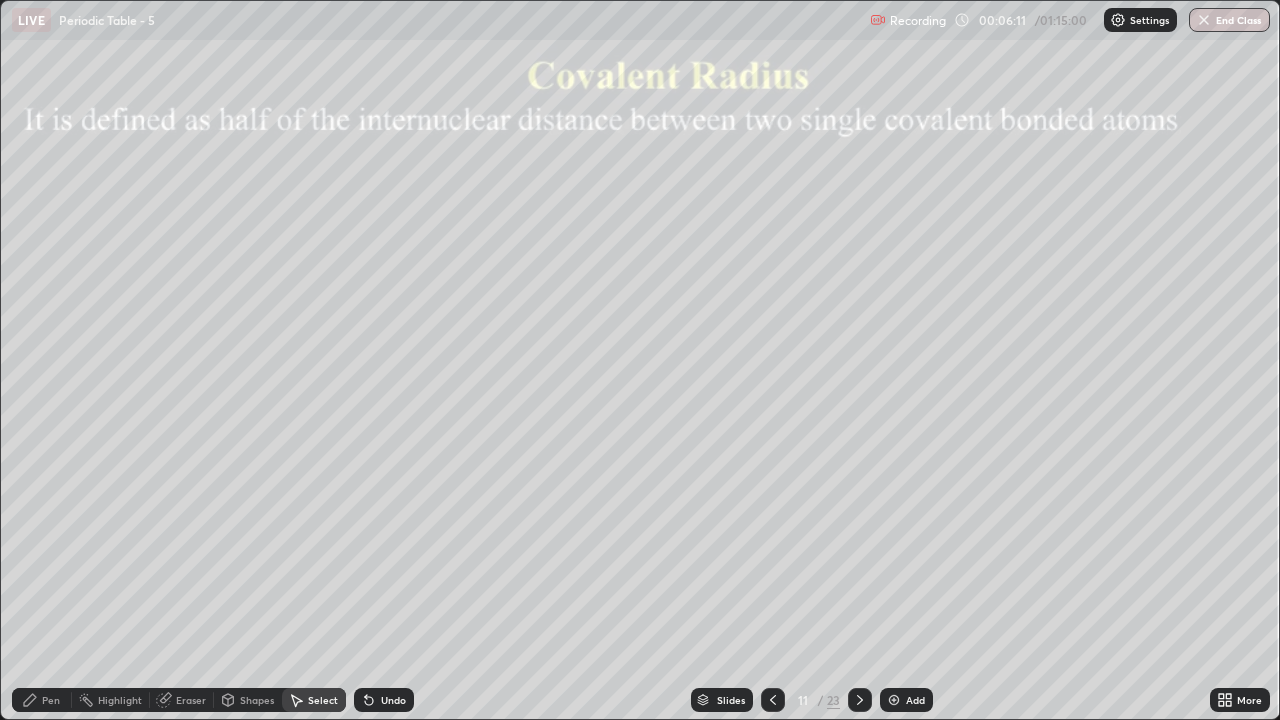 click on "Undo" at bounding box center [393, 700] 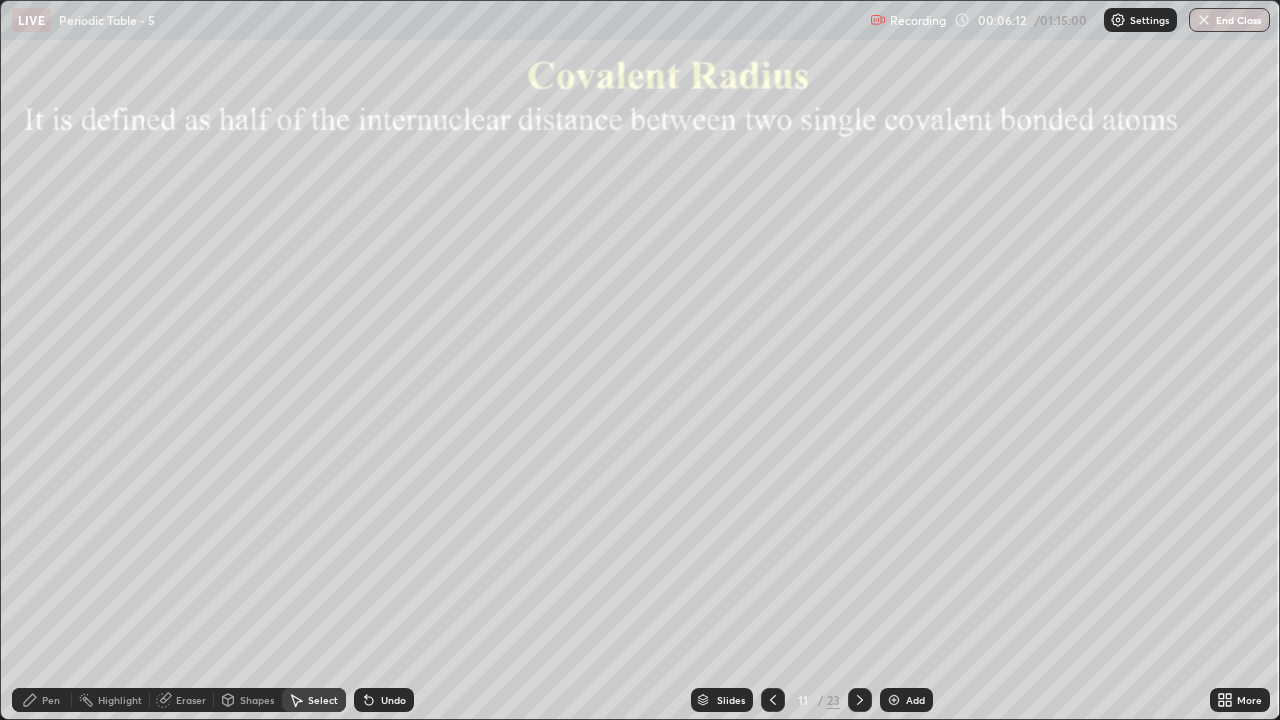 click on "Undo" at bounding box center (384, 700) 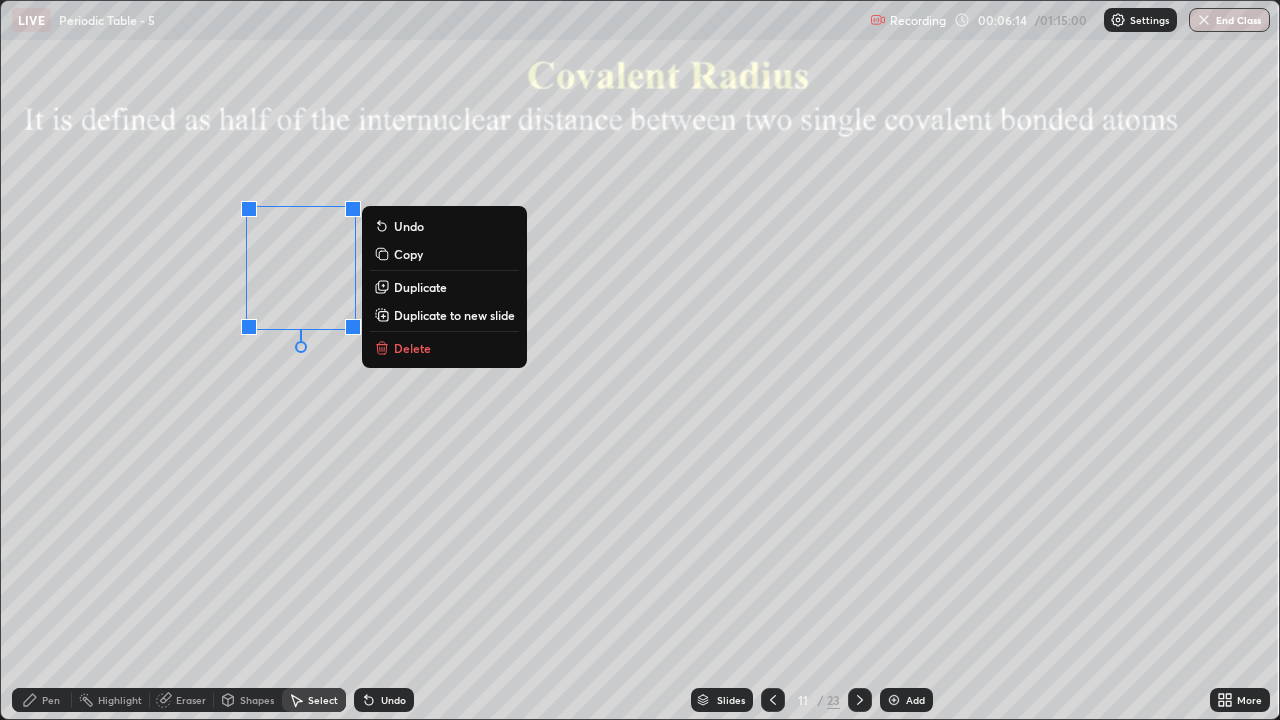click on "Duplicate" at bounding box center (420, 287) 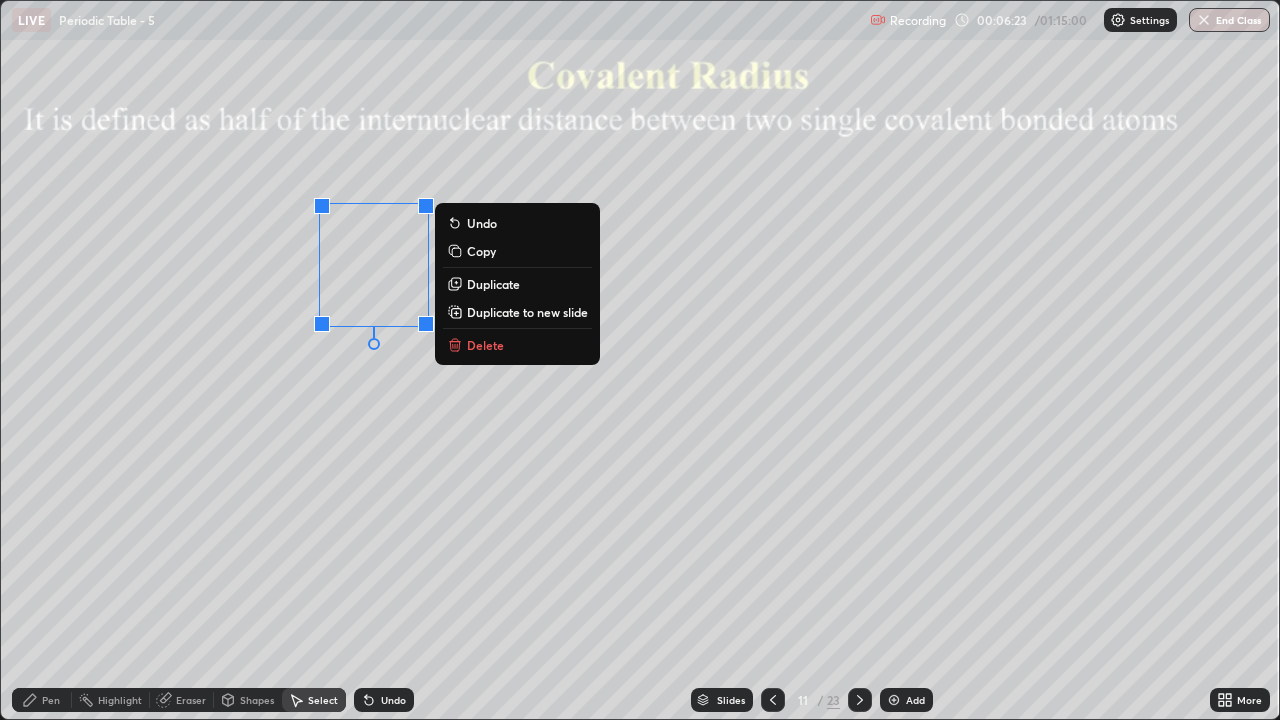 click on "0 ° Undo Copy Duplicate Duplicate to new slide Delete" at bounding box center [640, 360] 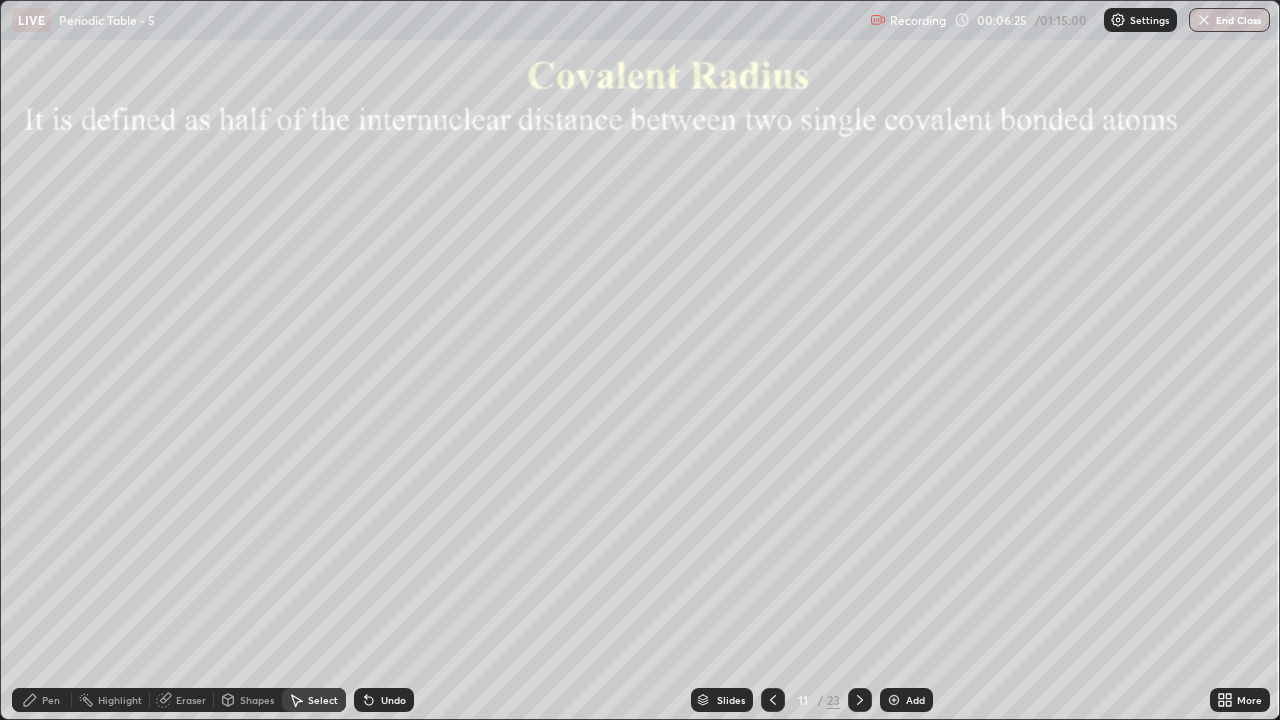 click on "Pen" at bounding box center (51, 700) 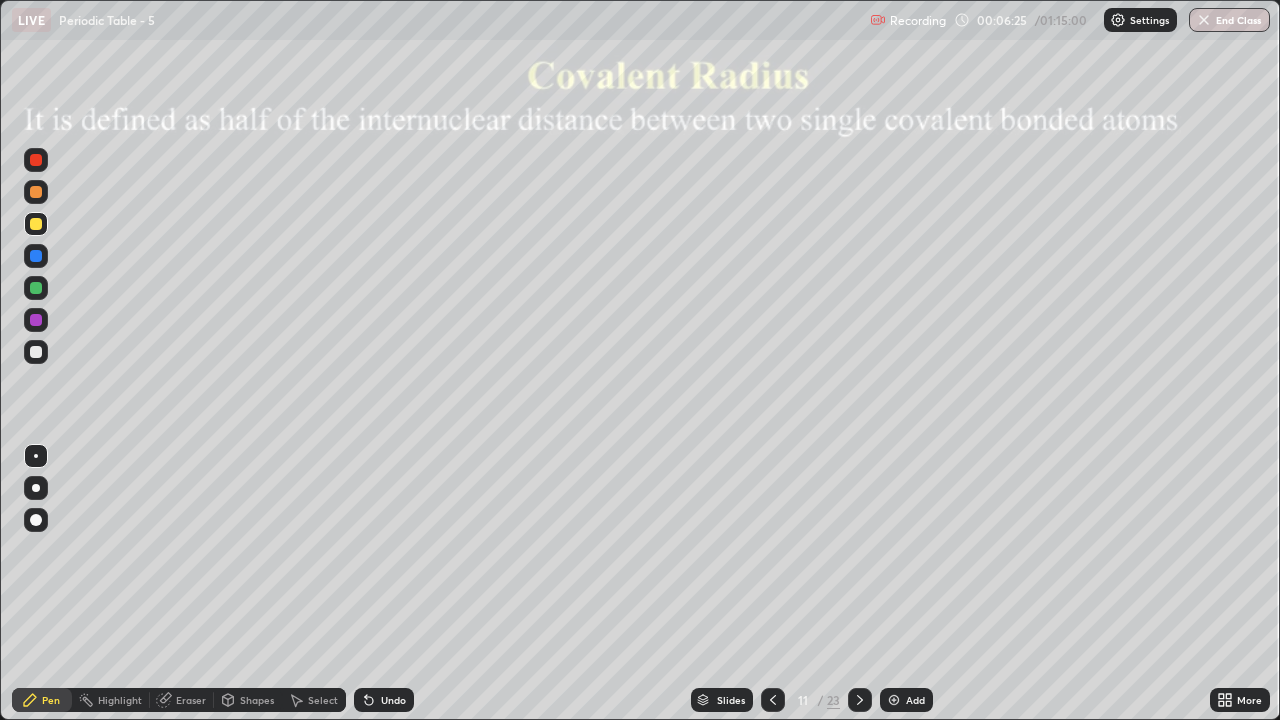click at bounding box center [36, 352] 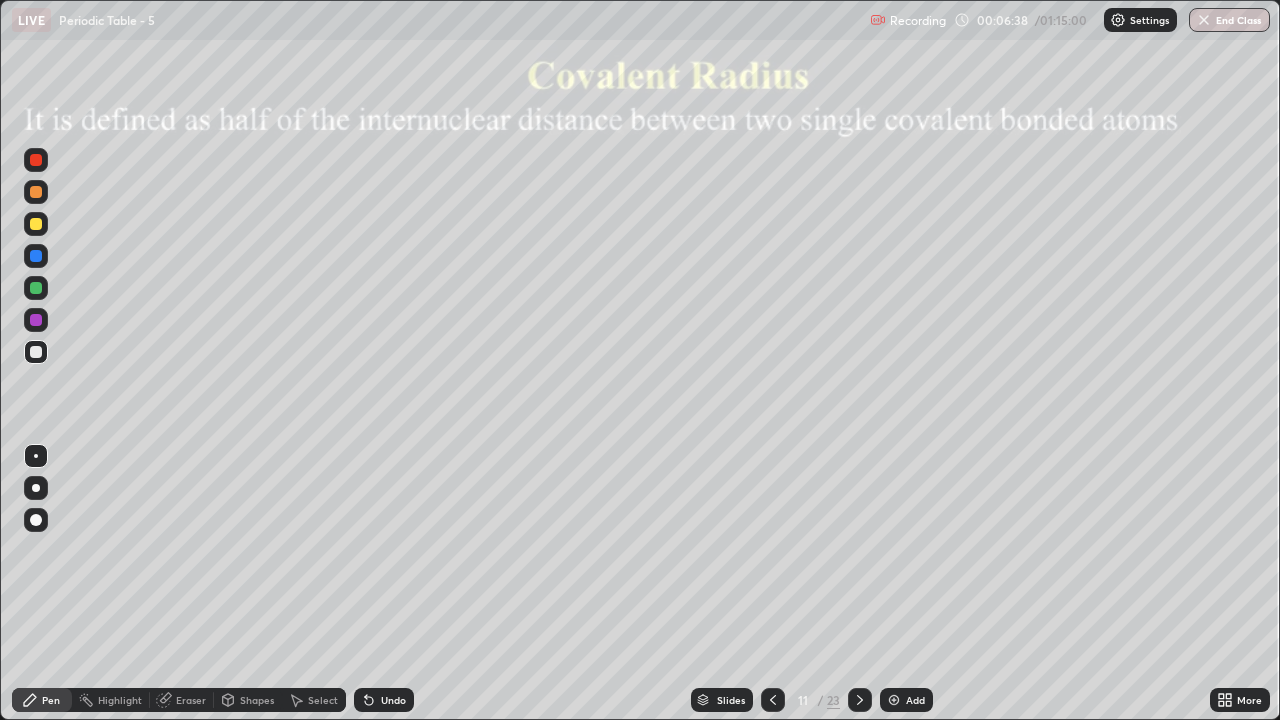 click on "Undo" at bounding box center (393, 700) 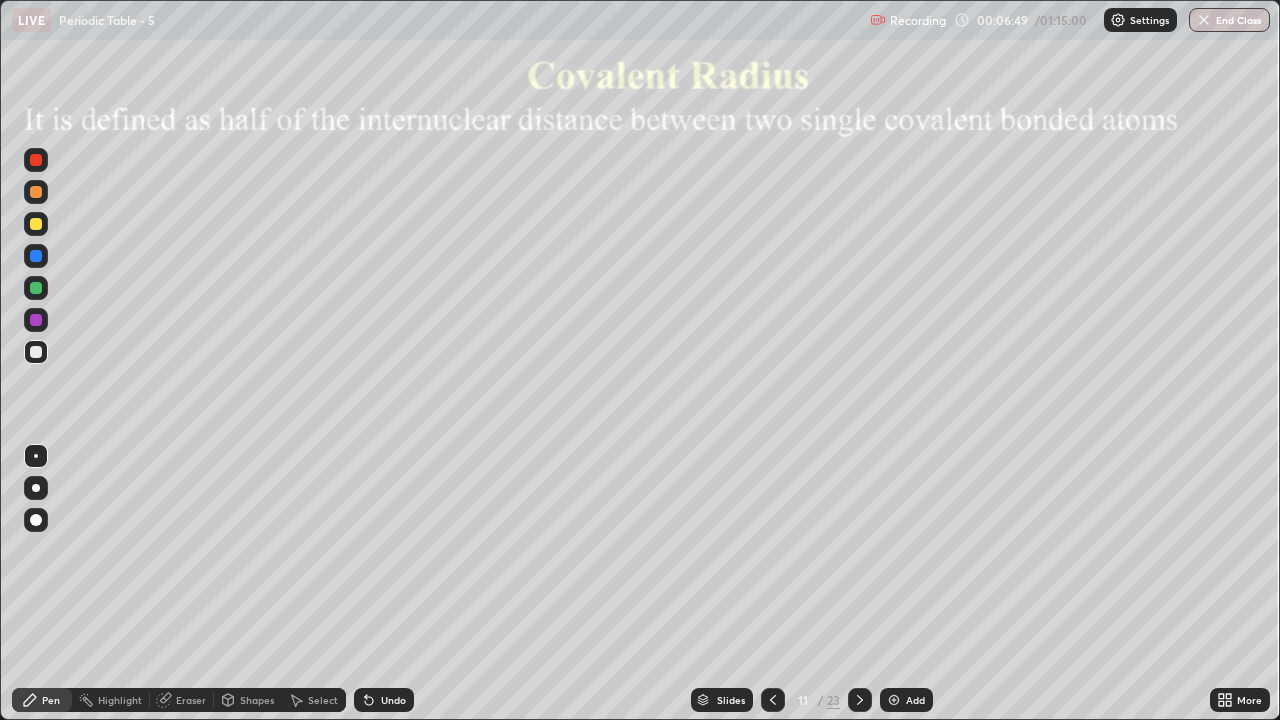 click 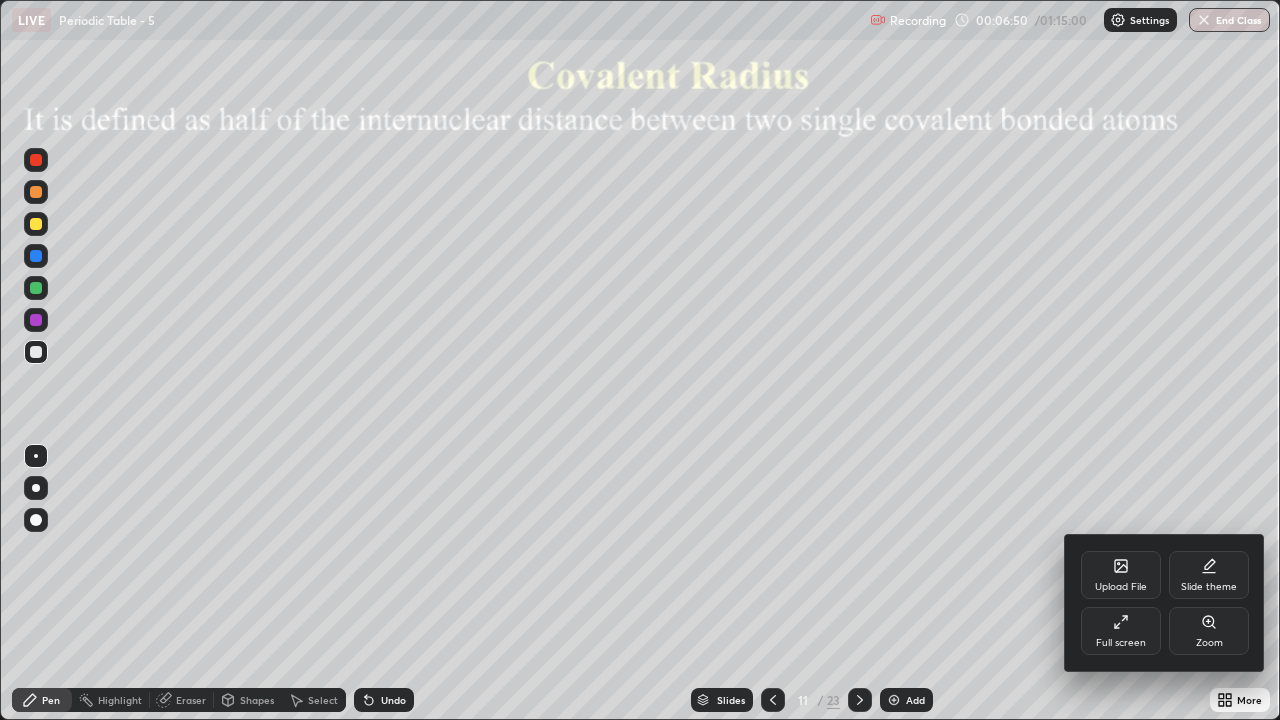 click on "Full screen" at bounding box center [1121, 631] 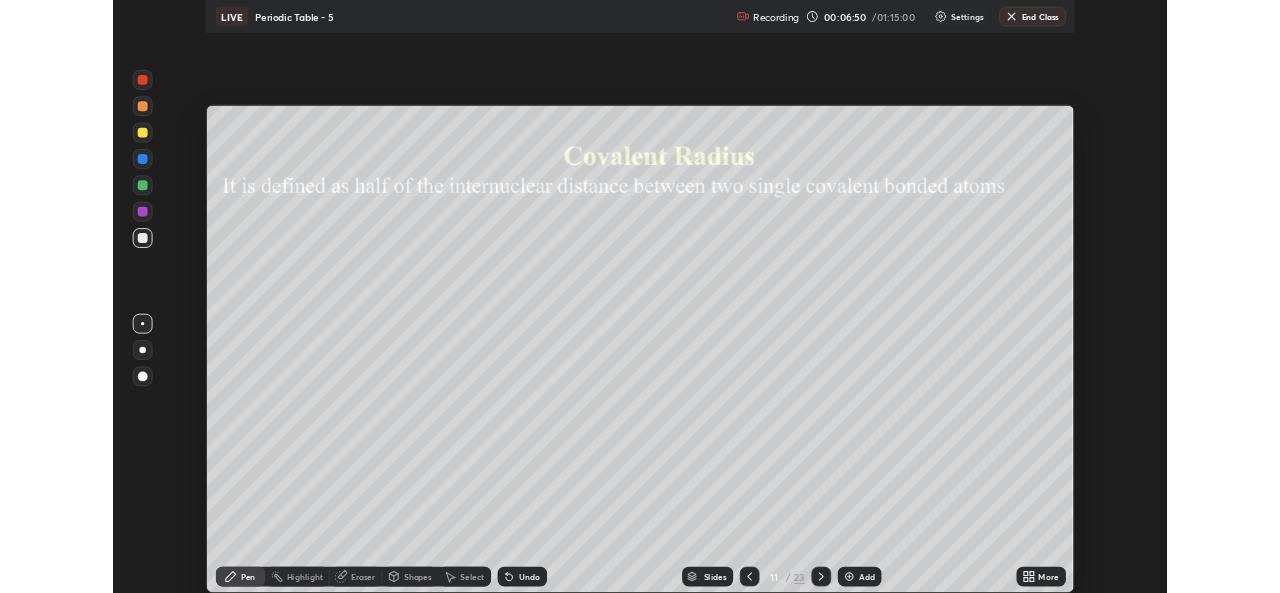 scroll, scrollTop: 593, scrollLeft: 1280, axis: both 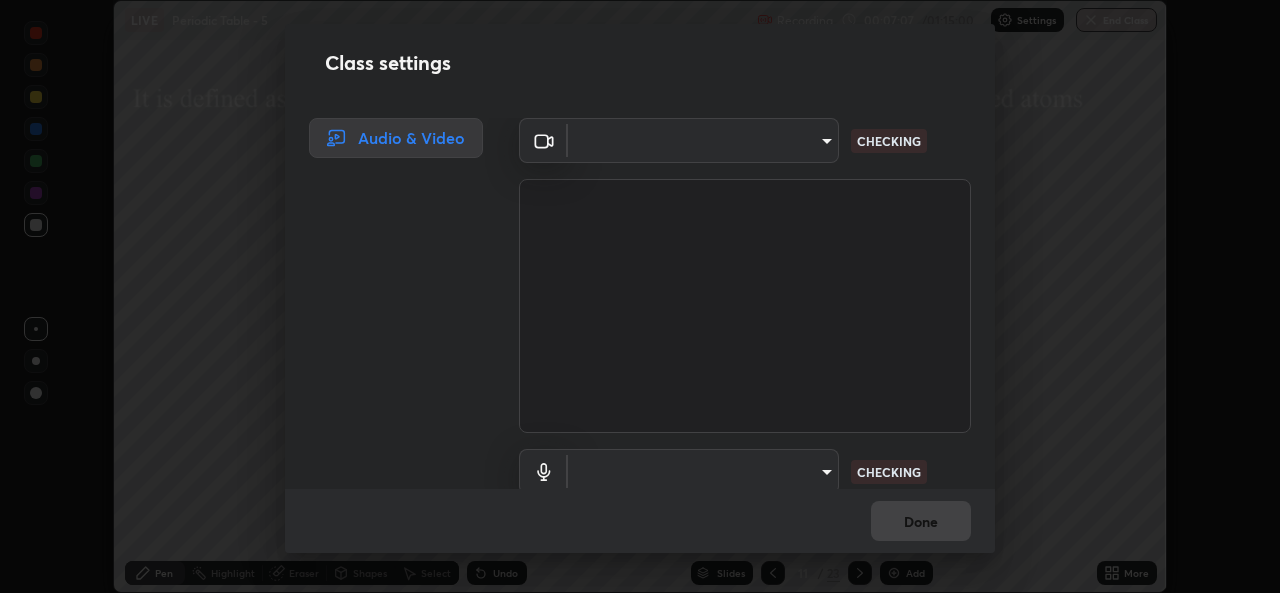type on "a83bb134842fd6c46cae91b6313aa5efba961fee809e7364c6ef7c36ed00ea69" 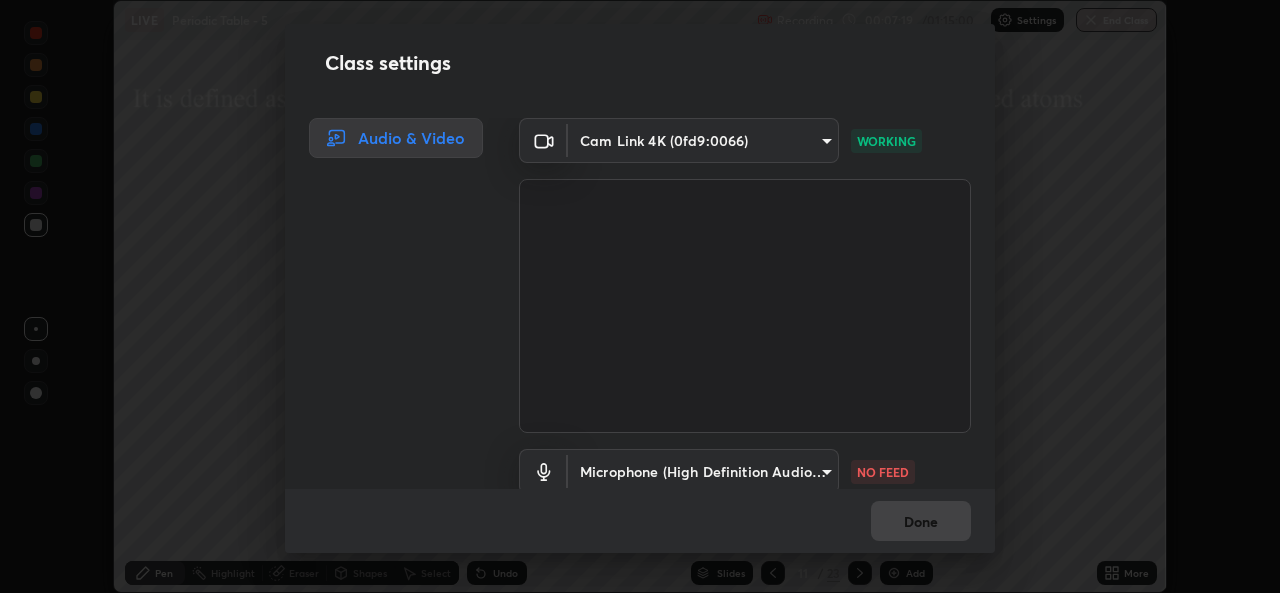 click on "Erase all LIVE Periodic Table - 5 Recording 00:07:19 /  01:15:00 Settings End Class Setting up your live class Periodic Table - 5 • L44 of Course On Chemistry for NEET Growth 1 2027 [FIRST] [LAST] Pen Highlight Eraser Shapes Select Undo Slides 11 / 23 Add More No doubts shared Encourage your learners to ask a doubt for better clarity Report an issue Reason for reporting Buffering Chat not working Audio - Video sync issue Educator video quality low ​ Attach an image Report Class settings Audio & Video Cam Link 4K (0fd9:0066) [HASH] WORKING Microphone (High Definition Audio Device) [HASH] NO FEED Done" at bounding box center (640, 296) 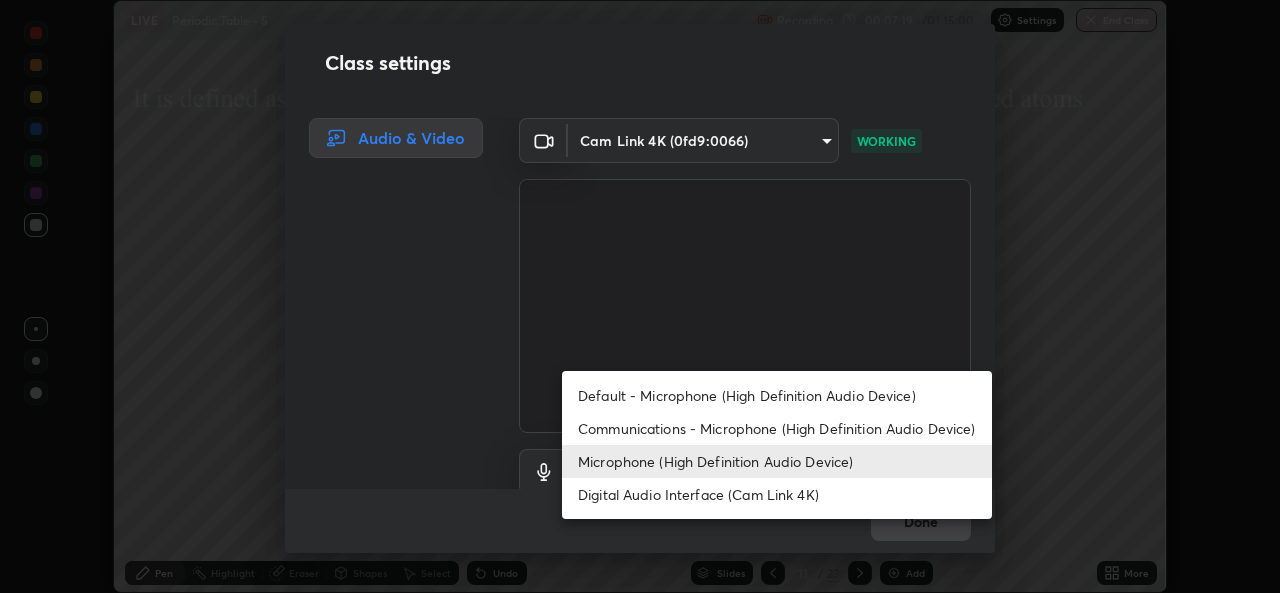 scroll, scrollTop: 10, scrollLeft: 0, axis: vertical 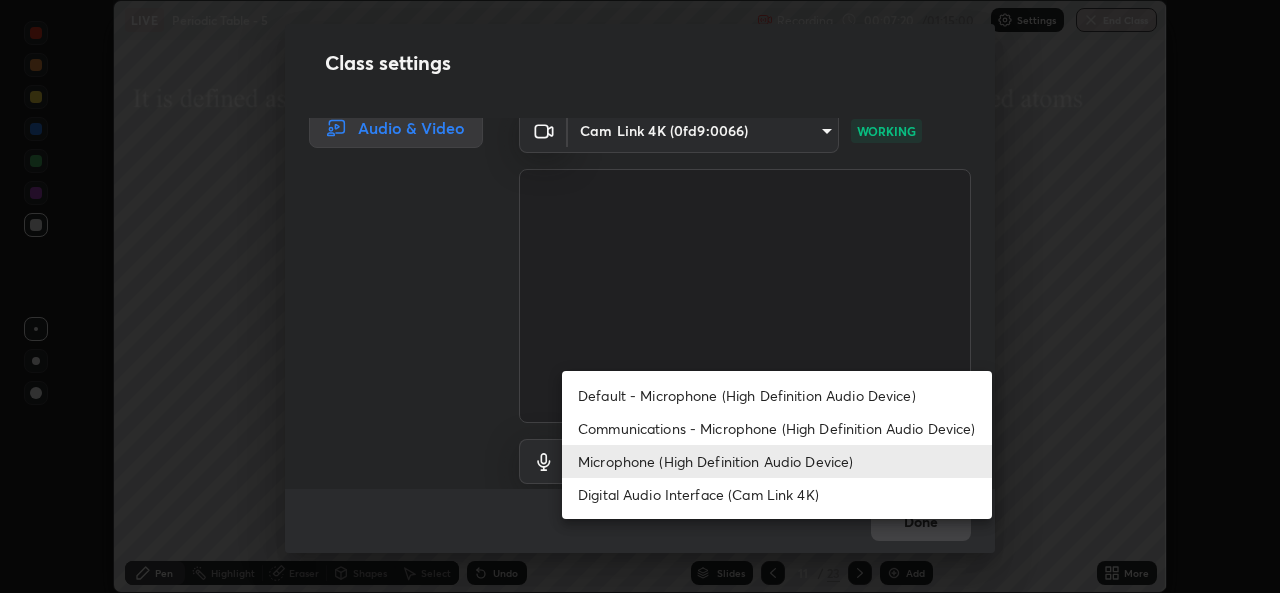 click on "Default - Microphone (High Definition Audio Device)" at bounding box center (777, 395) 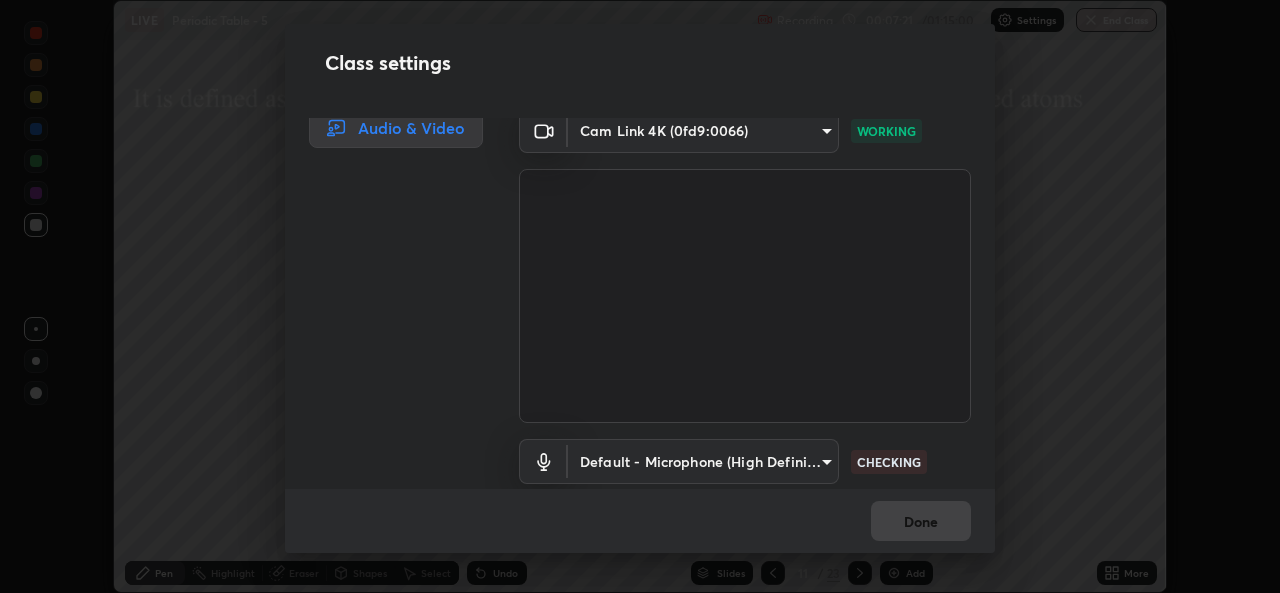 click on "Erase all LIVE Periodic Table - 5 Recording 00:07:21 /  01:15:00 Settings End Class Setting up your live class Periodic Table - 5 • L44 of Course On Chemistry for NEET Growth 1 2027 [FIRST] [LAST] Pen Highlight Eraser Shapes Select Undo Slides 11 / 23 Add More No doubts shared Encourage your learners to ask a doubt for better clarity Report an issue Reason for reporting Buffering Chat not working Audio - Video sync issue Educator video quality low ​ Attach an image Report Class settings Audio & Video Cam Link 4K (0fd9:0066) [HASH] WORKING Default - Microphone (High Definition Audio Device) default CHECKING Done" at bounding box center (640, 296) 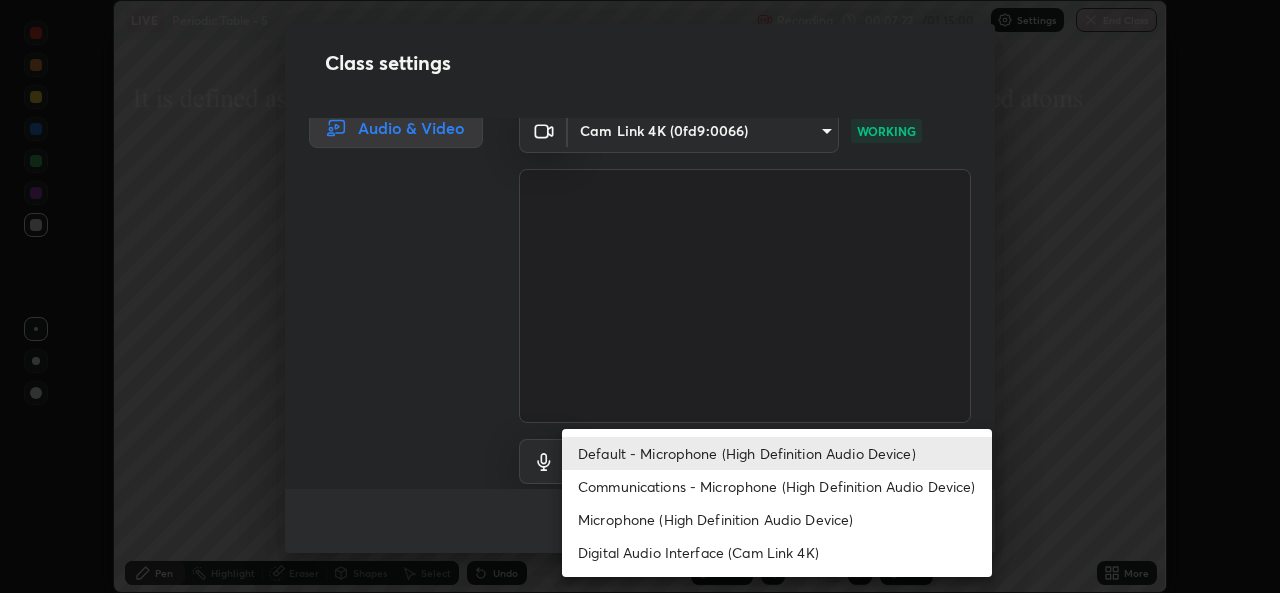 click on "Microphone (High Definition Audio Device)" at bounding box center [777, 519] 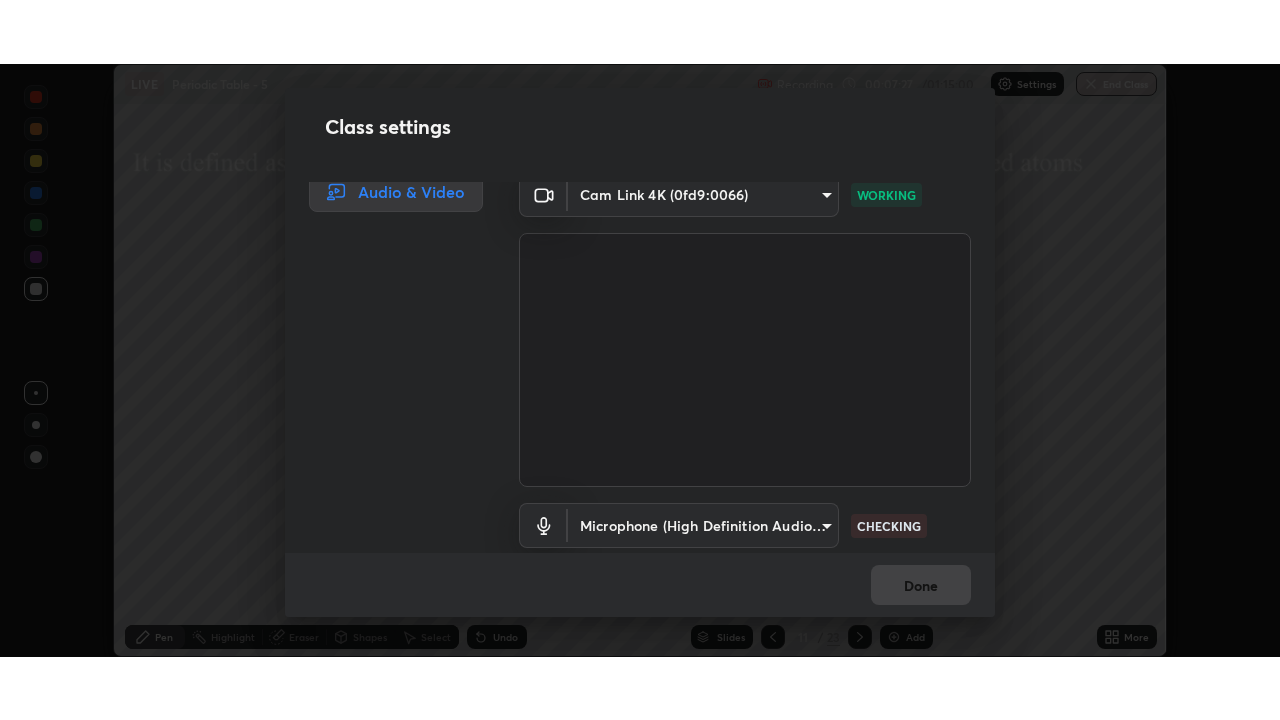 scroll, scrollTop: 83, scrollLeft: 0, axis: vertical 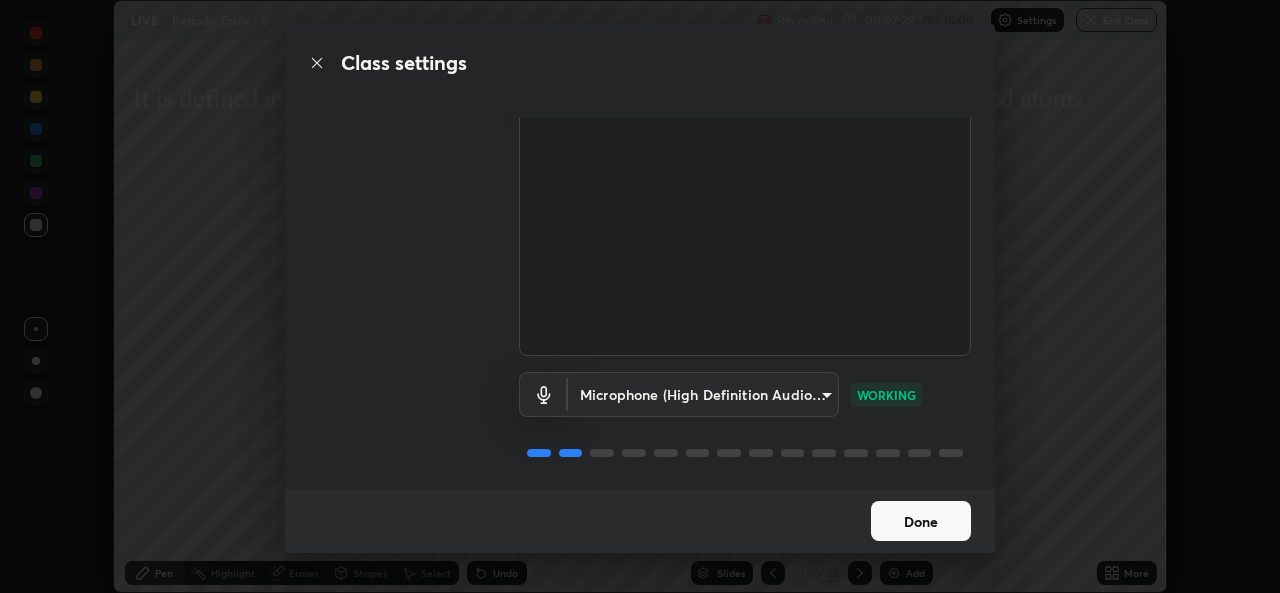 click on "Done" at bounding box center (921, 521) 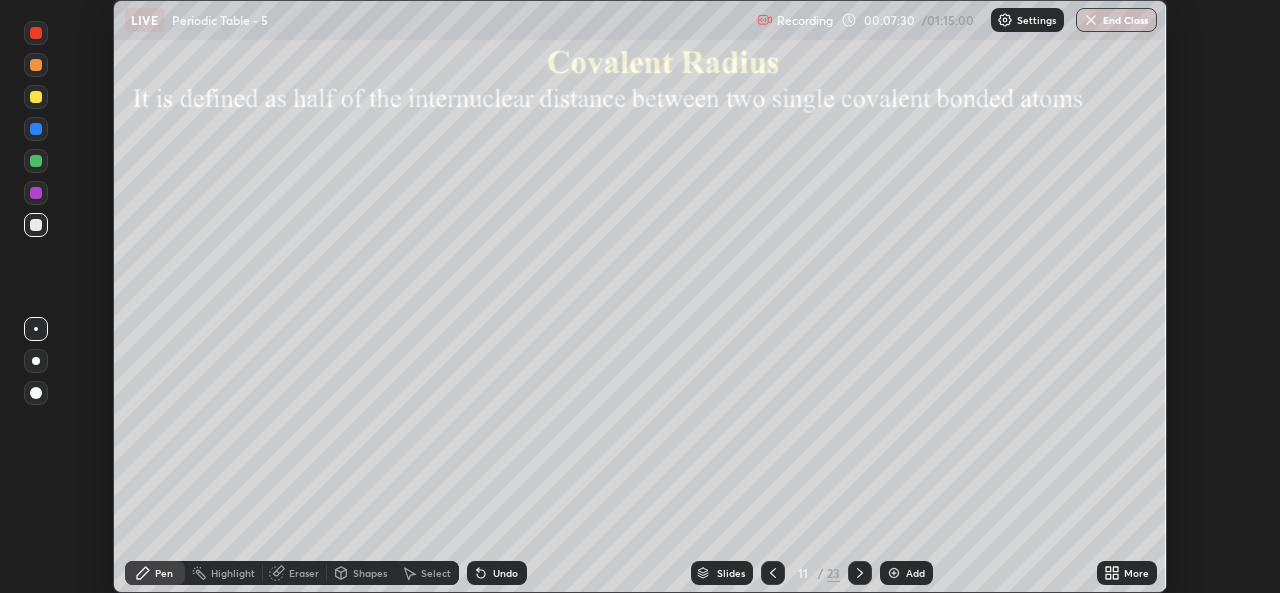 click on "More" at bounding box center (1127, 573) 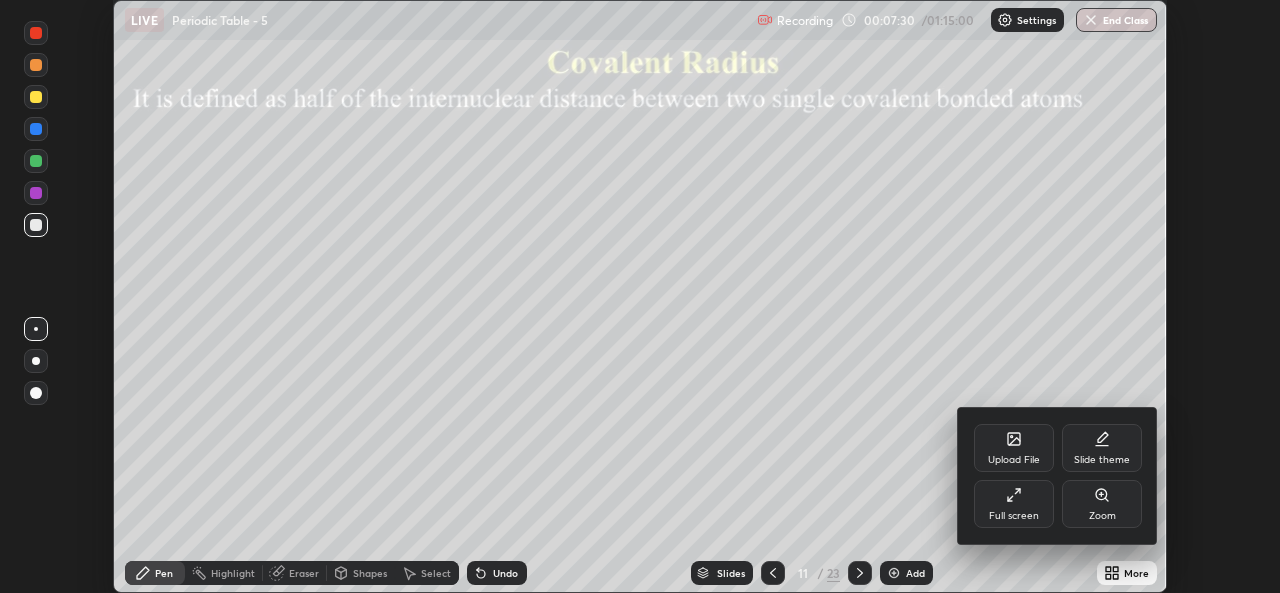 click on "Full screen" at bounding box center (1014, 504) 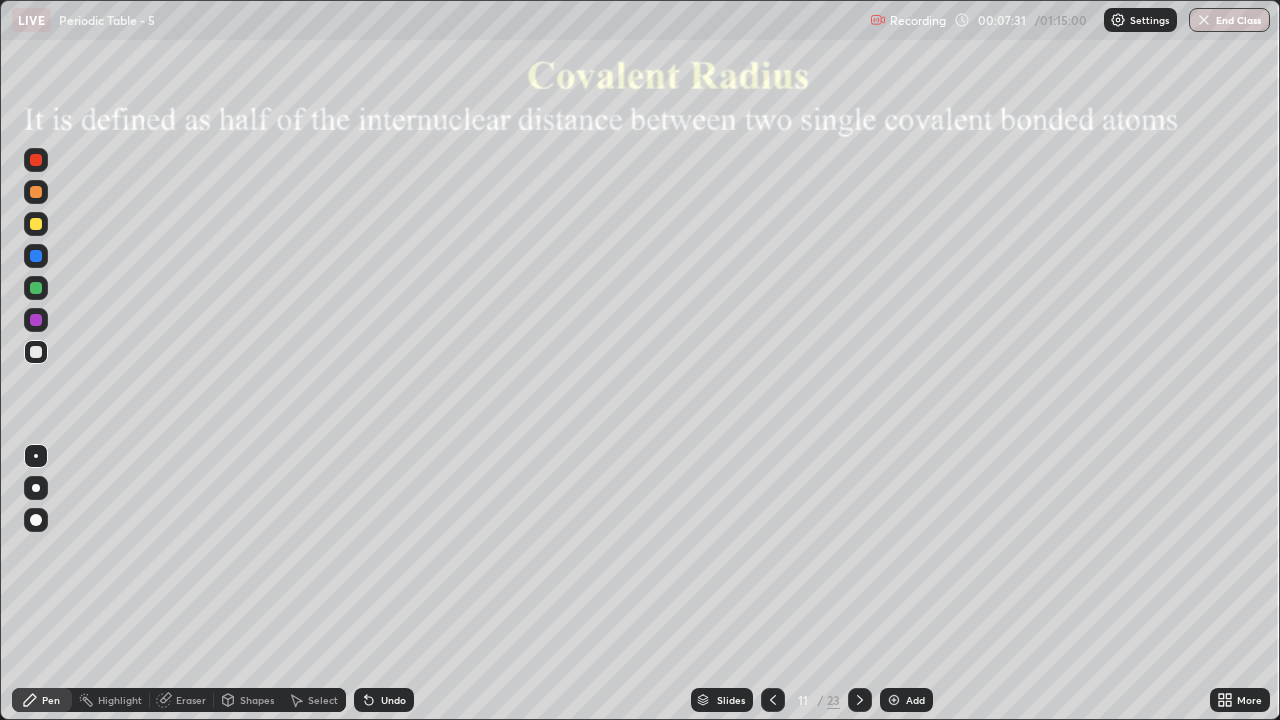 scroll, scrollTop: 99280, scrollLeft: 98720, axis: both 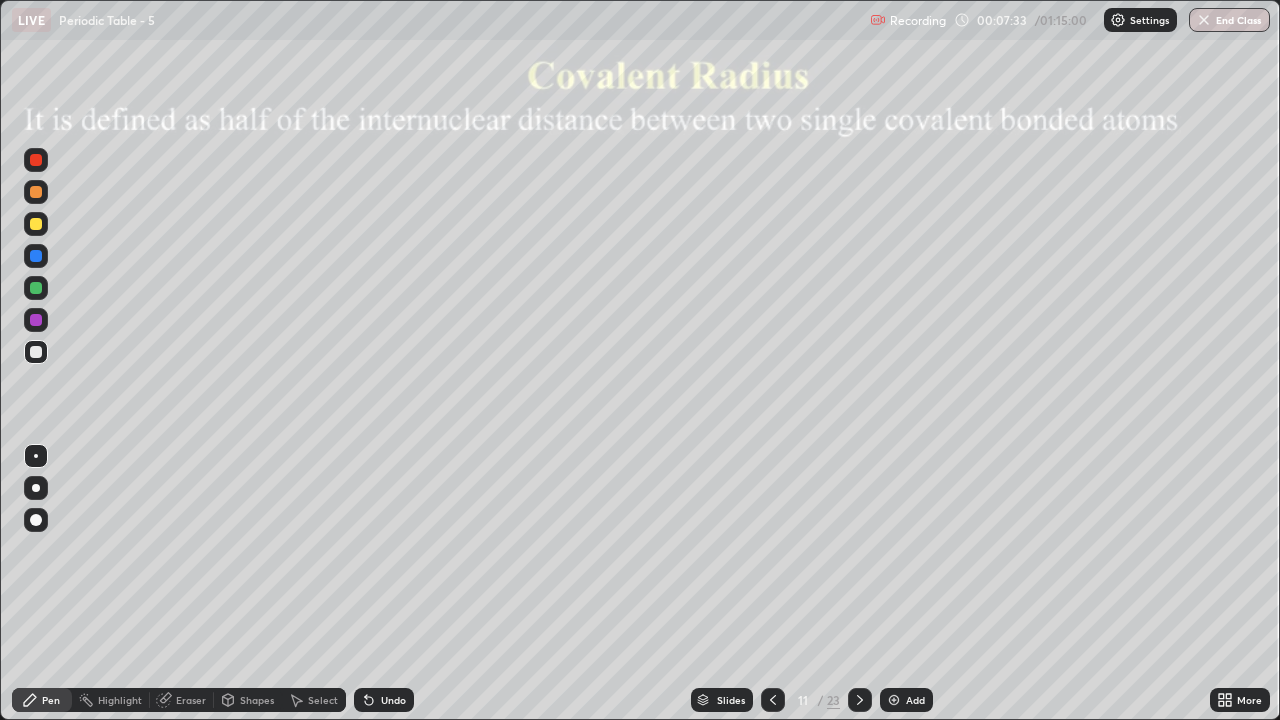 click at bounding box center [36, 352] 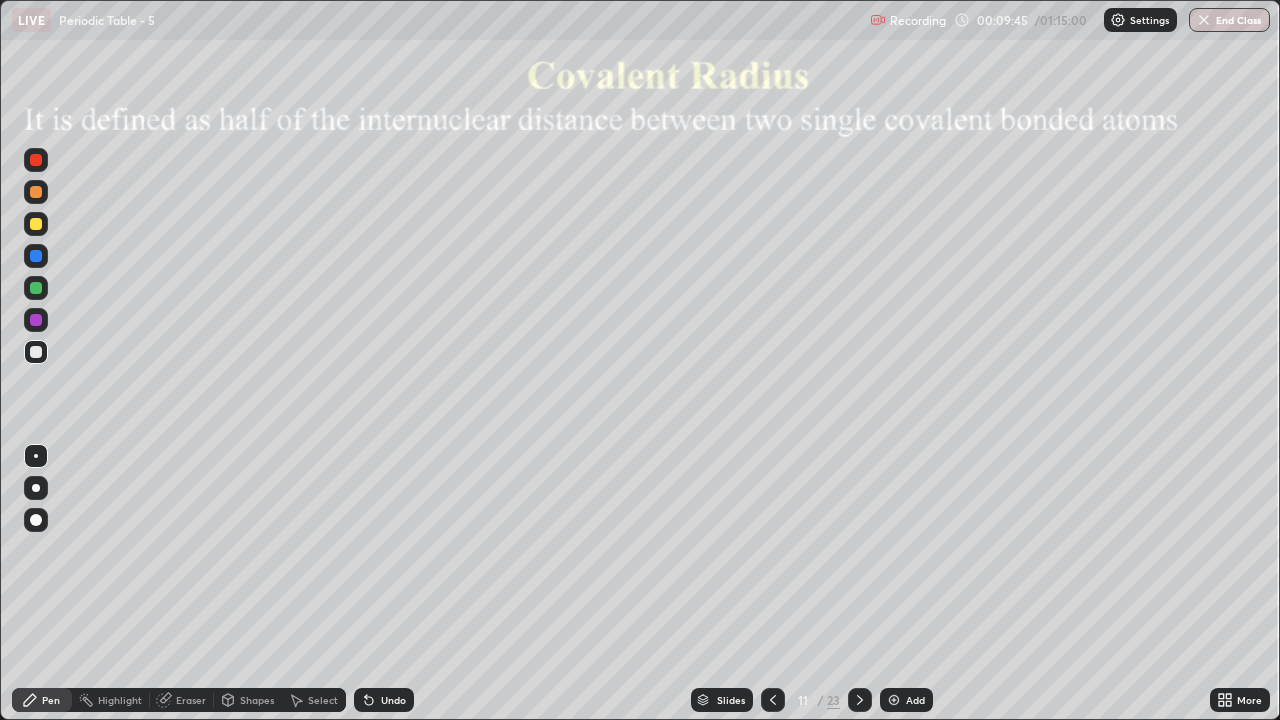 click 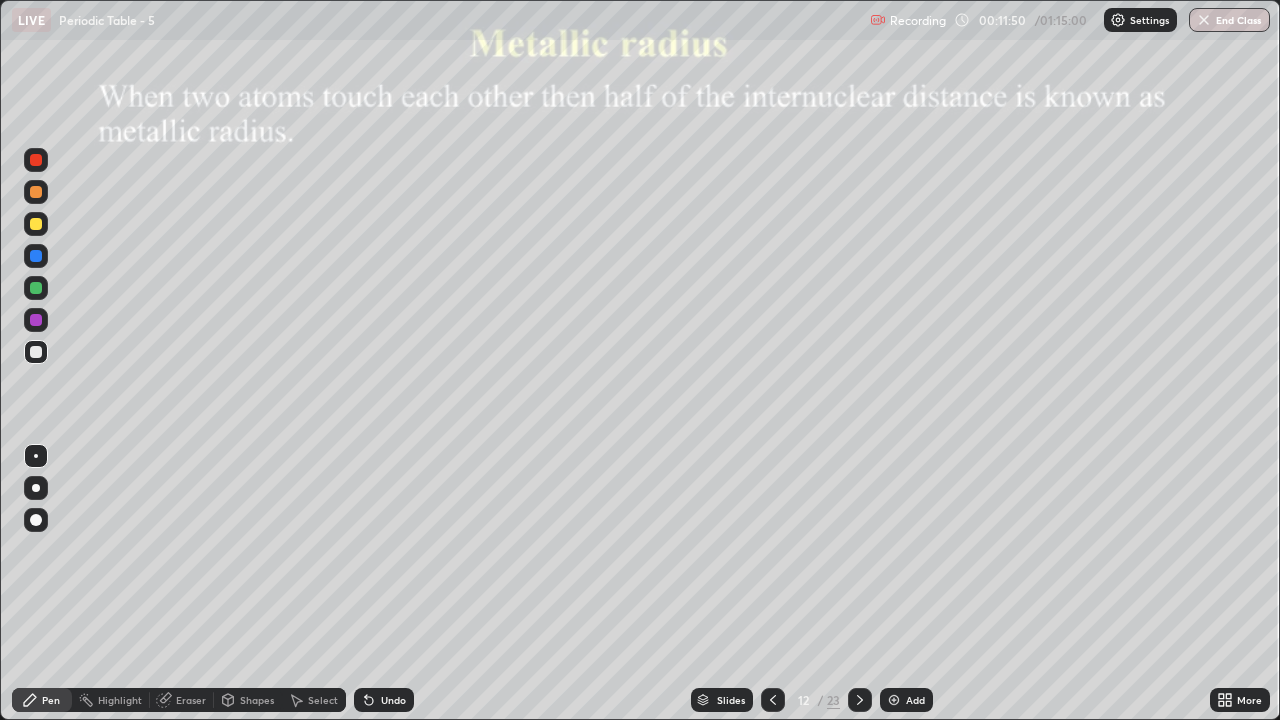 click at bounding box center (36, 224) 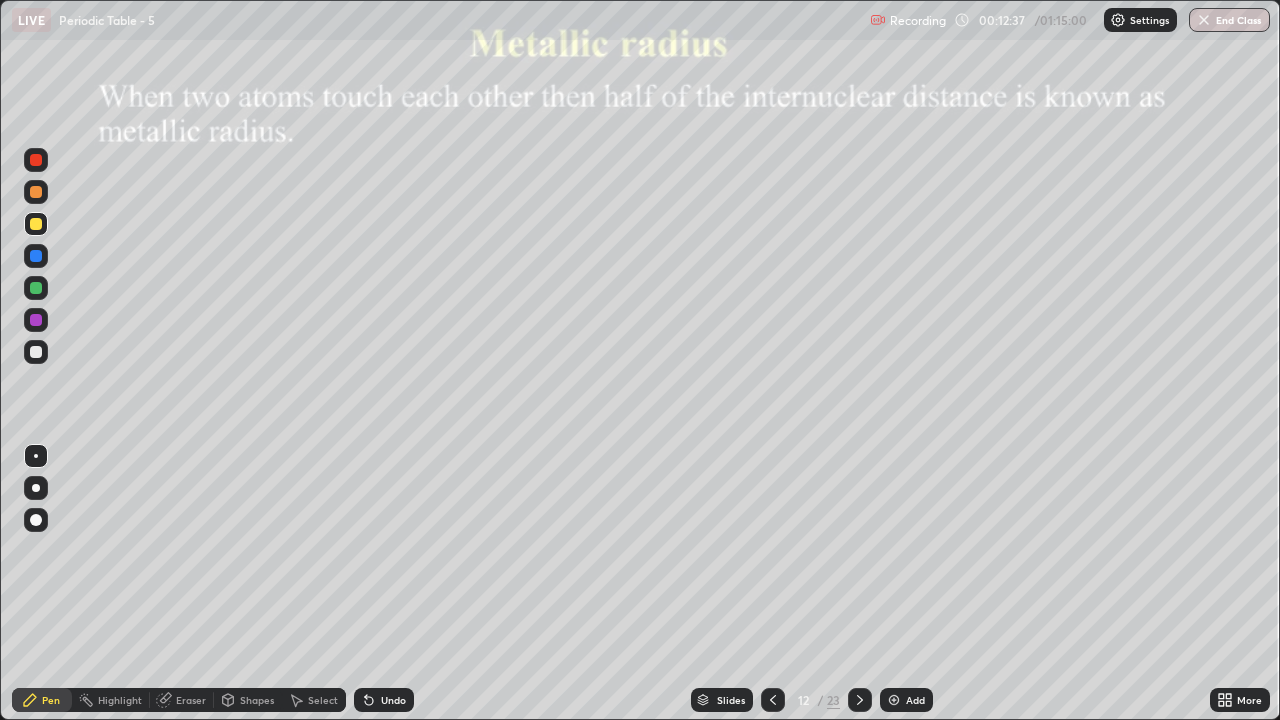 click on "Undo" at bounding box center [393, 700] 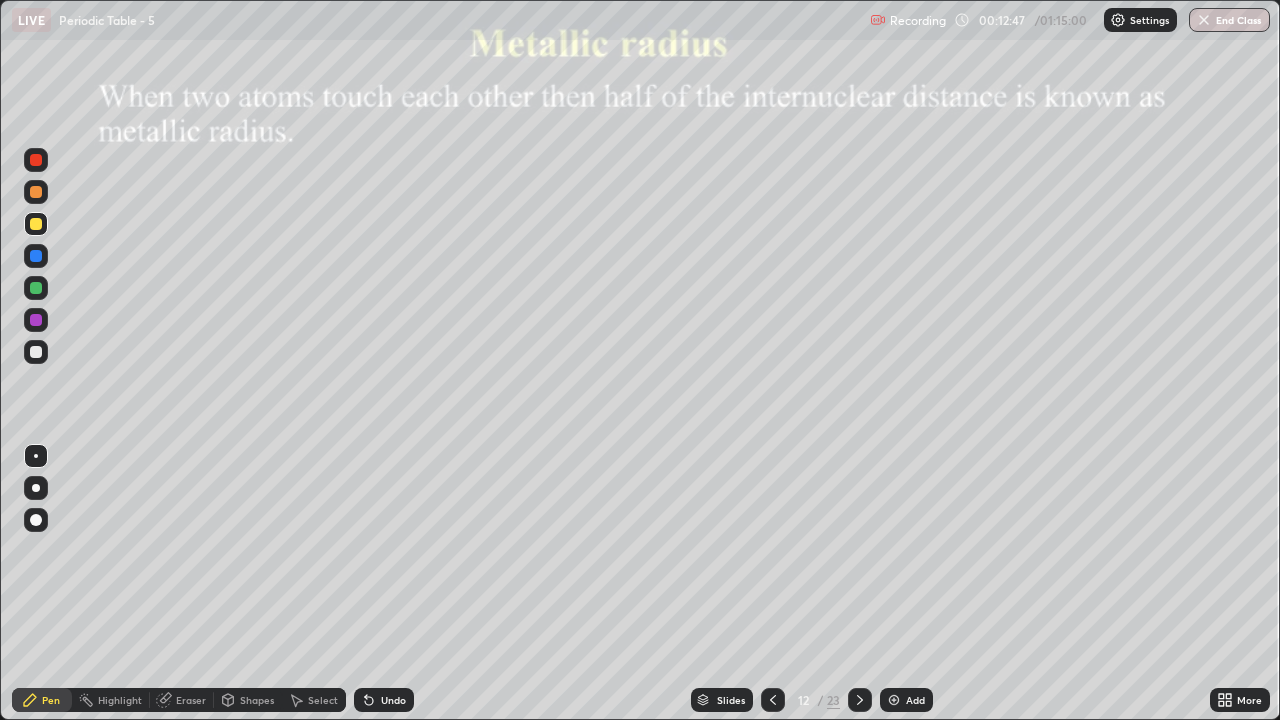 click on "Shapes" at bounding box center [248, 700] 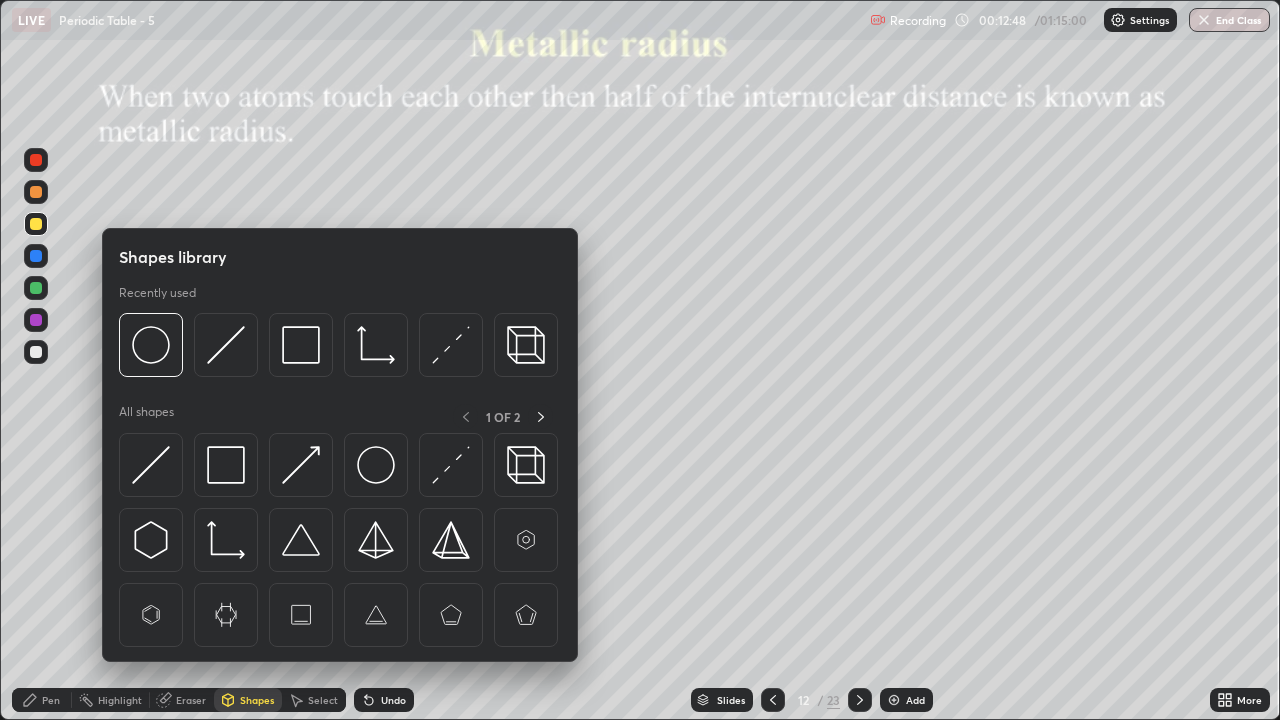 click on "Eraser" at bounding box center [182, 700] 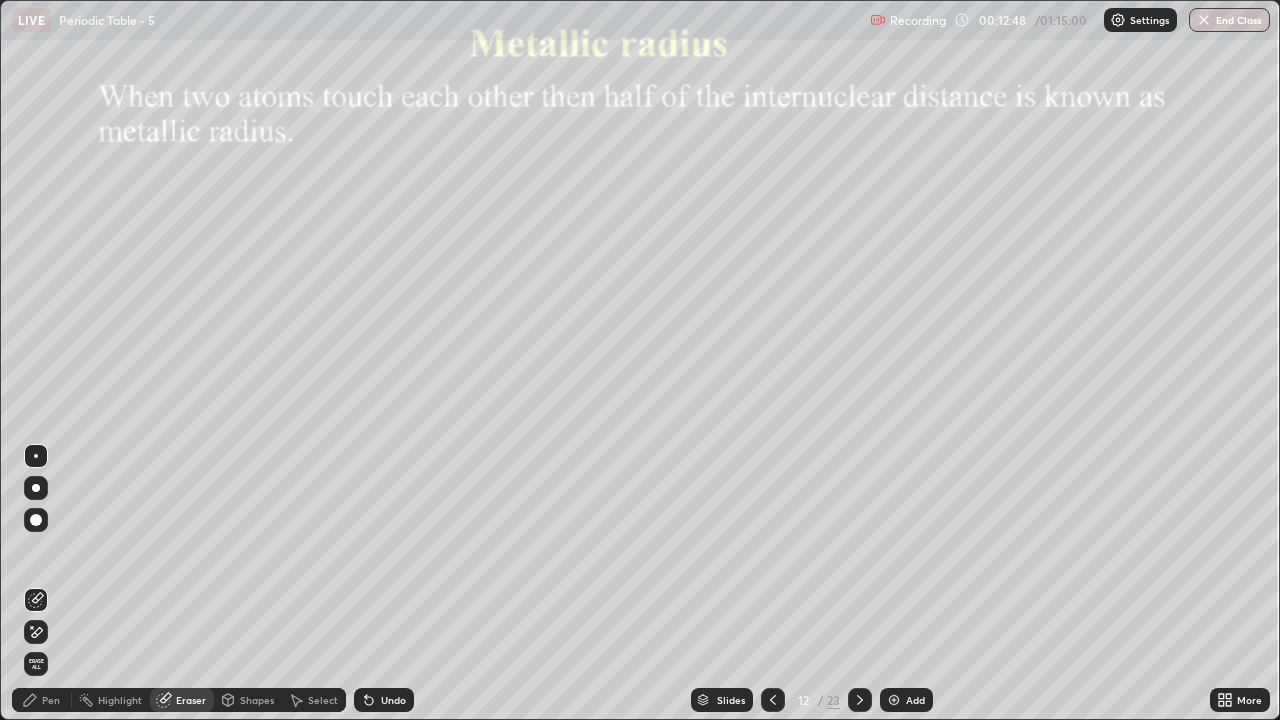 click on "Highlight" at bounding box center (120, 700) 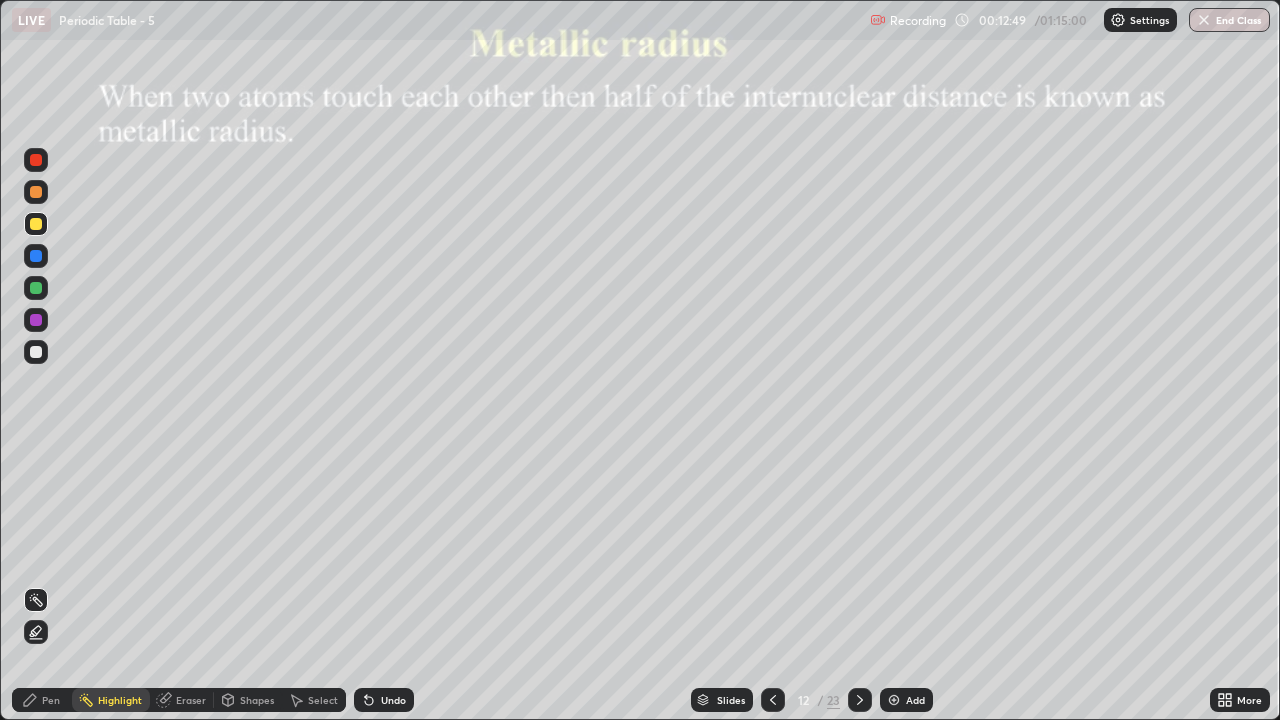 click on "Eraser" at bounding box center (191, 700) 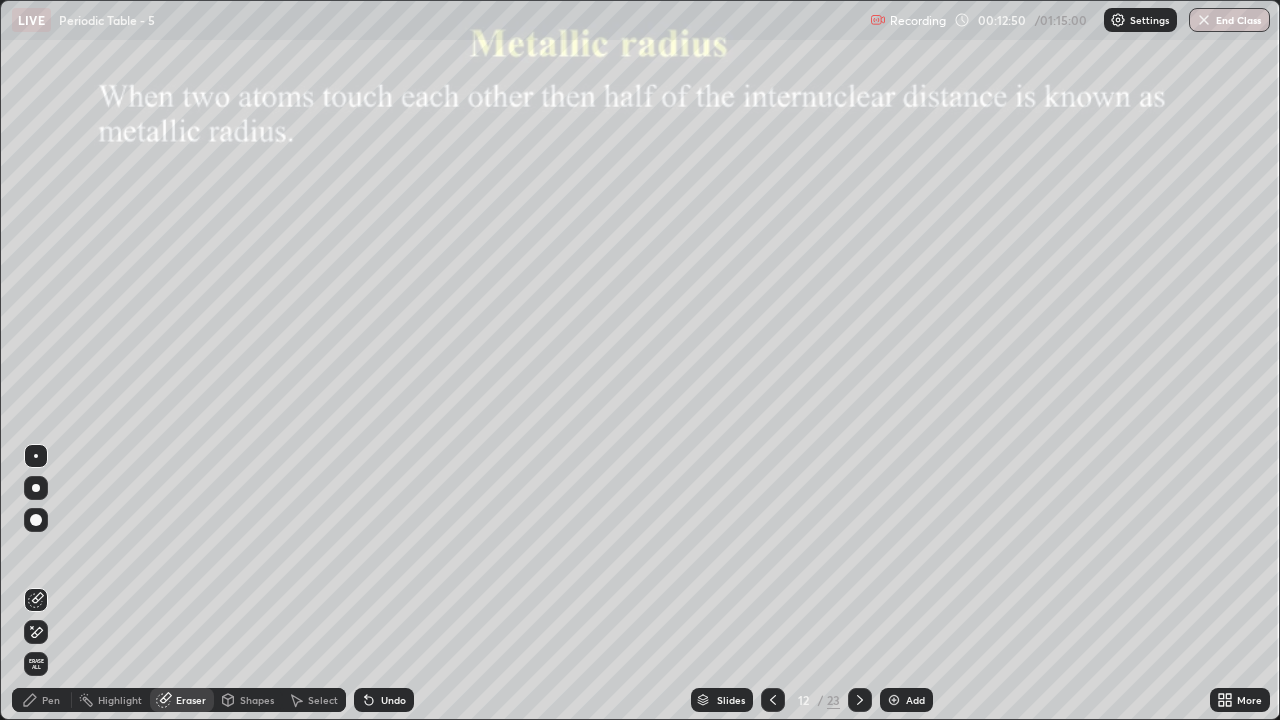 click on "Undo" at bounding box center [393, 700] 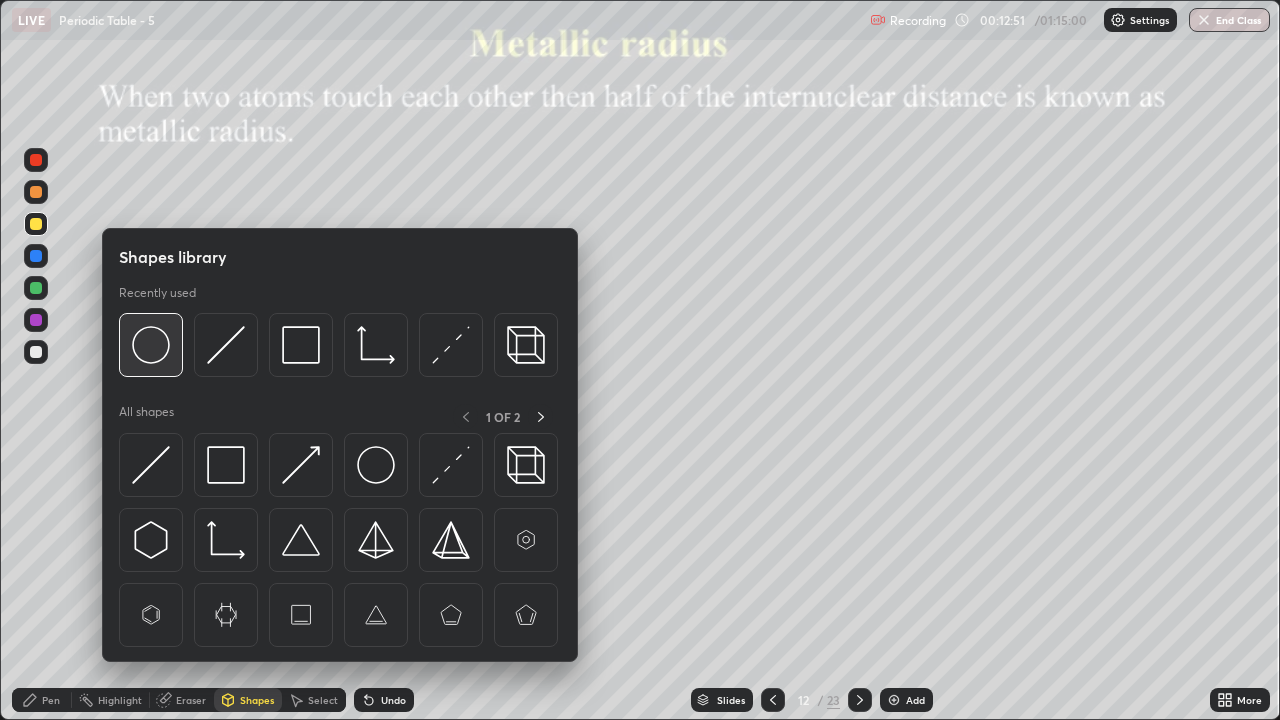 click at bounding box center (151, 345) 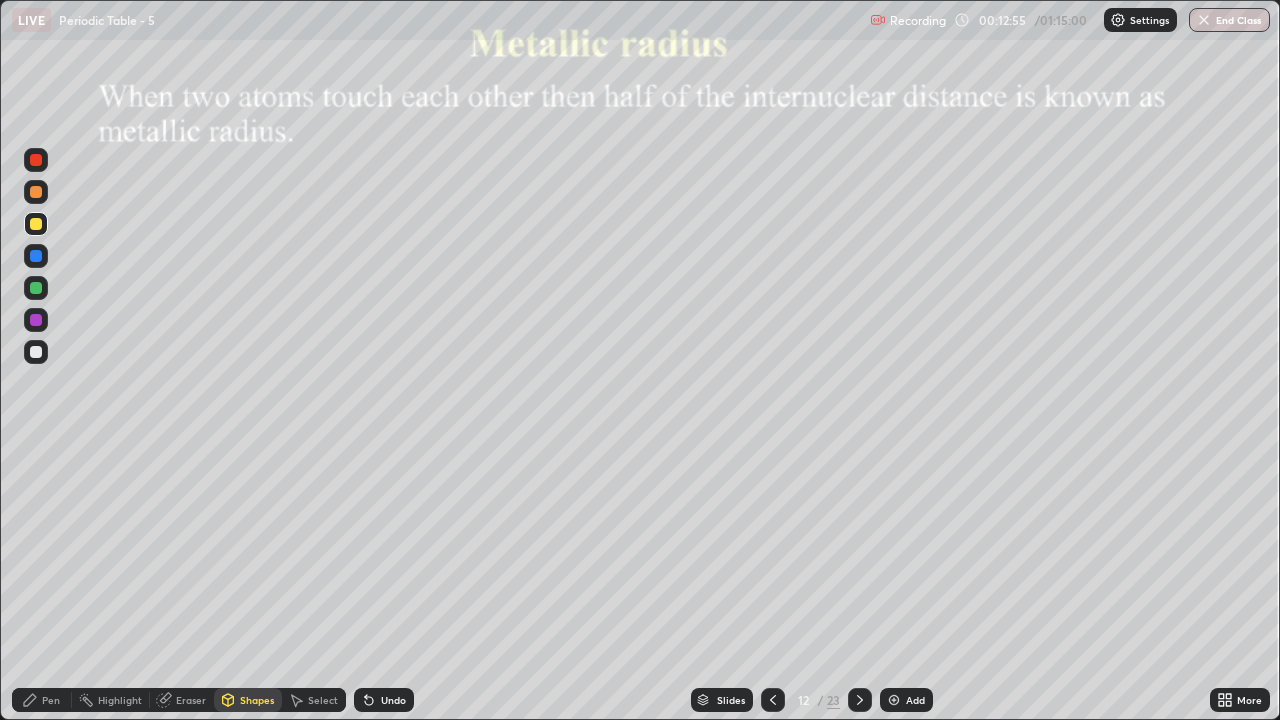 click 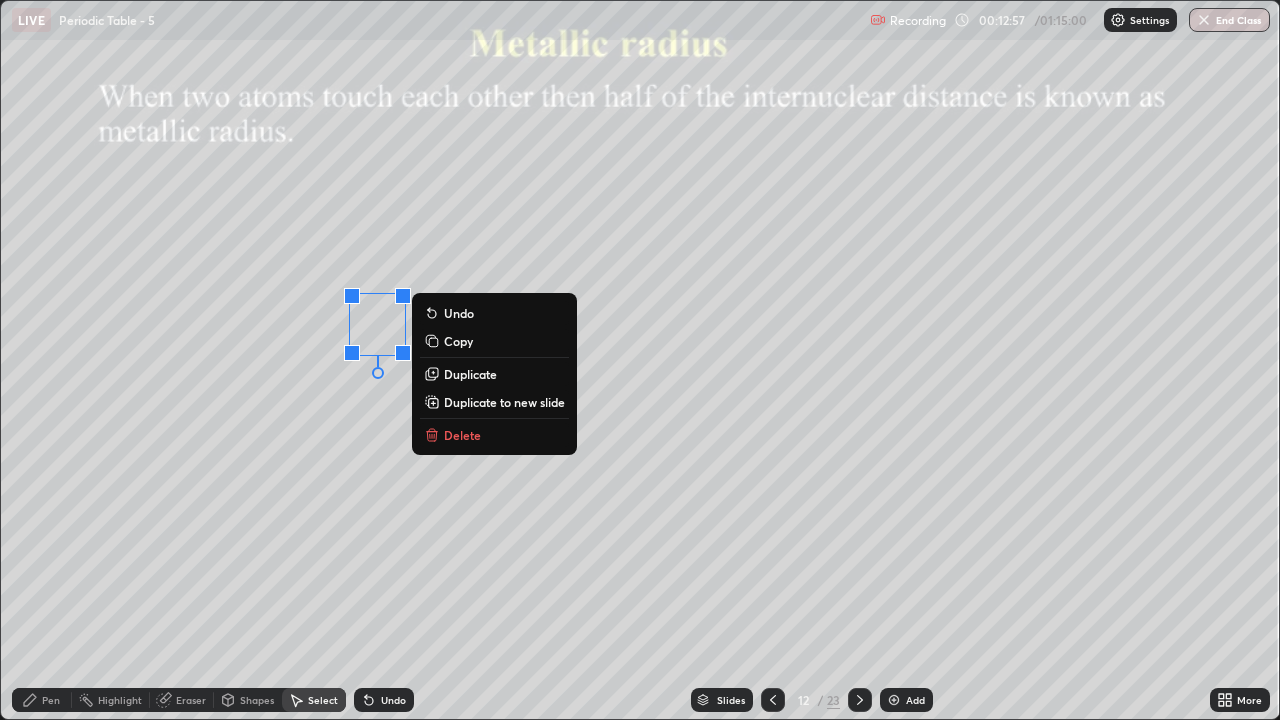 click on "Duplicate" at bounding box center (470, 374) 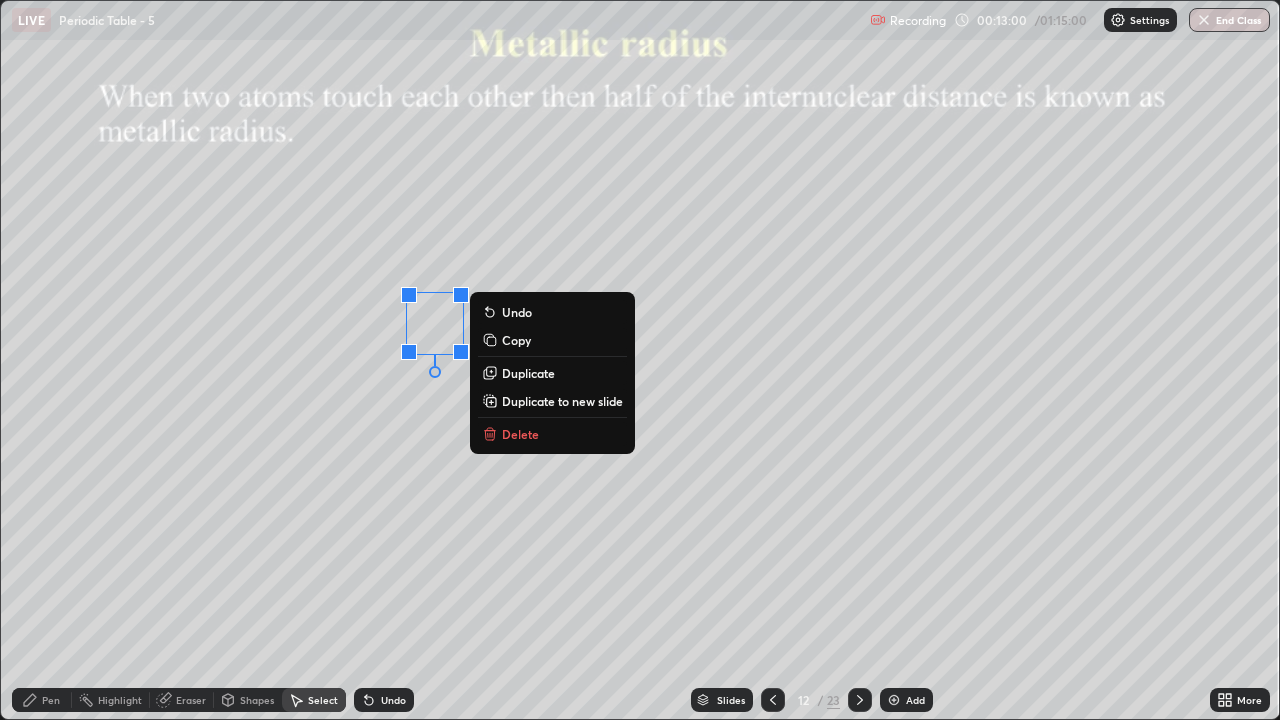 click on "Duplicate" at bounding box center (528, 373) 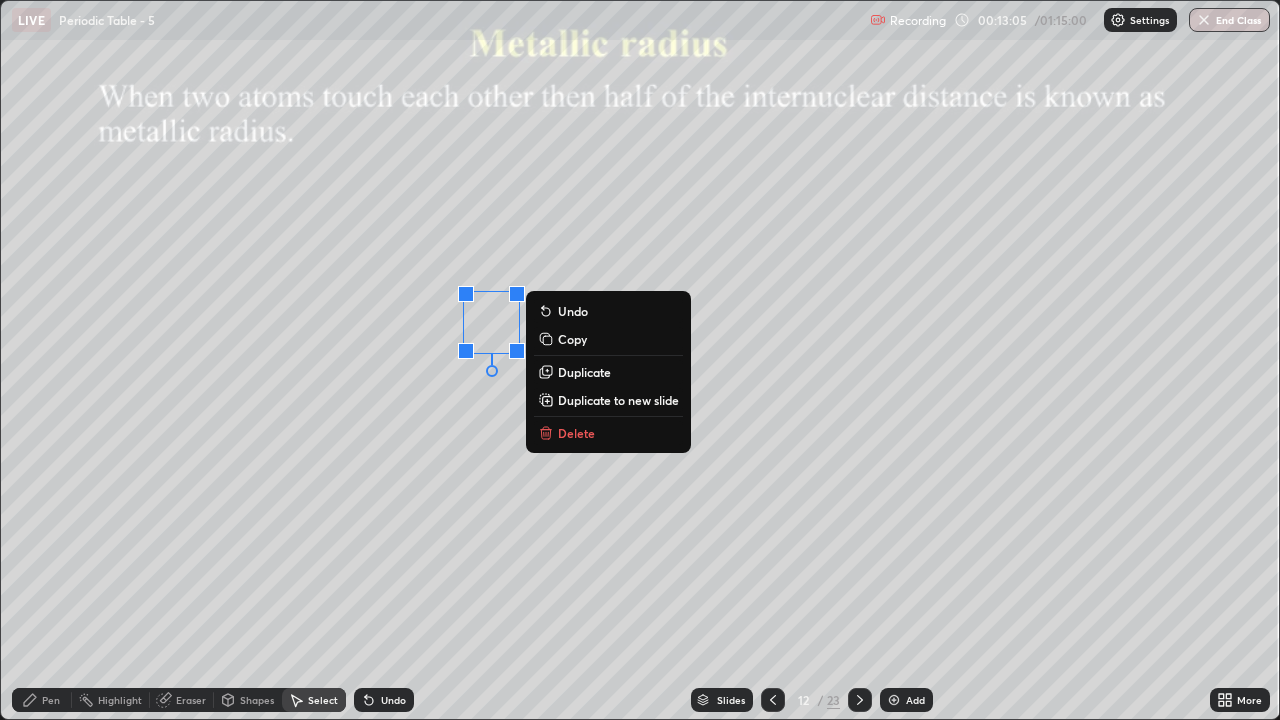 click on "0 ° Undo Copy Duplicate Duplicate to new slide Delete" at bounding box center [640, 360] 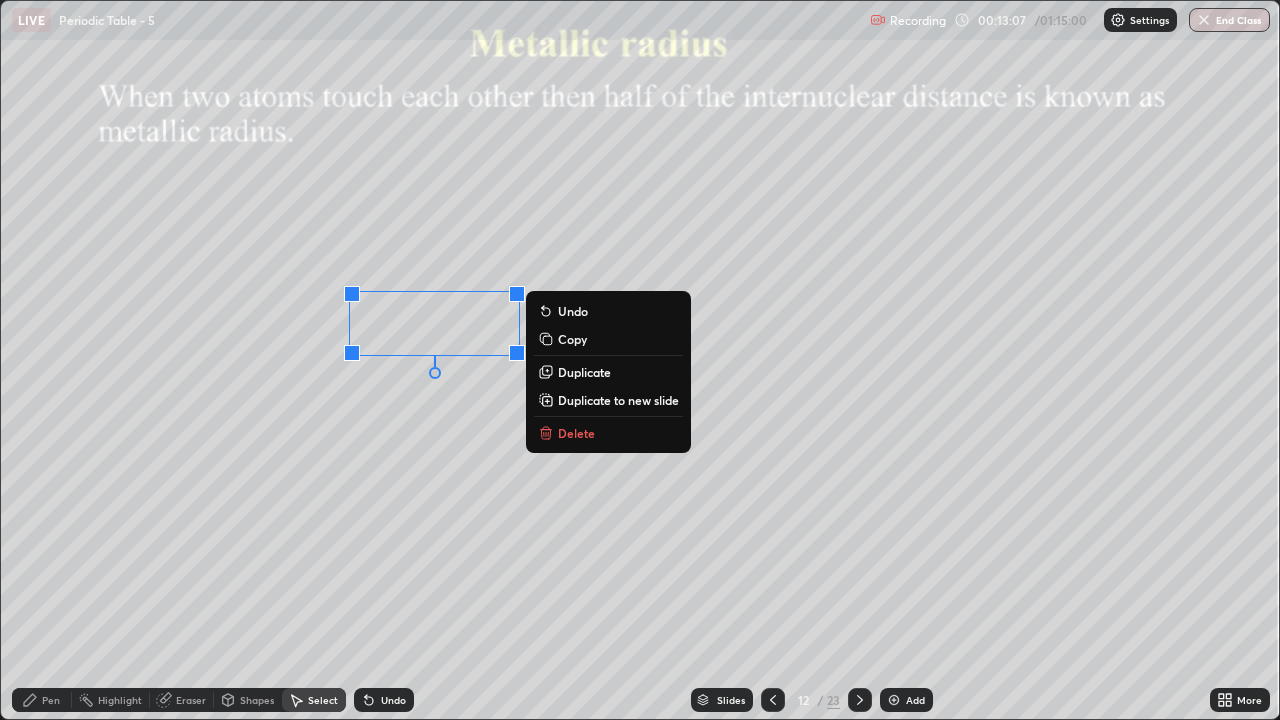 click on "Duplicate" at bounding box center [584, 372] 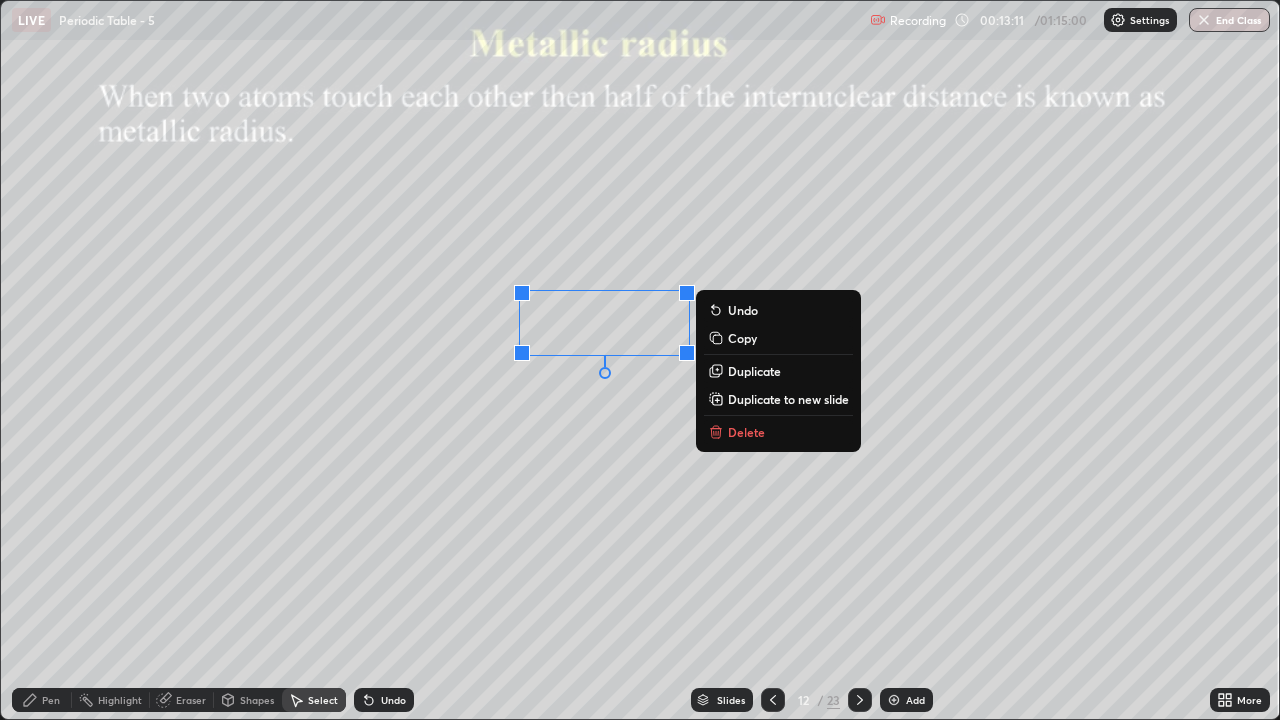 click on "0 ° Undo Copy Duplicate Duplicate to new slide Delete" at bounding box center (640, 360) 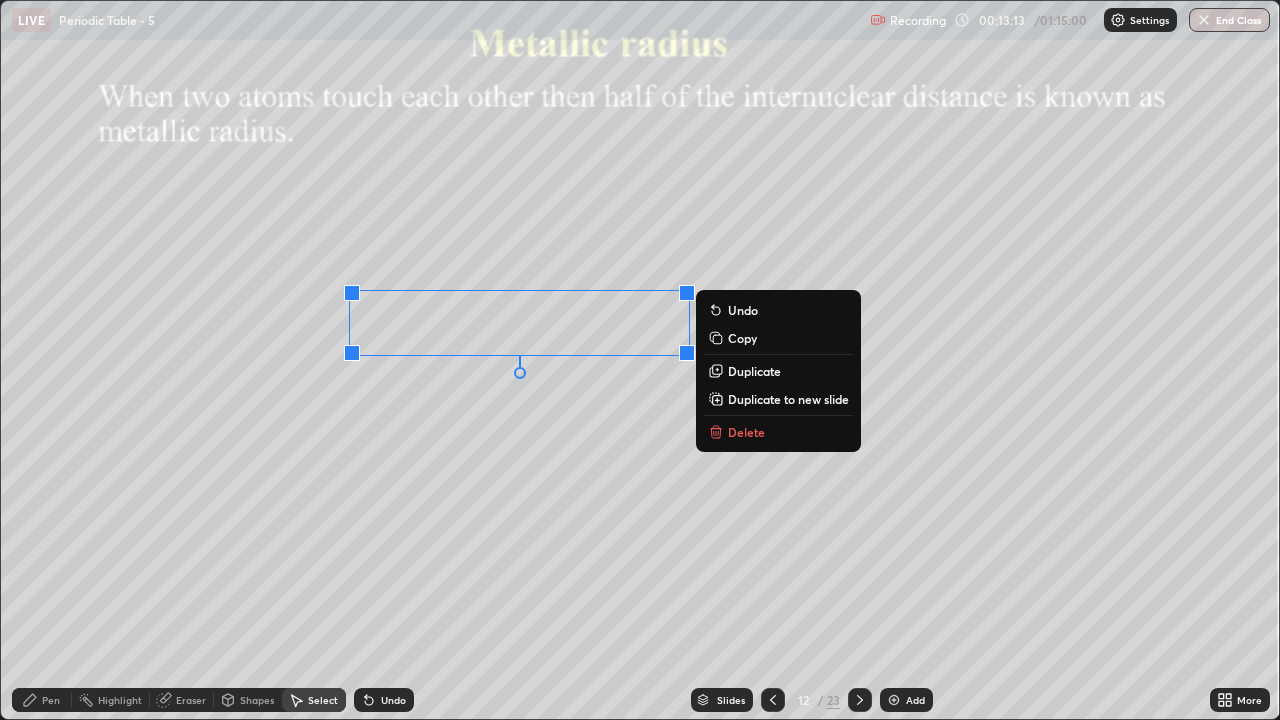 click on "Duplicate" at bounding box center [754, 371] 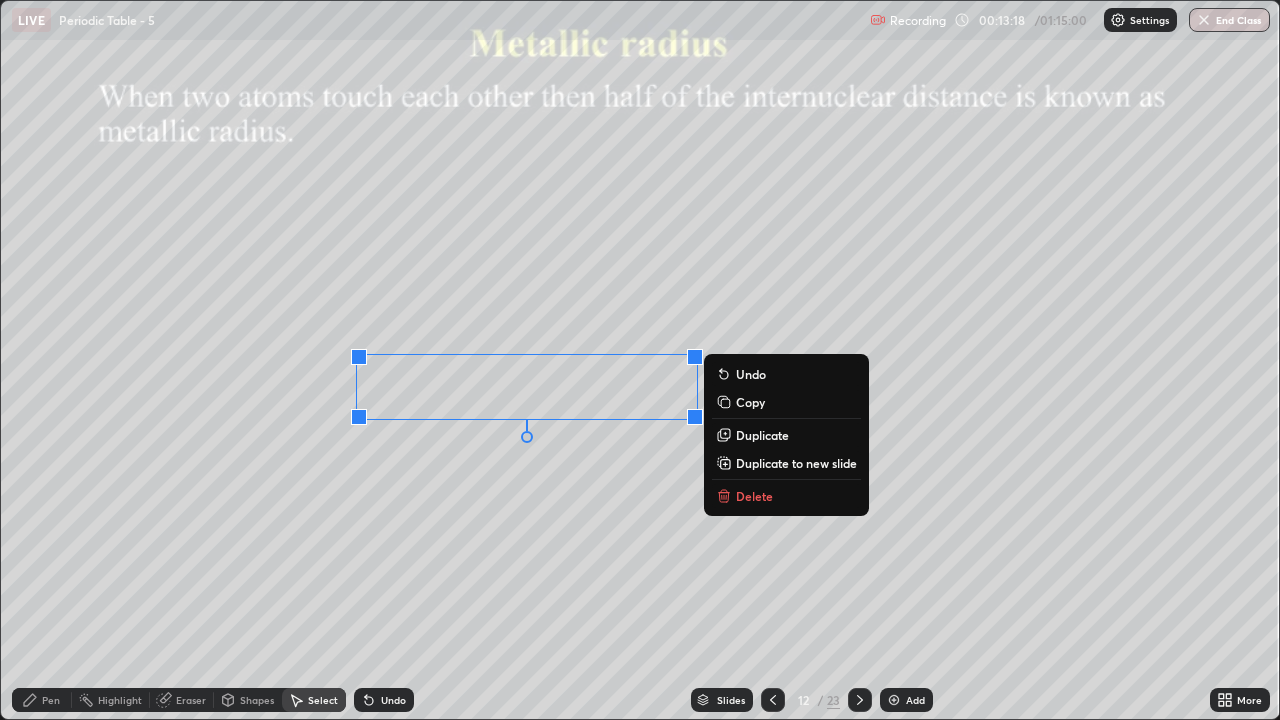 click on "0 ° Undo Copy Duplicate Duplicate to new slide Delete" at bounding box center [640, 360] 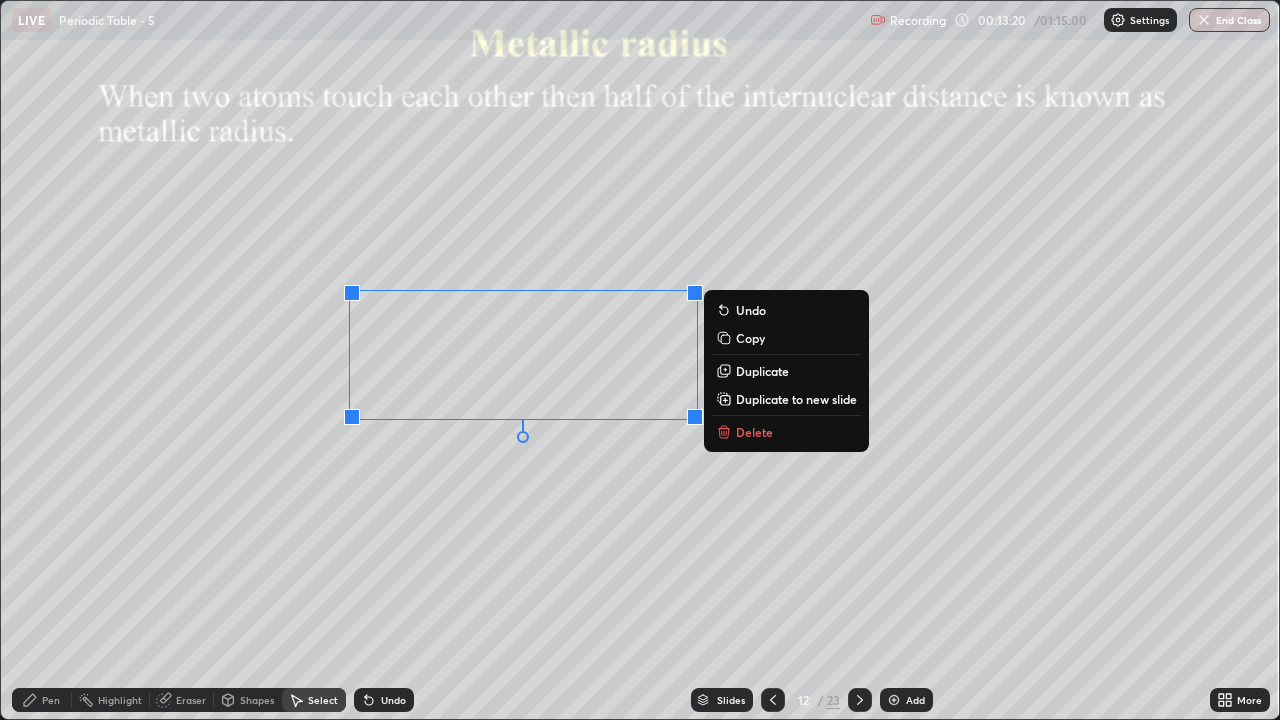 click on "Duplicate" at bounding box center (762, 371) 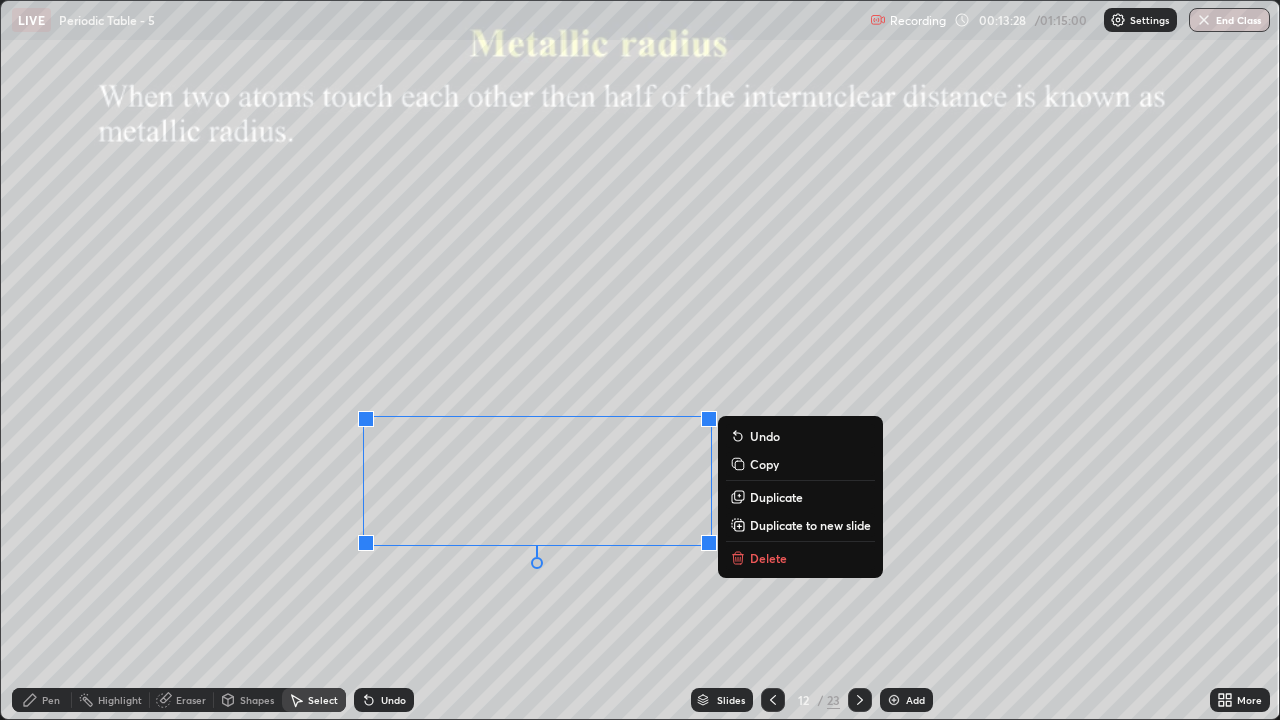 click on "0 ° Undo Copy Duplicate Duplicate to new slide Delete" at bounding box center (640, 360) 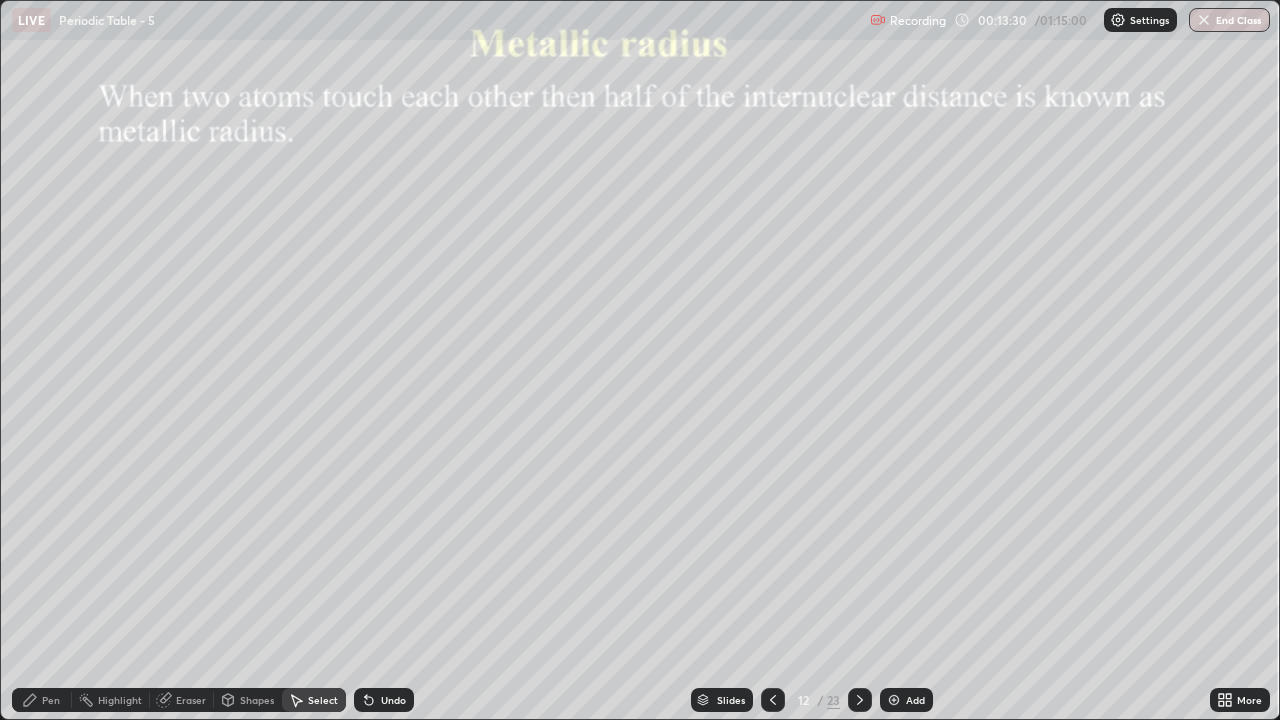 click on "Pen" at bounding box center (42, 700) 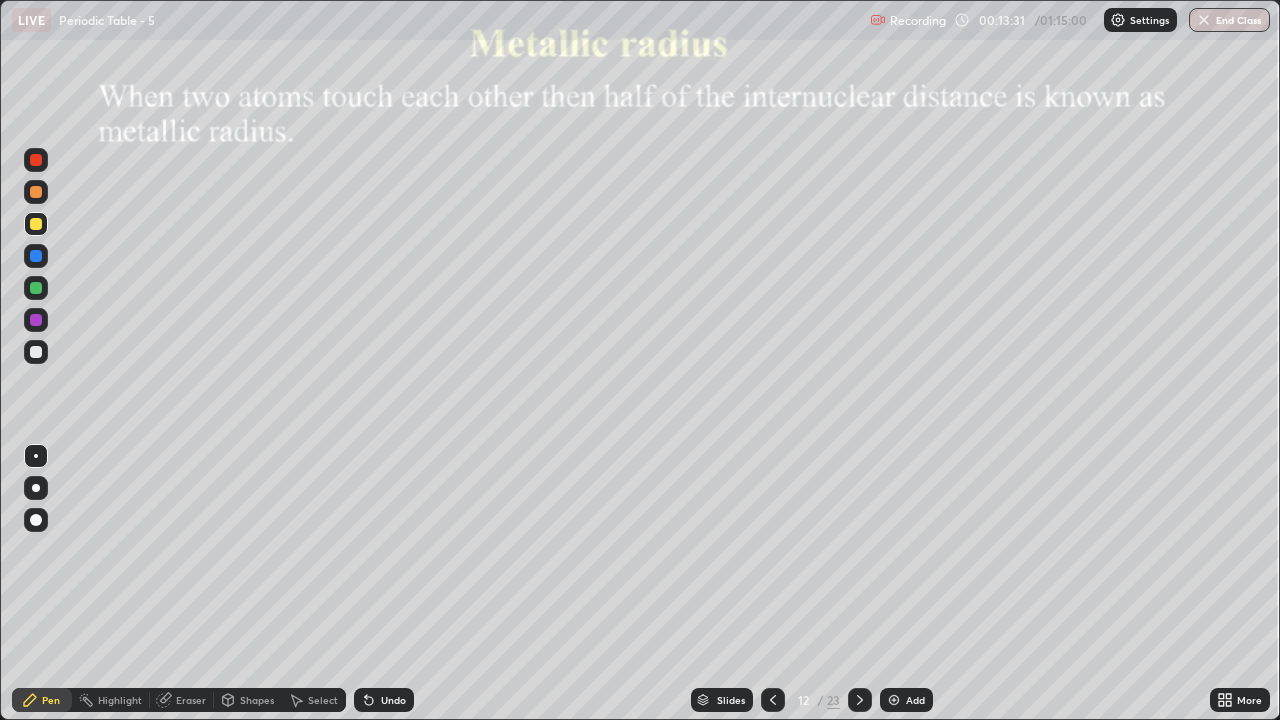 click at bounding box center [36, 224] 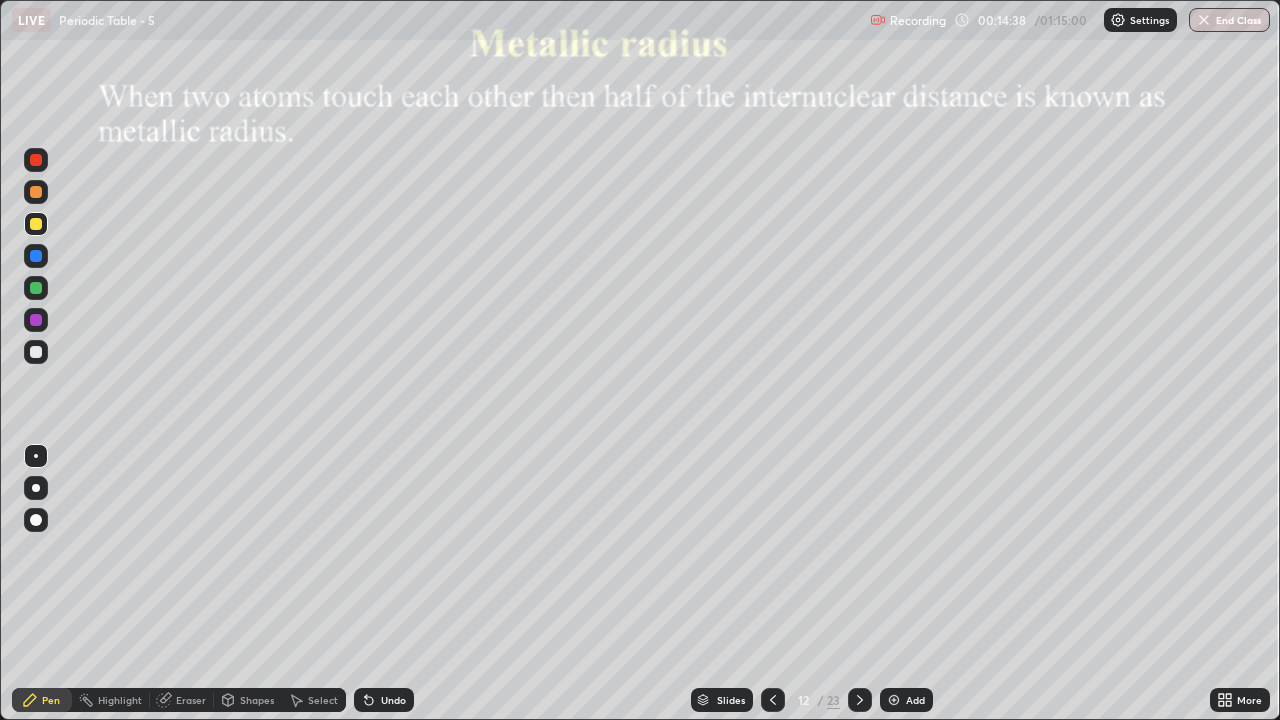 click at bounding box center (36, 352) 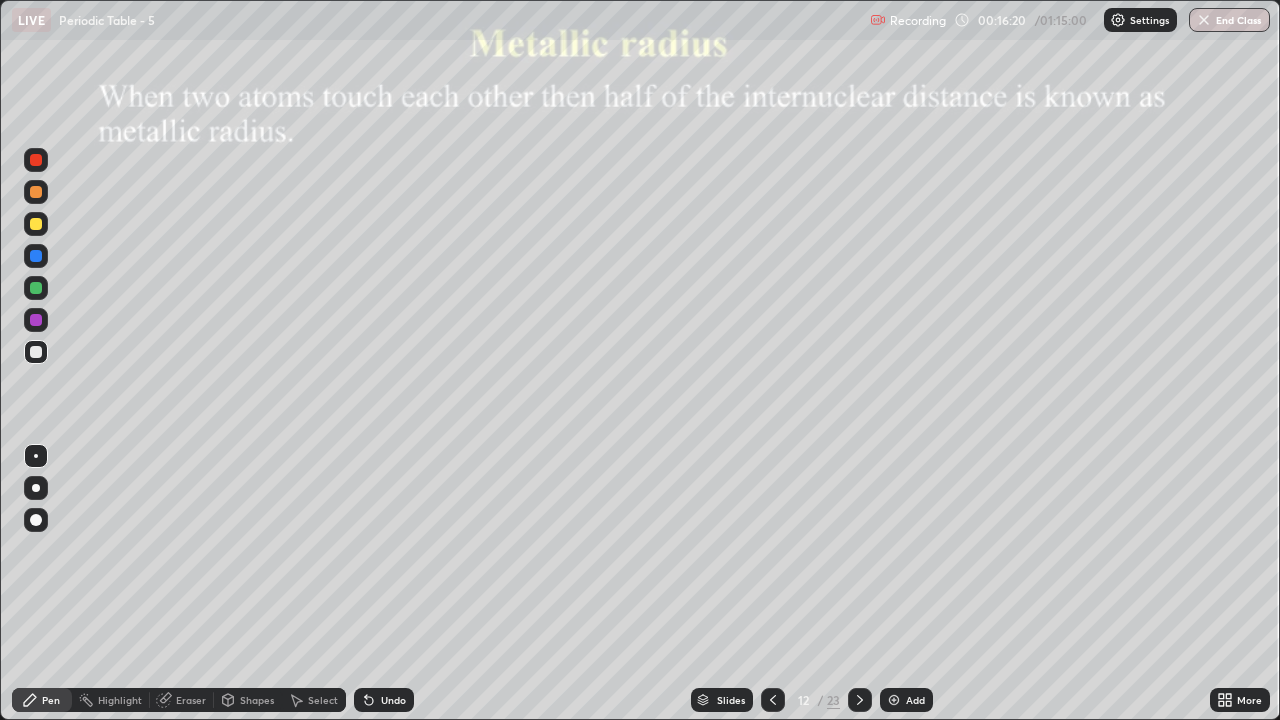 click on "Eraser" at bounding box center [182, 700] 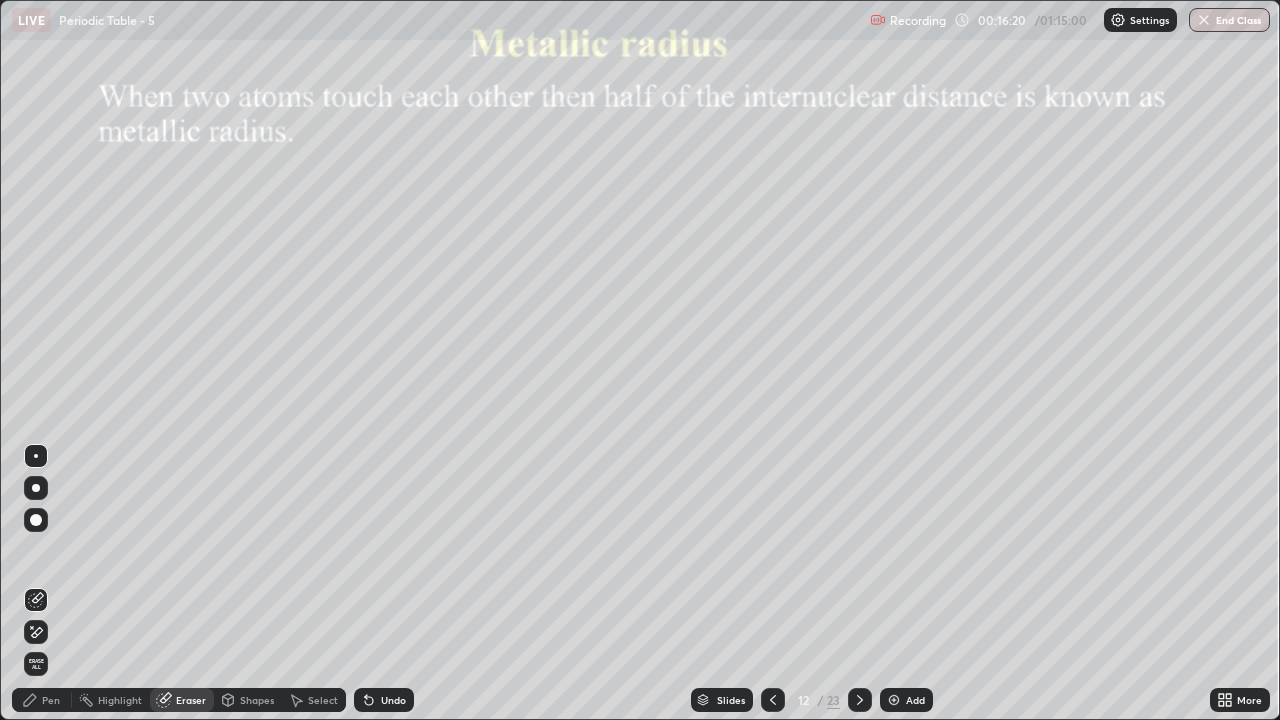 click on "Shapes" at bounding box center (257, 700) 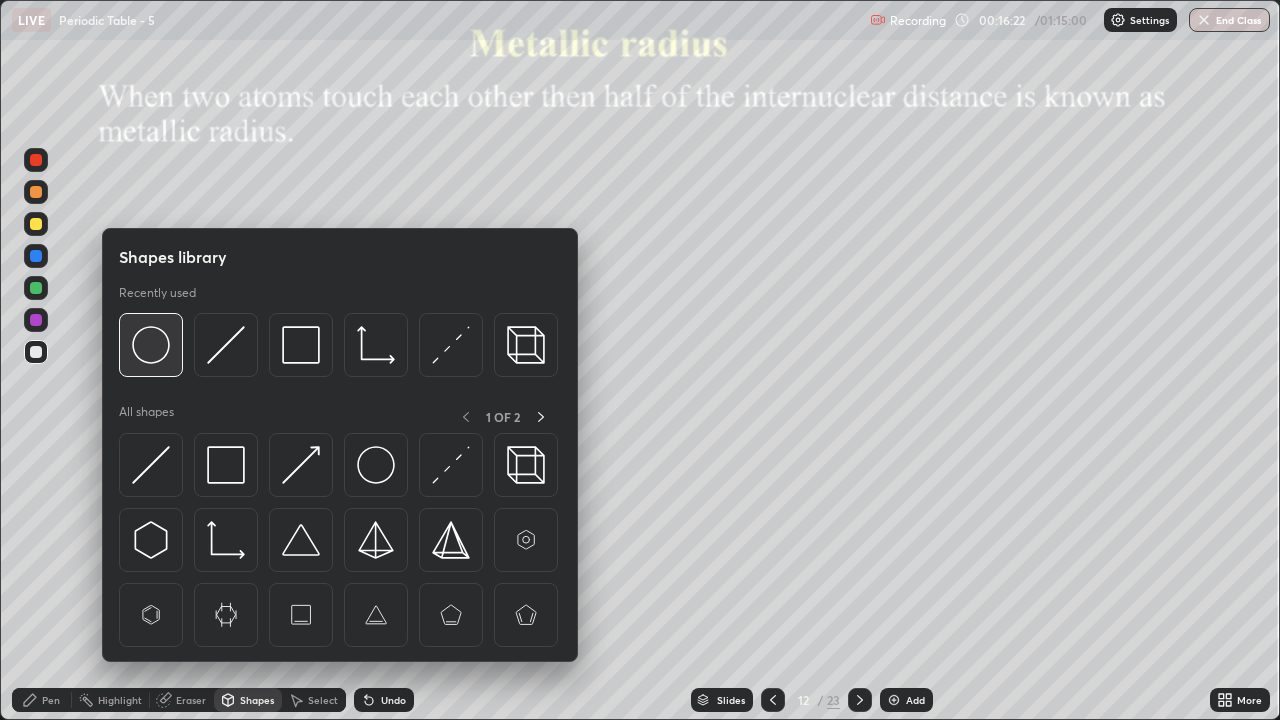 click at bounding box center [151, 345] 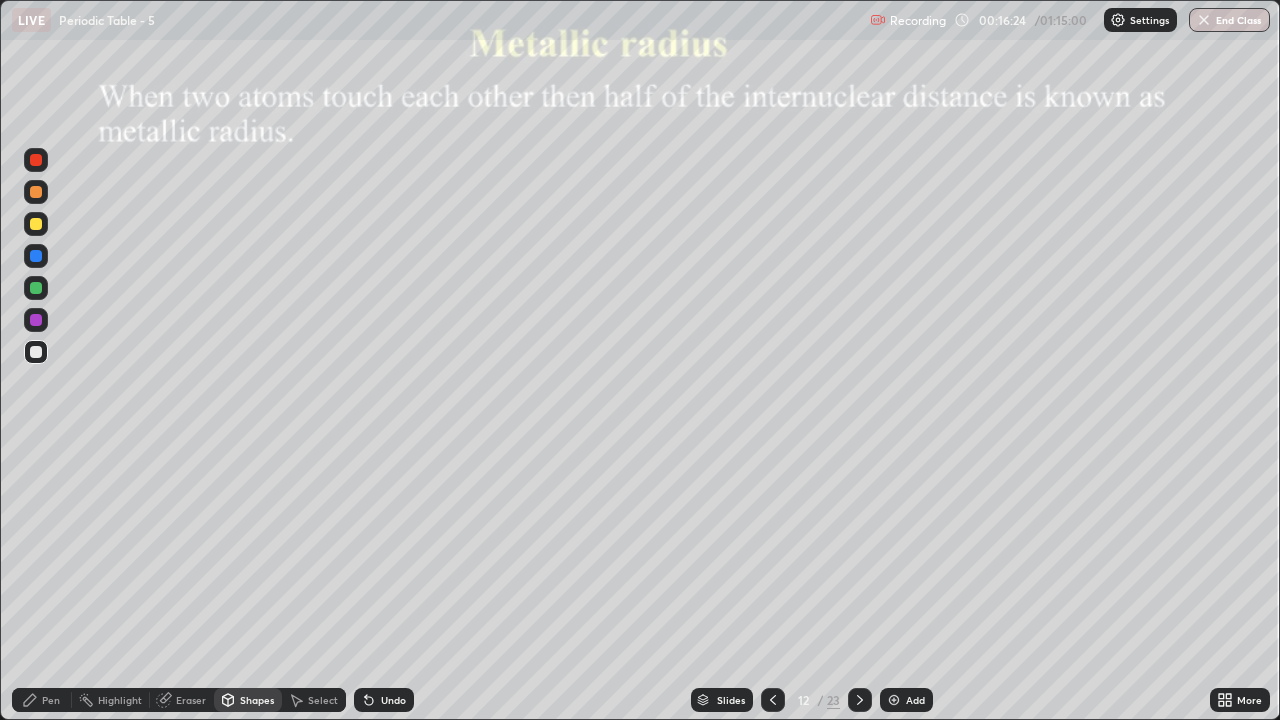 click on "Select" at bounding box center [323, 700] 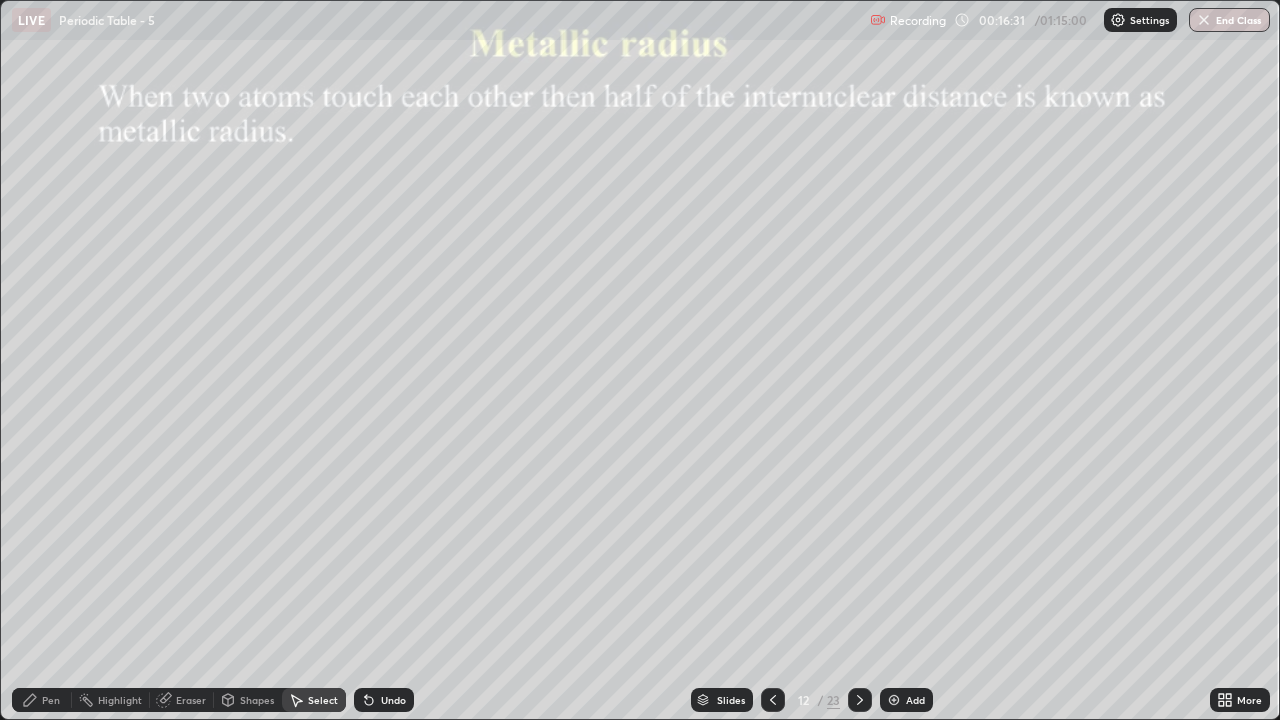 click on "0 ° Undo Copy Duplicate Duplicate to new slide Delete" at bounding box center (640, 360) 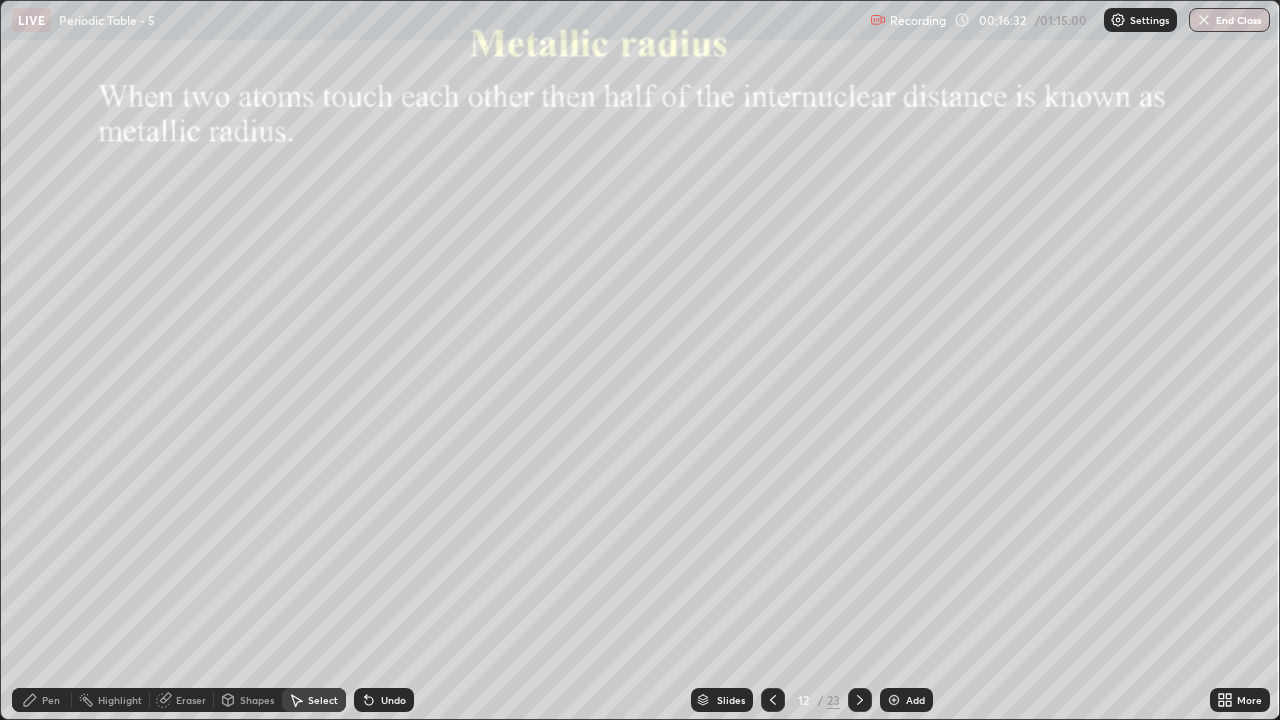click on "Eraser" at bounding box center [191, 700] 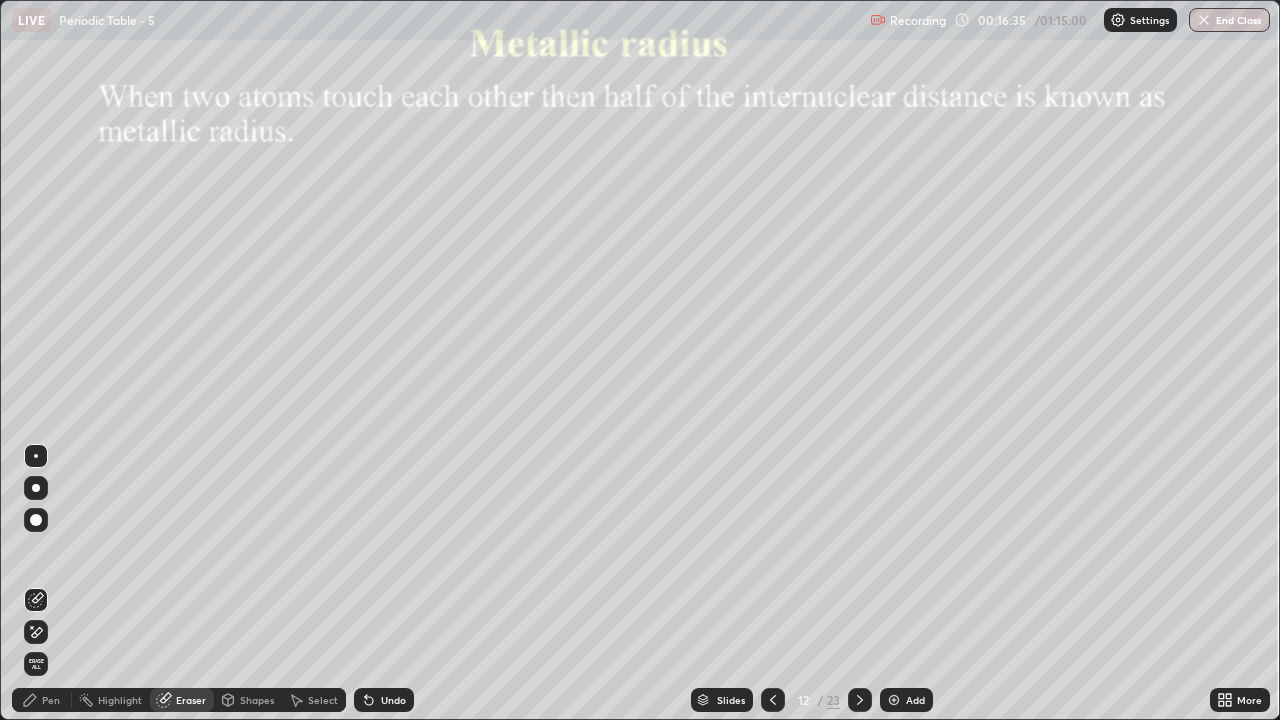 click on "Pen" at bounding box center [51, 700] 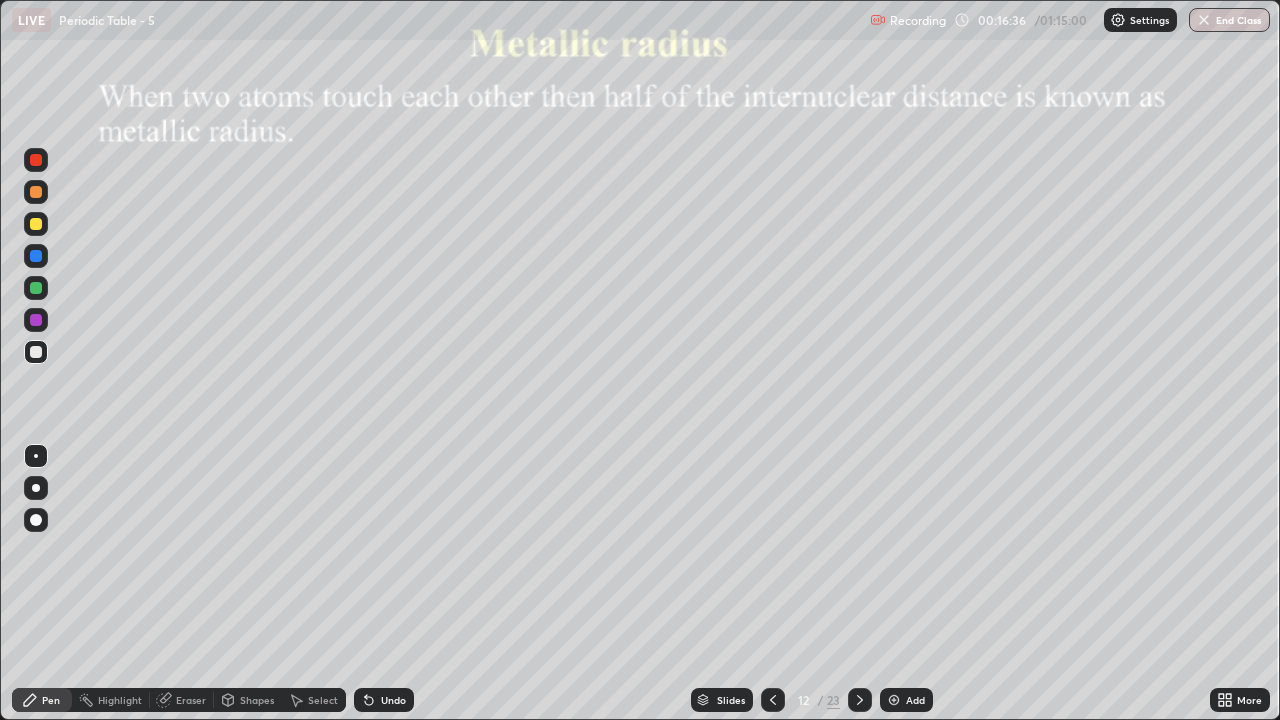 click at bounding box center [36, 224] 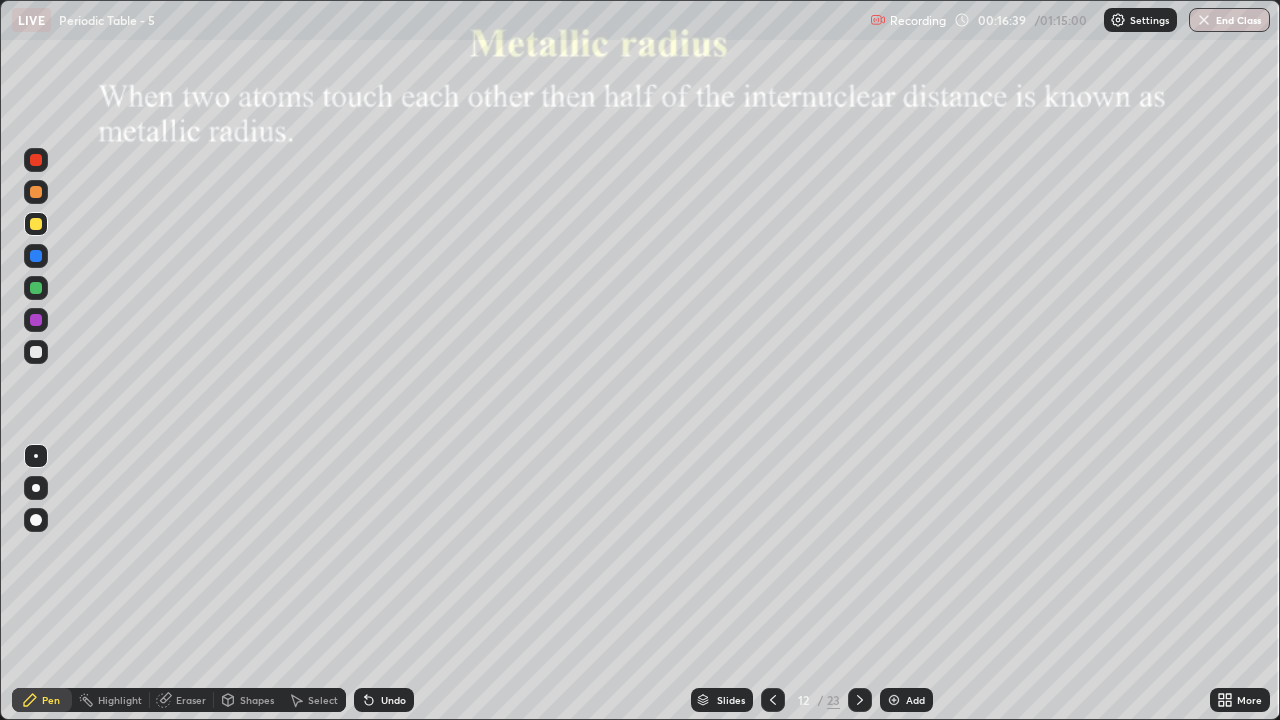 click on "Undo" at bounding box center (393, 700) 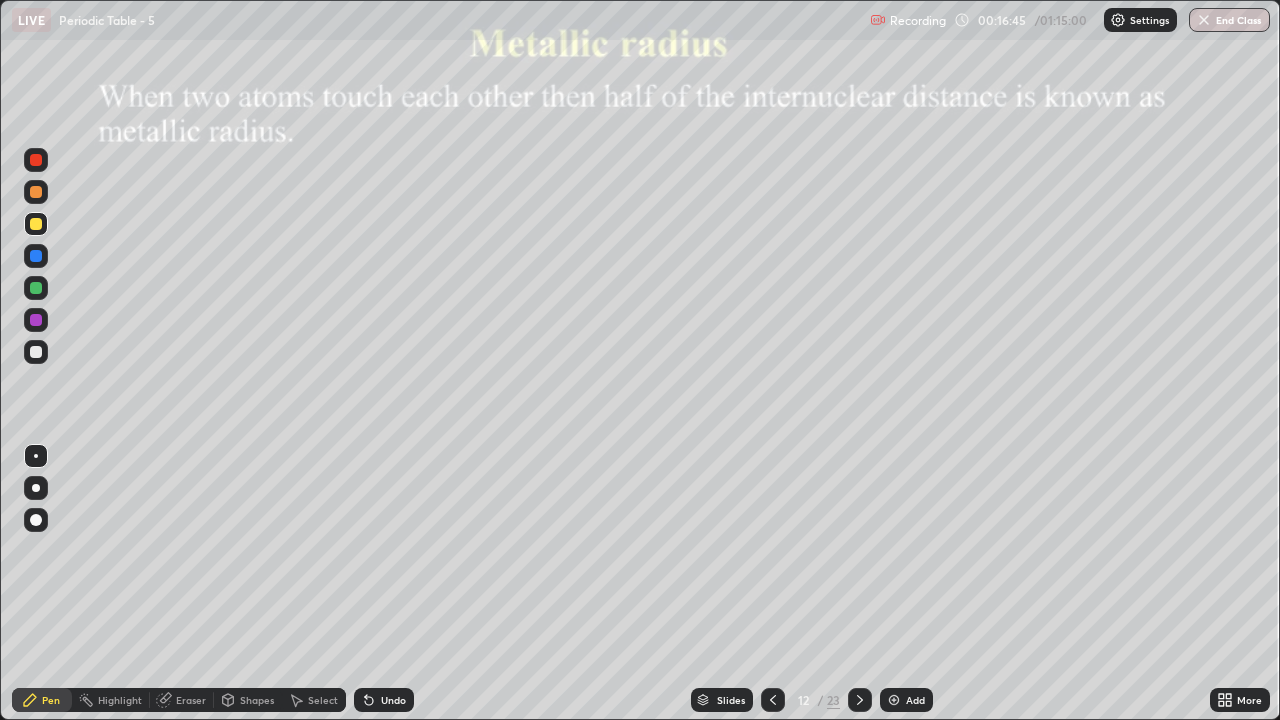 click at bounding box center [36, 224] 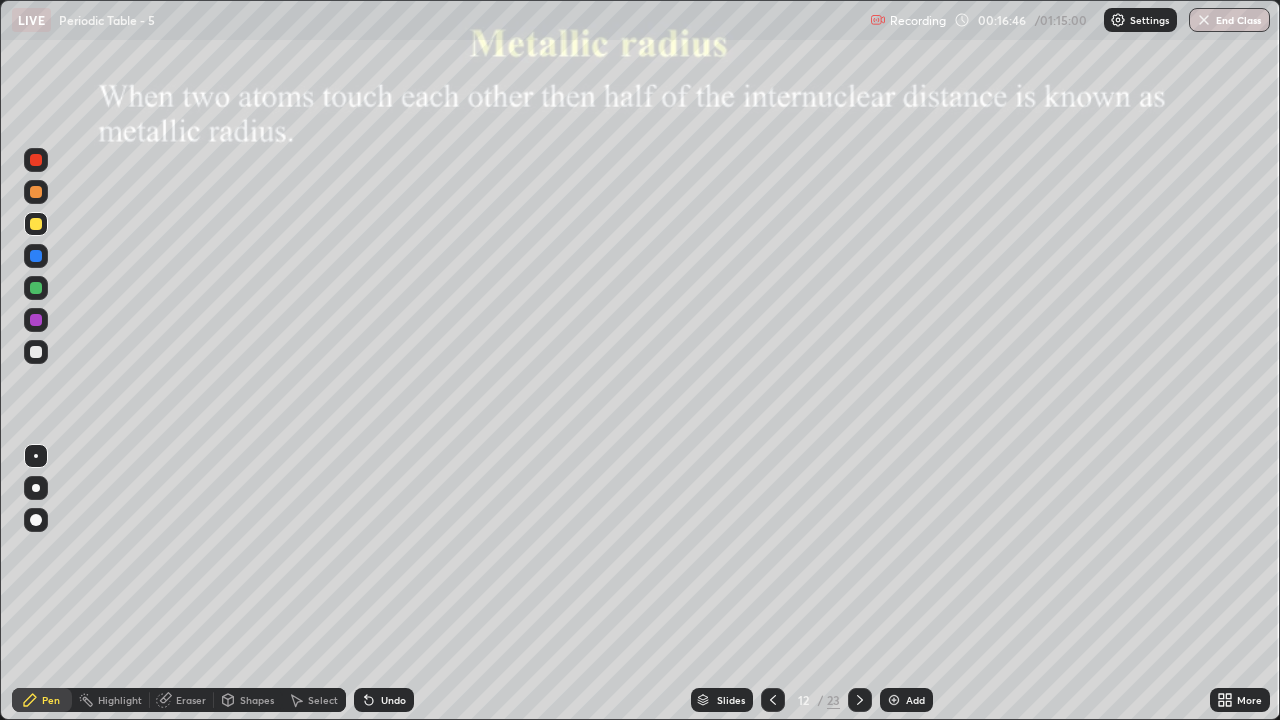 click at bounding box center [36, 288] 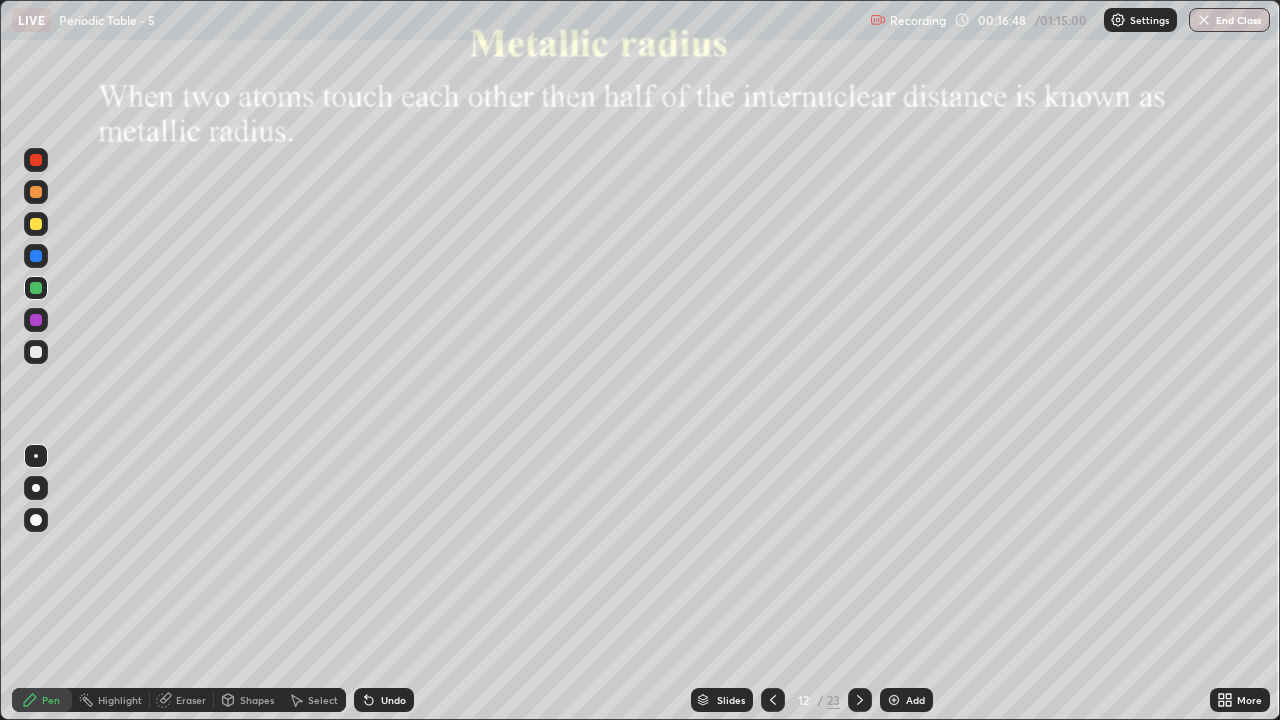 click on "Undo" at bounding box center [393, 700] 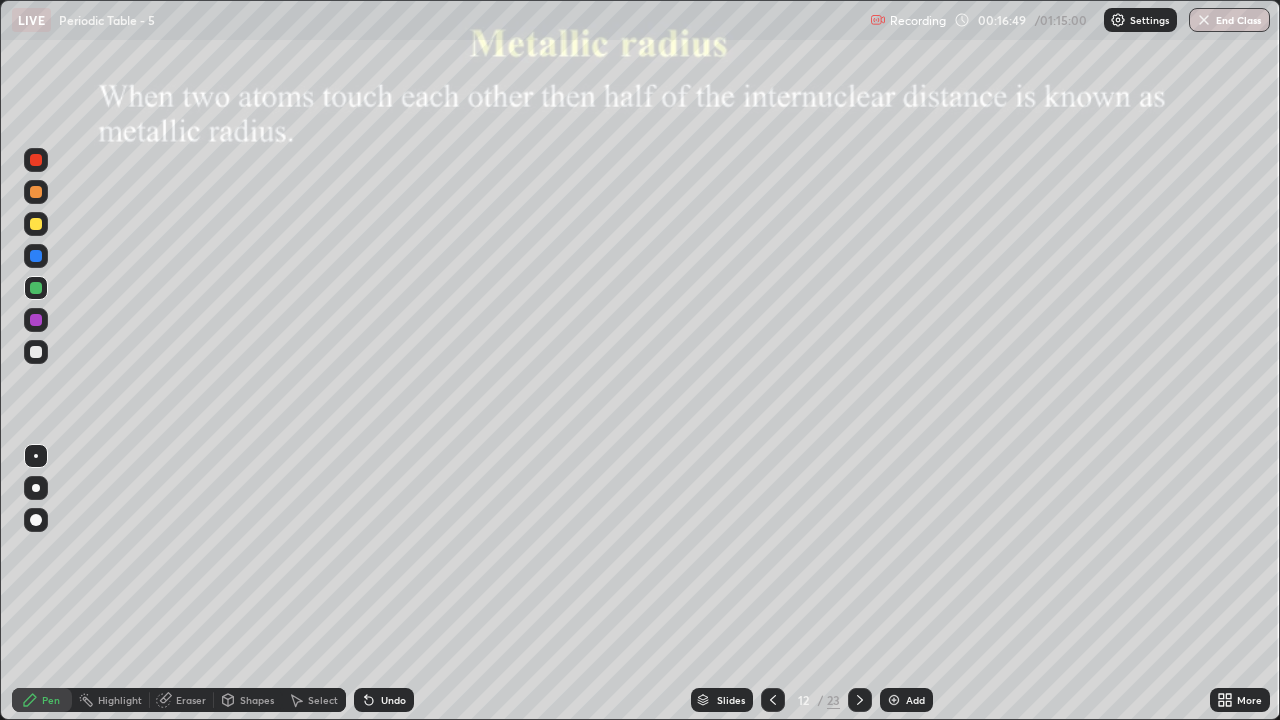 click at bounding box center [36, 192] 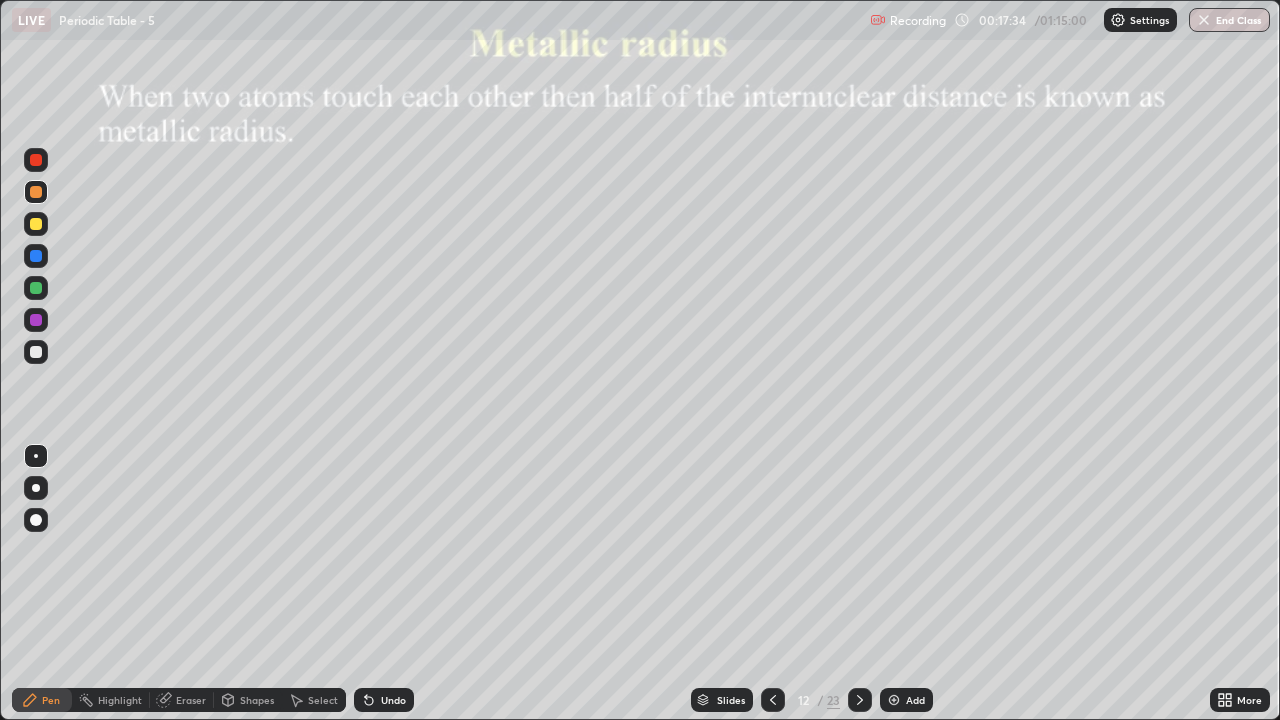 click at bounding box center (36, 352) 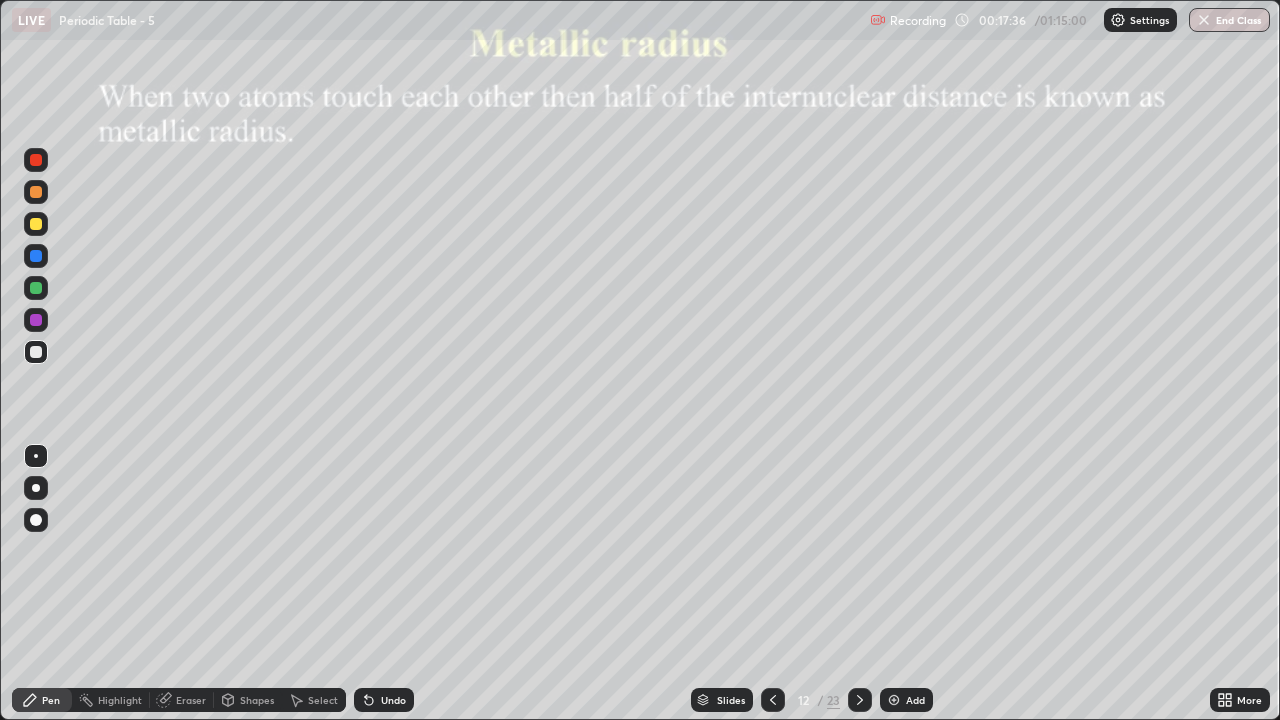 click on "Eraser" at bounding box center (191, 700) 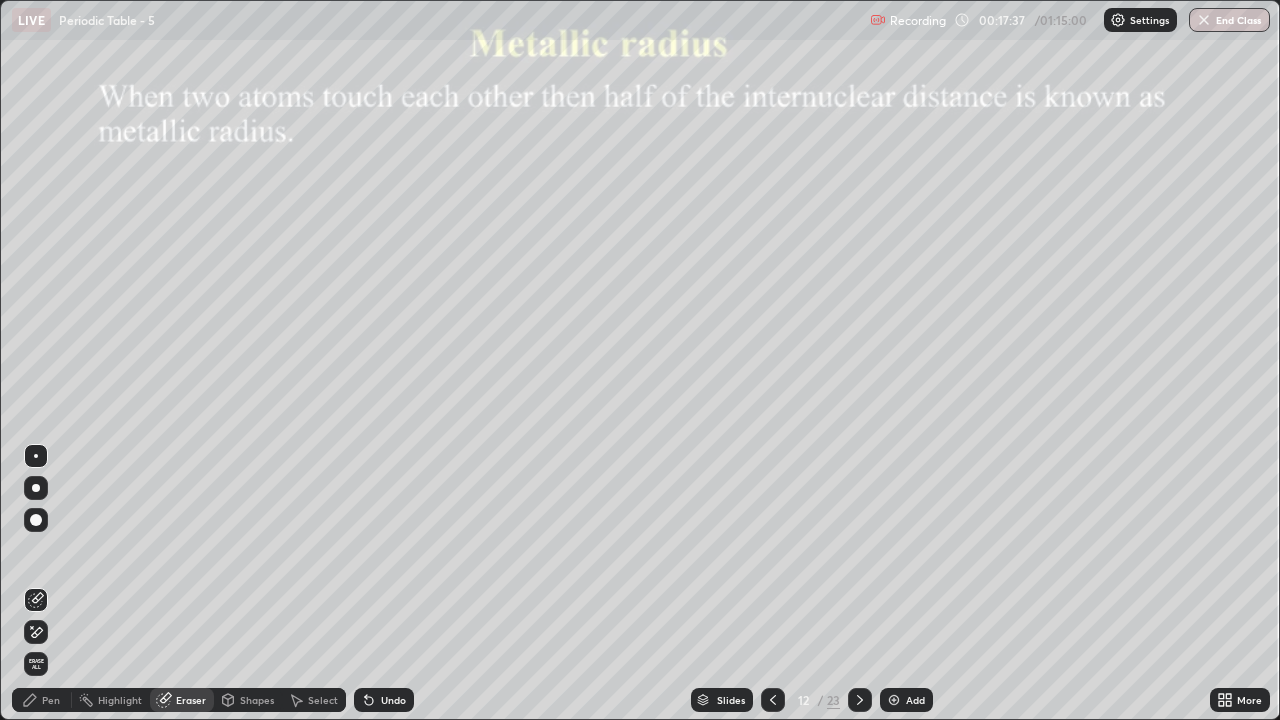 click on "Shapes" at bounding box center [248, 700] 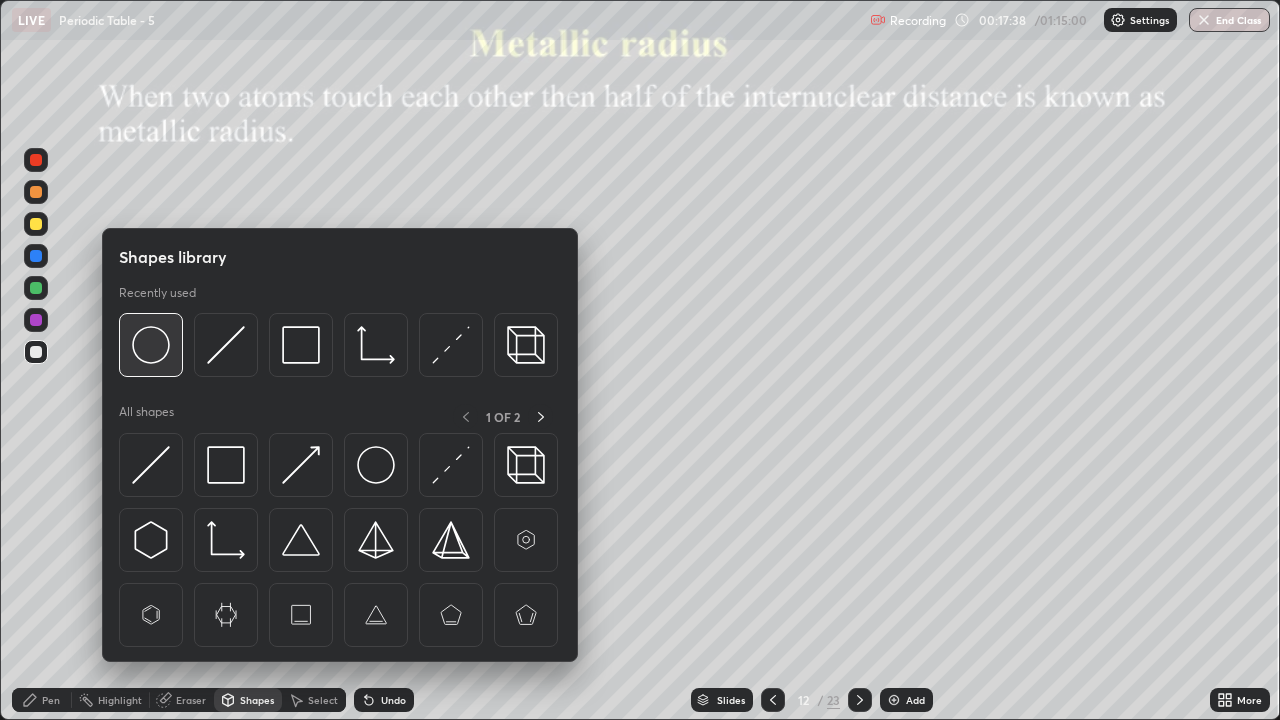 click at bounding box center (151, 345) 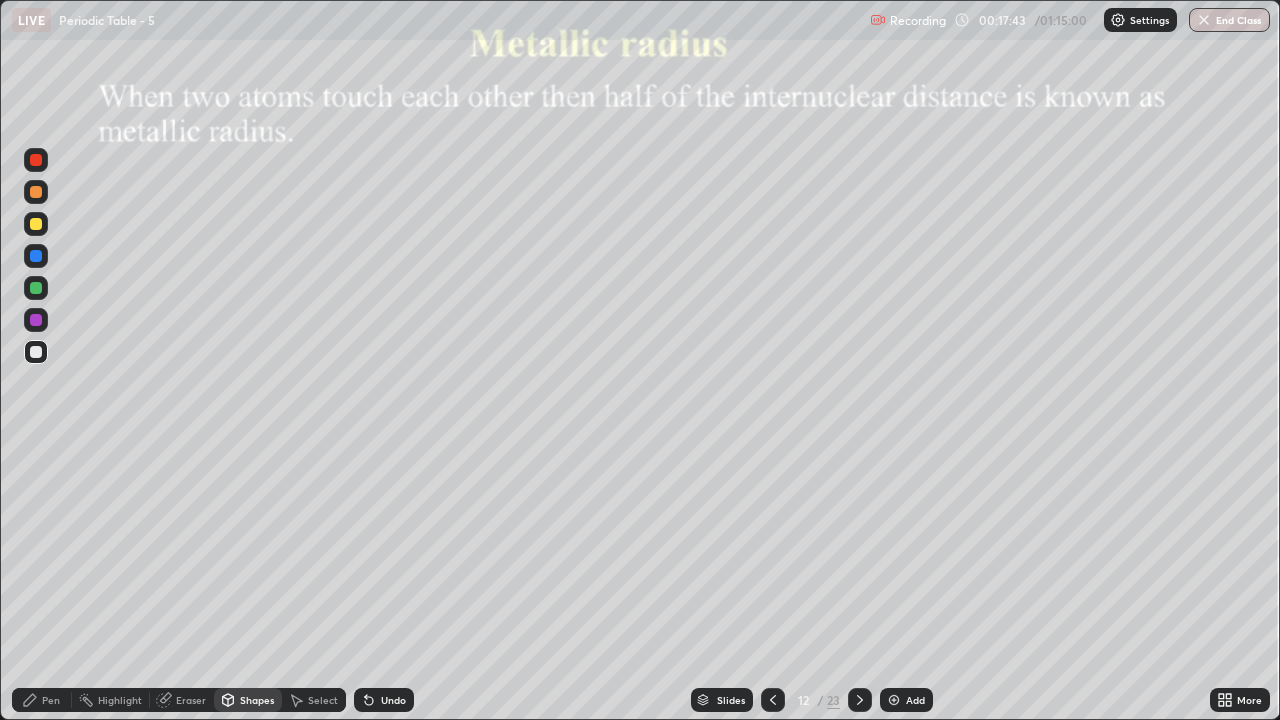 click on "Select" at bounding box center [323, 700] 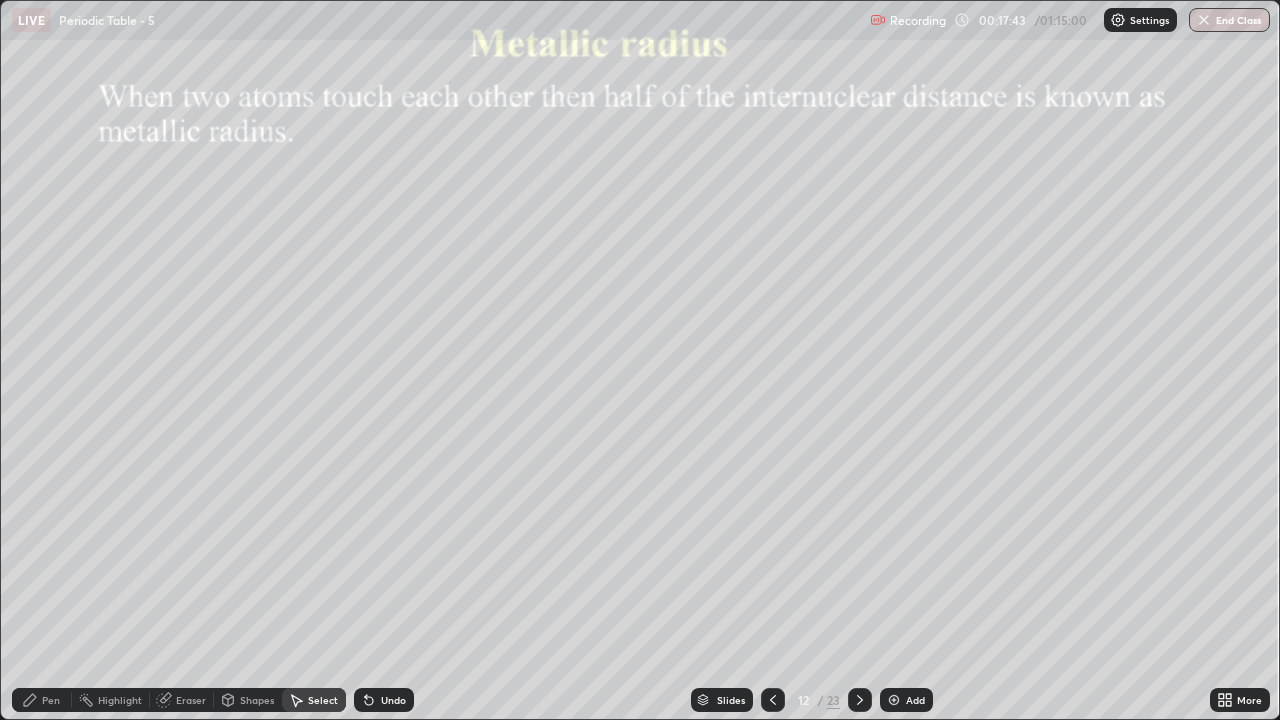 click on "Undo" at bounding box center (384, 700) 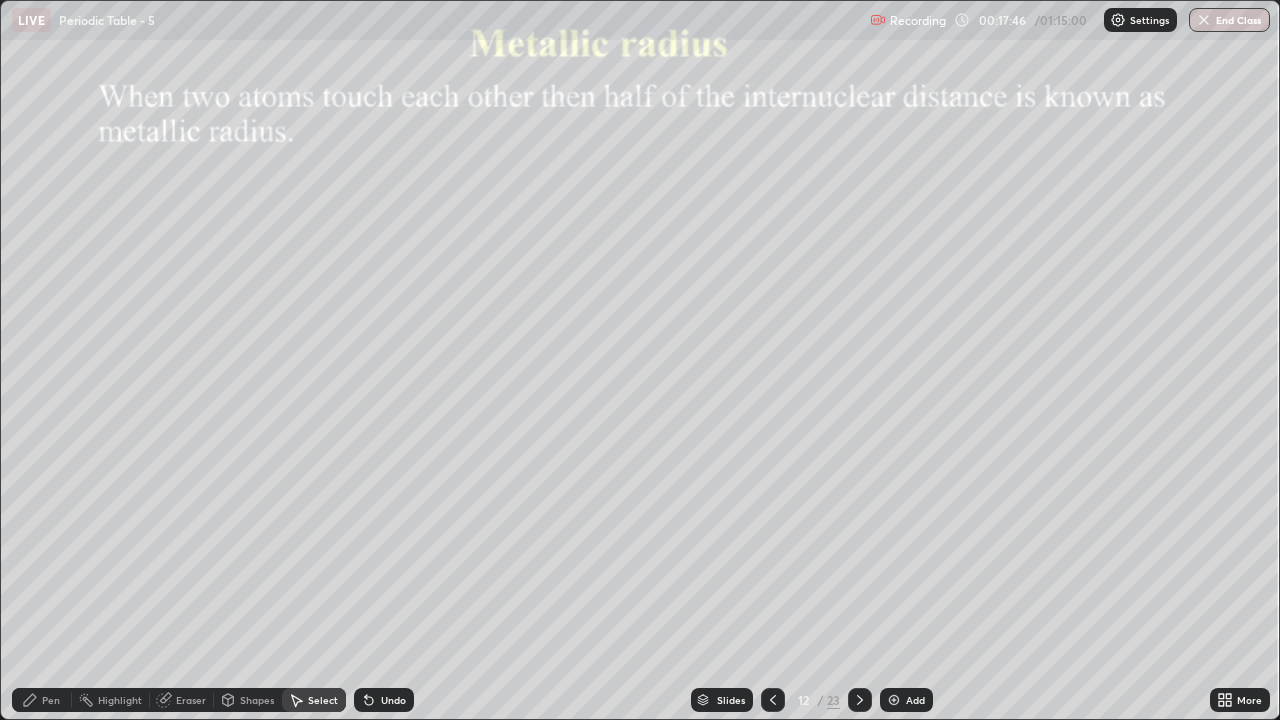 click on "Eraser" at bounding box center [191, 700] 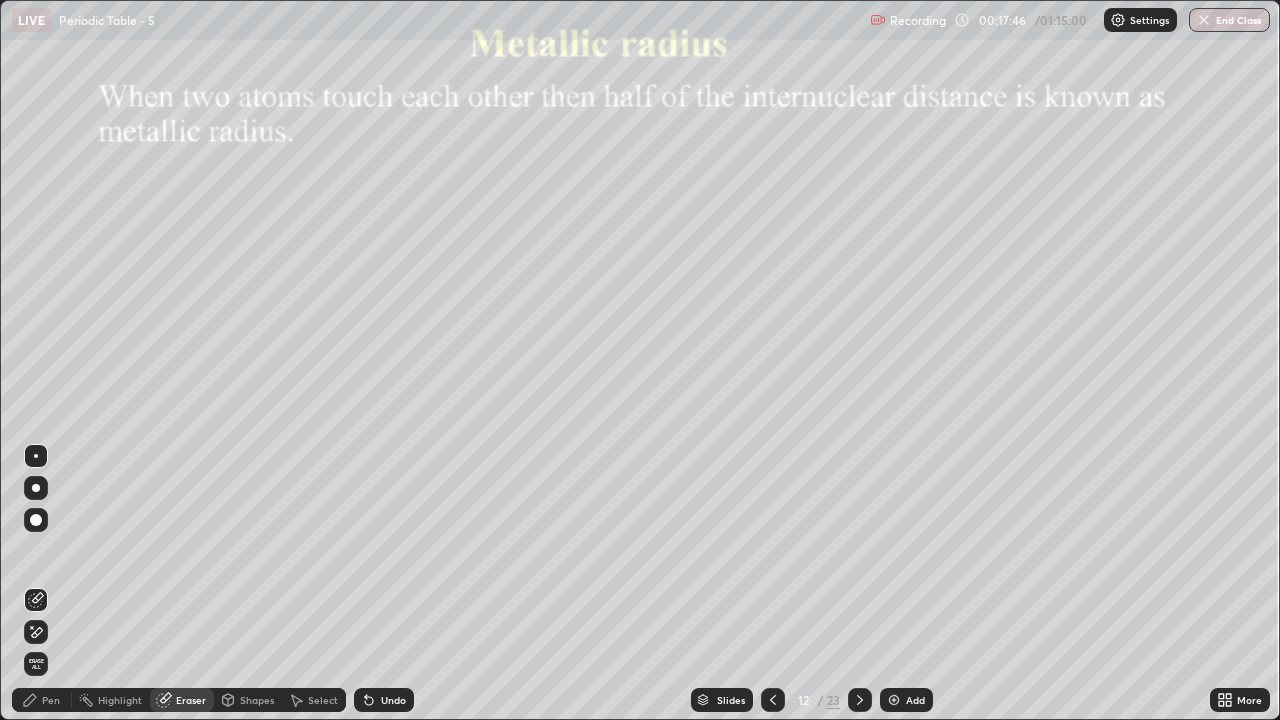 click on "Shapes" at bounding box center [257, 700] 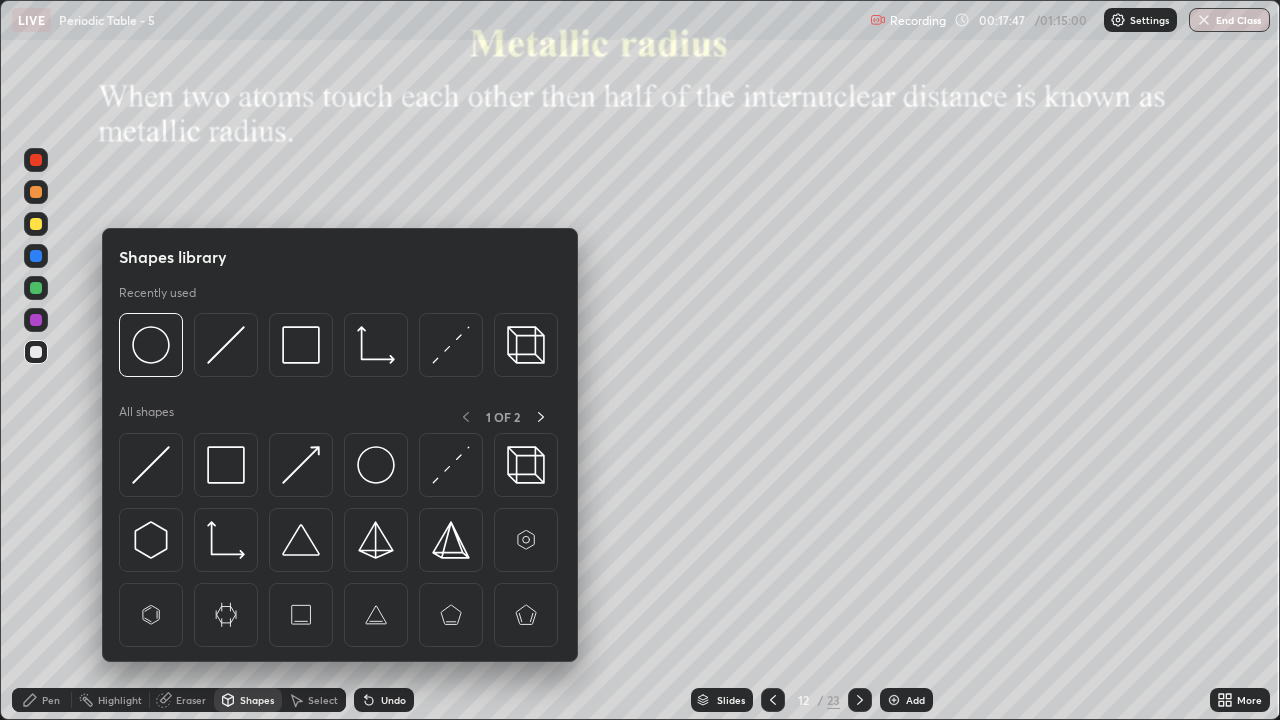 click on "Select" at bounding box center [323, 700] 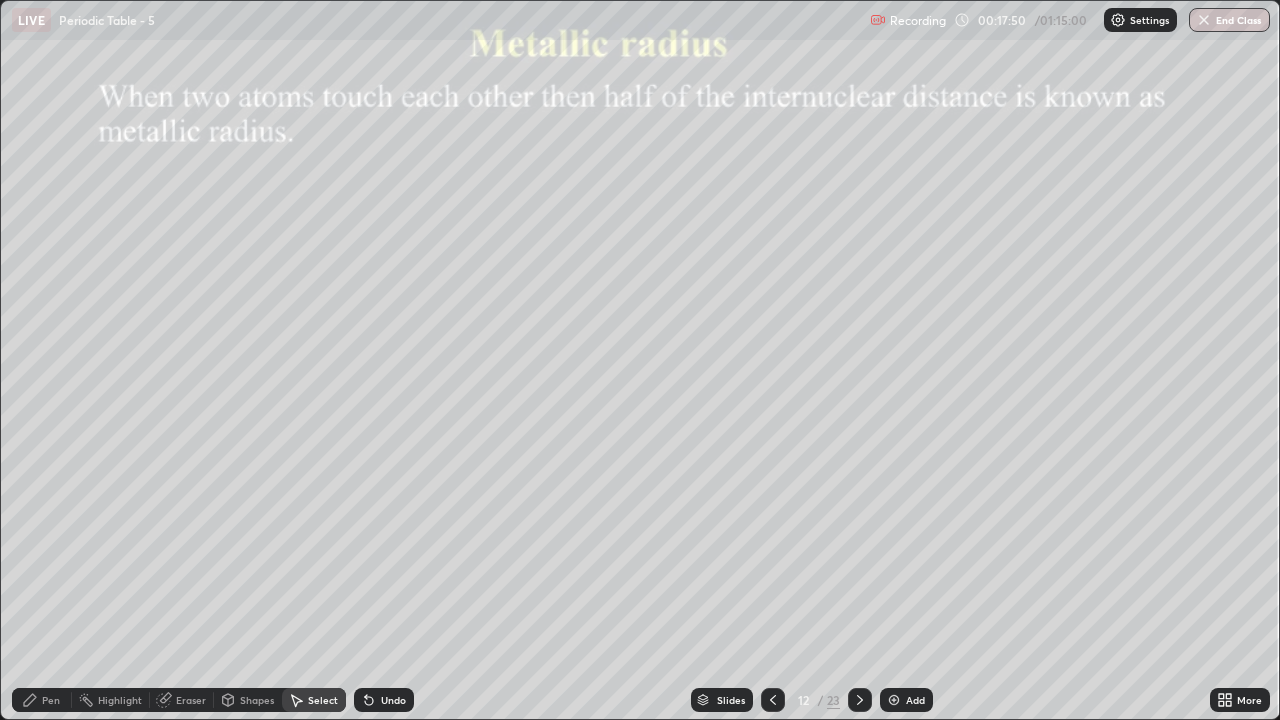 click on "Undo" at bounding box center [384, 700] 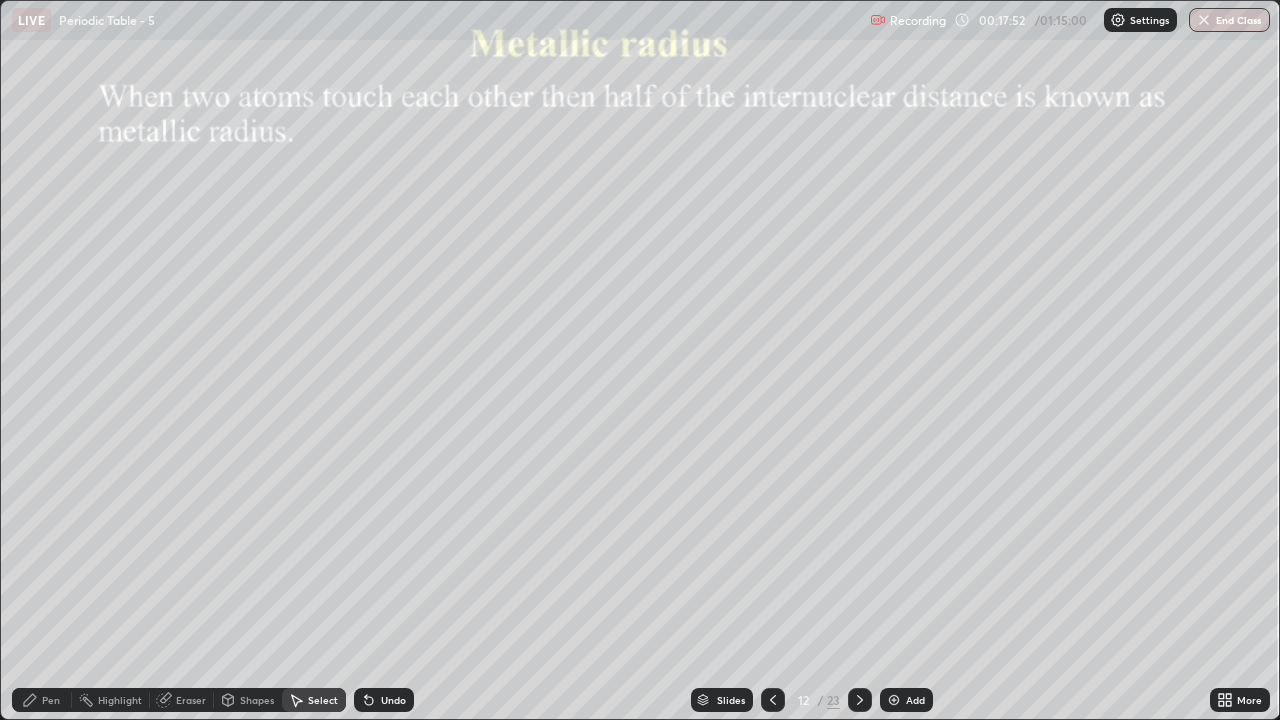 click on "Eraser" at bounding box center [191, 700] 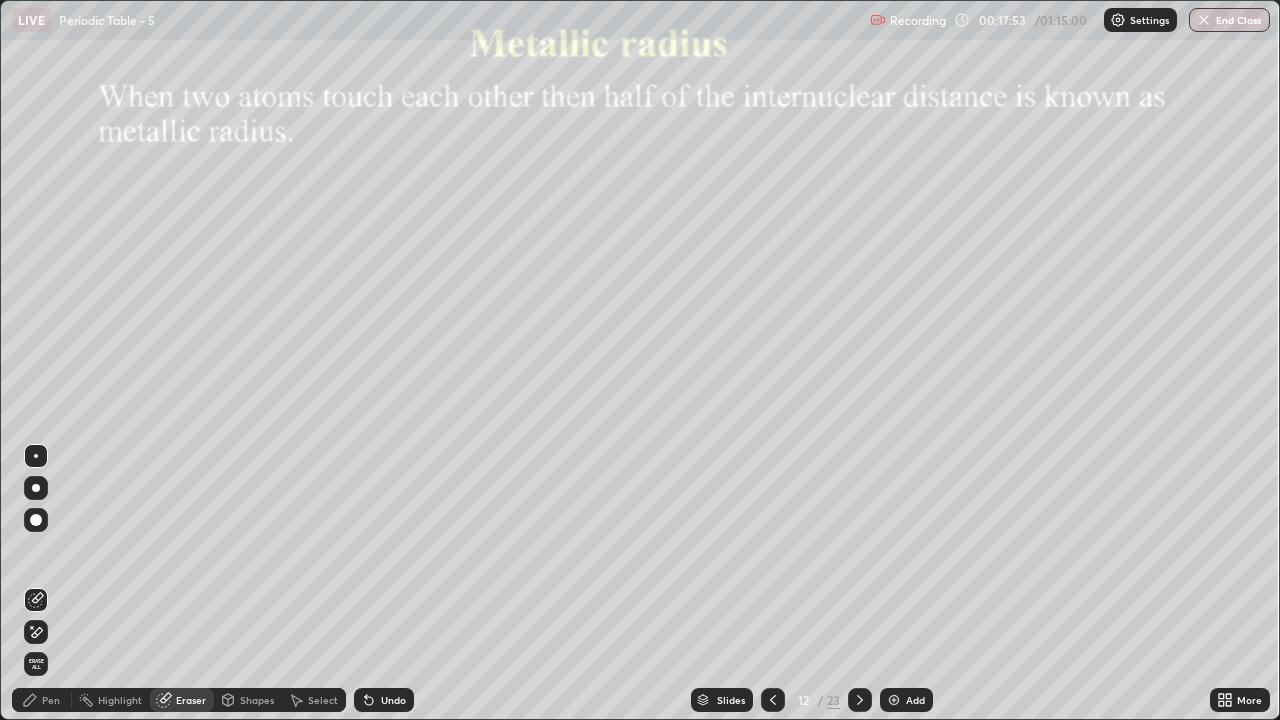 click on "Shapes" at bounding box center [257, 700] 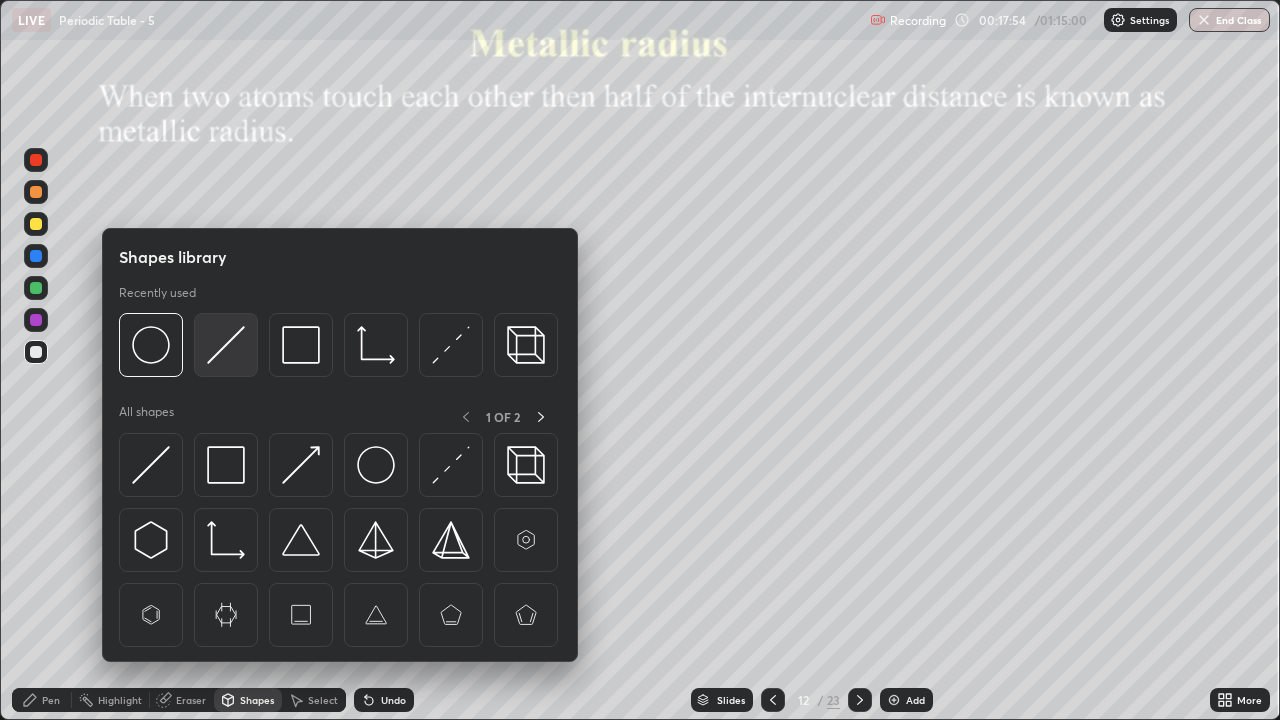 click at bounding box center [226, 345] 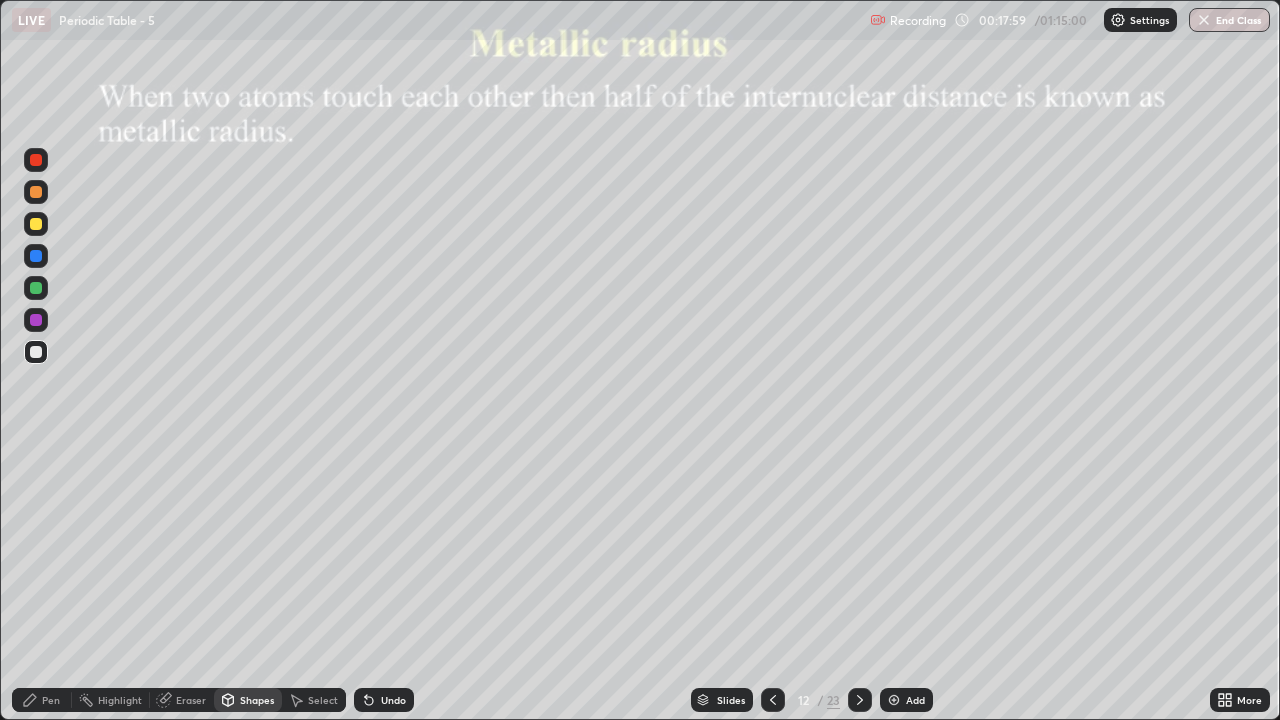 click on "Shapes" at bounding box center [257, 700] 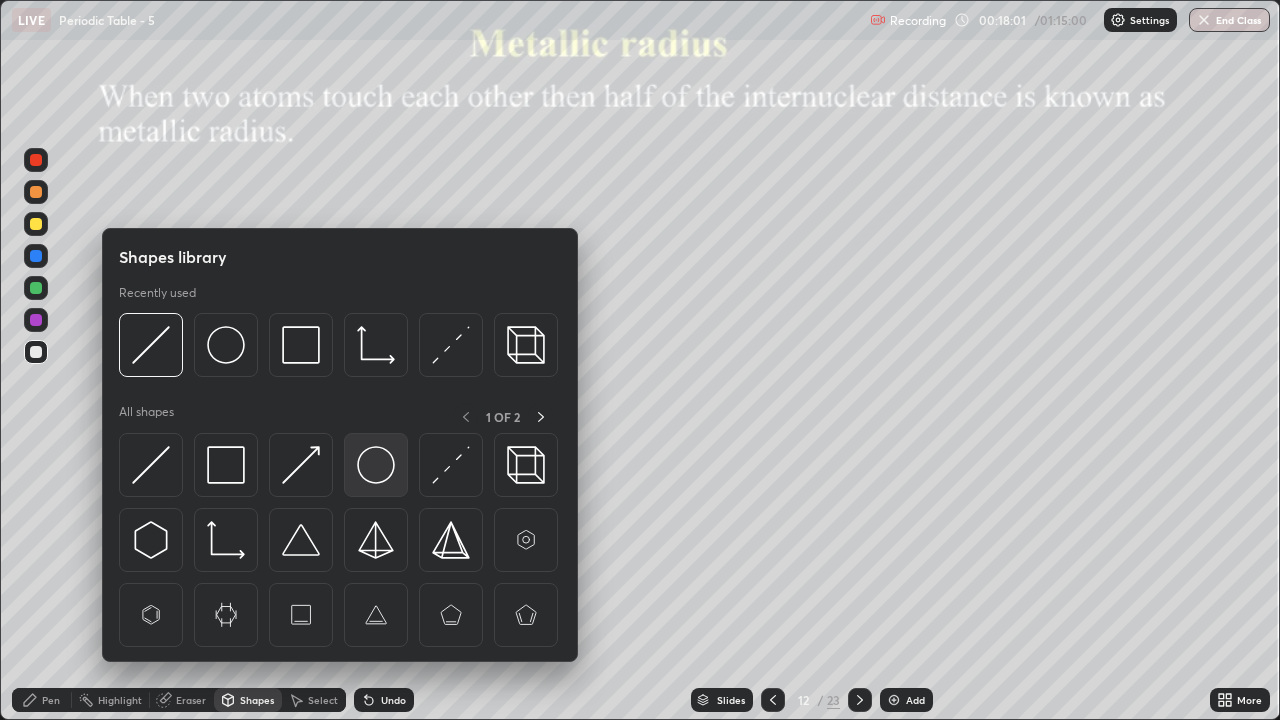 click at bounding box center [376, 465] 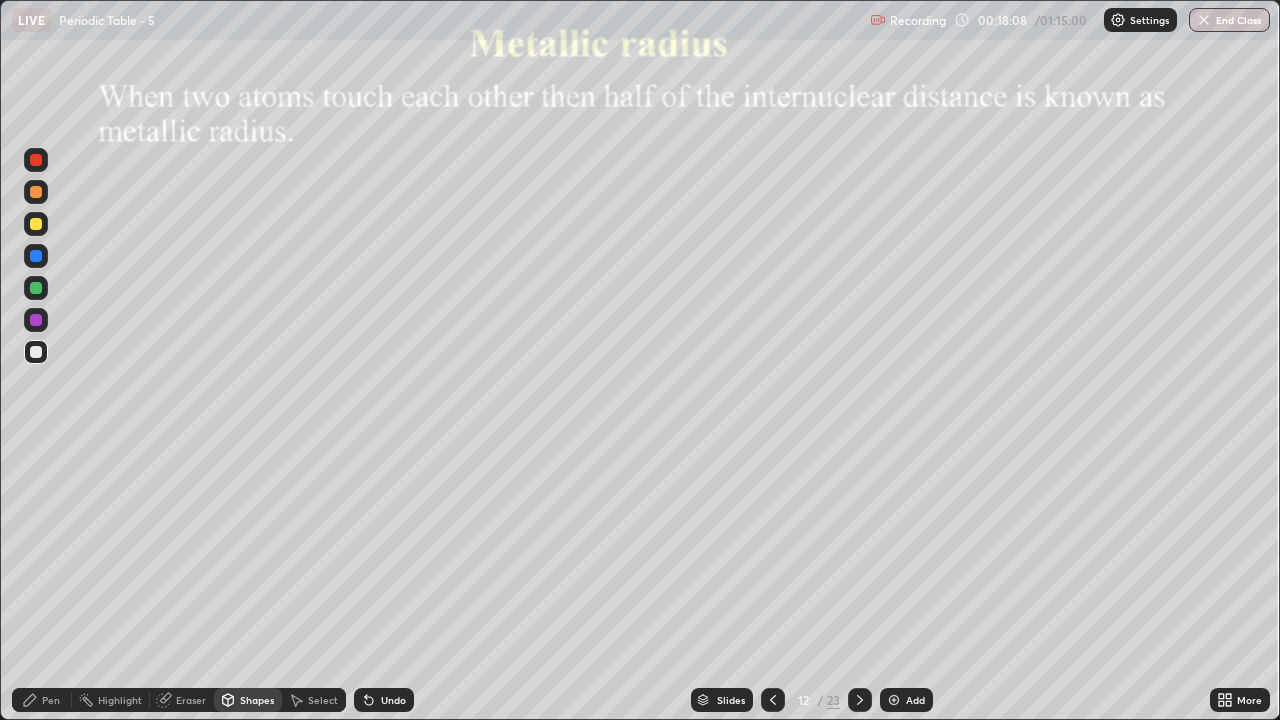 click on "Select" at bounding box center (323, 700) 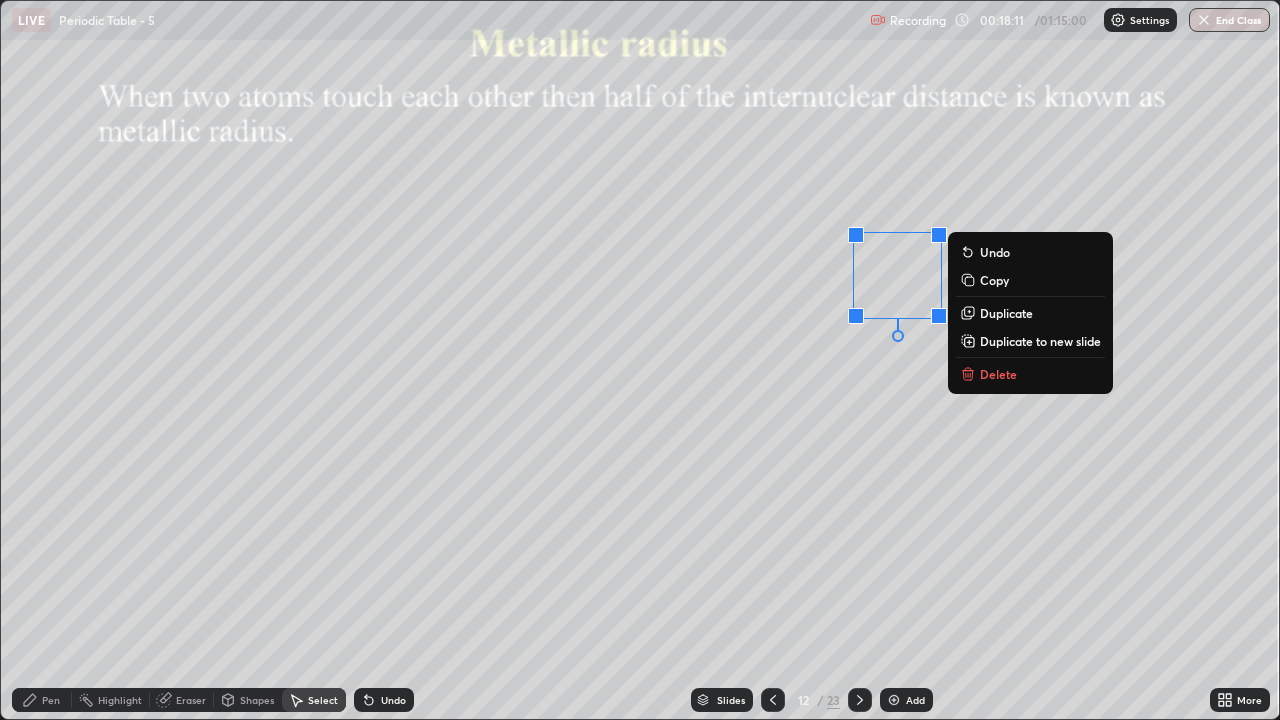 click on "Duplicate" at bounding box center (1006, 313) 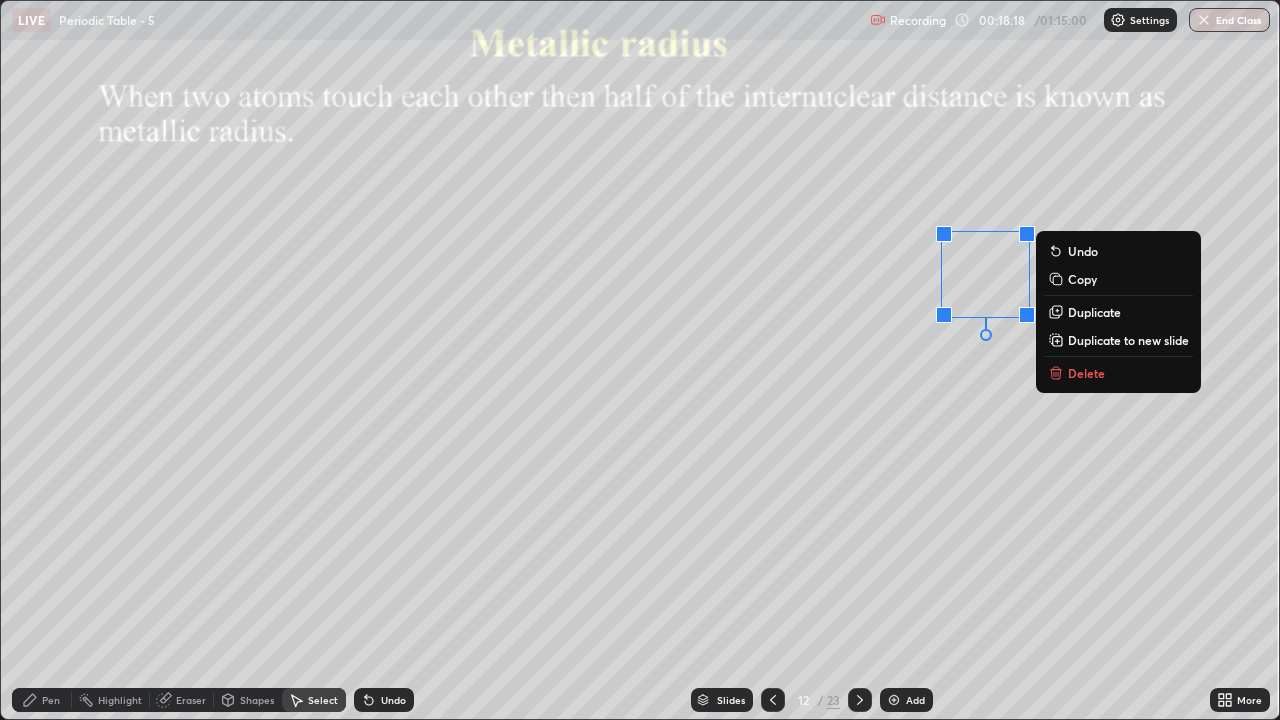 click on "0 ° Undo Copy Duplicate Duplicate to new slide Delete" at bounding box center (640, 360) 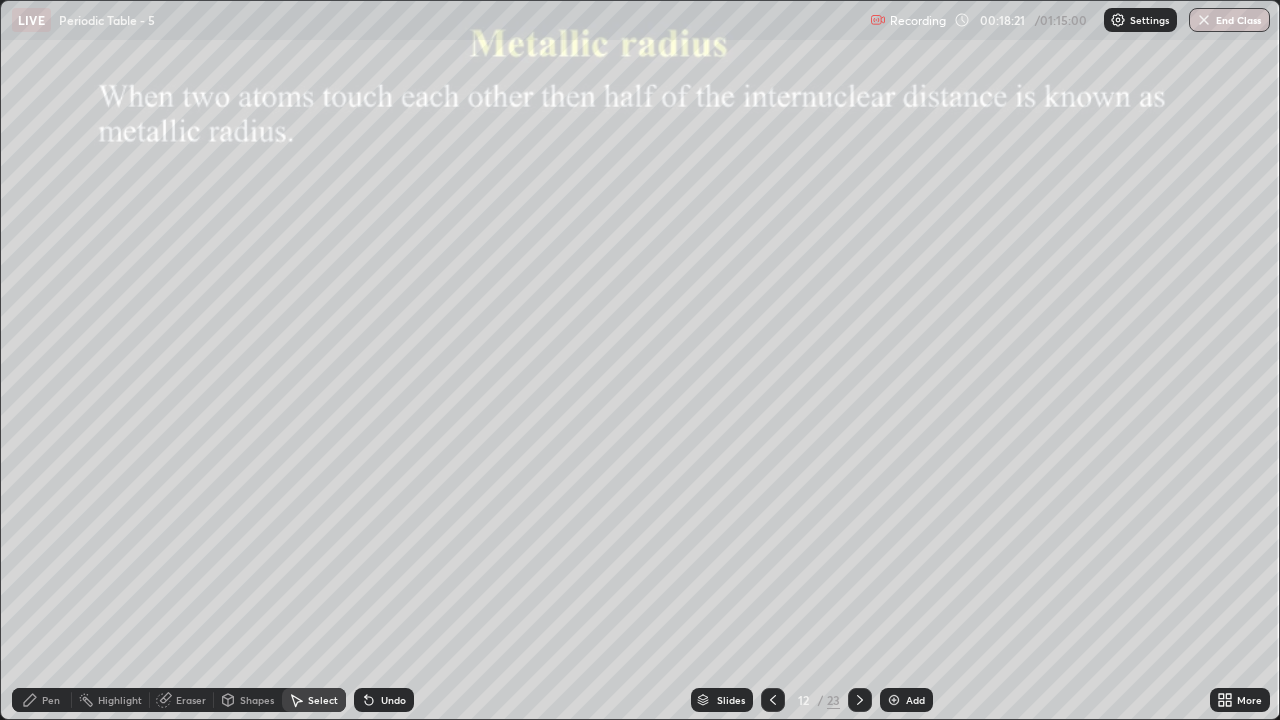 click on "Pen" at bounding box center [51, 700] 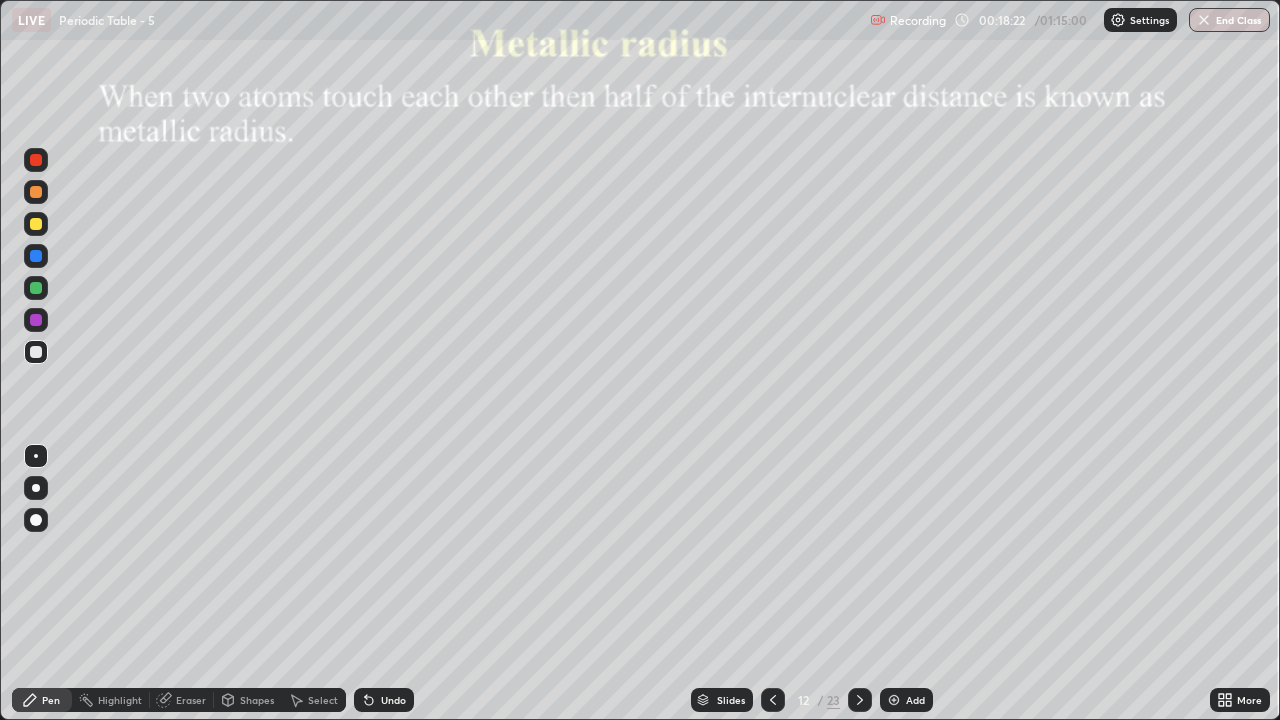 click at bounding box center (36, 352) 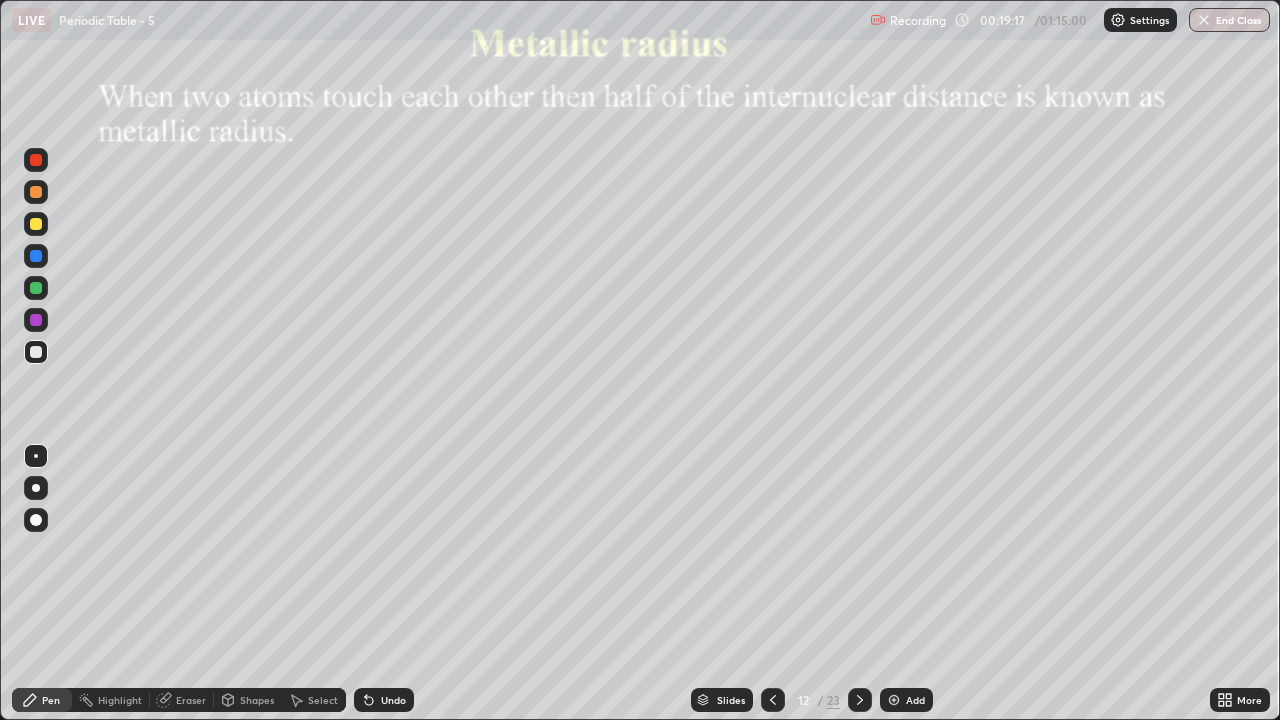 click on "More" at bounding box center [1240, 700] 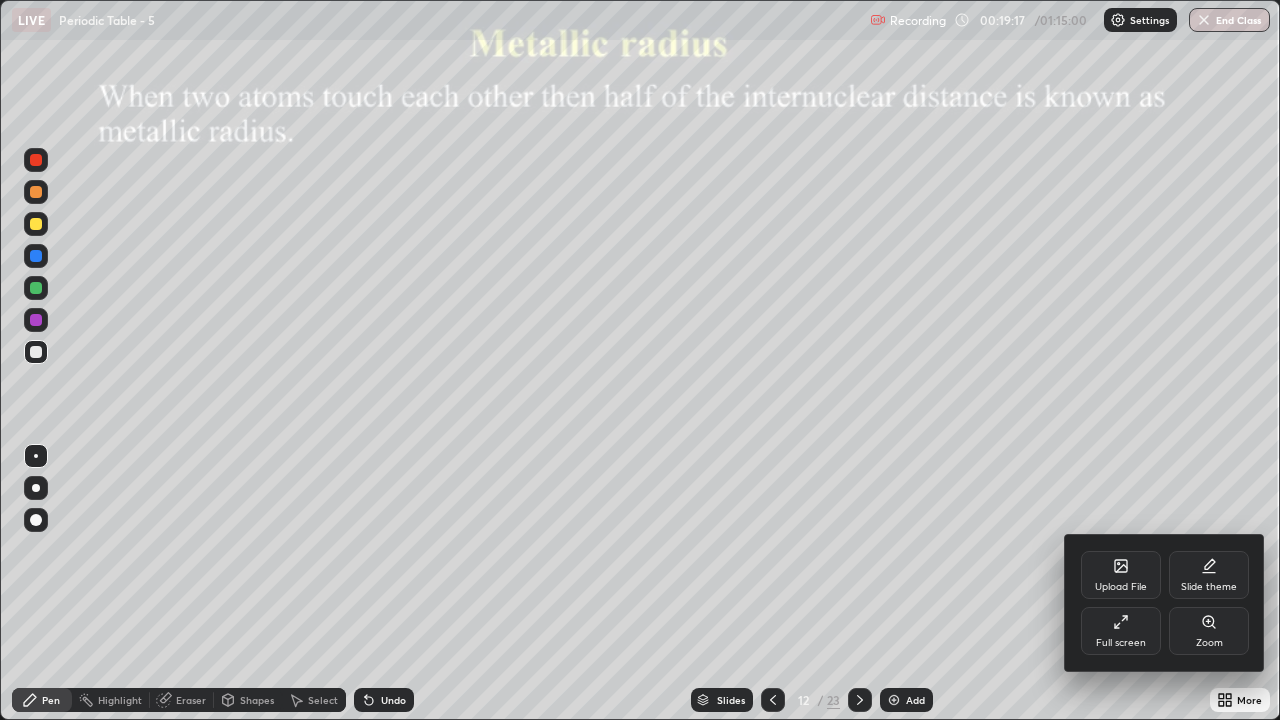 click 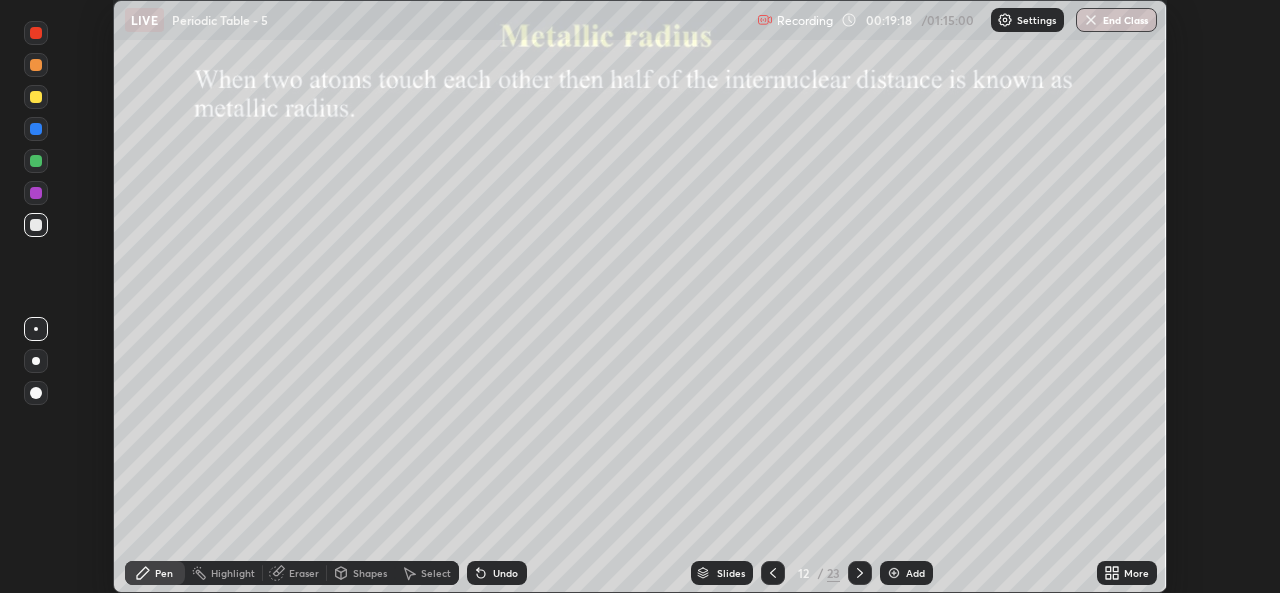 scroll, scrollTop: 593, scrollLeft: 1280, axis: both 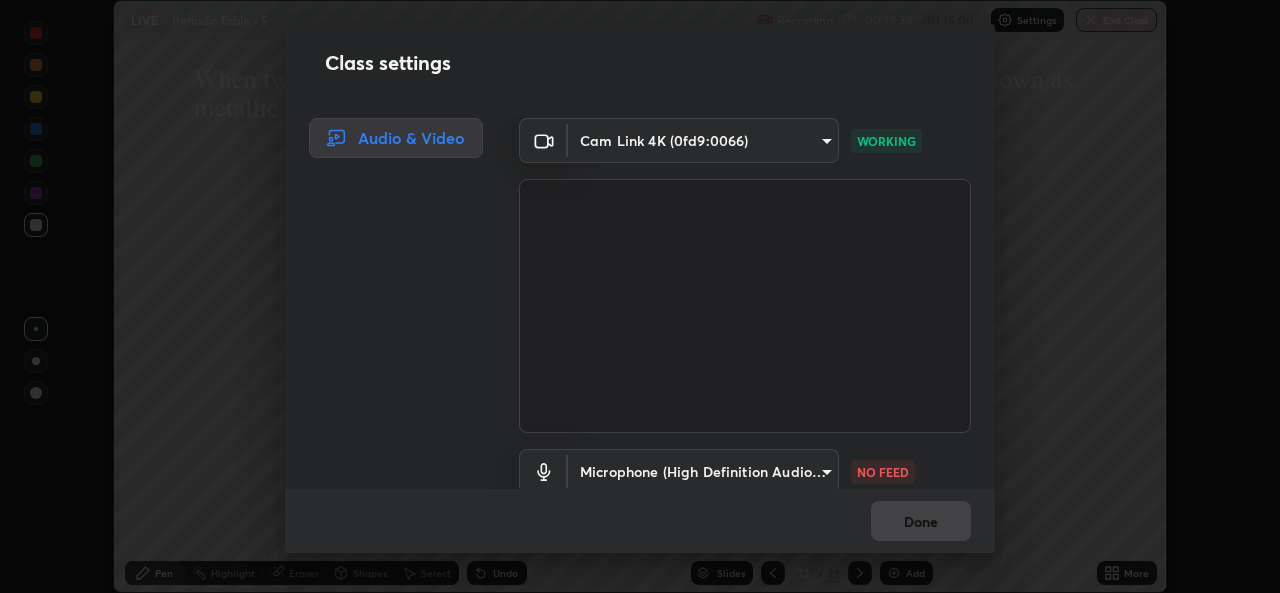 click on "Erase all LIVE Periodic Table - 5 Recording 00:19:39 /  01:15:00 Settings End Class Setting up your live class Periodic Table - 5 • L44 of Course On Chemistry for NEET Growth 1 2027 [FIRST] [LAST] Pen Highlight Eraser Shapes Select Undo Slides 12 / 23 Add More No doubts shared Encourage your learners to ask a doubt for better clarity Report an issue Reason for reporting Buffering Chat not working Audio - Video sync issue Educator video quality low ​ Attach an image Report Class settings Audio & Video Cam Link 4K ([IDENTIFIER]) [IDENTIFIER] WORKING Microphone (High Definition Audio Device) [IDENTIFIER] NO FEED Done" at bounding box center (640, 296) 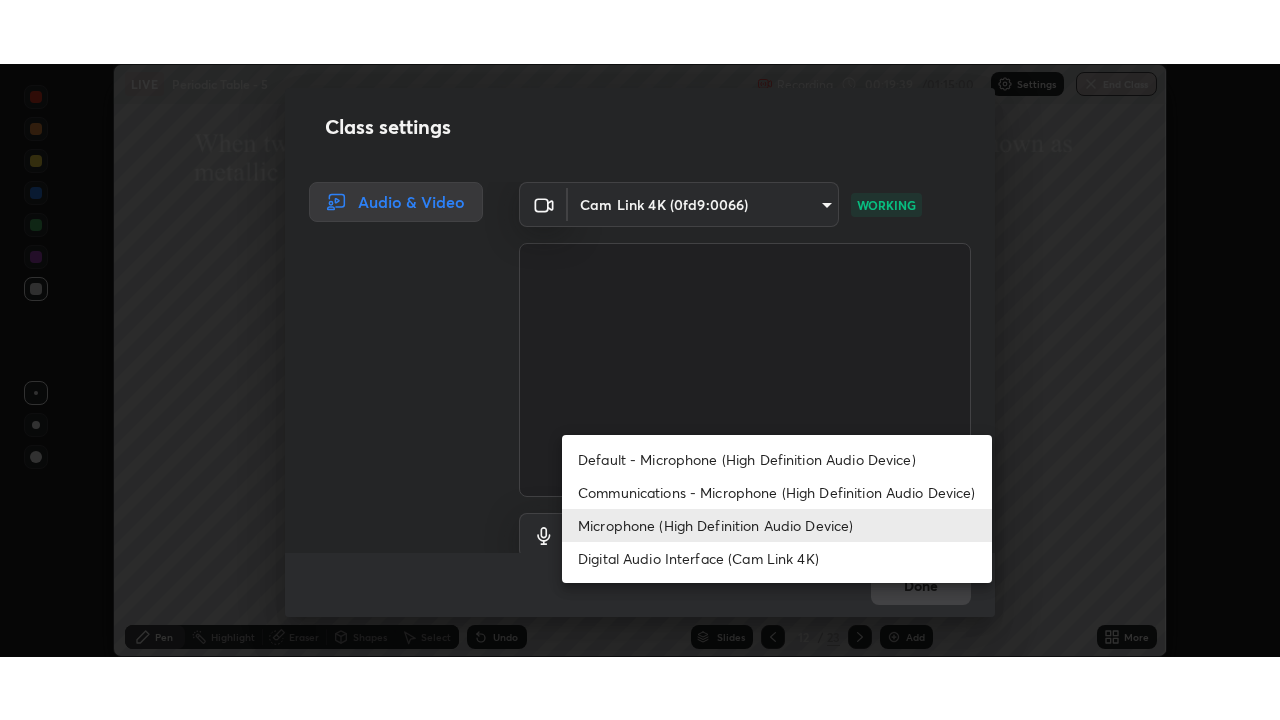 scroll, scrollTop: 10, scrollLeft: 0, axis: vertical 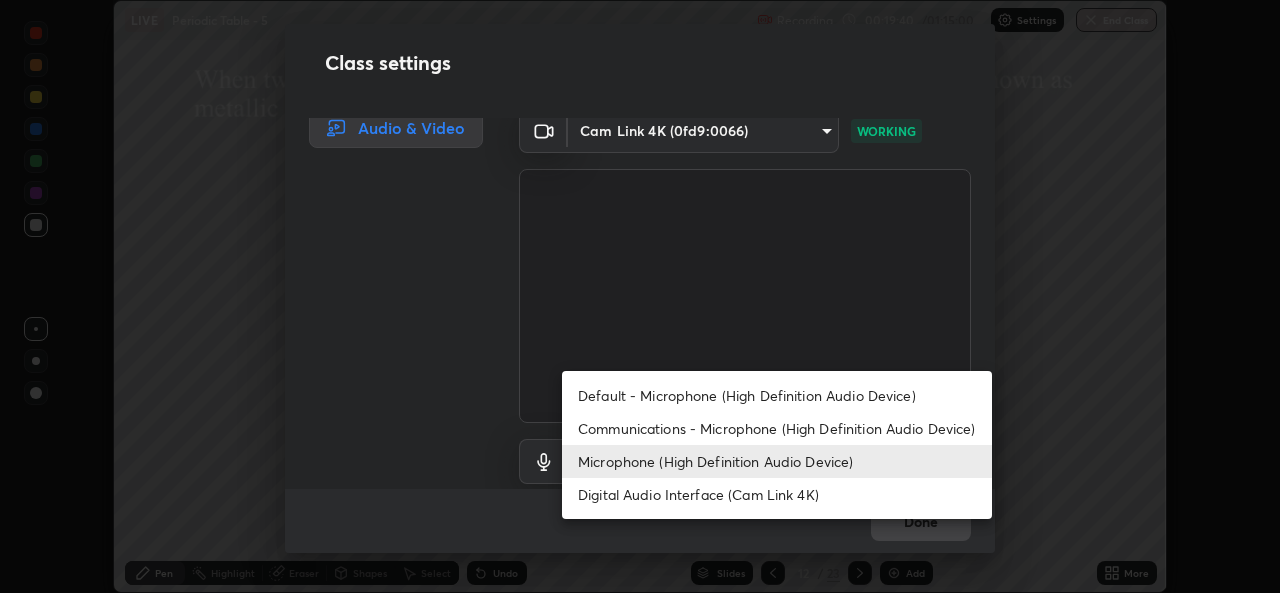 click on "Default - Microphone (High Definition Audio Device)" at bounding box center (777, 395) 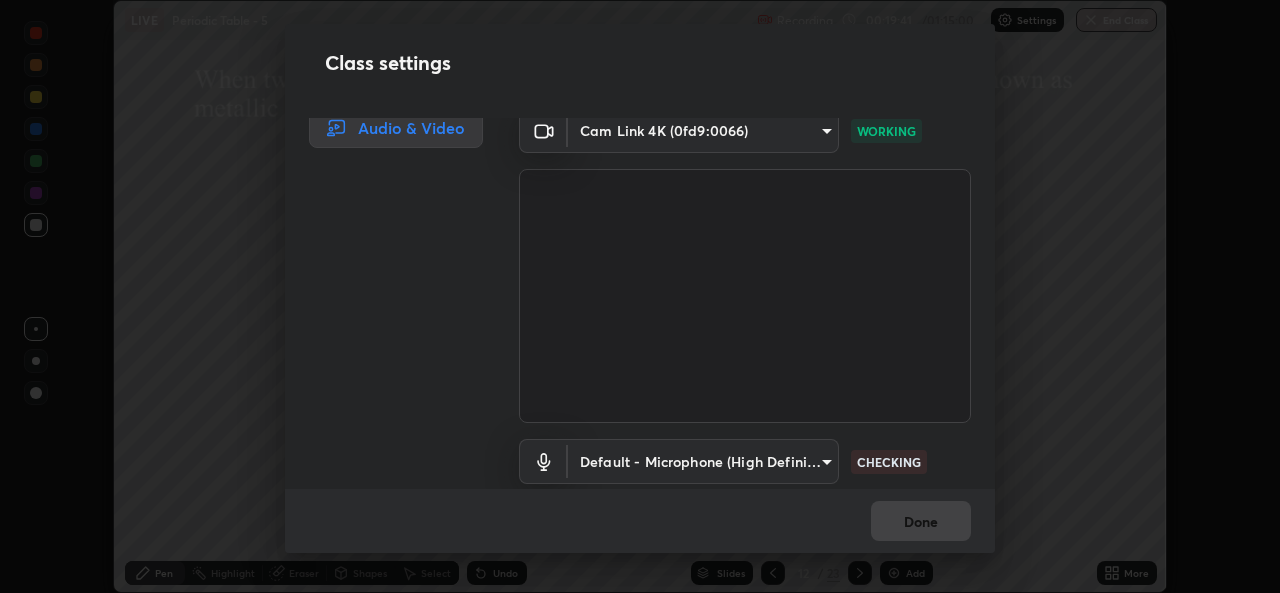 click on "Erase all LIVE Periodic Table - 5 Recording 00:19:41 /  01:15:00 Settings End Class Setting up your live class Periodic Table - 5 • L44 of Course On Chemistry for NEET Growth 1 2027 [FIRST] [LAST] Pen Highlight Eraser Shapes Select Undo Slides 12 / 23 Add More No doubts shared Encourage your learners to ask a doubt for better clarity Report an issue Reason for reporting Buffering Chat not working Audio - Video sync issue Educator video quality low ​ Attach an image Report Class settings Audio & Video Cam Link 4K ([IDENTIFIER]) [IDENTIFIER] WORKING Default - Microphone (High Definition Audio Device) default CHECKING Done" at bounding box center [640, 296] 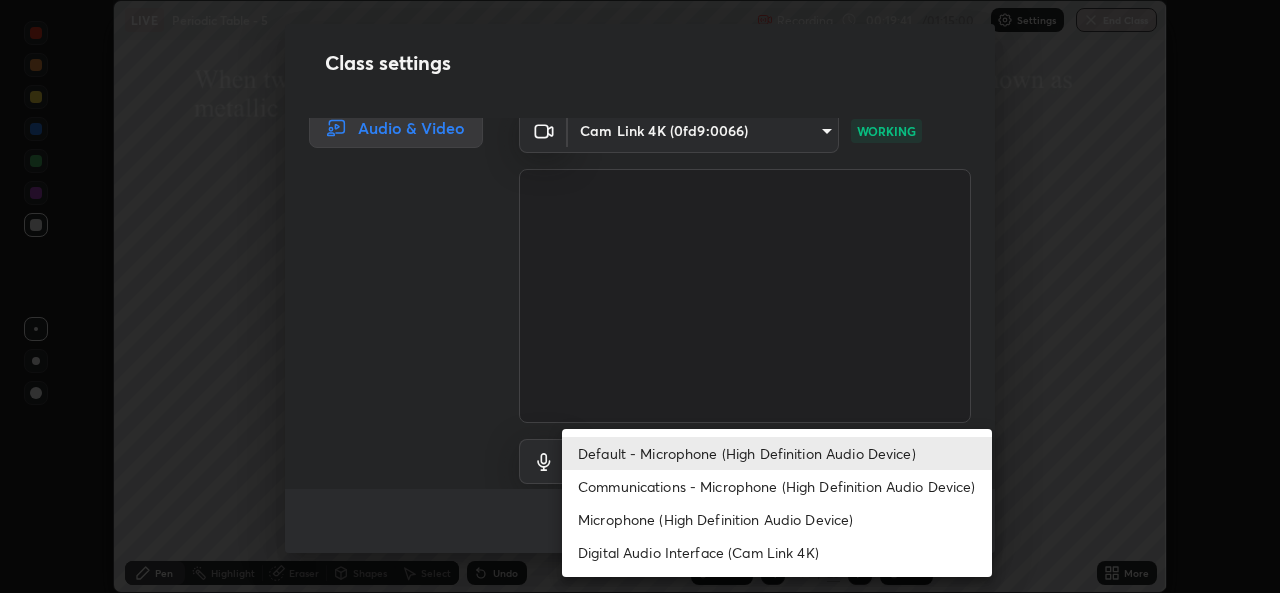 click on "Digital Audio Interface (Cam Link 4K)" at bounding box center (777, 552) 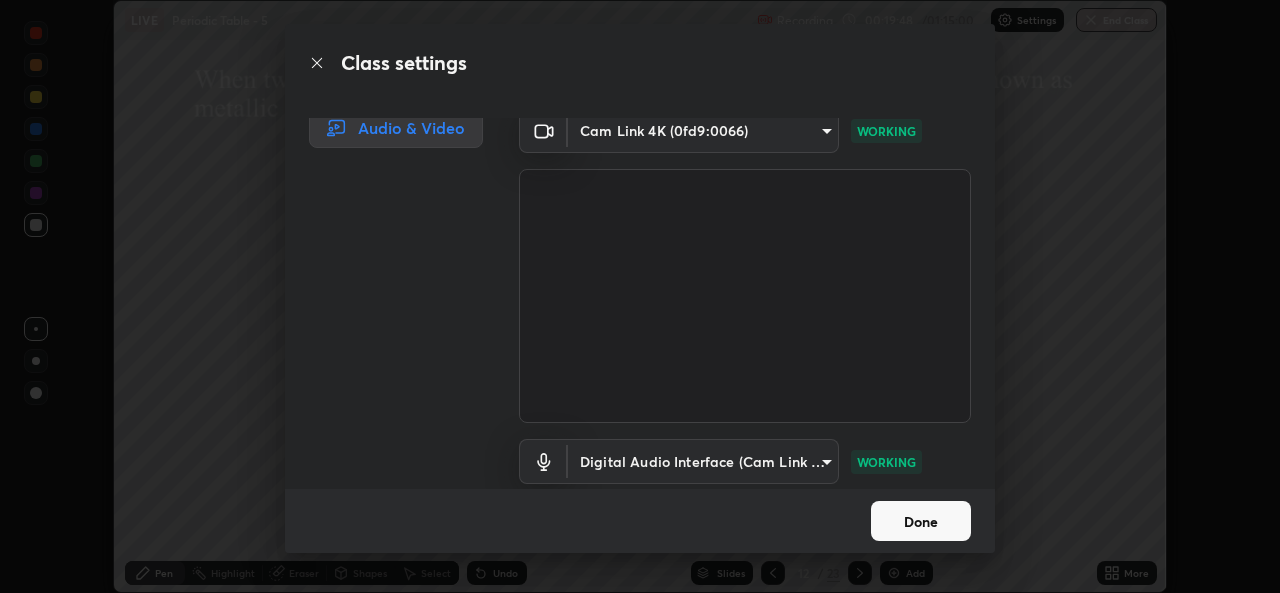 click on "Done" at bounding box center (921, 521) 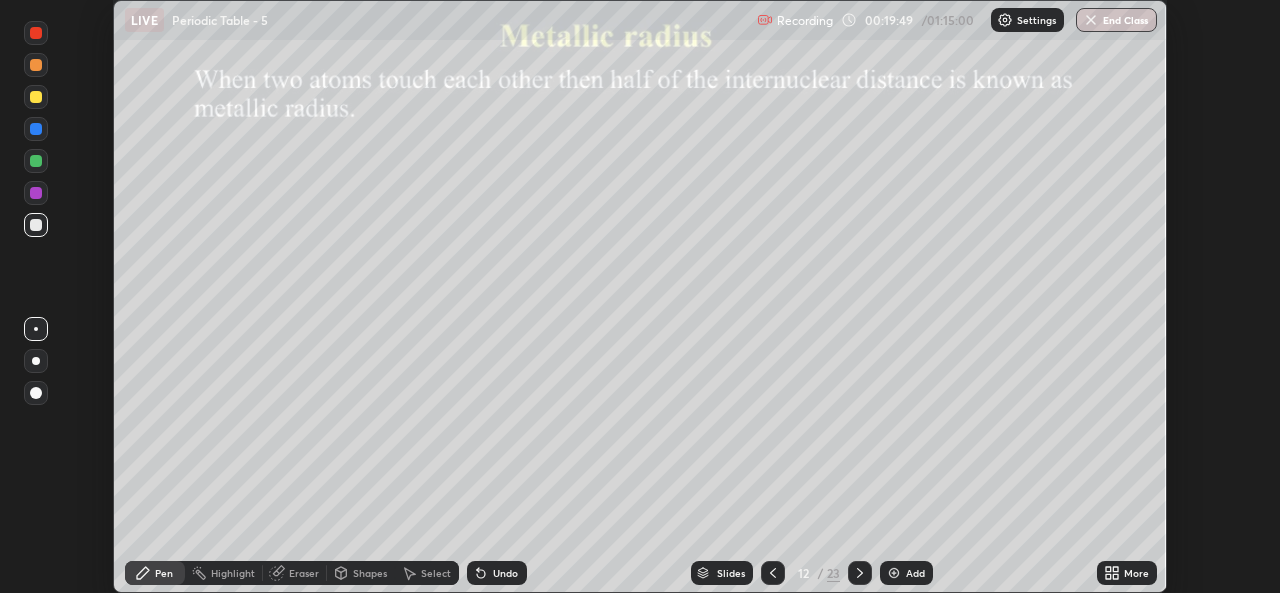 click on "More" at bounding box center (1136, 573) 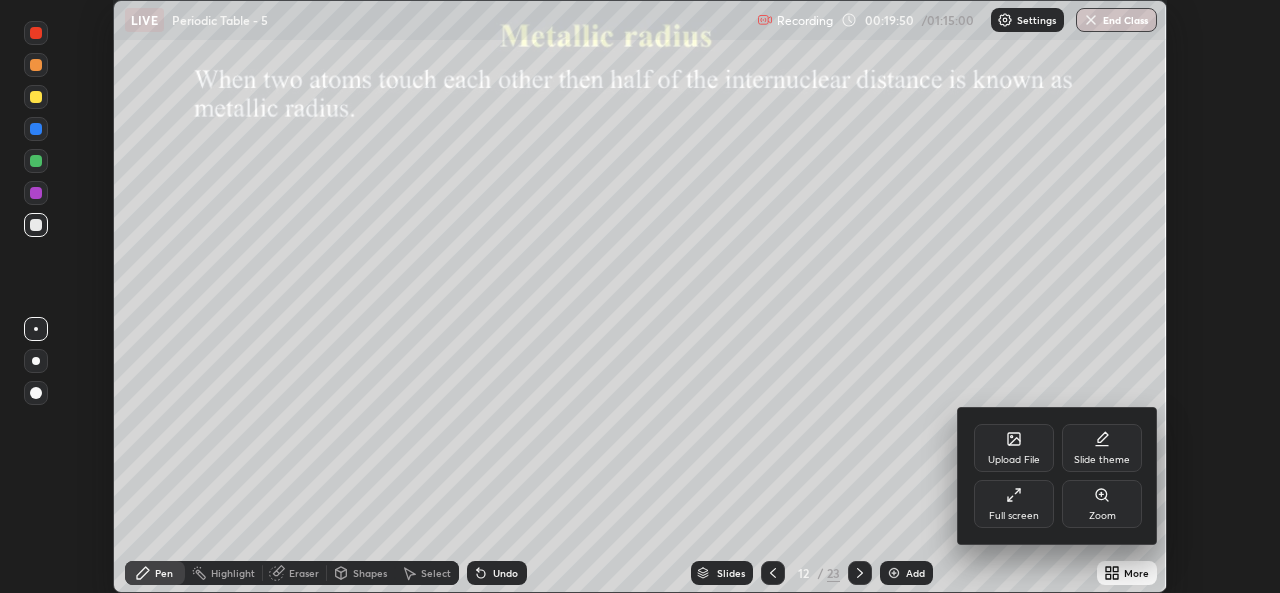 click on "Full screen" at bounding box center (1014, 516) 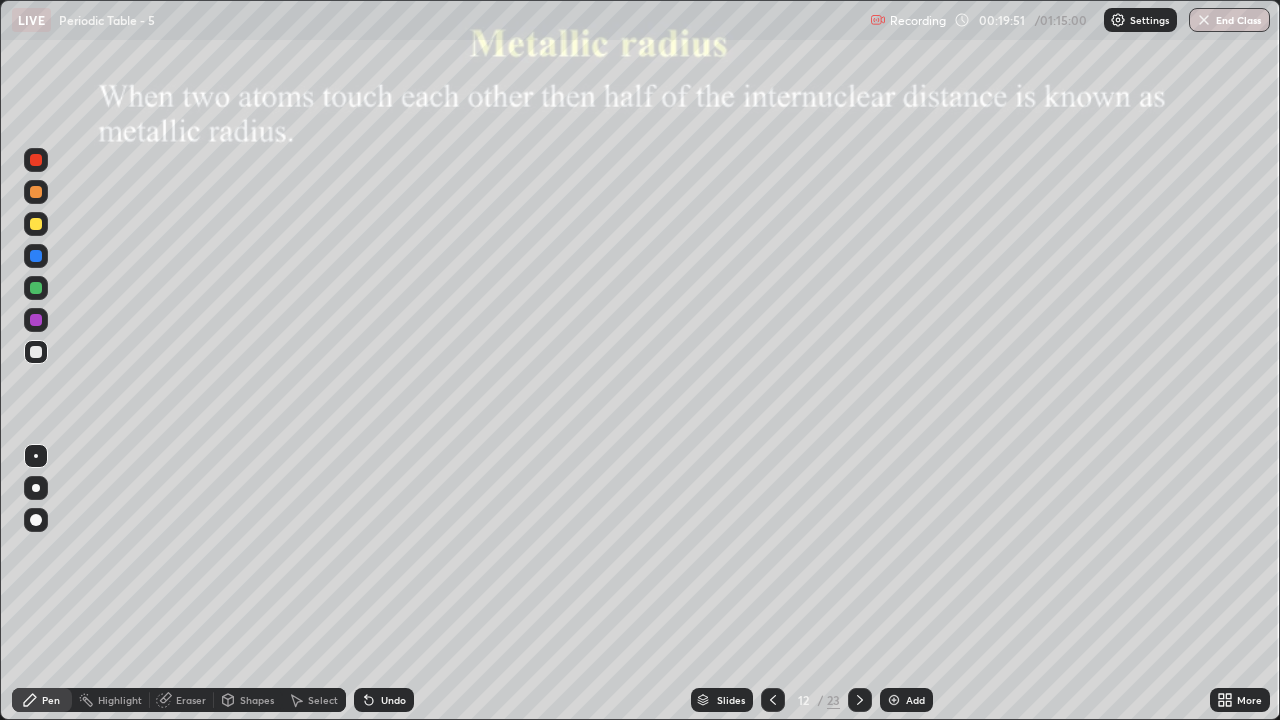 scroll, scrollTop: 99280, scrollLeft: 98720, axis: both 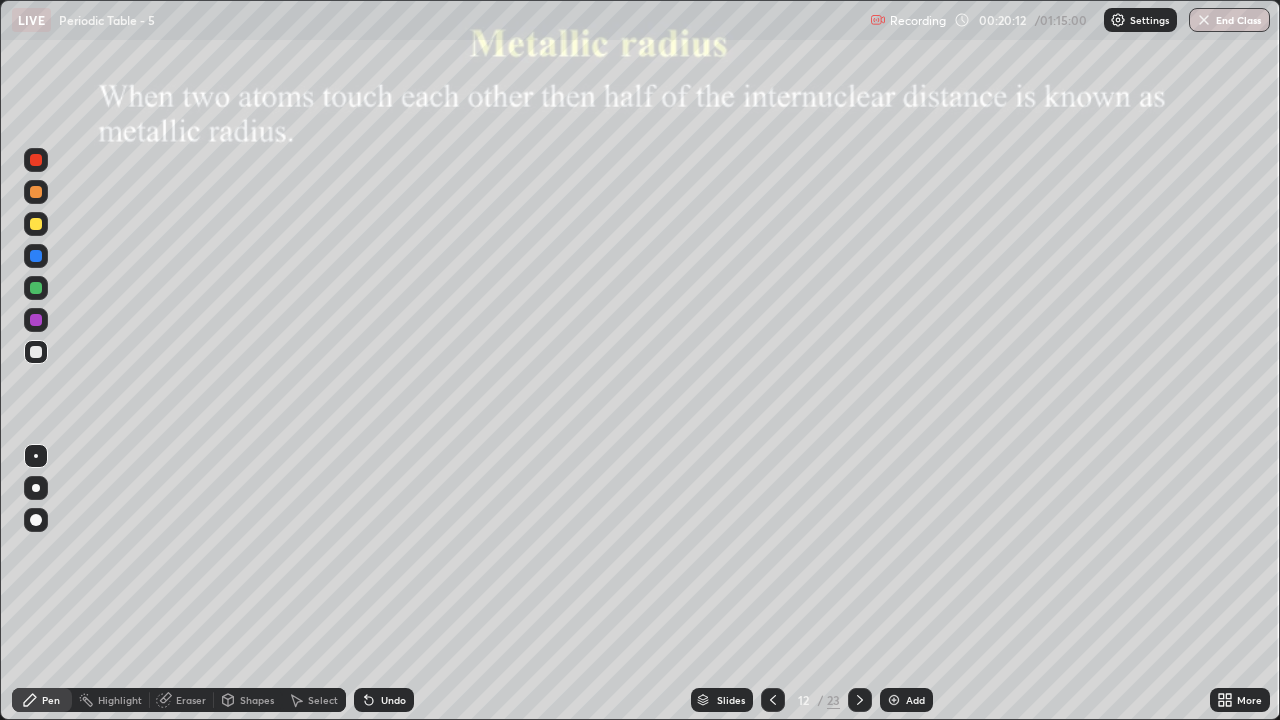 click on "Eraser" at bounding box center [191, 700] 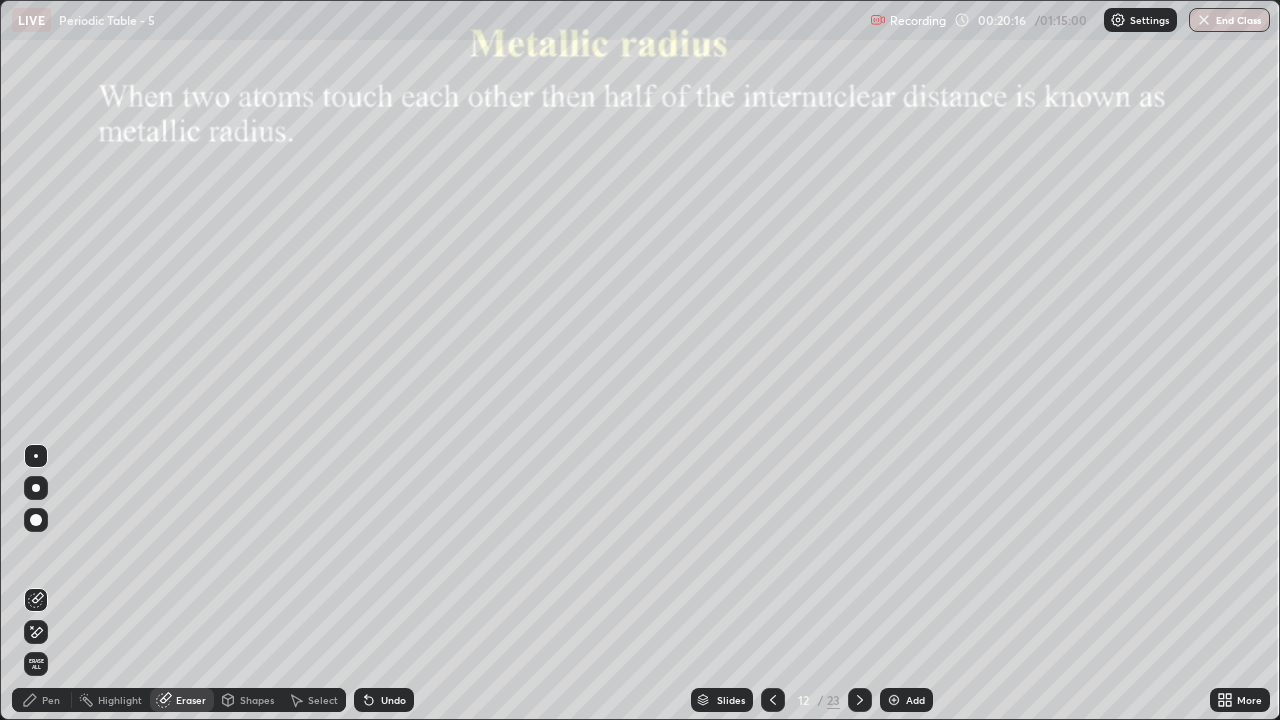click on "Pen" at bounding box center [42, 700] 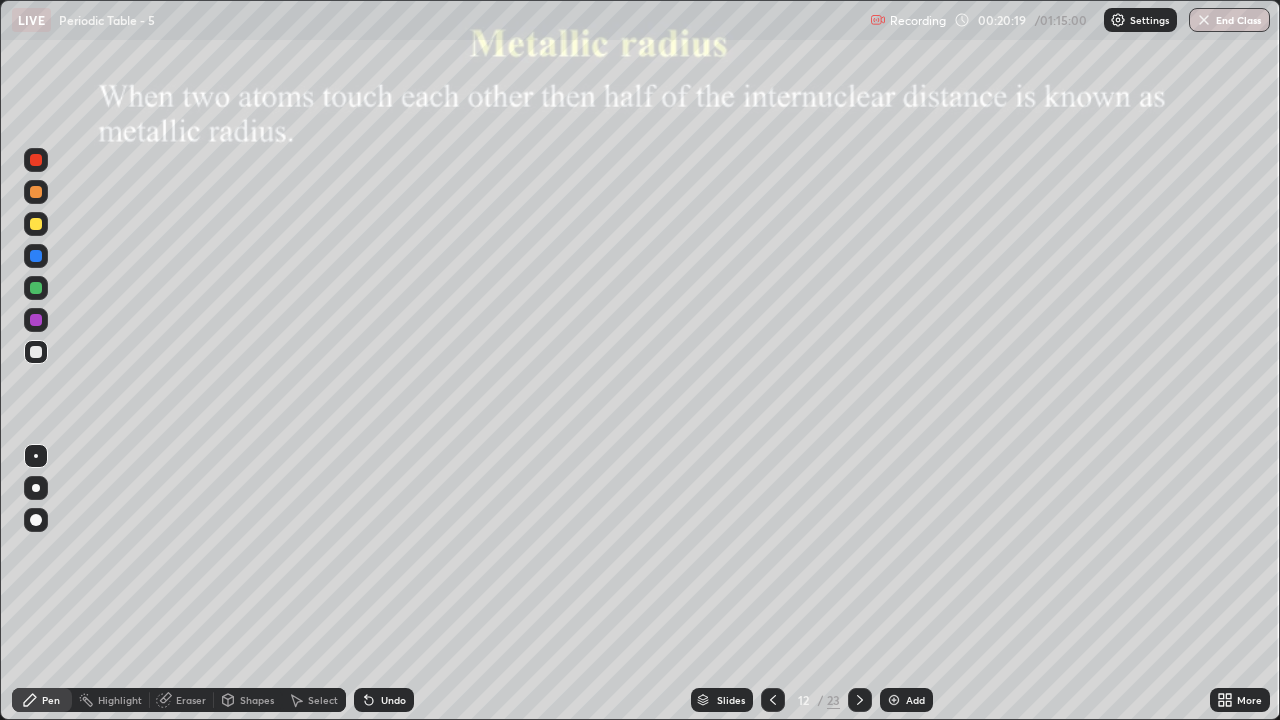 click at bounding box center [36, 224] 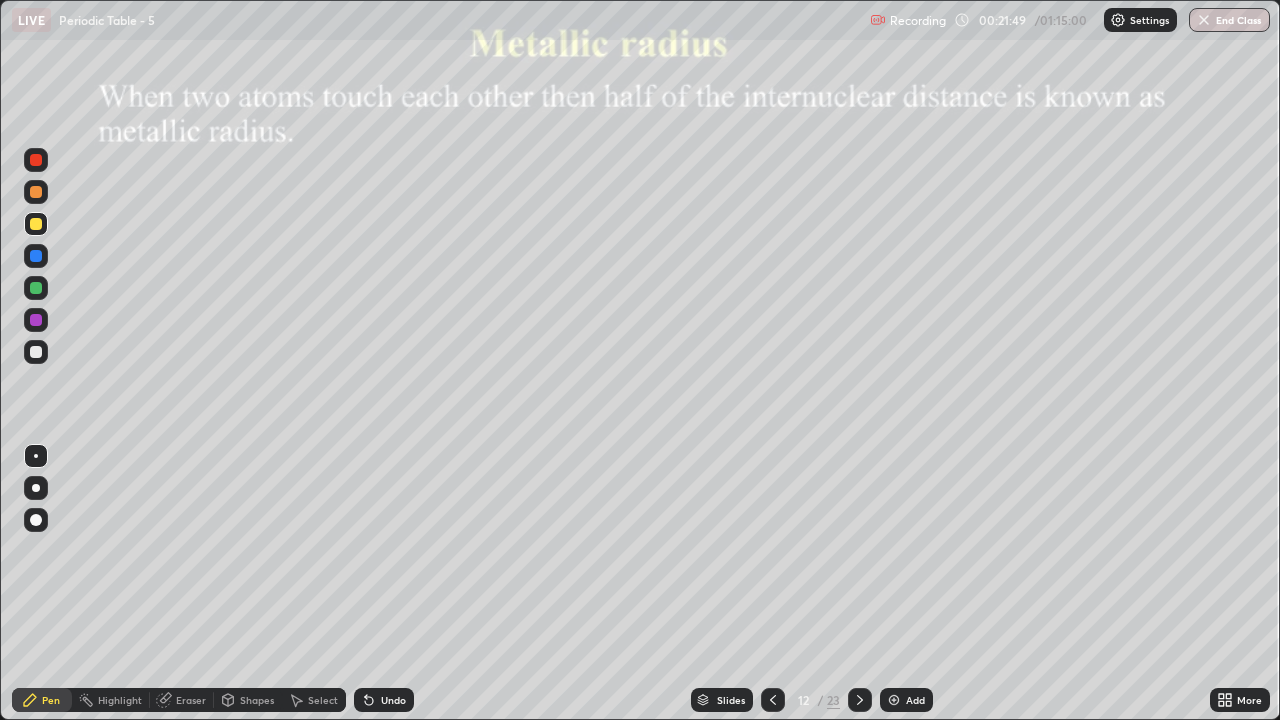 click at bounding box center (860, 700) 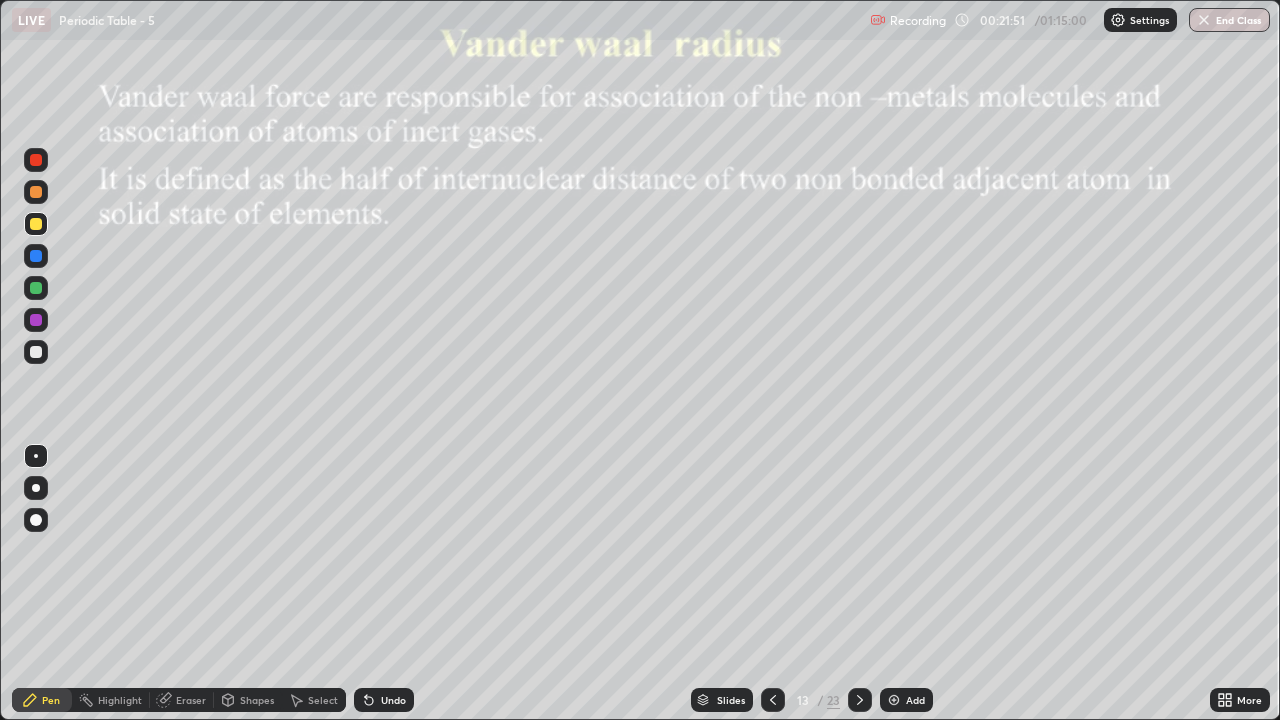 click 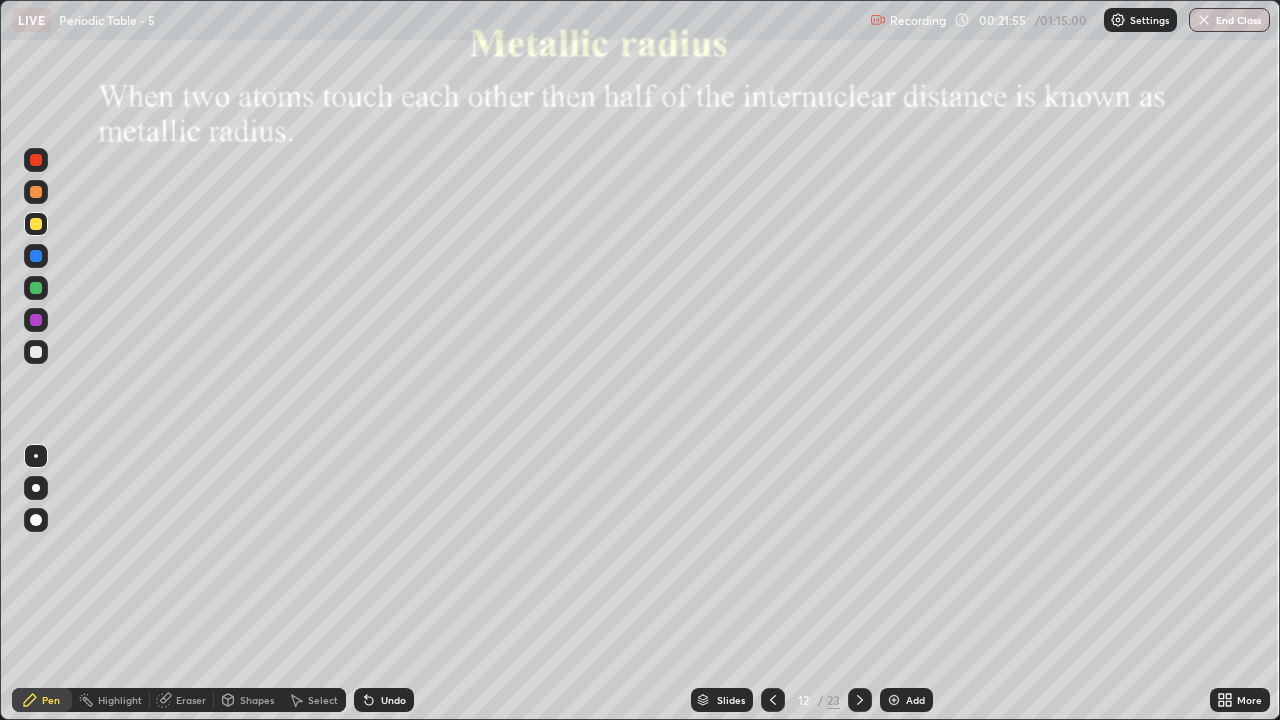 click 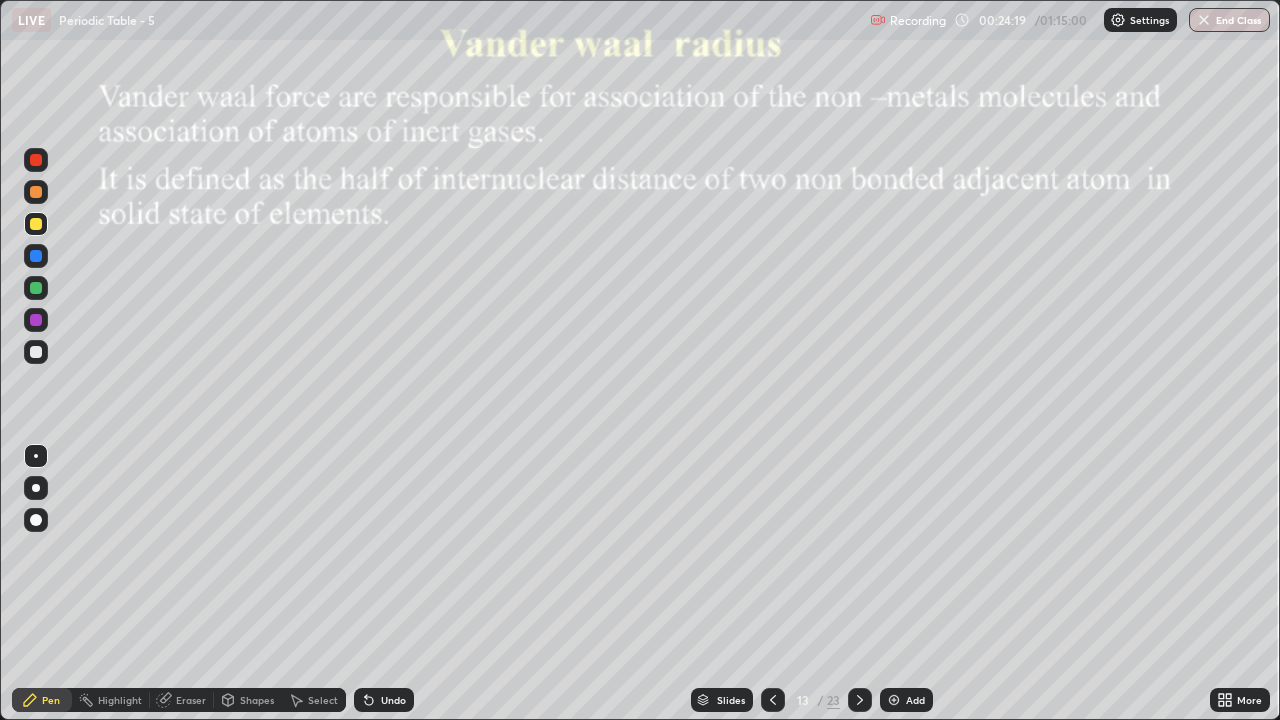 click on "Eraser" at bounding box center [191, 700] 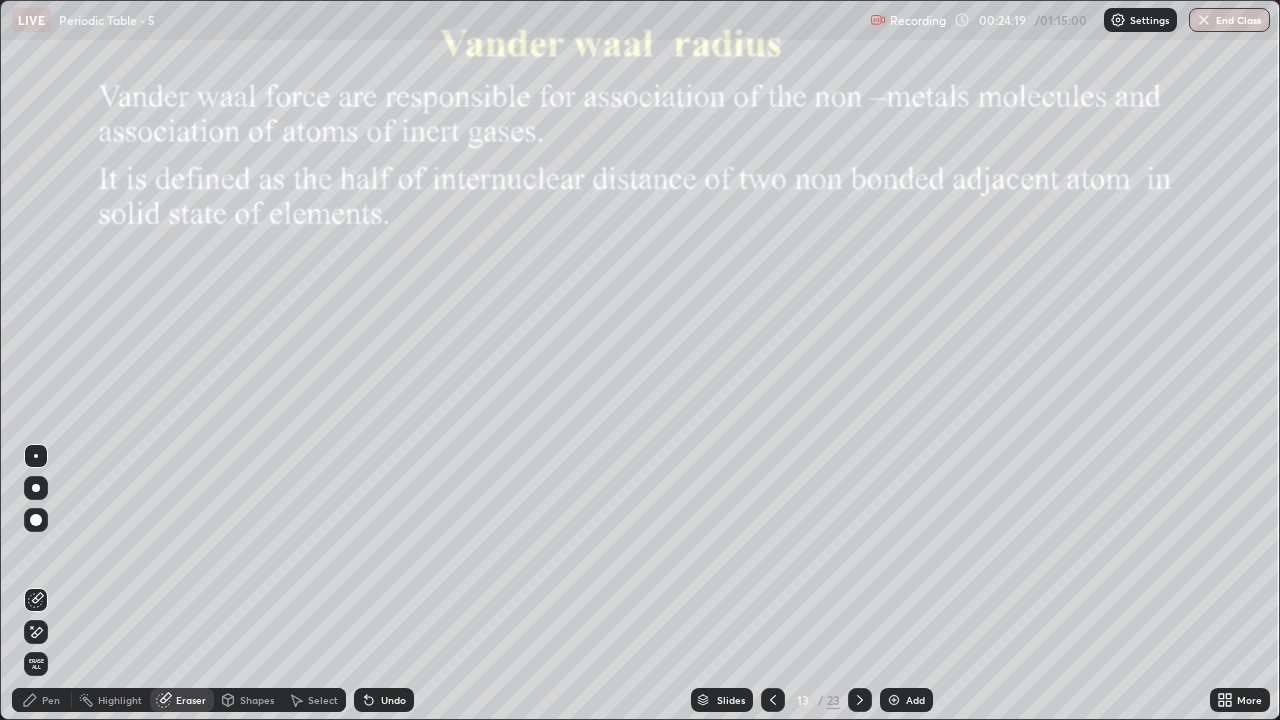 click on "Shapes" at bounding box center (257, 700) 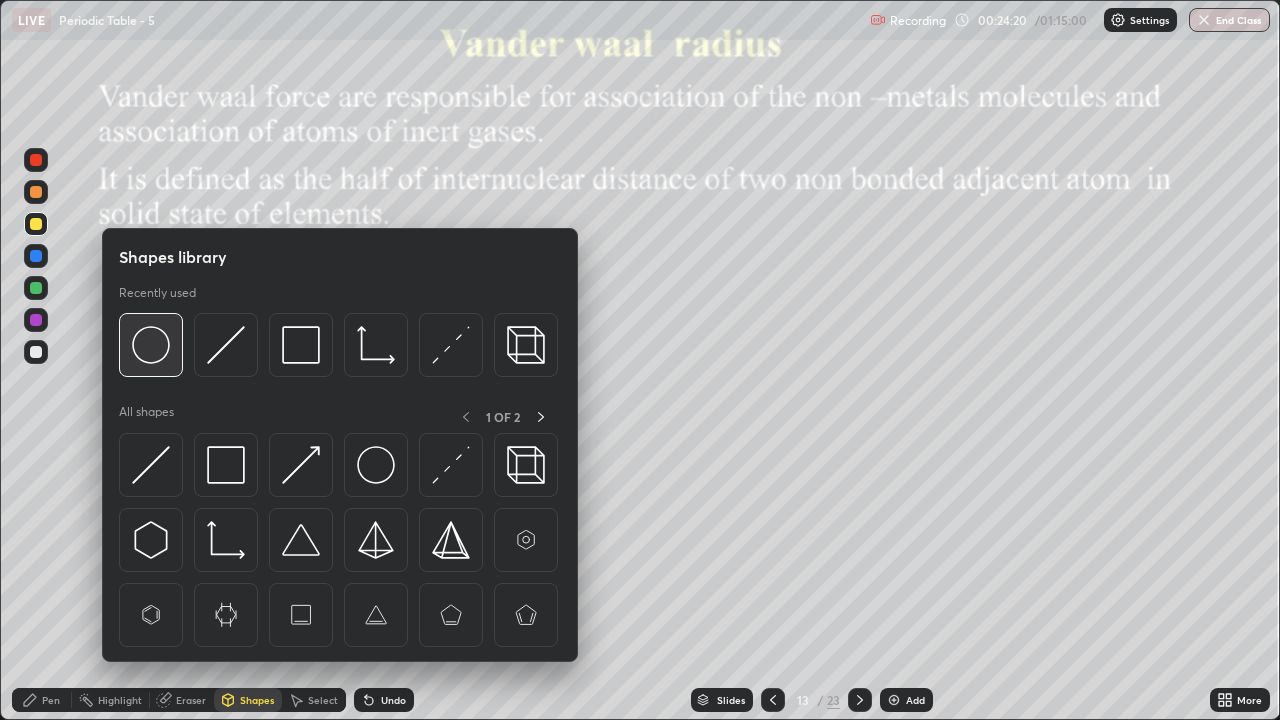 click at bounding box center [151, 345] 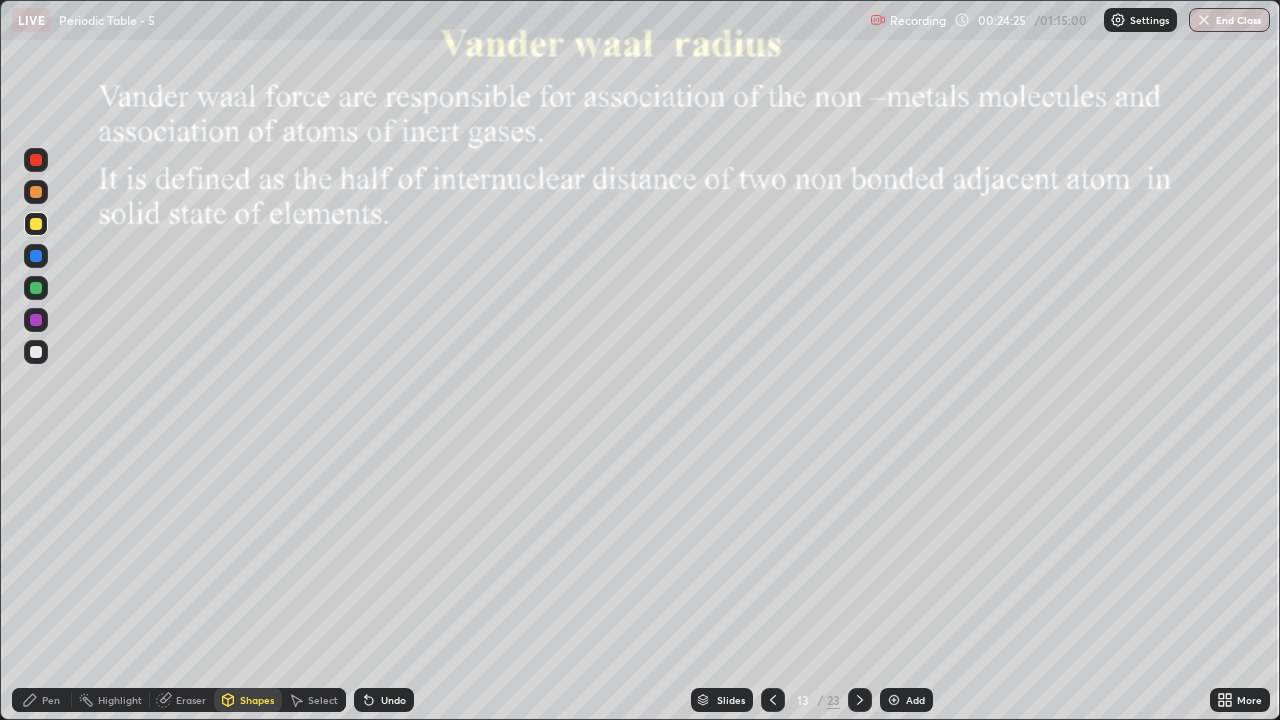 click on "Pen" at bounding box center (42, 700) 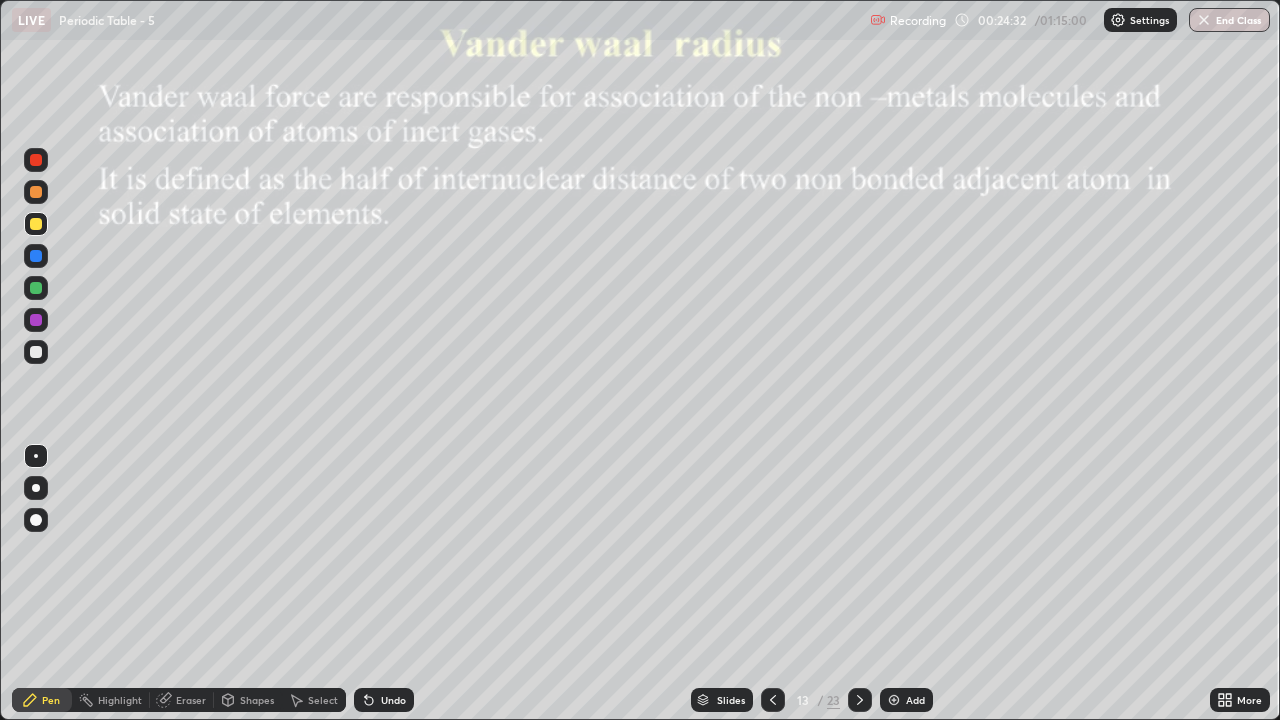 click on "Eraser" at bounding box center [191, 700] 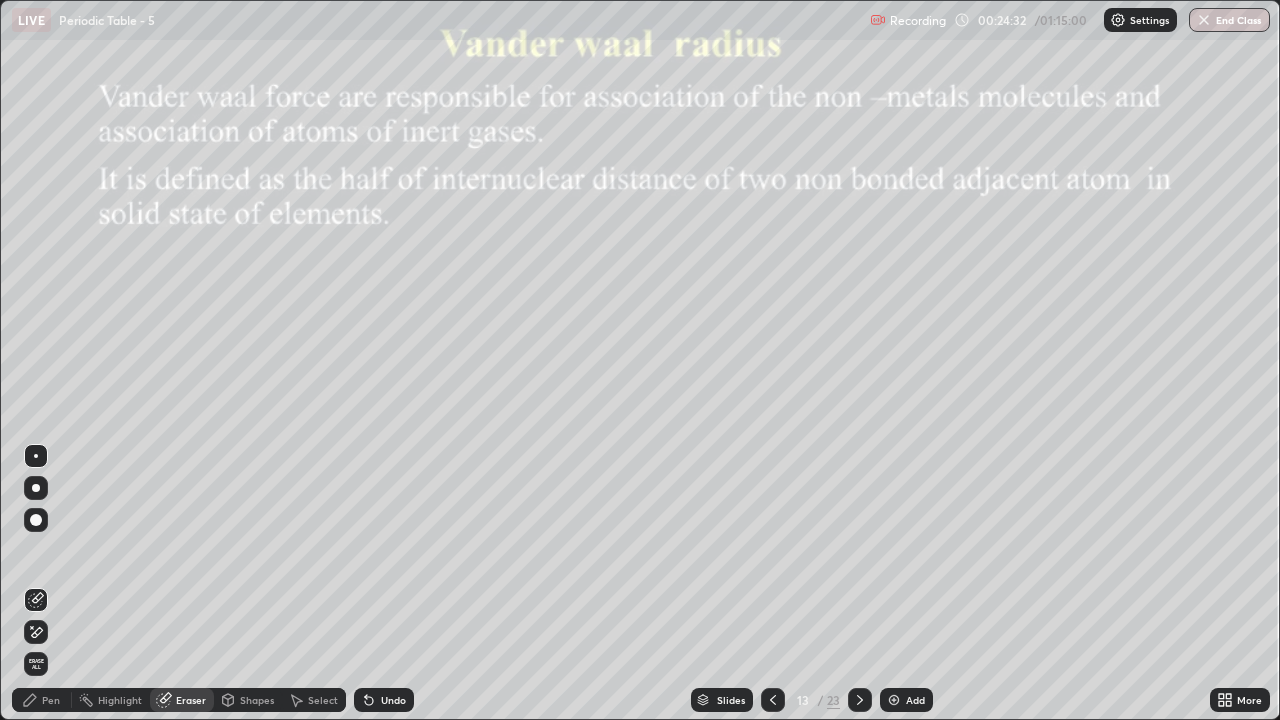 click on "Shapes" at bounding box center [257, 700] 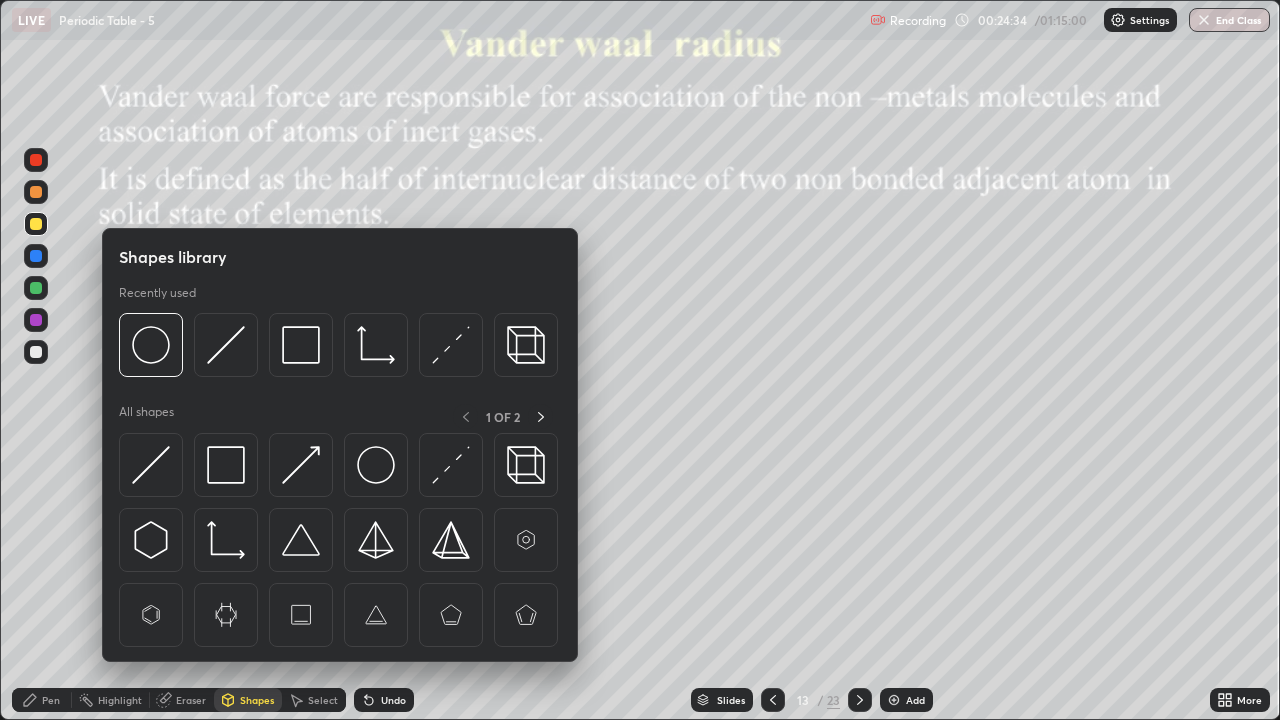 click on "Select" at bounding box center [314, 700] 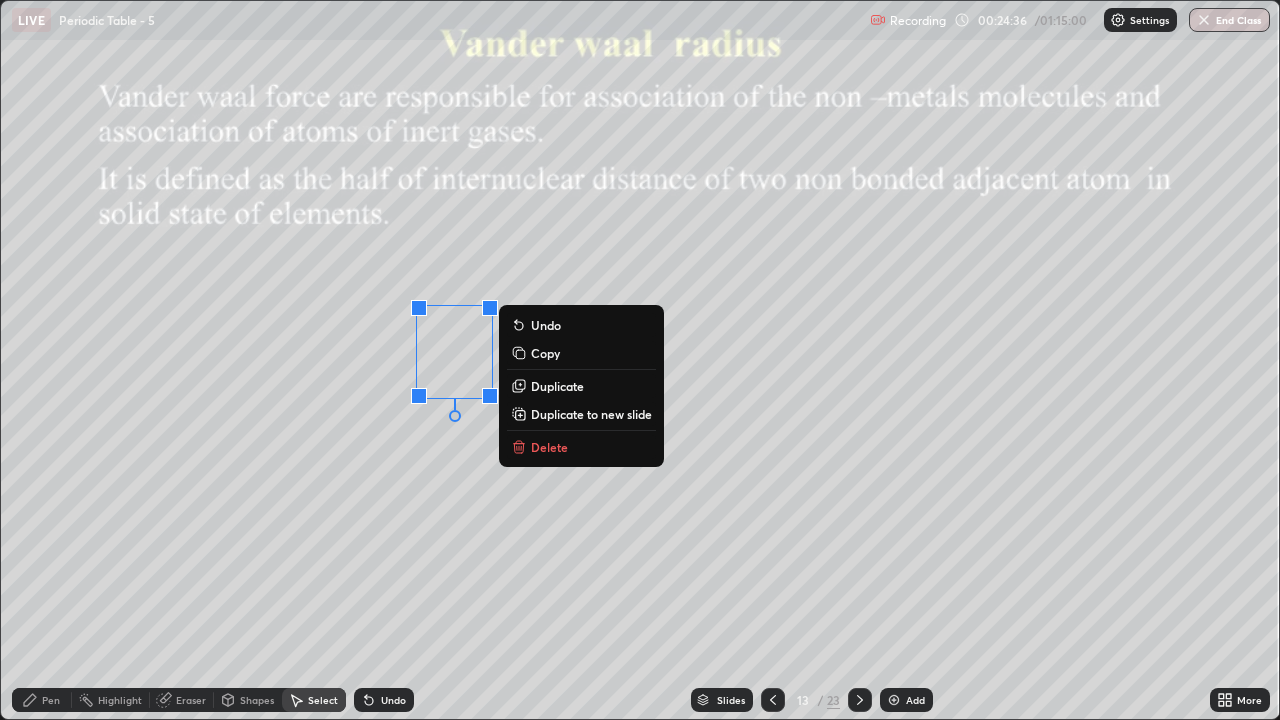 click on "Duplicate" at bounding box center (557, 386) 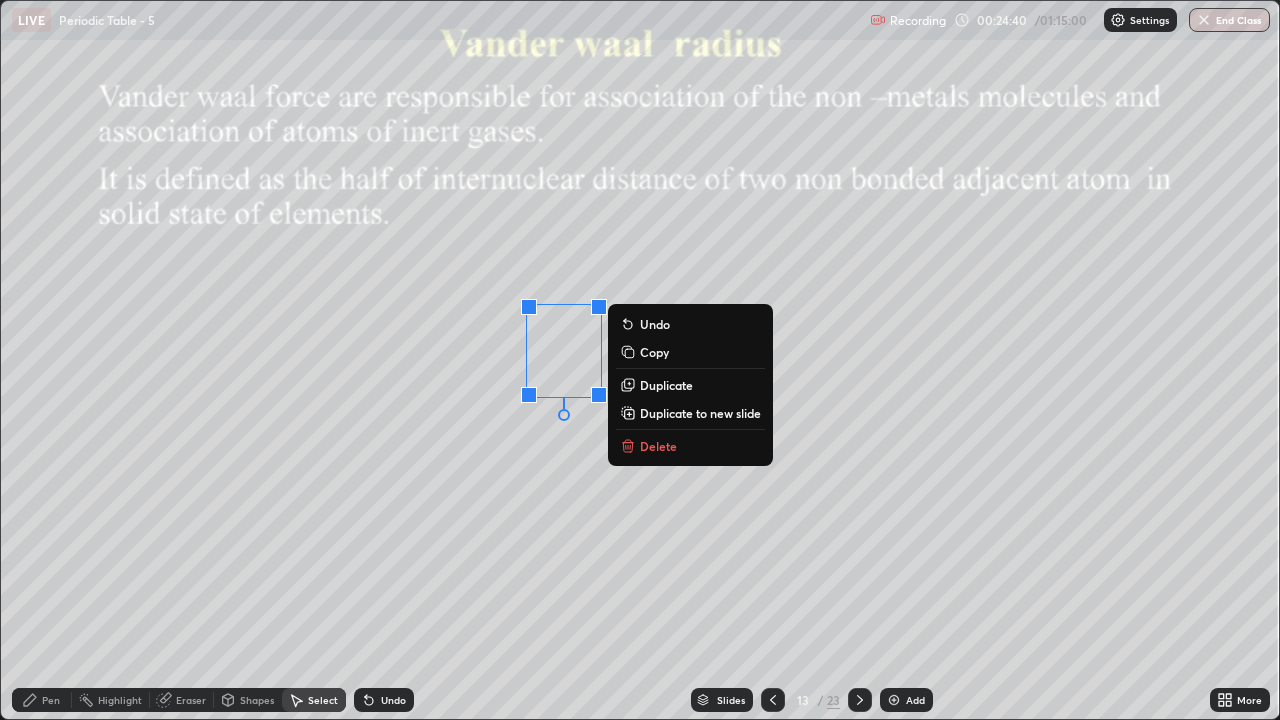 click on "0 ° Undo Copy Duplicate Duplicate to new slide Delete" at bounding box center (640, 360) 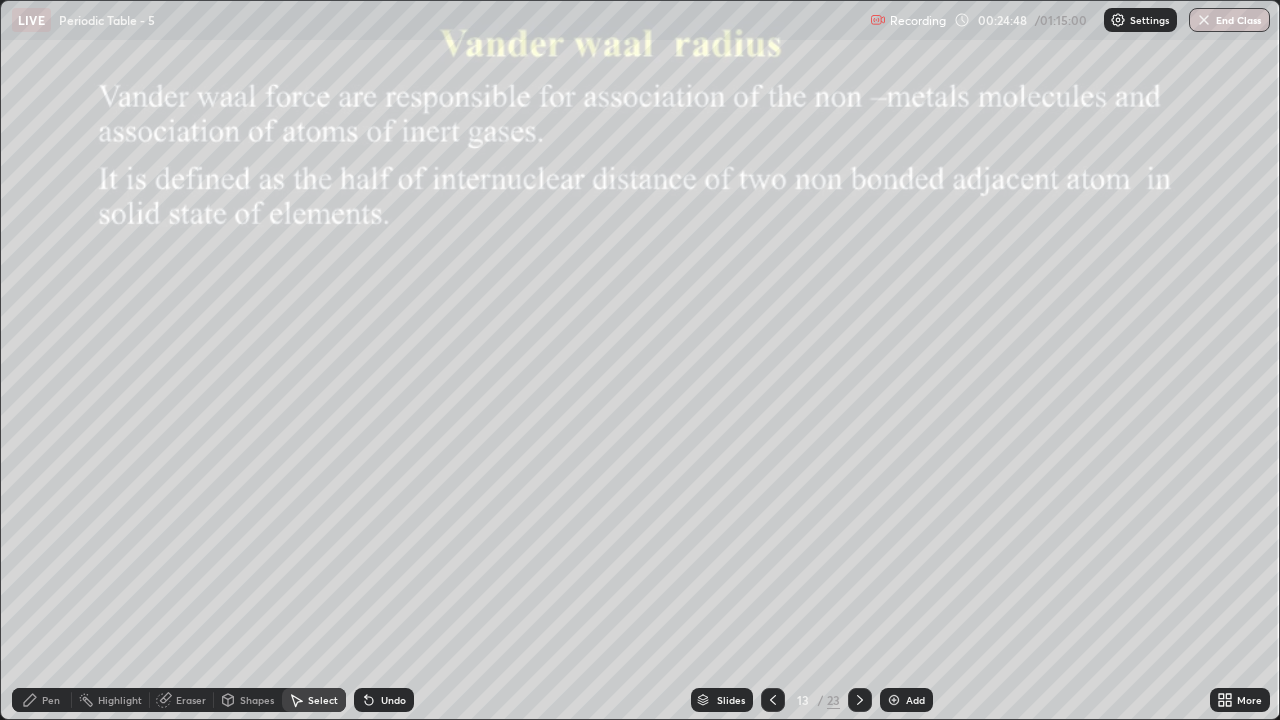 click on "0 ° Undo Copy Duplicate Duplicate to new slide Delete" at bounding box center [640, 360] 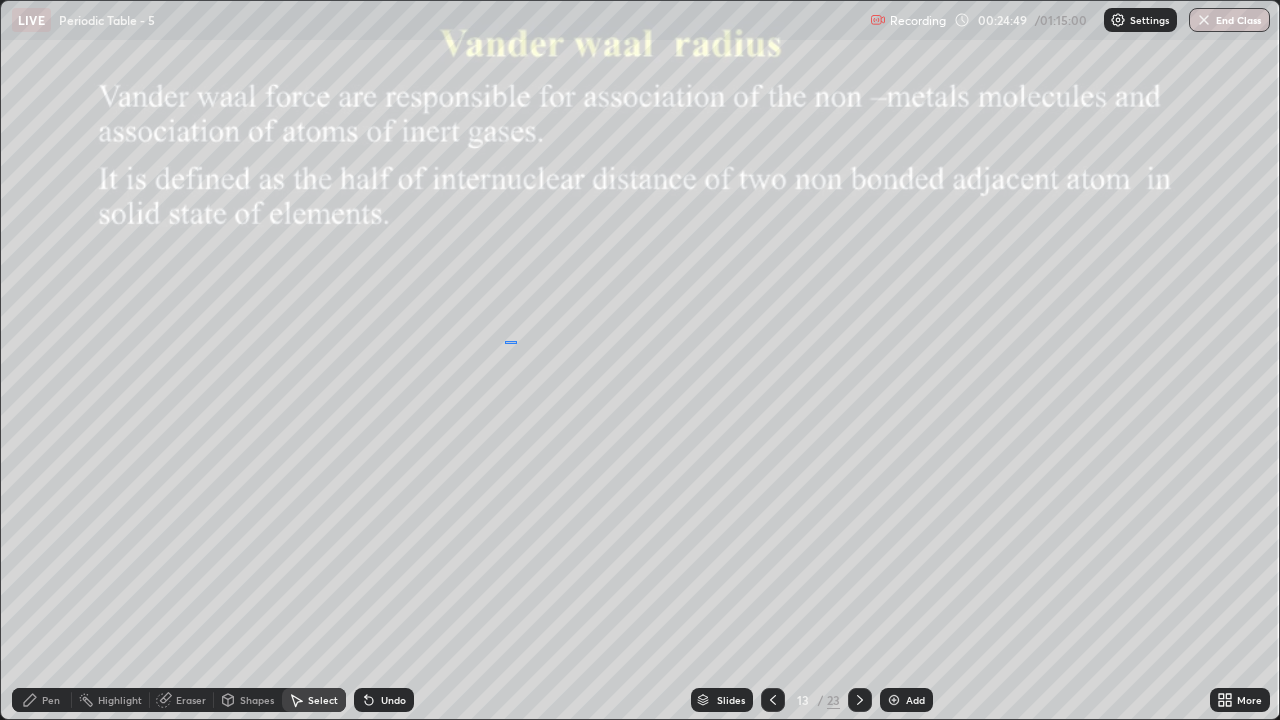 click on "0 ° Undo Copy Duplicate Duplicate to new slide Delete" at bounding box center (640, 360) 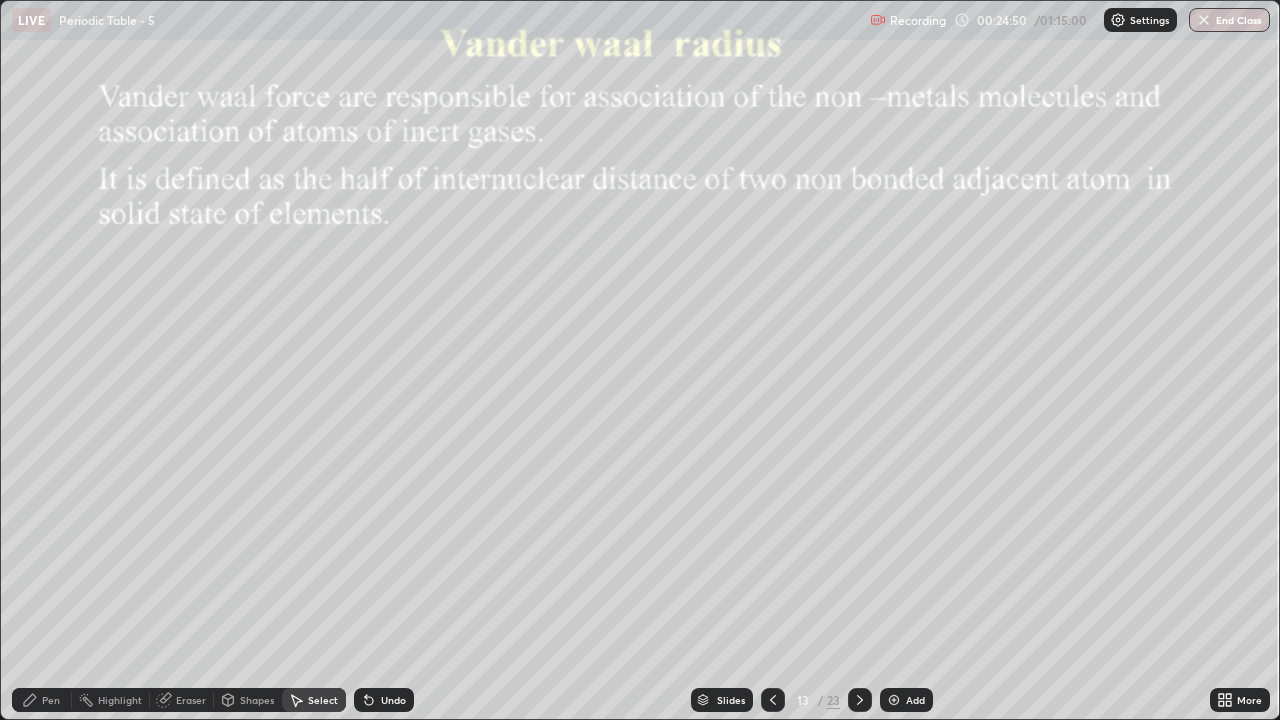 click 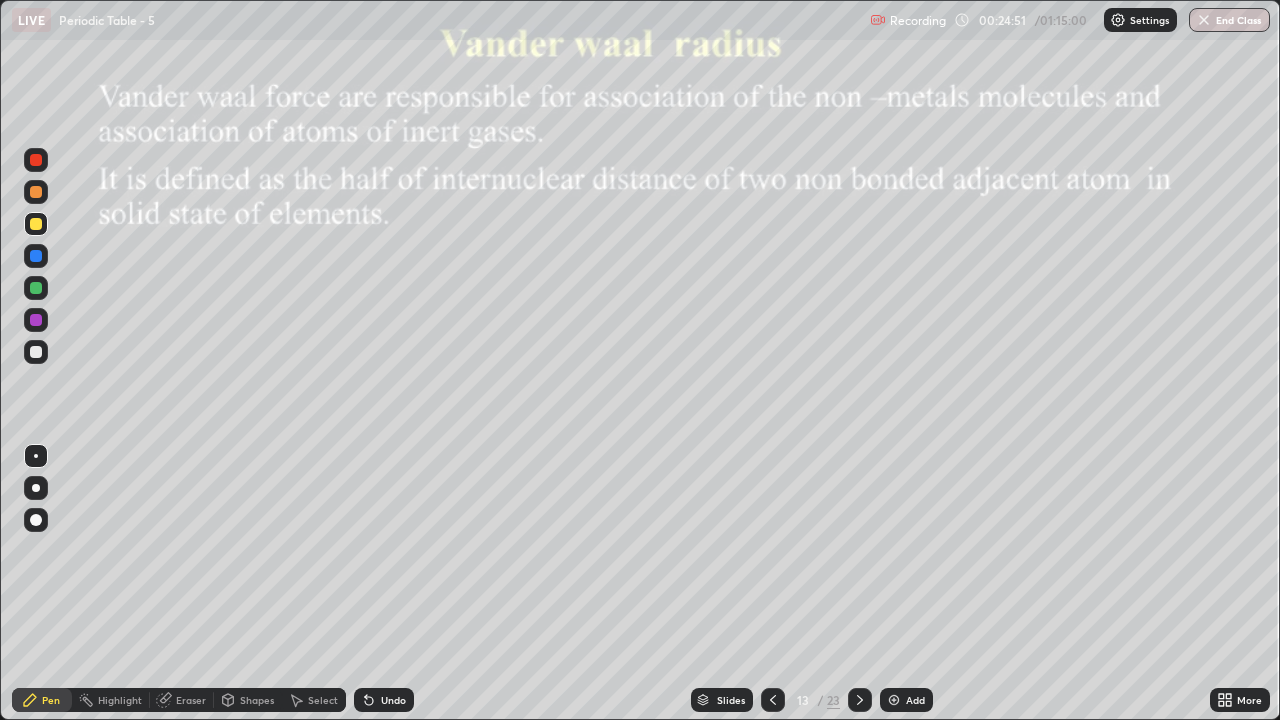 click at bounding box center [36, 224] 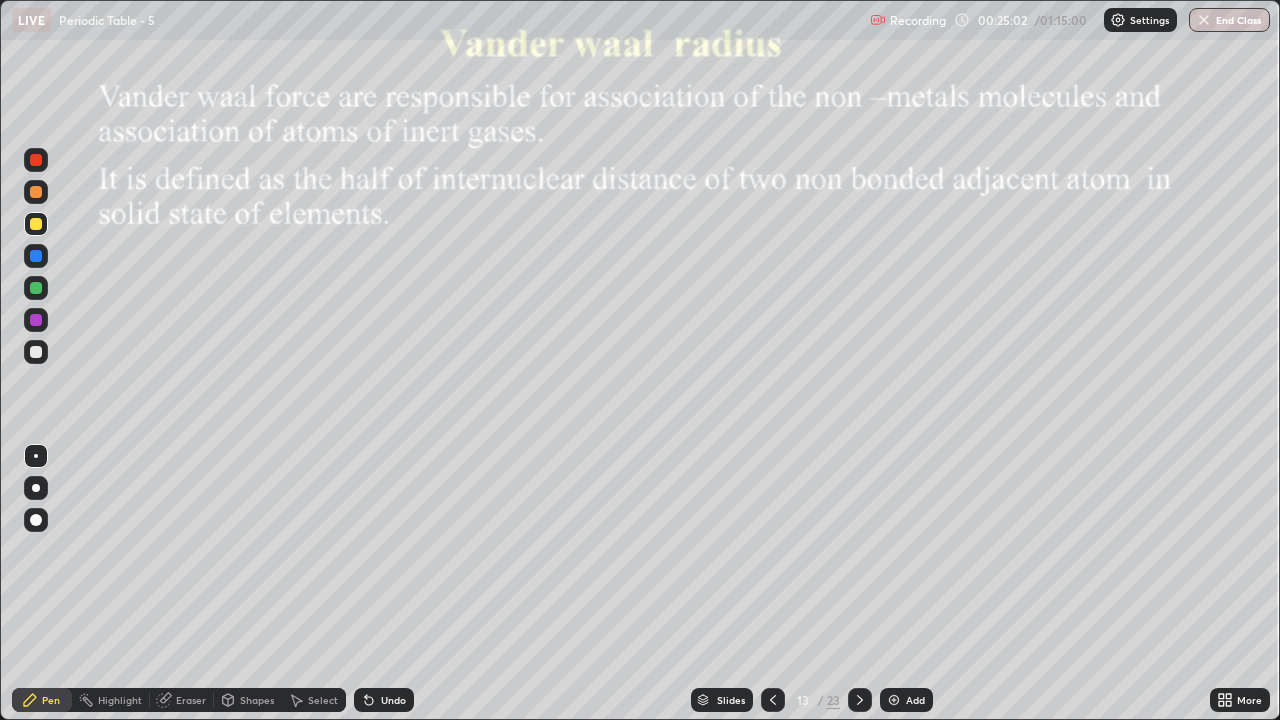 click on "Undo" at bounding box center [393, 700] 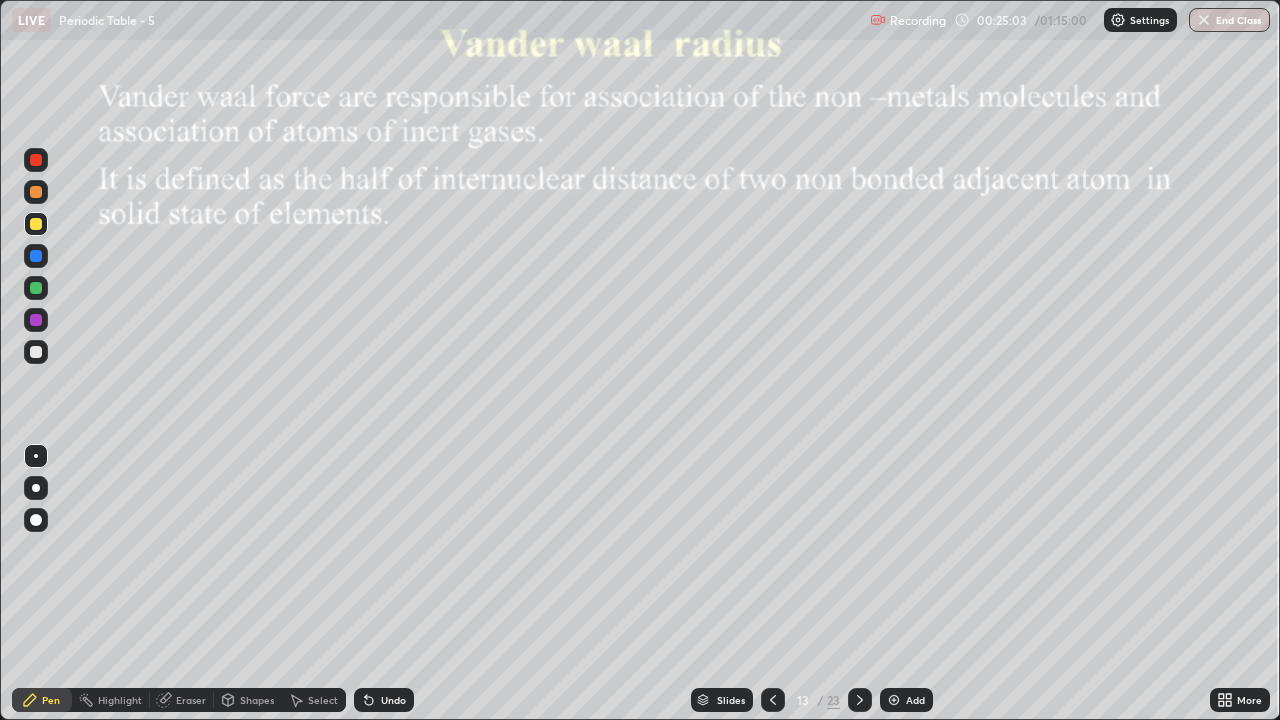 click on "Undo" at bounding box center (393, 700) 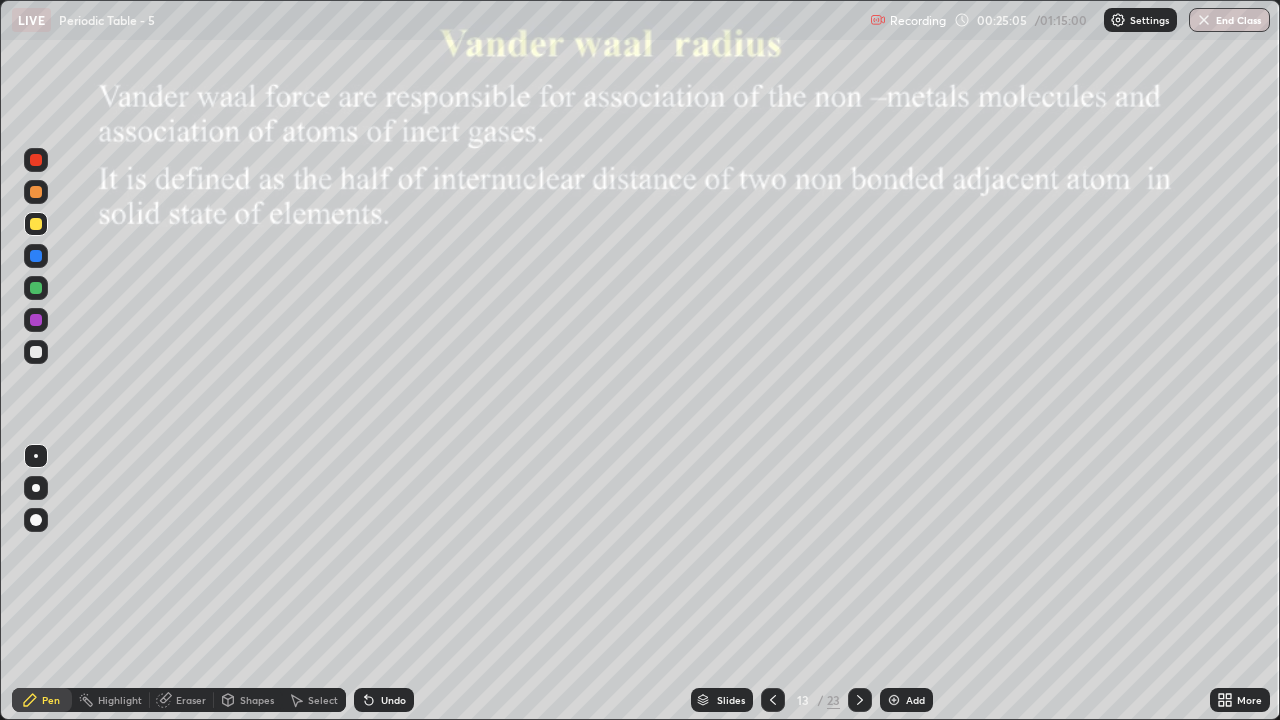 click on "Undo" at bounding box center [384, 700] 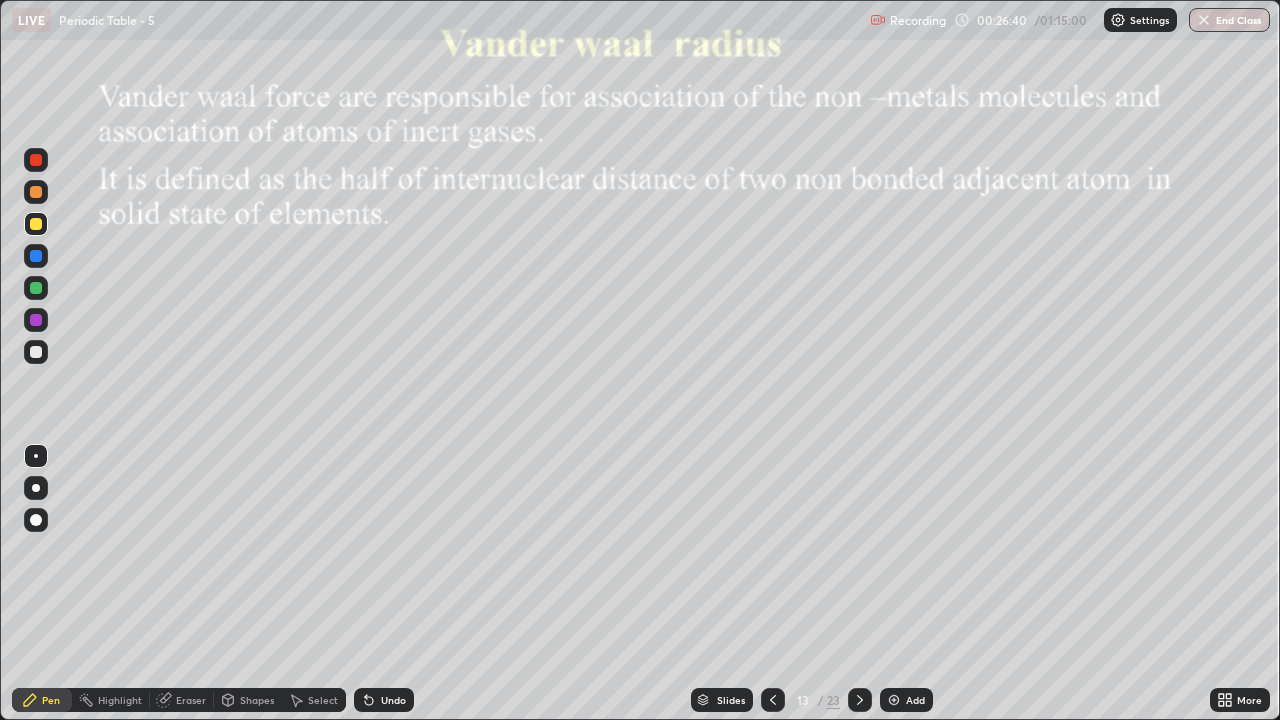 click at bounding box center [36, 352] 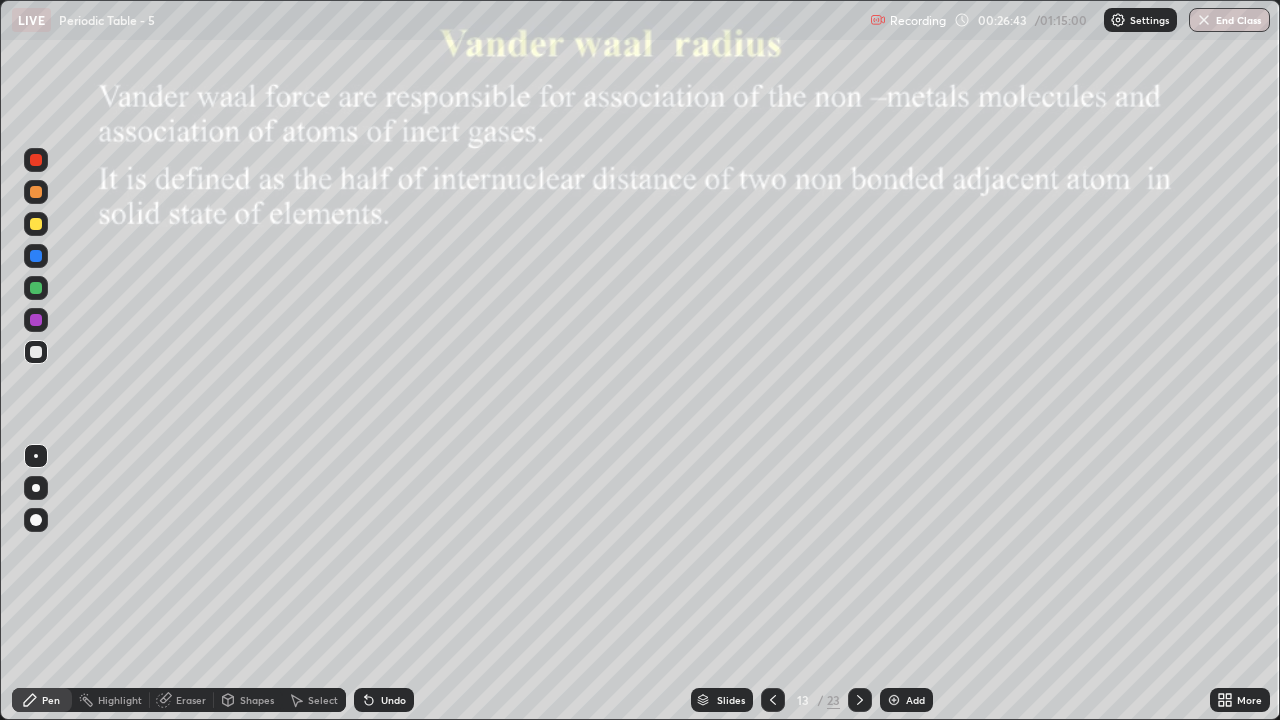 click on "Undo" at bounding box center (384, 700) 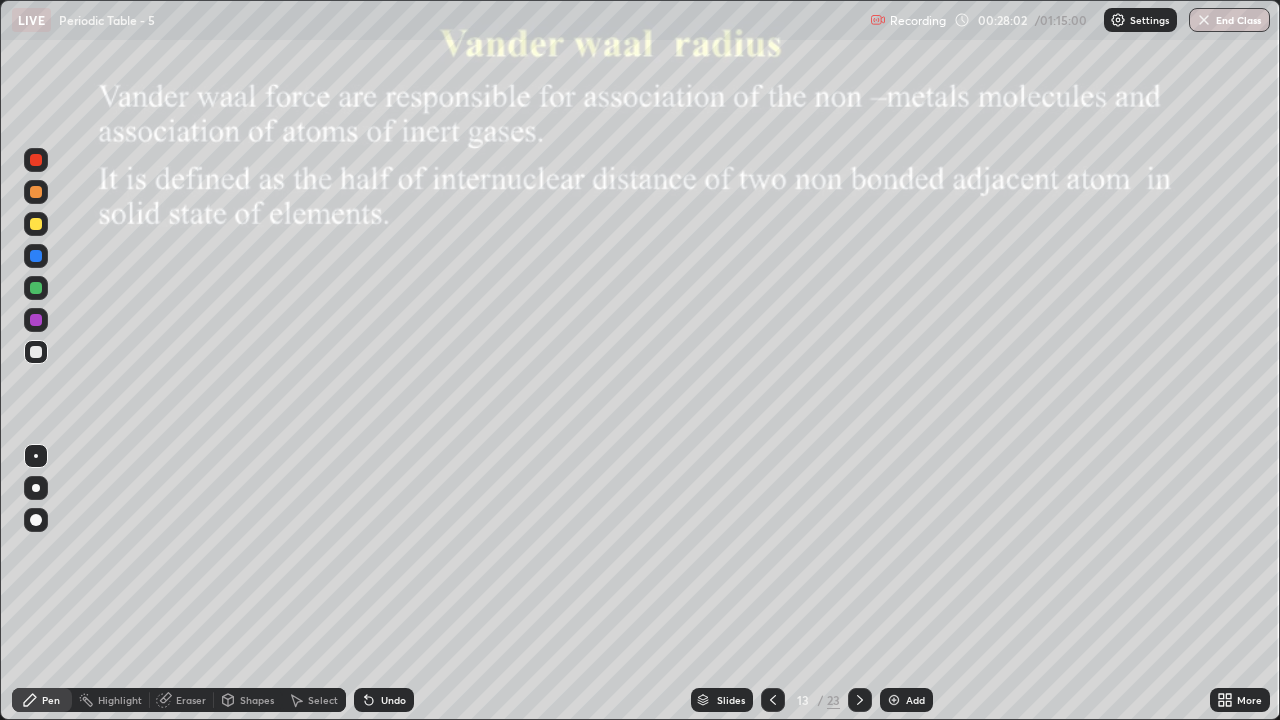click at bounding box center (36, 320) 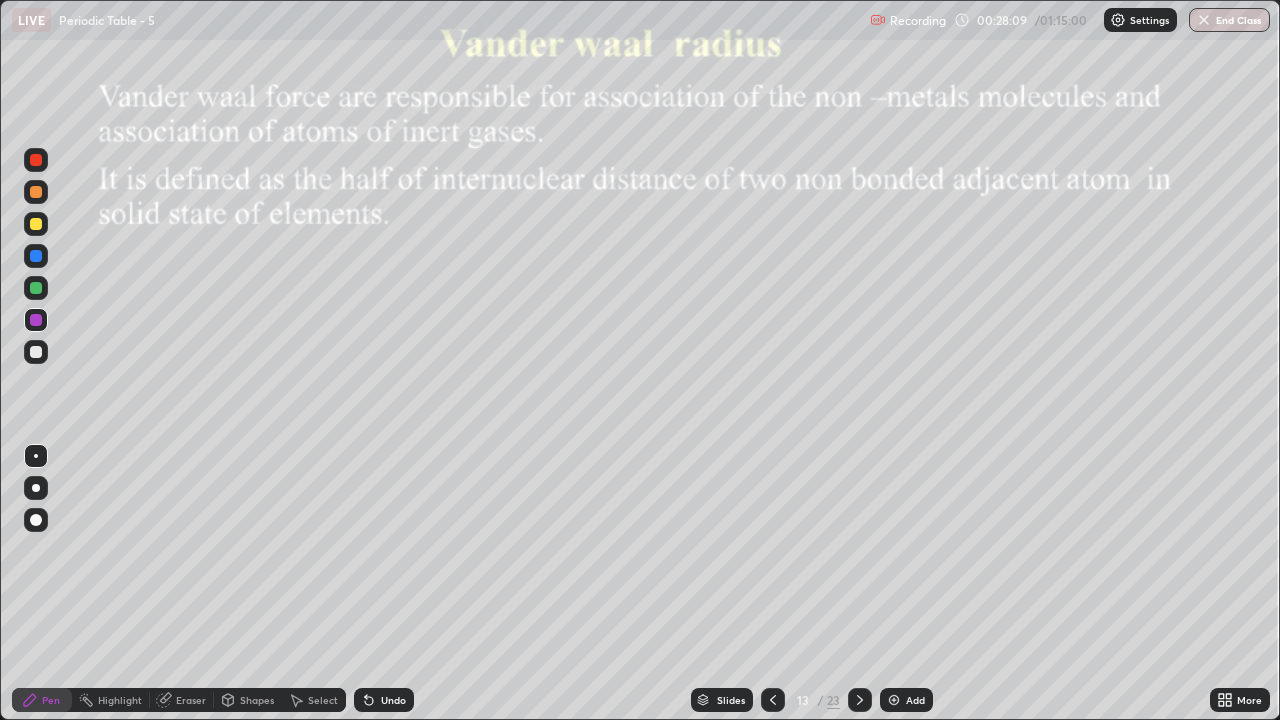 click 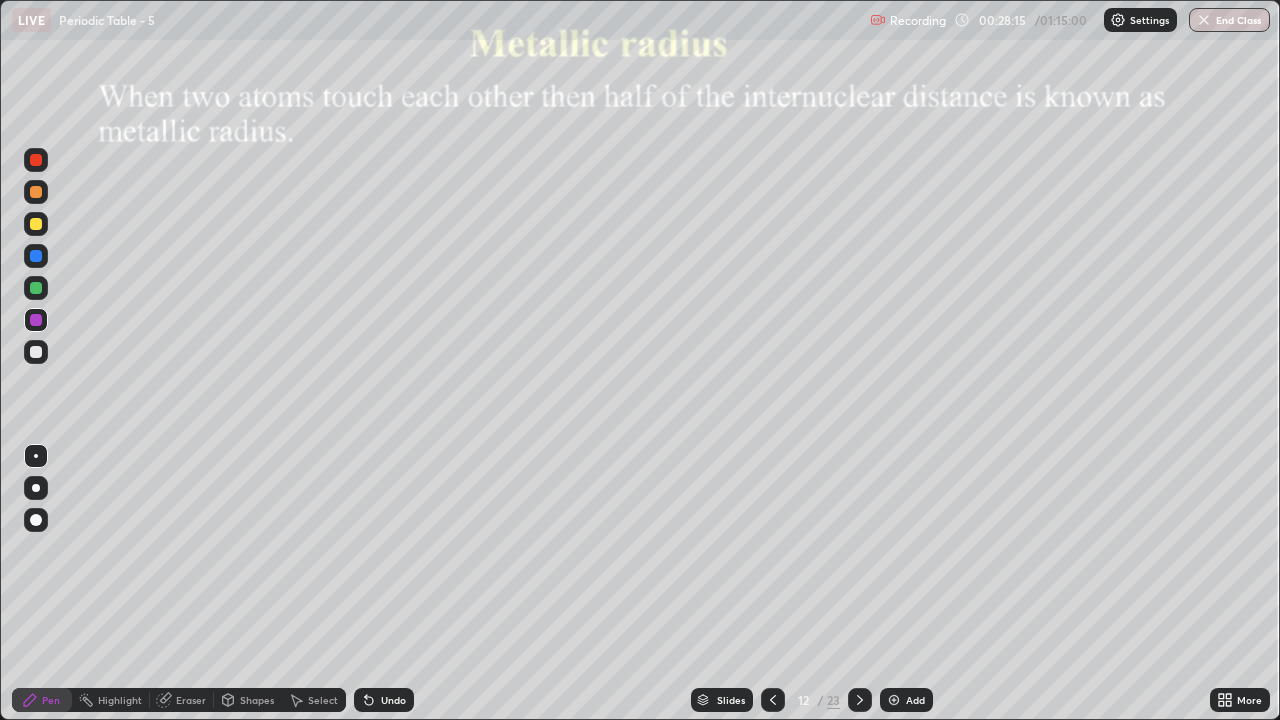 click 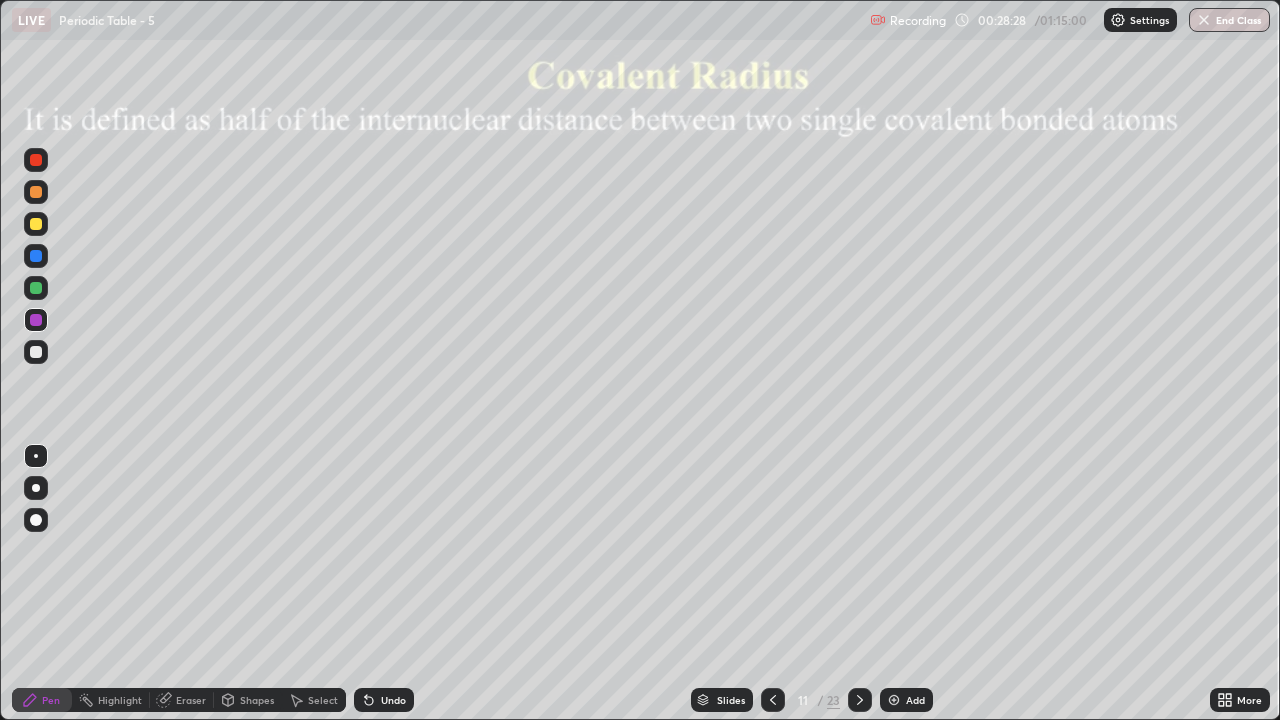 click on "Undo" at bounding box center (384, 700) 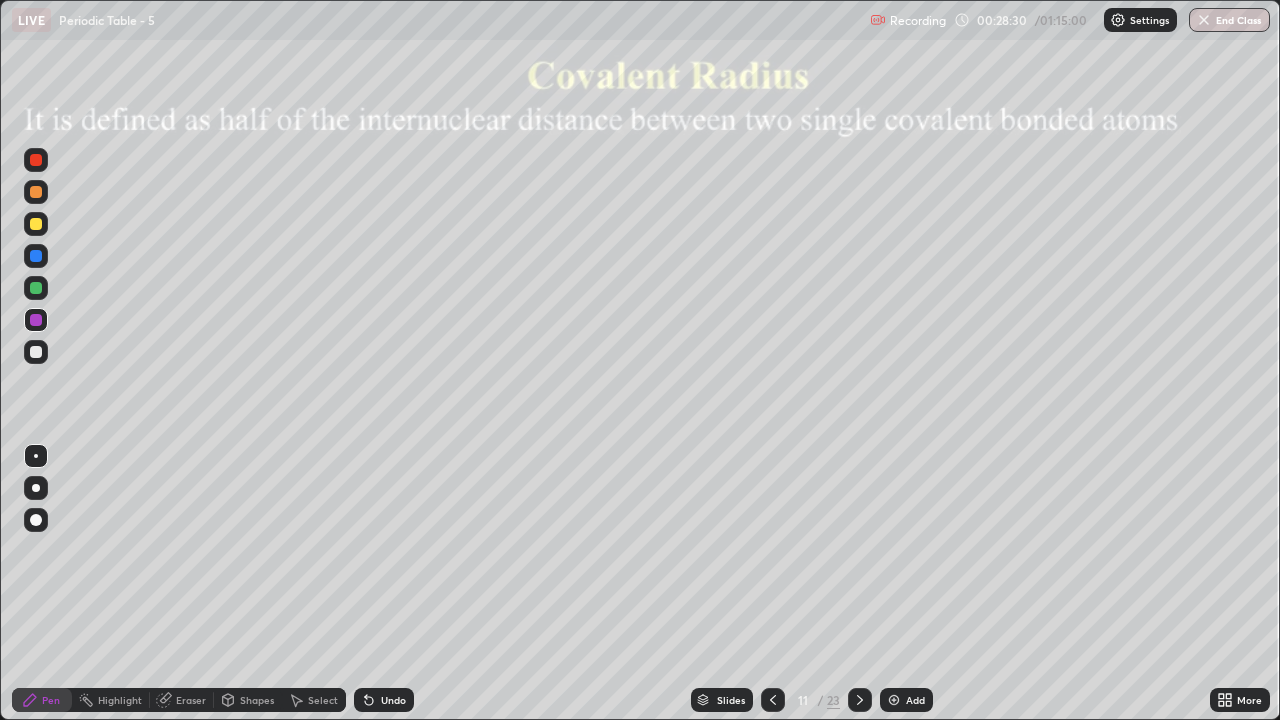 click on "Select" at bounding box center (314, 700) 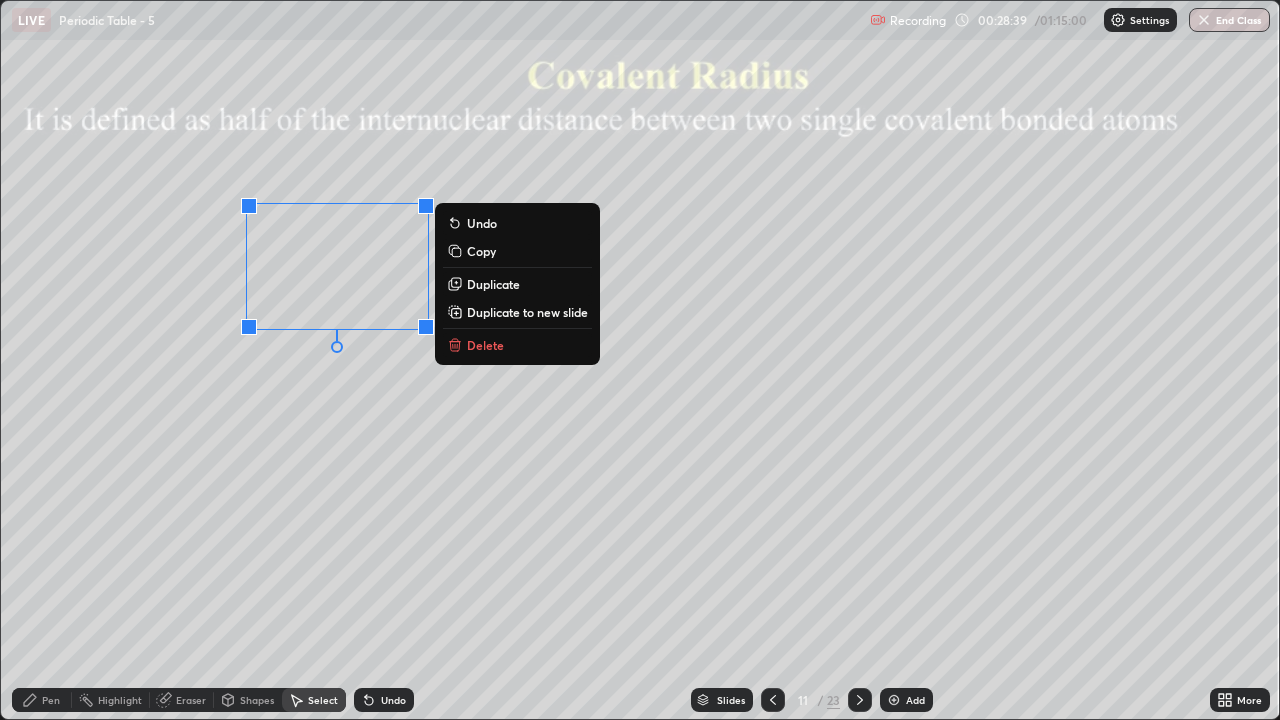click on "0 ° Undo Copy Duplicate Duplicate to new slide Delete" at bounding box center (640, 360) 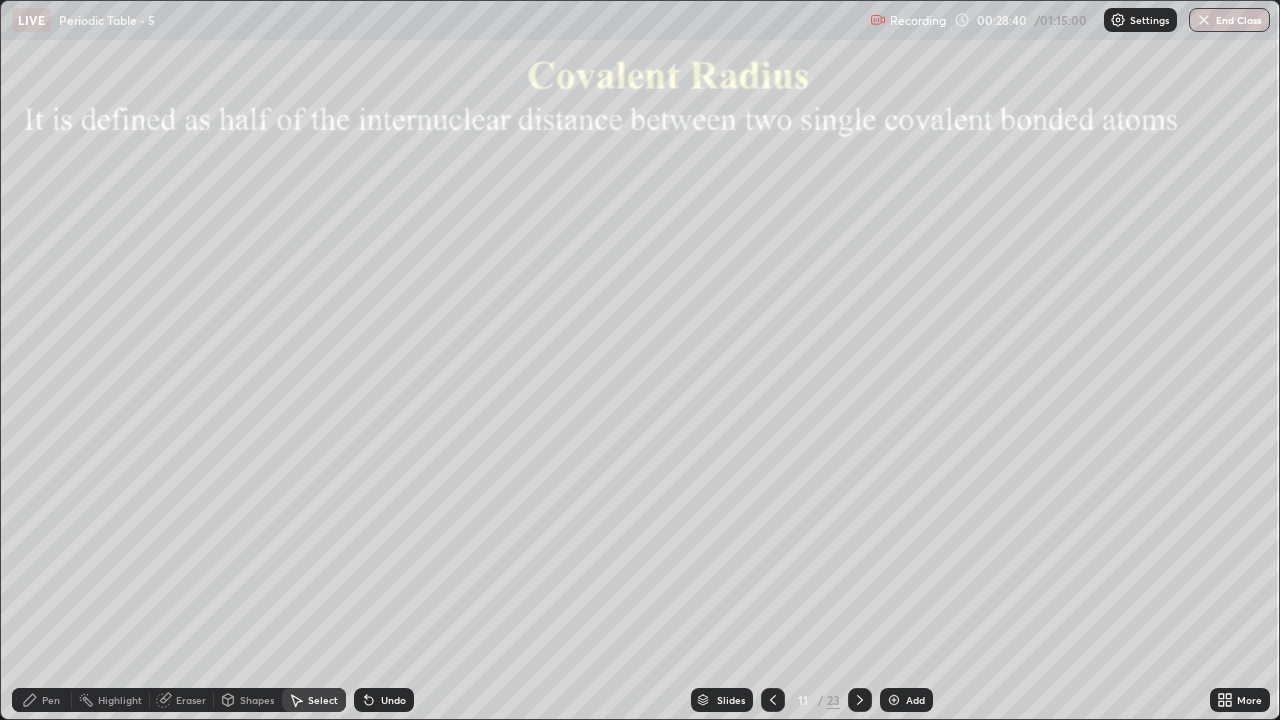 click 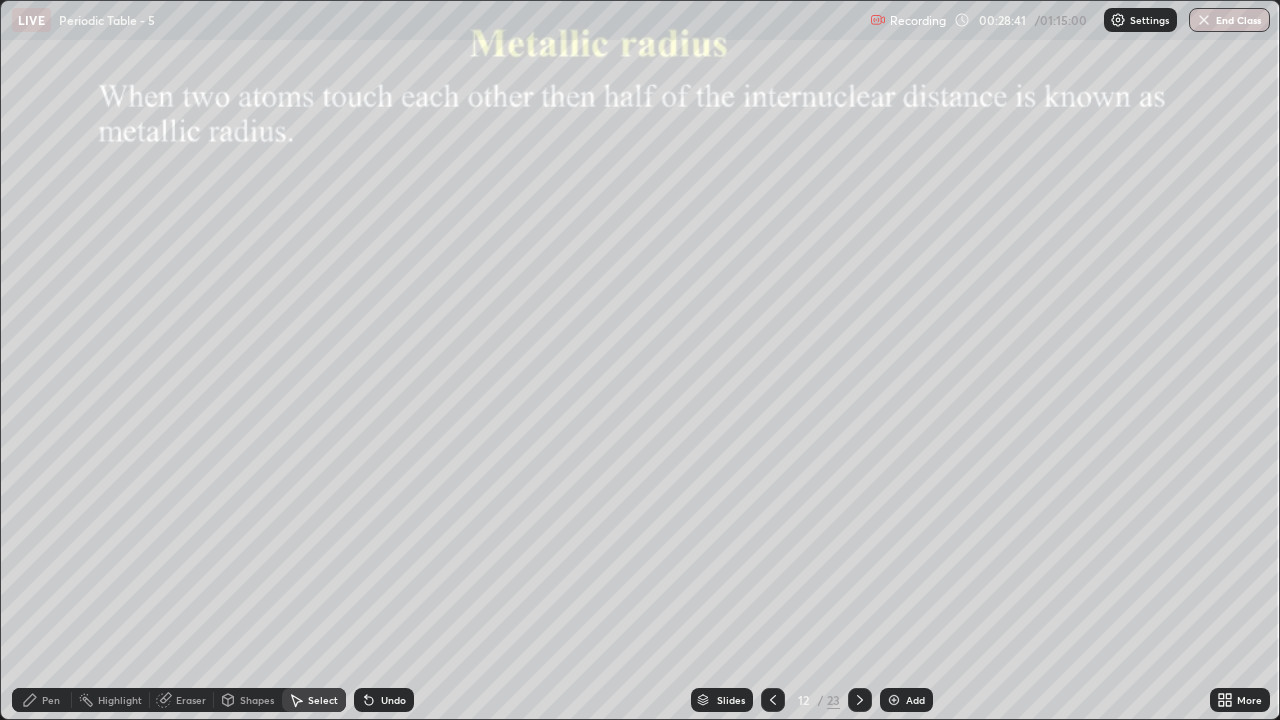 click 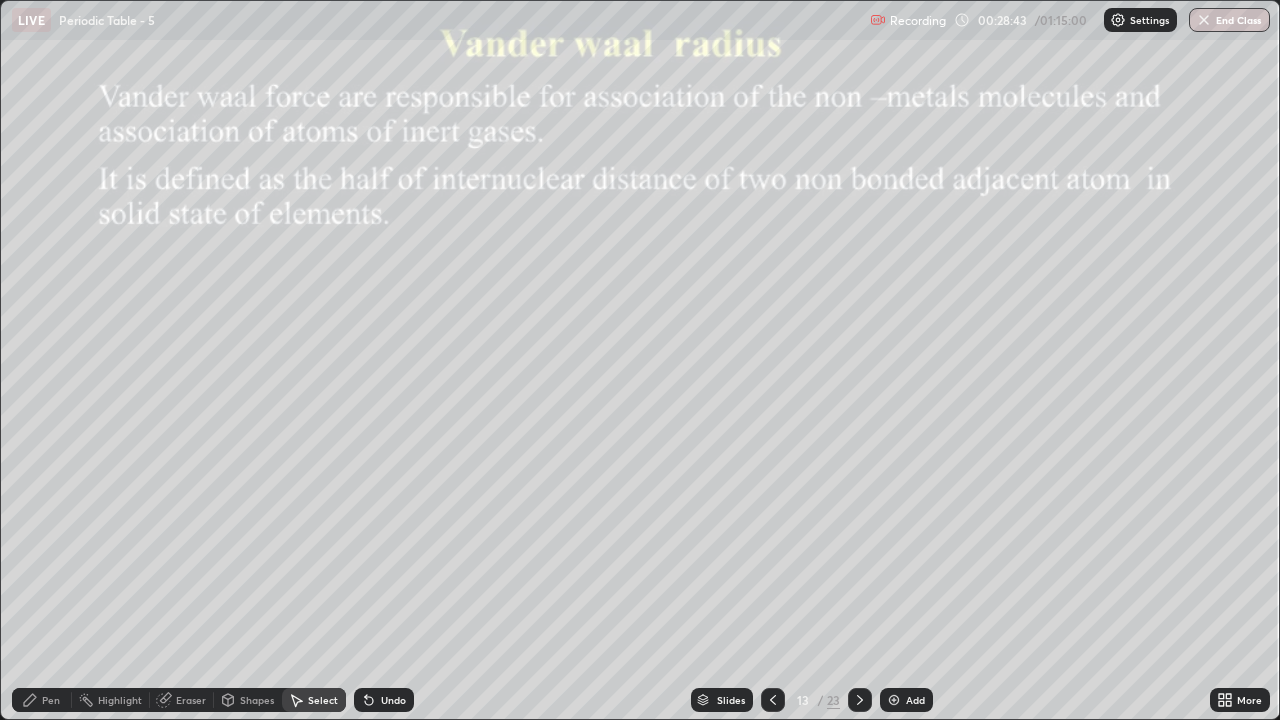 click on "Undo" at bounding box center [384, 700] 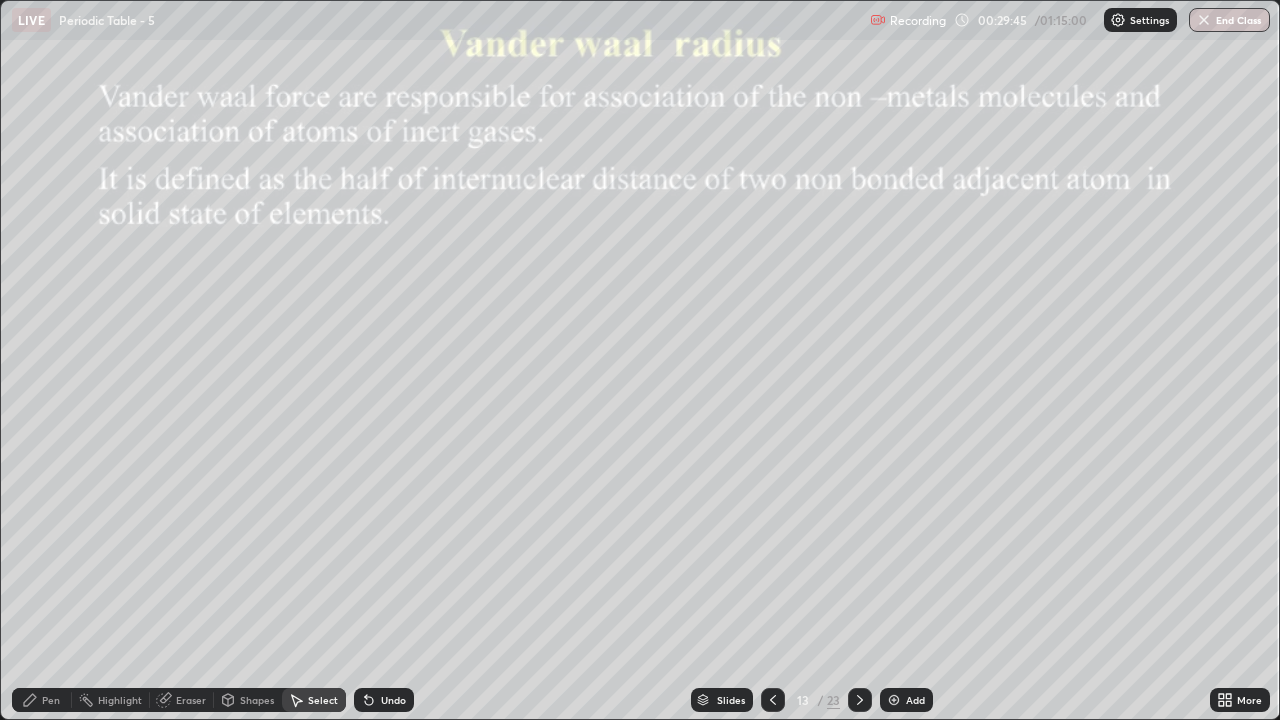 click 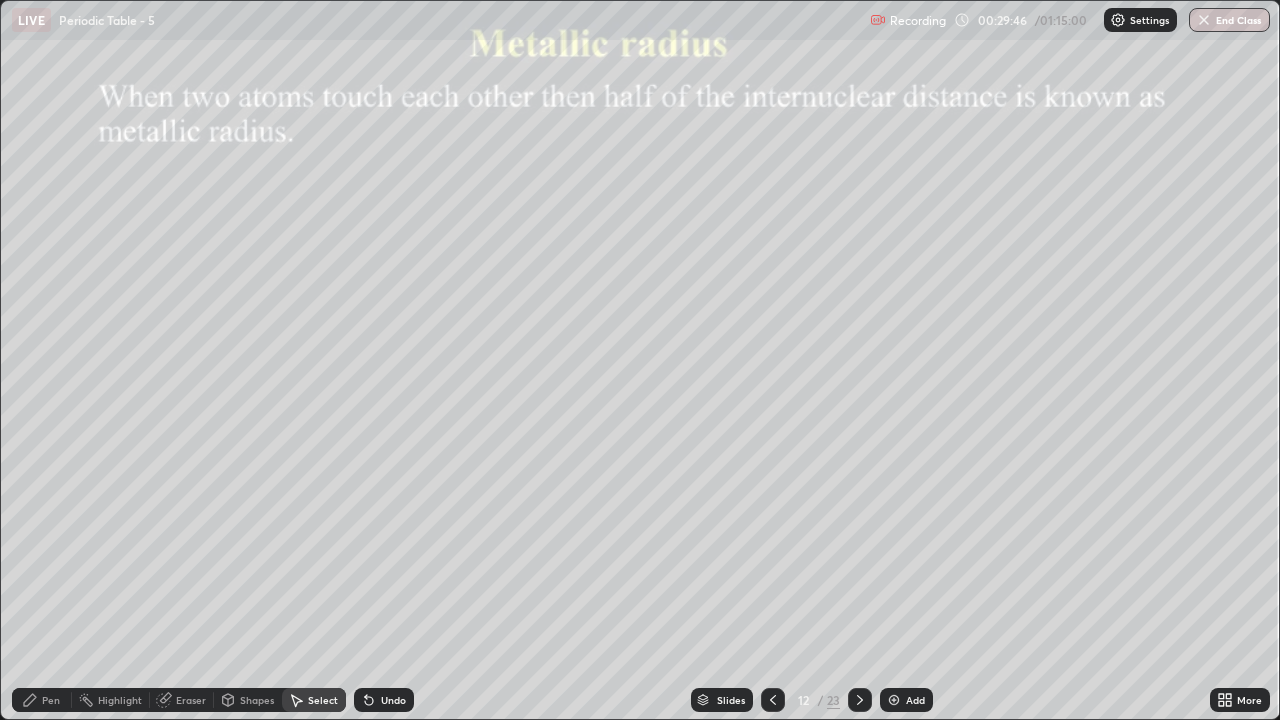 click 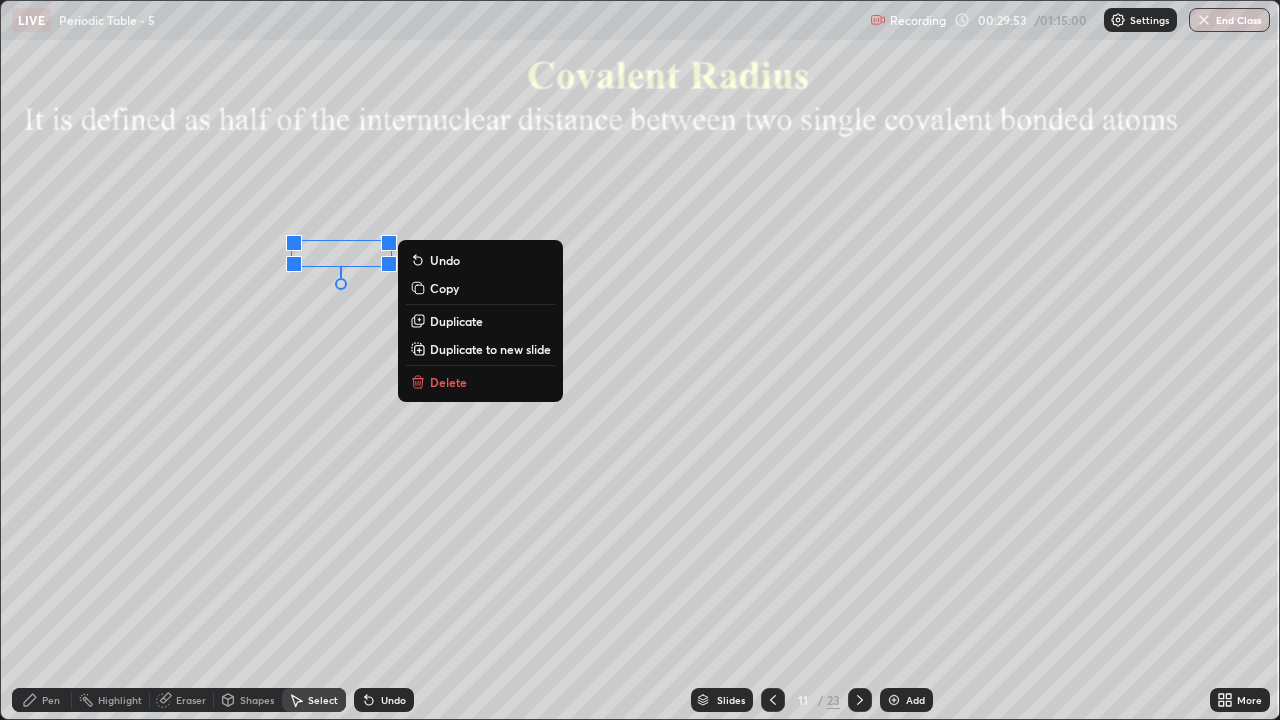 click on "0 ° Undo Copy Duplicate Duplicate to new slide Delete" at bounding box center (640, 360) 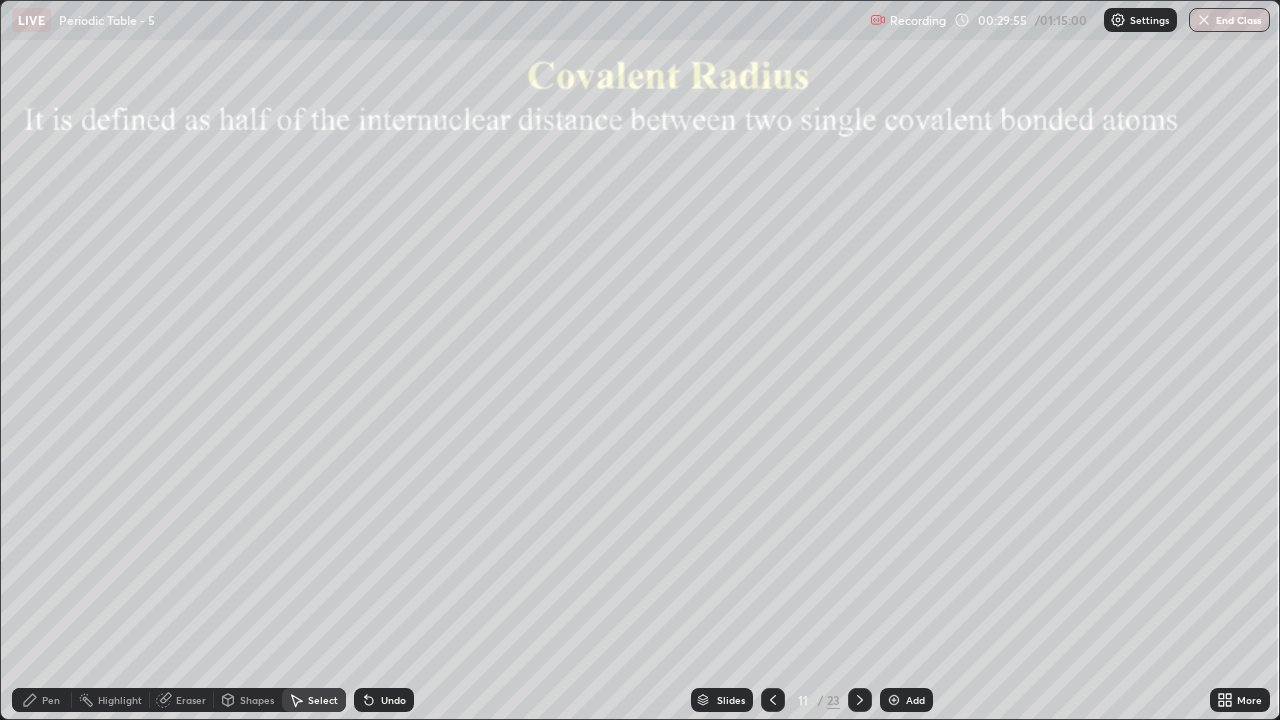 click on "0 ° Undo Copy Duplicate Duplicate to new slide Delete" at bounding box center (640, 360) 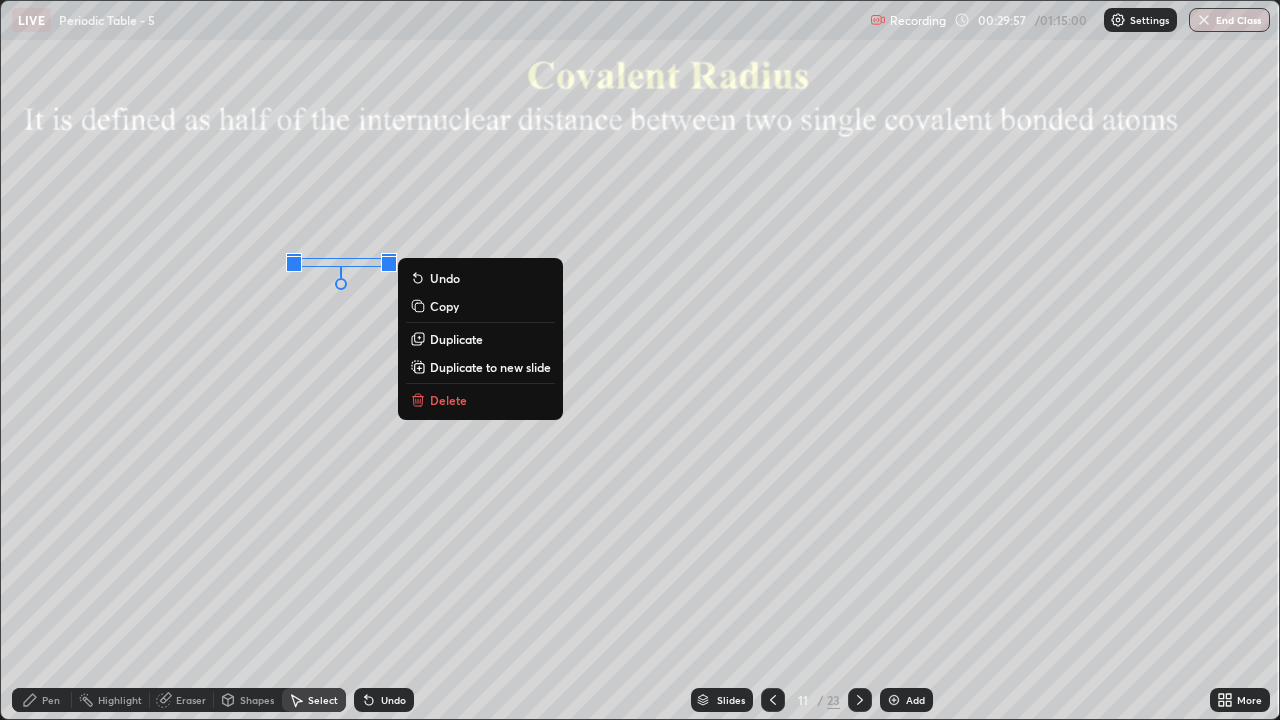 click on "0 ° Undo Copy Duplicate Duplicate to new slide Delete" at bounding box center [640, 360] 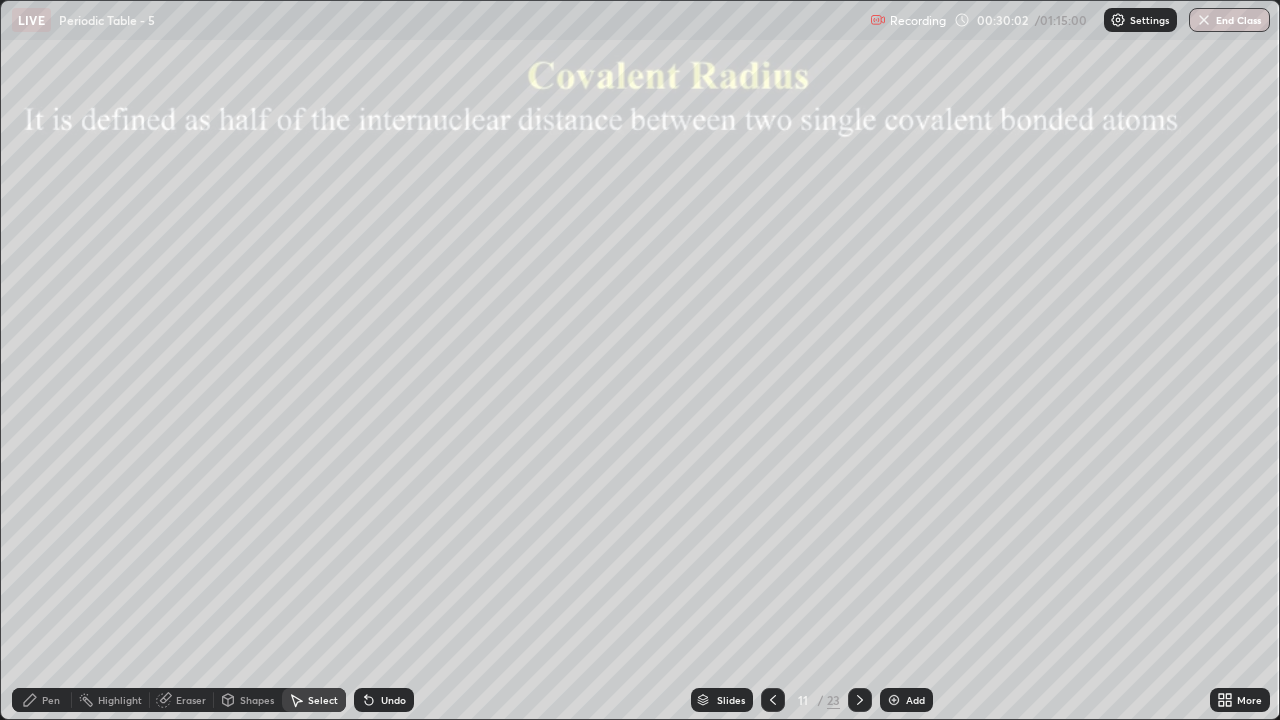 click on "Pen" at bounding box center (51, 700) 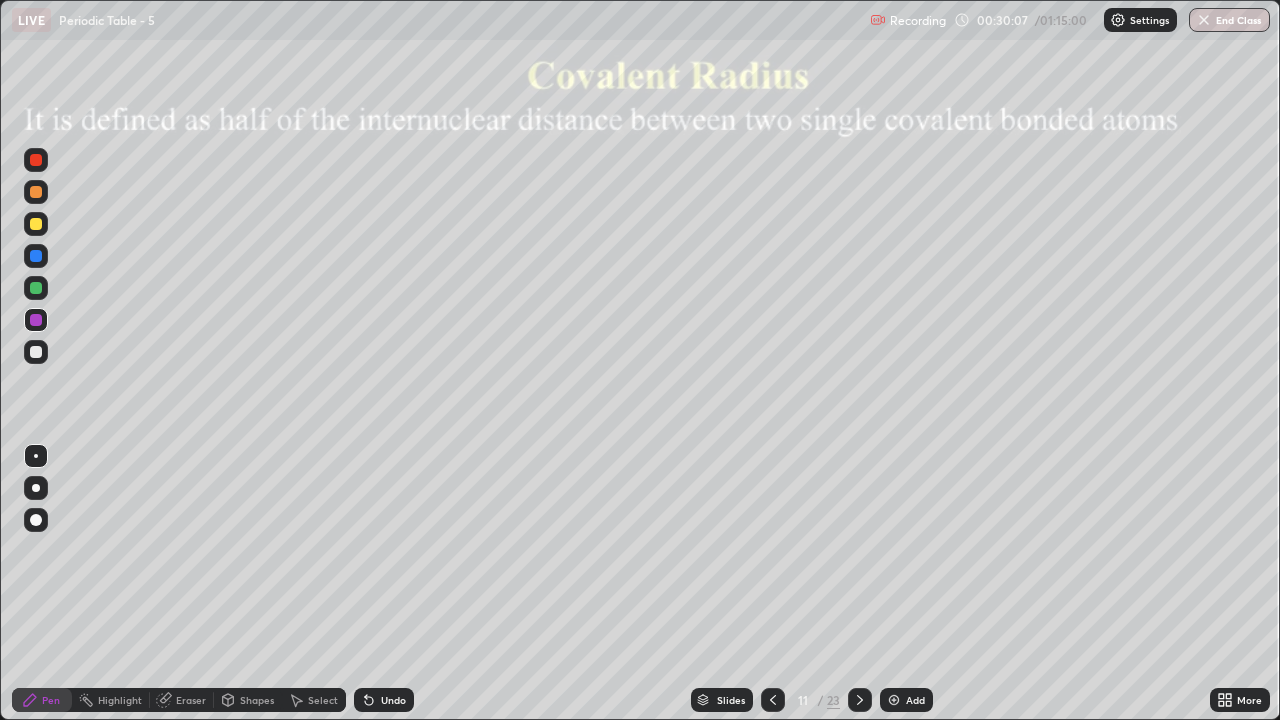 click at bounding box center (36, 320) 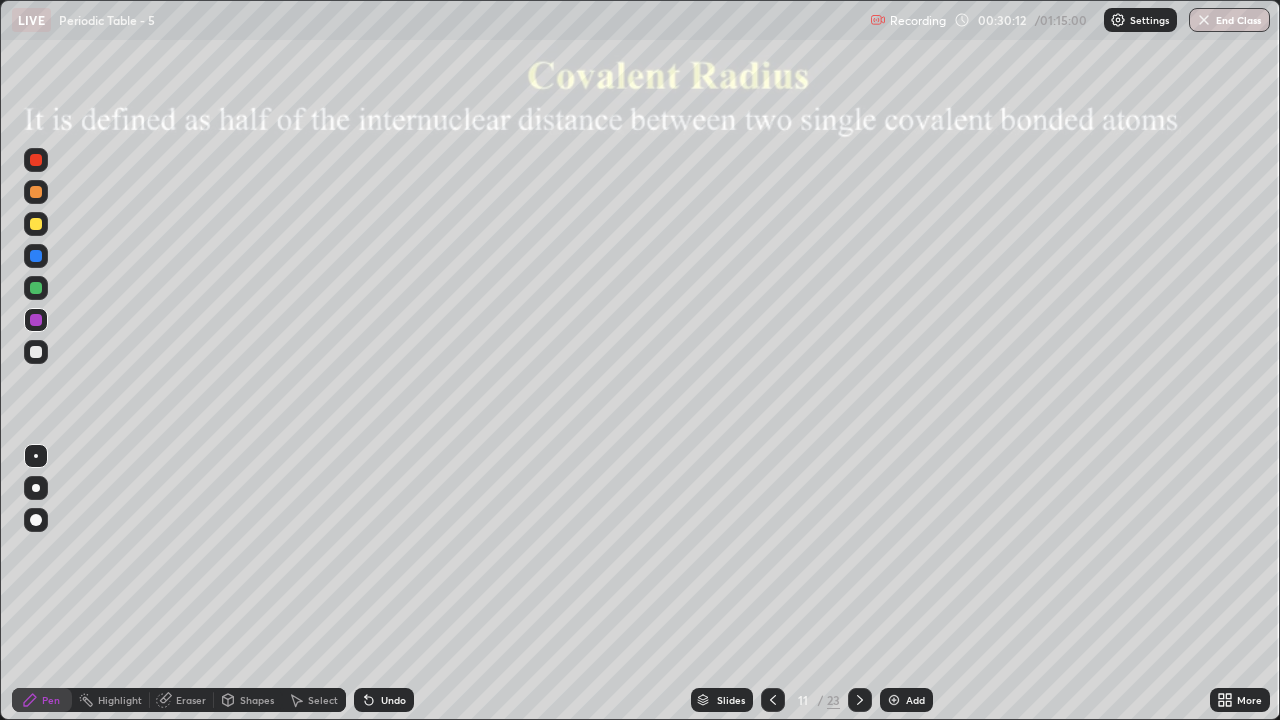 click at bounding box center (860, 700) 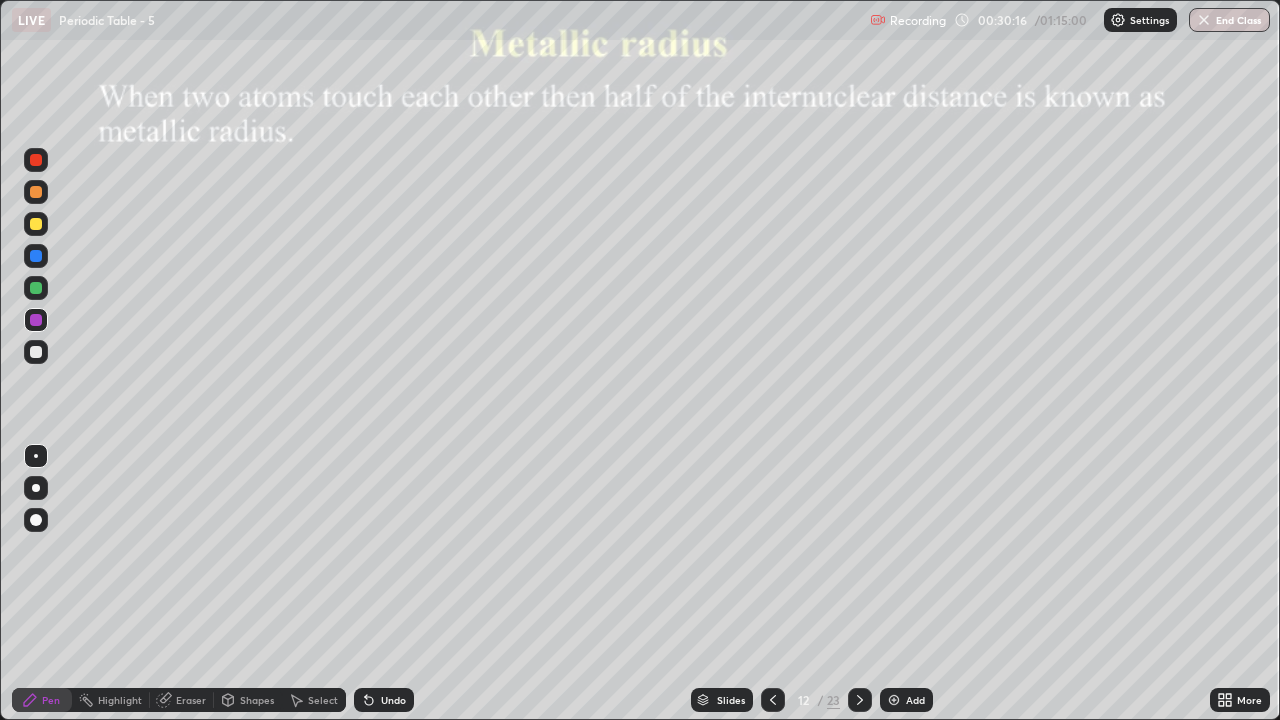 click 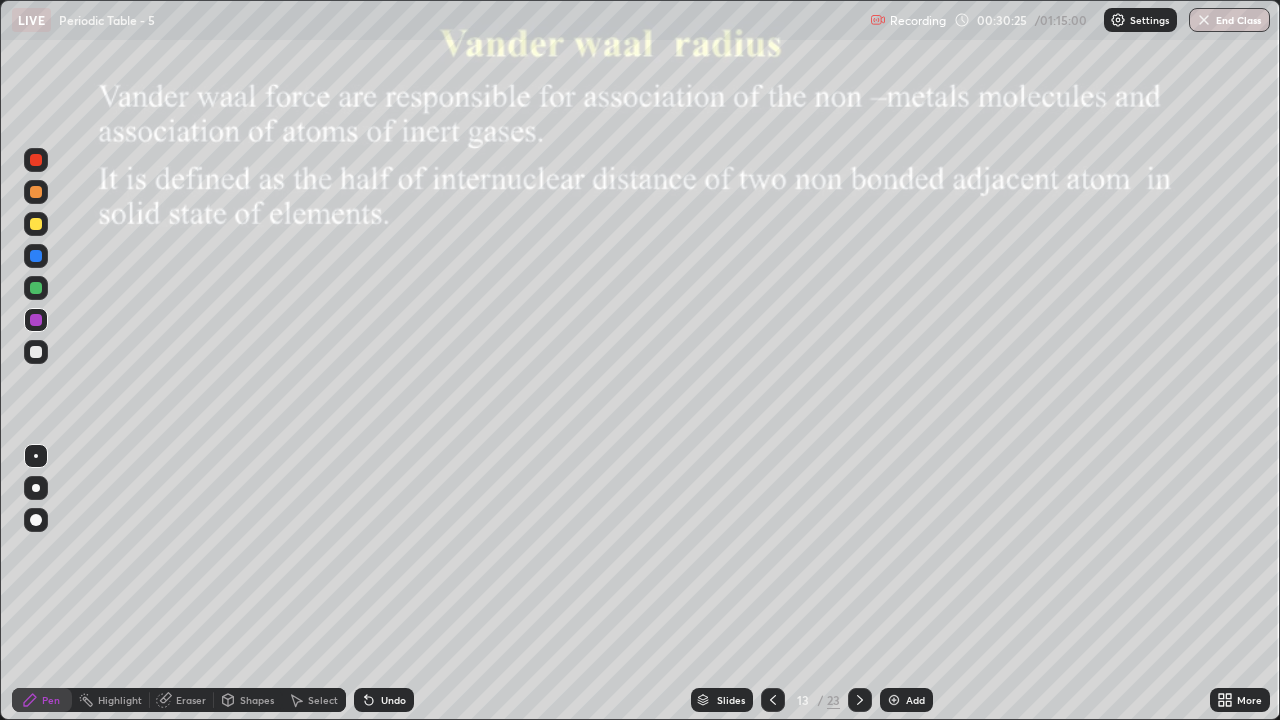 click at bounding box center (36, 224) 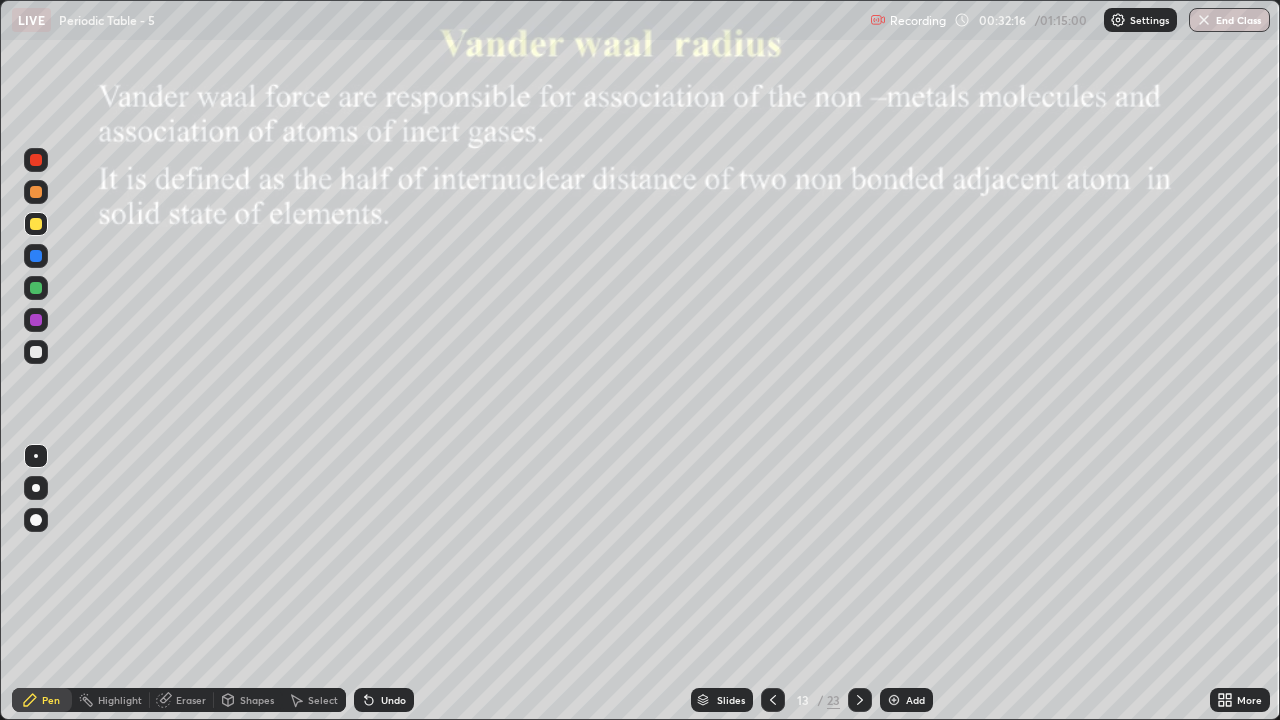 click at bounding box center [860, 700] 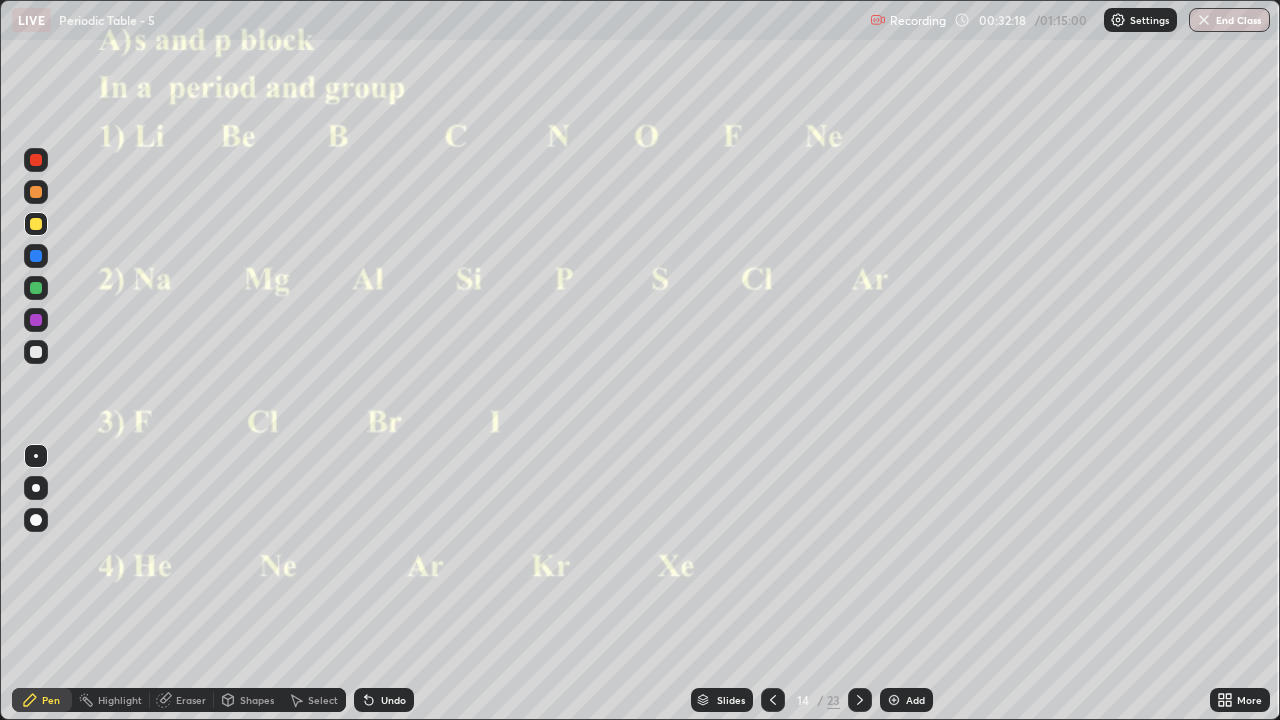 click 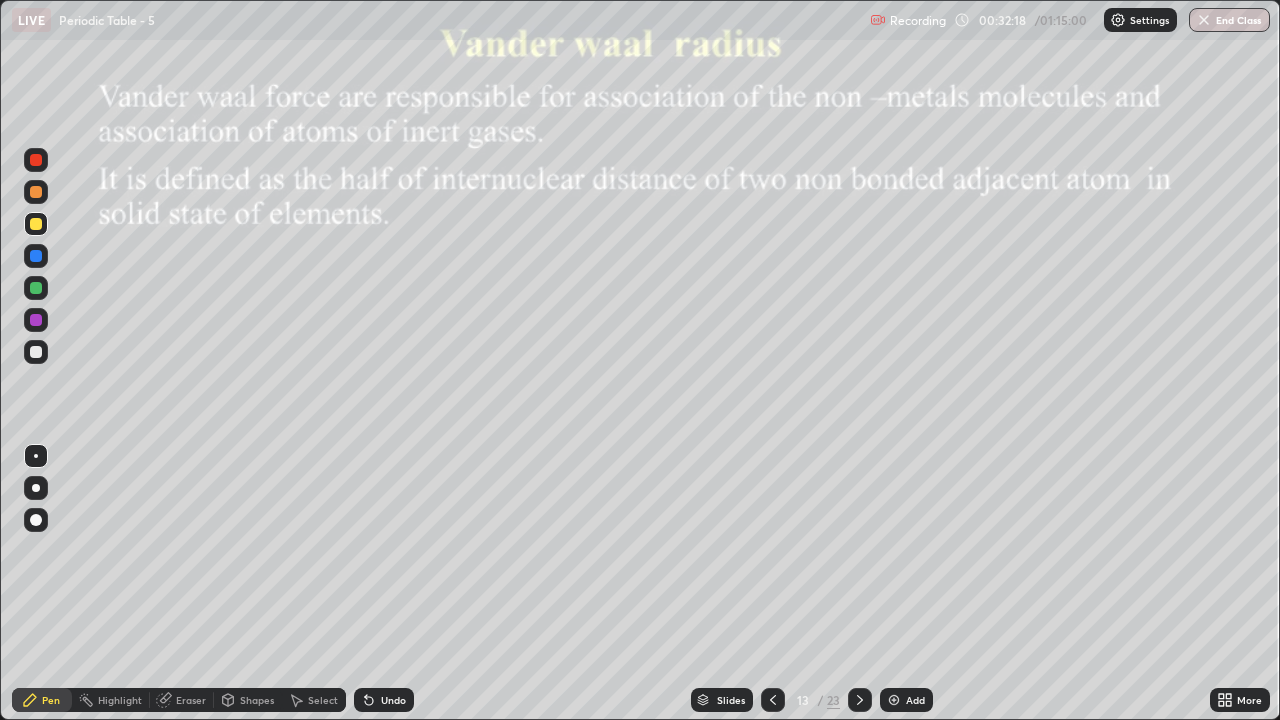 click on "Add" at bounding box center (915, 700) 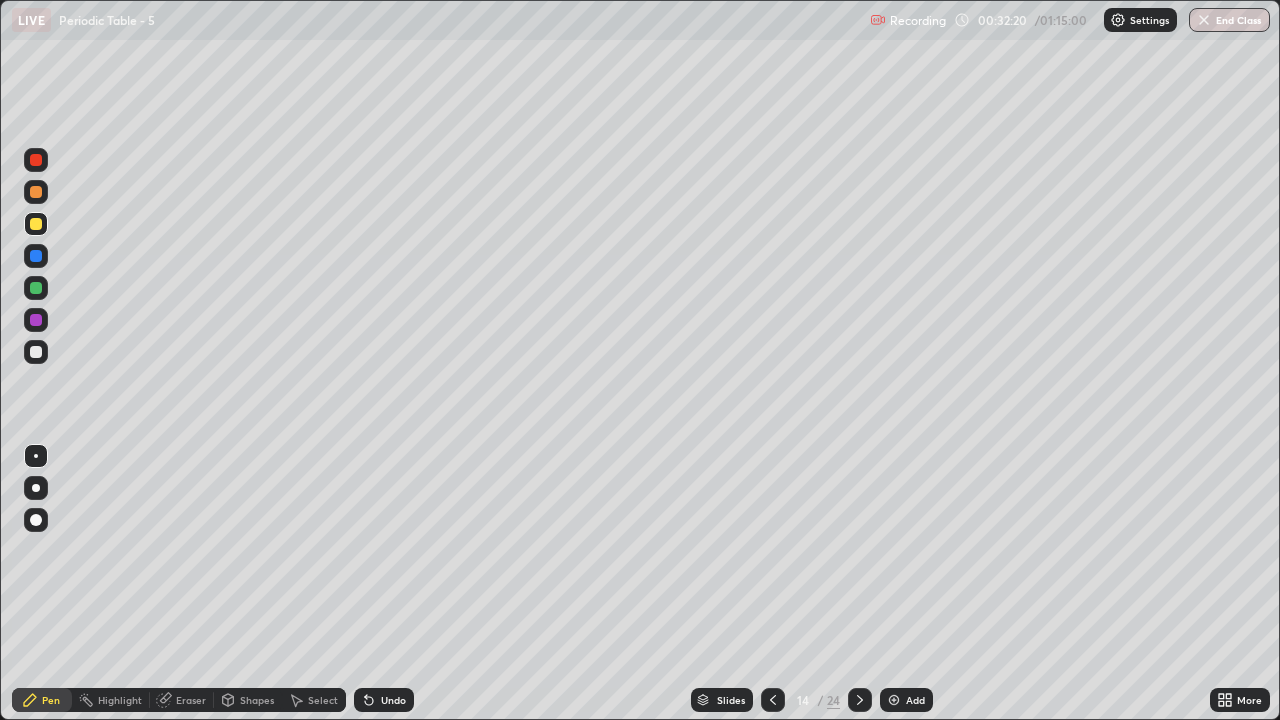 click at bounding box center [36, 224] 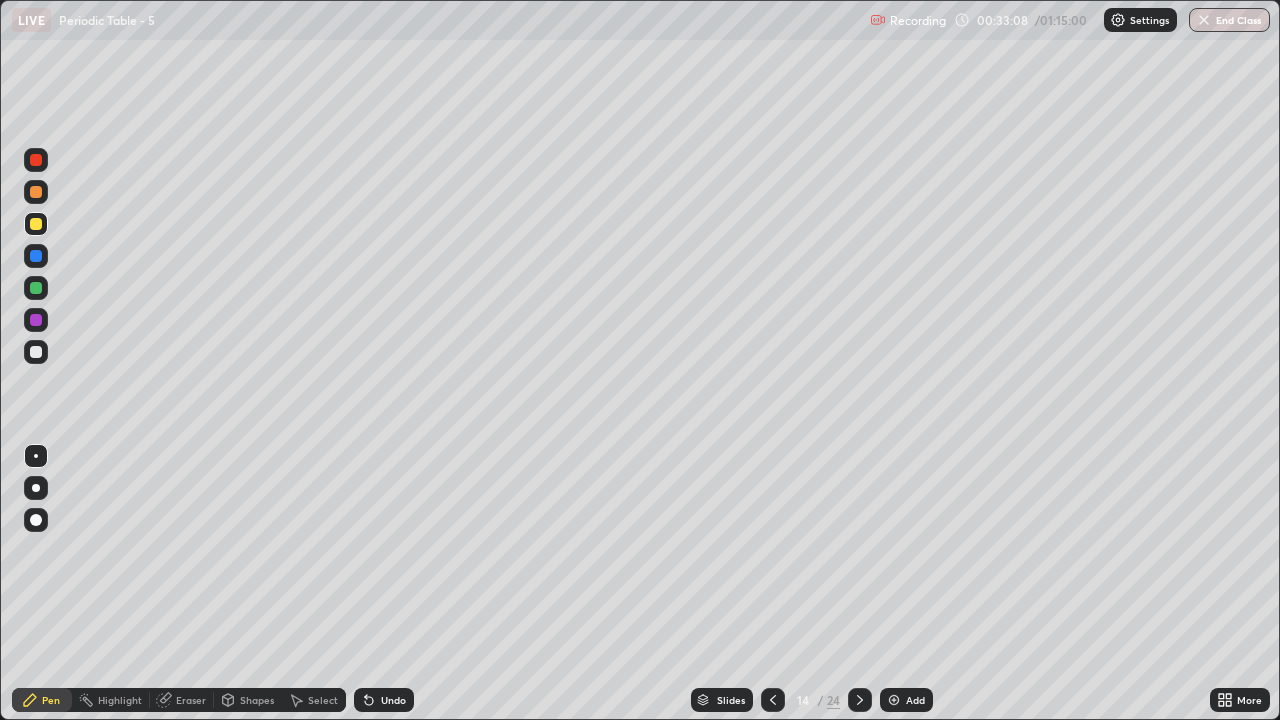 click on "Undo" at bounding box center (393, 700) 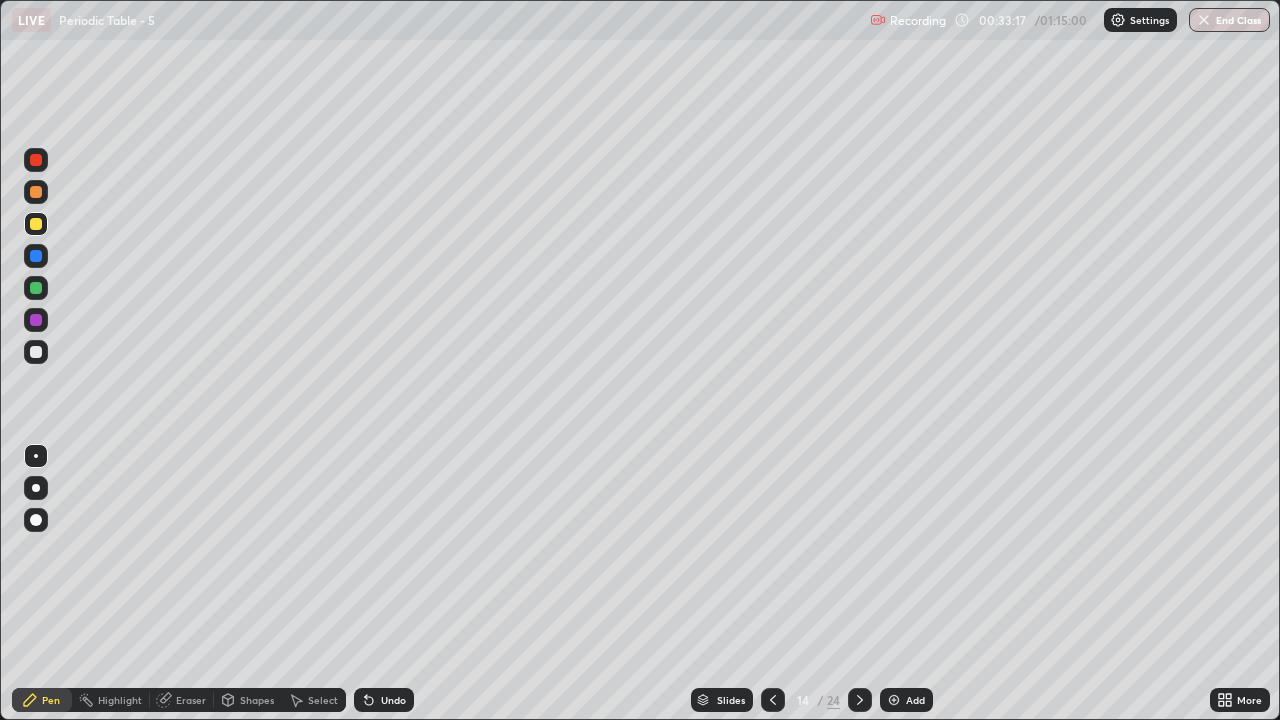 click on "Undo" at bounding box center (393, 700) 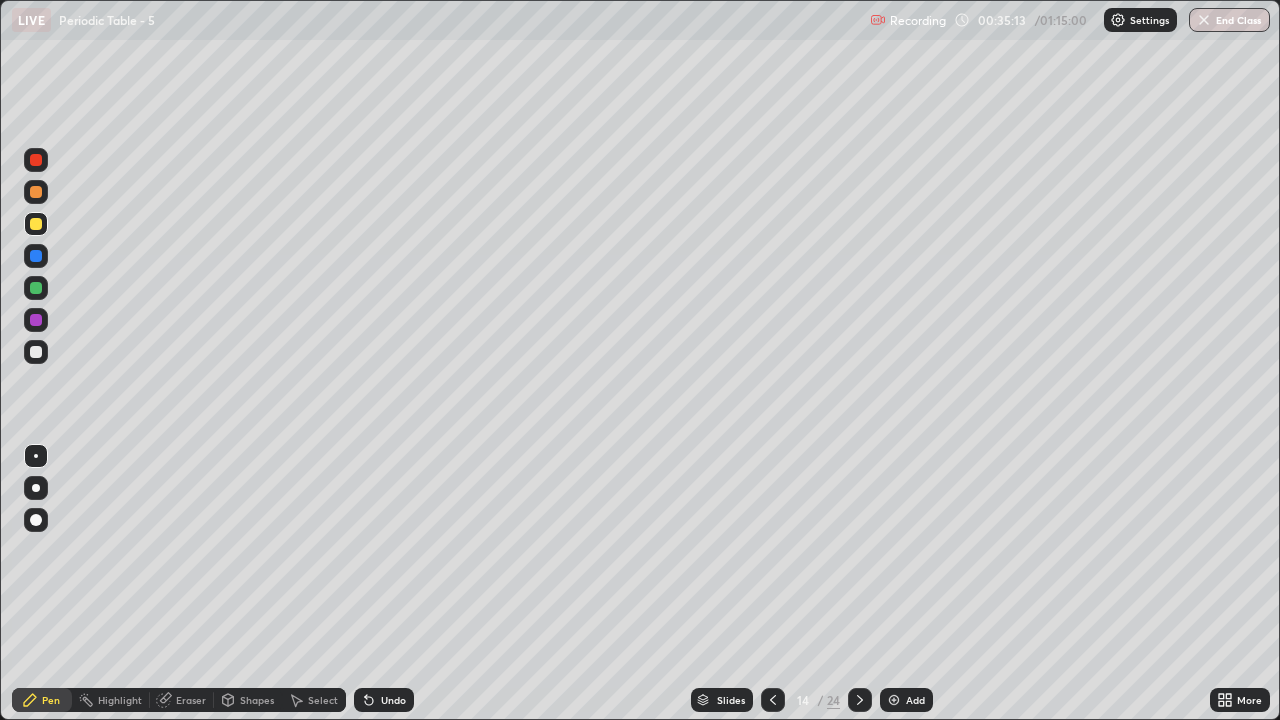 click 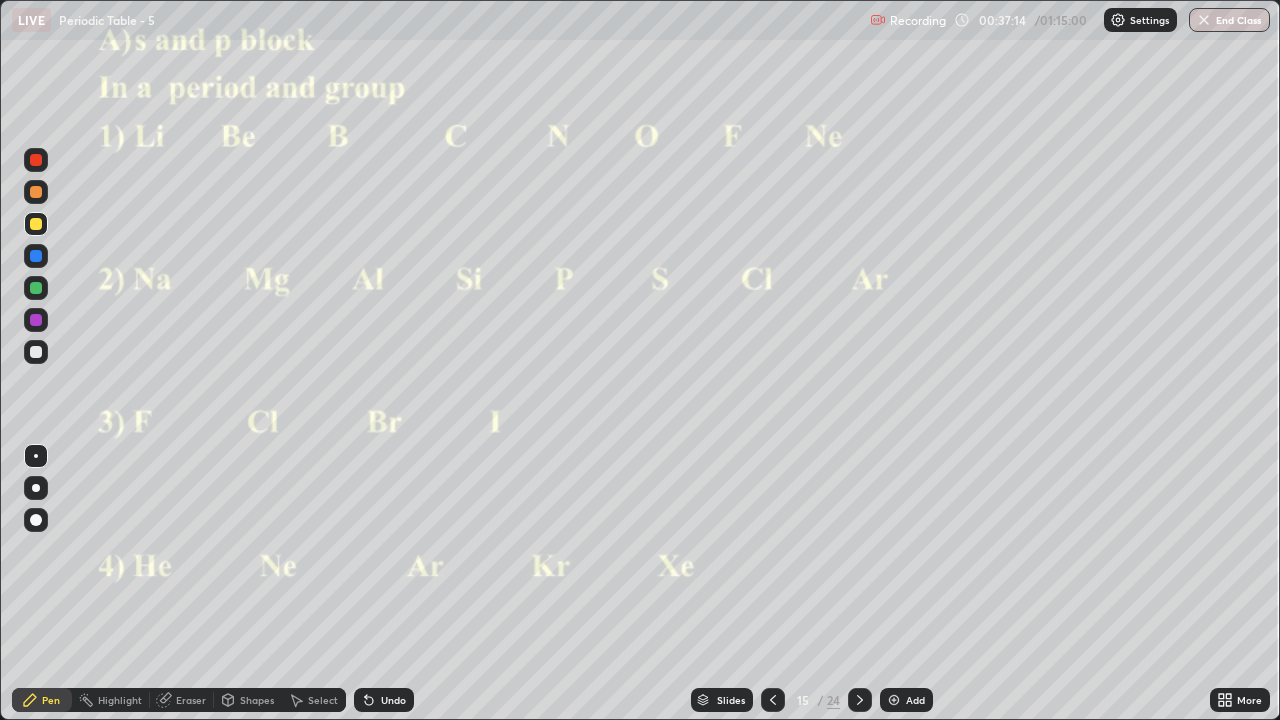 click at bounding box center (36, 192) 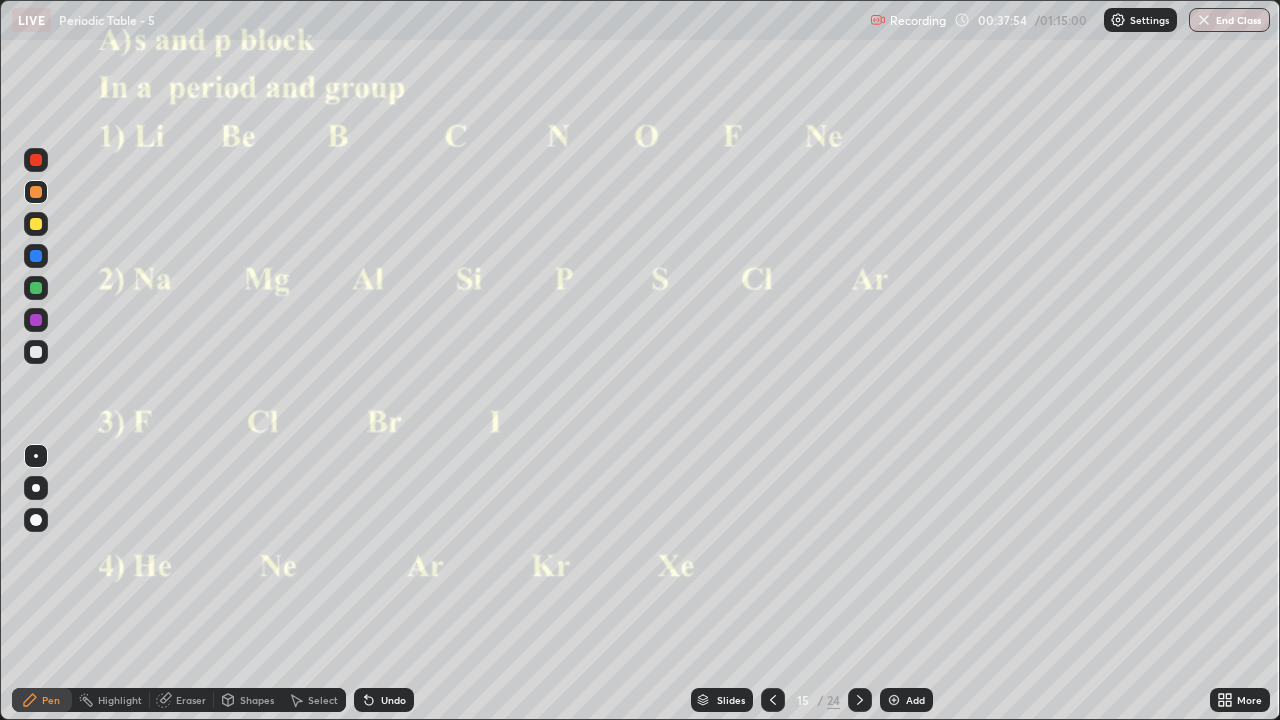 click on "Undo" at bounding box center [393, 700] 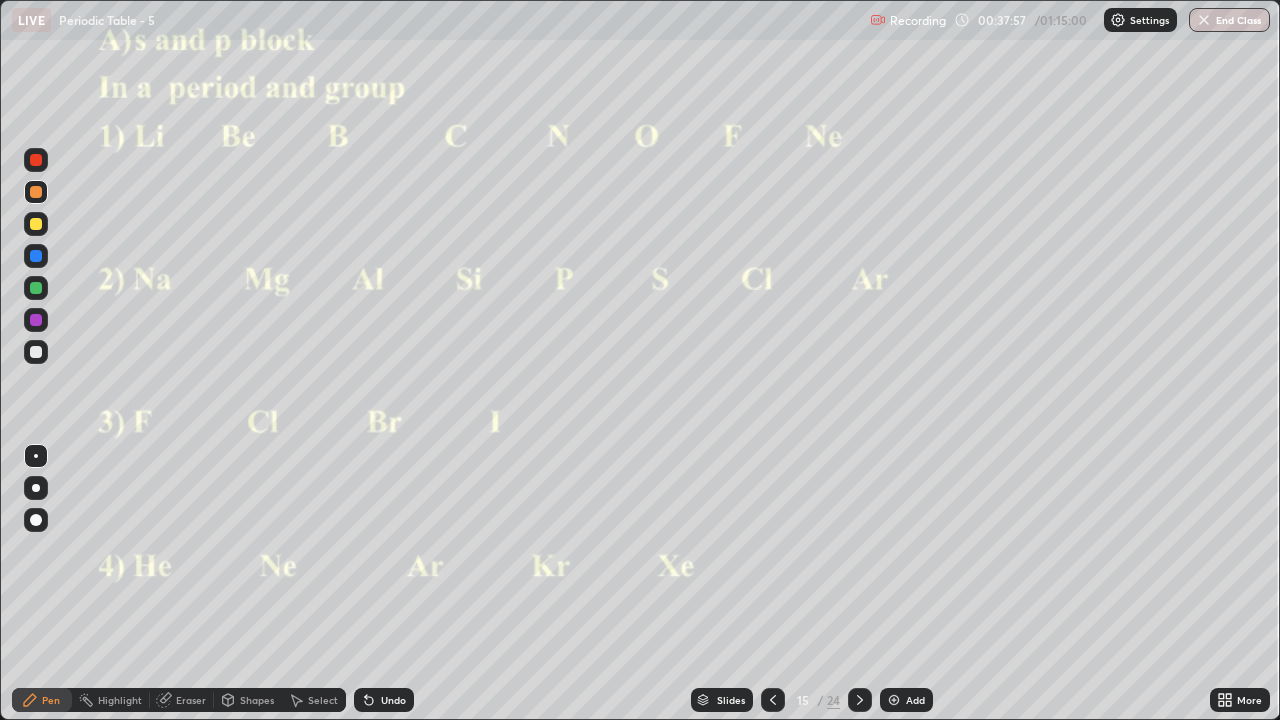 click on "Undo" at bounding box center [384, 700] 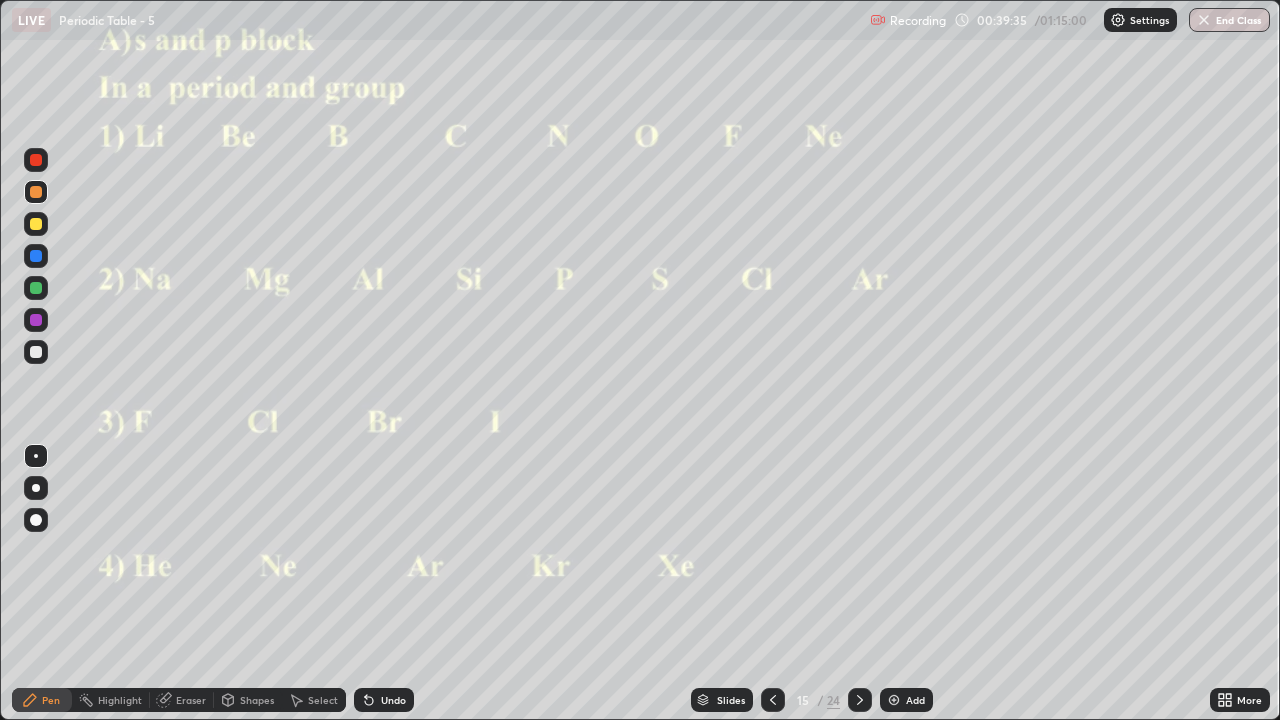 click on "Eraser" at bounding box center [191, 700] 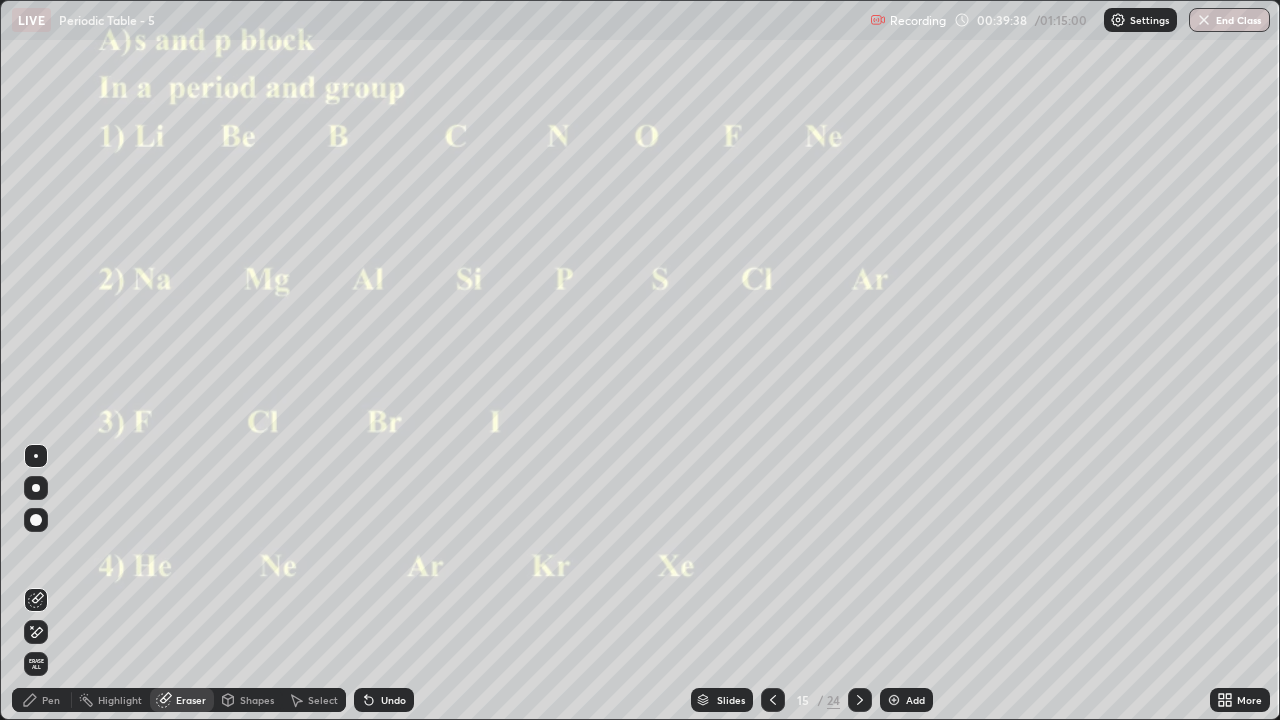 click on "Pen" at bounding box center (51, 700) 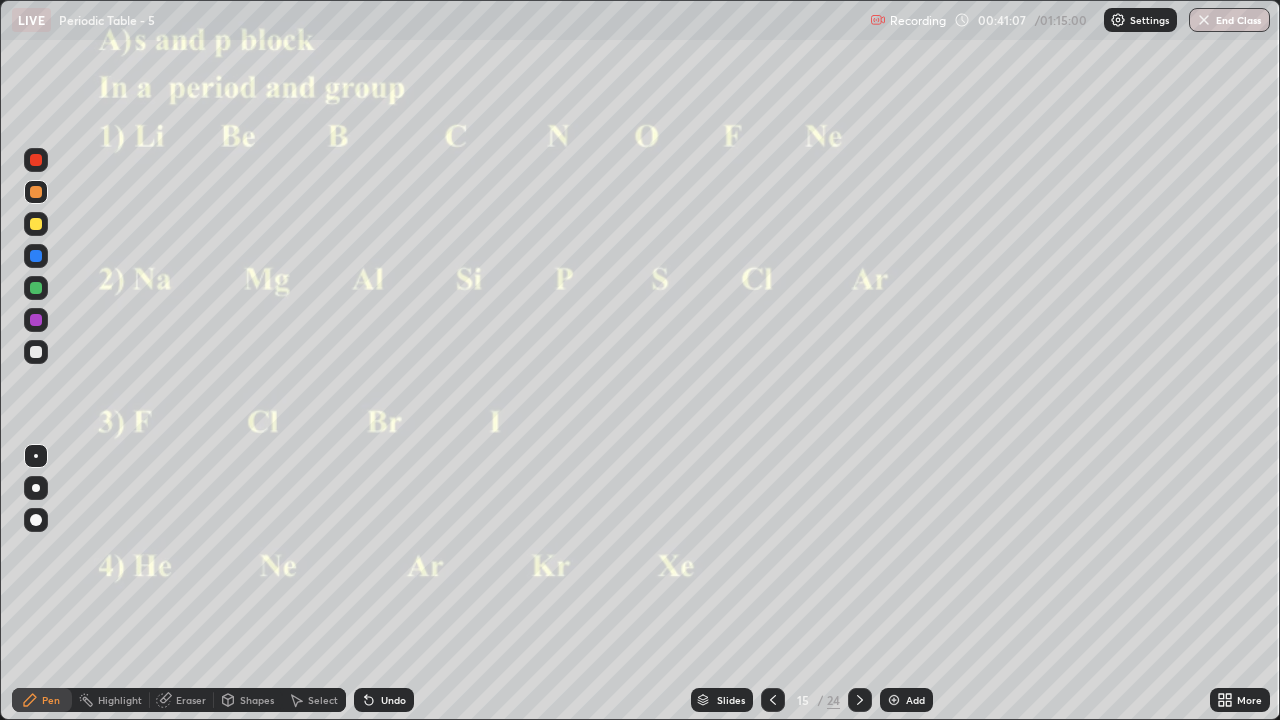 click at bounding box center (860, 700) 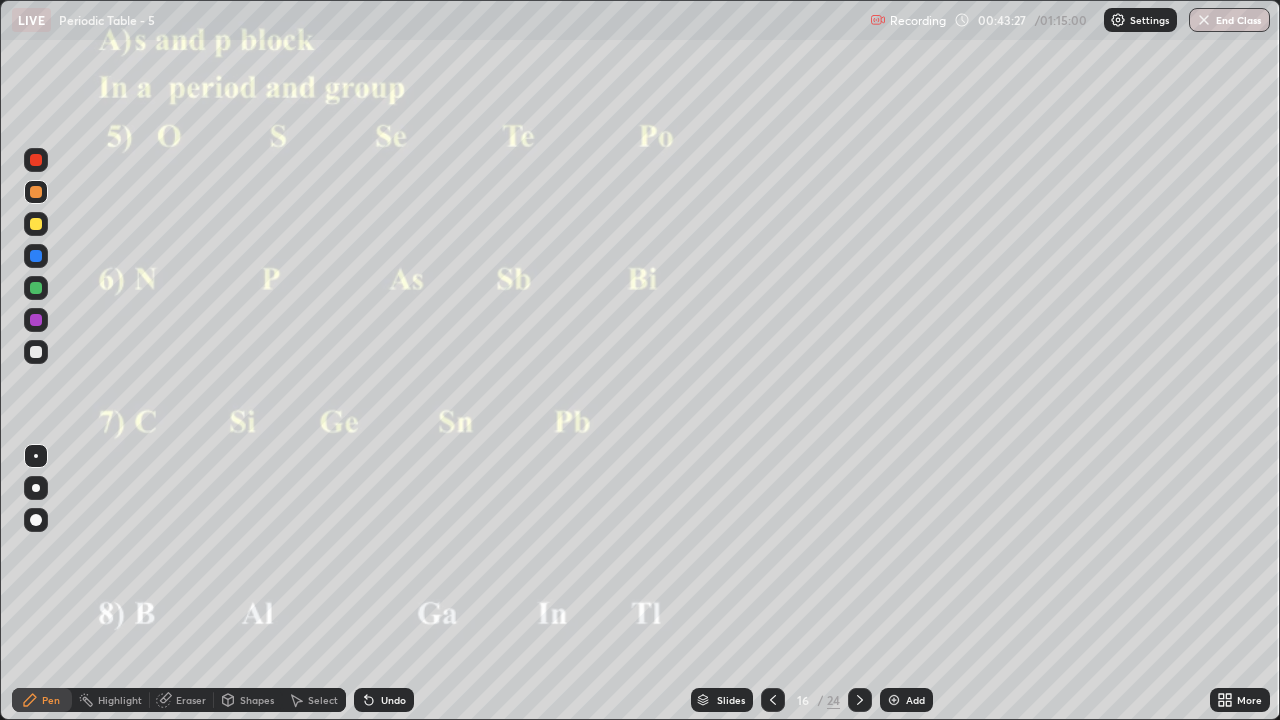 click on "Eraser" at bounding box center [191, 700] 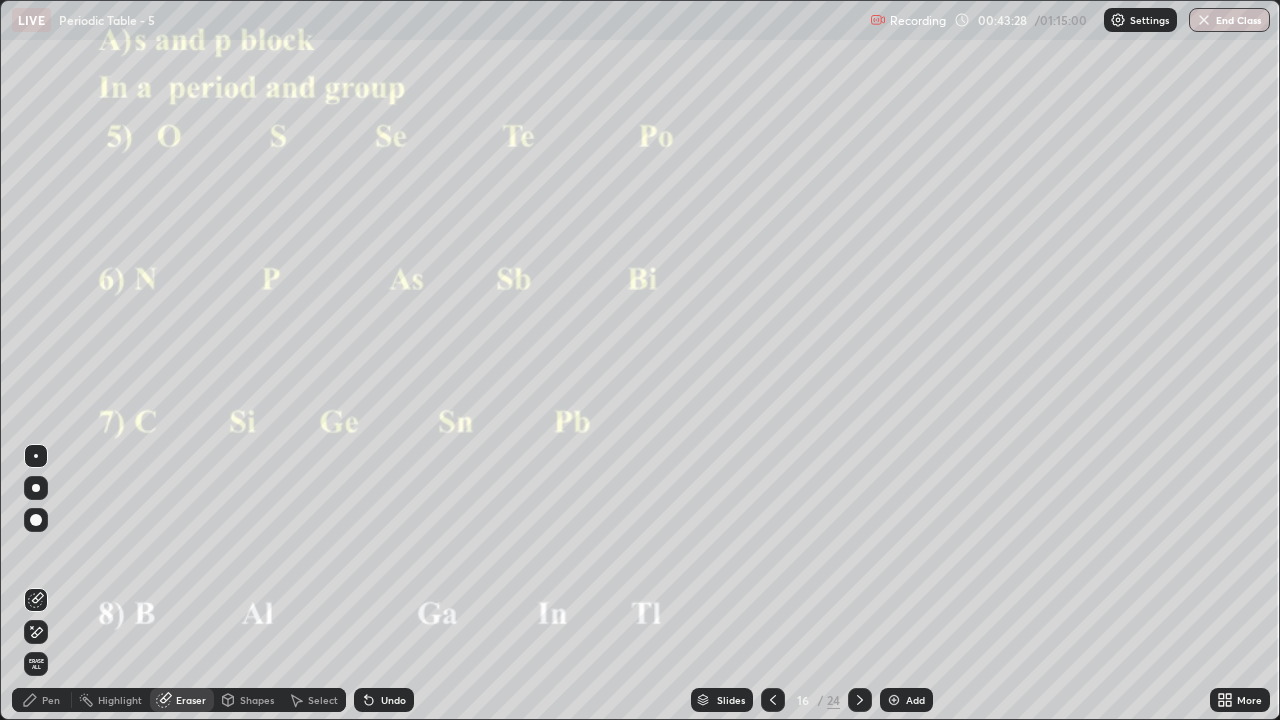 click on "Pen" at bounding box center (42, 700) 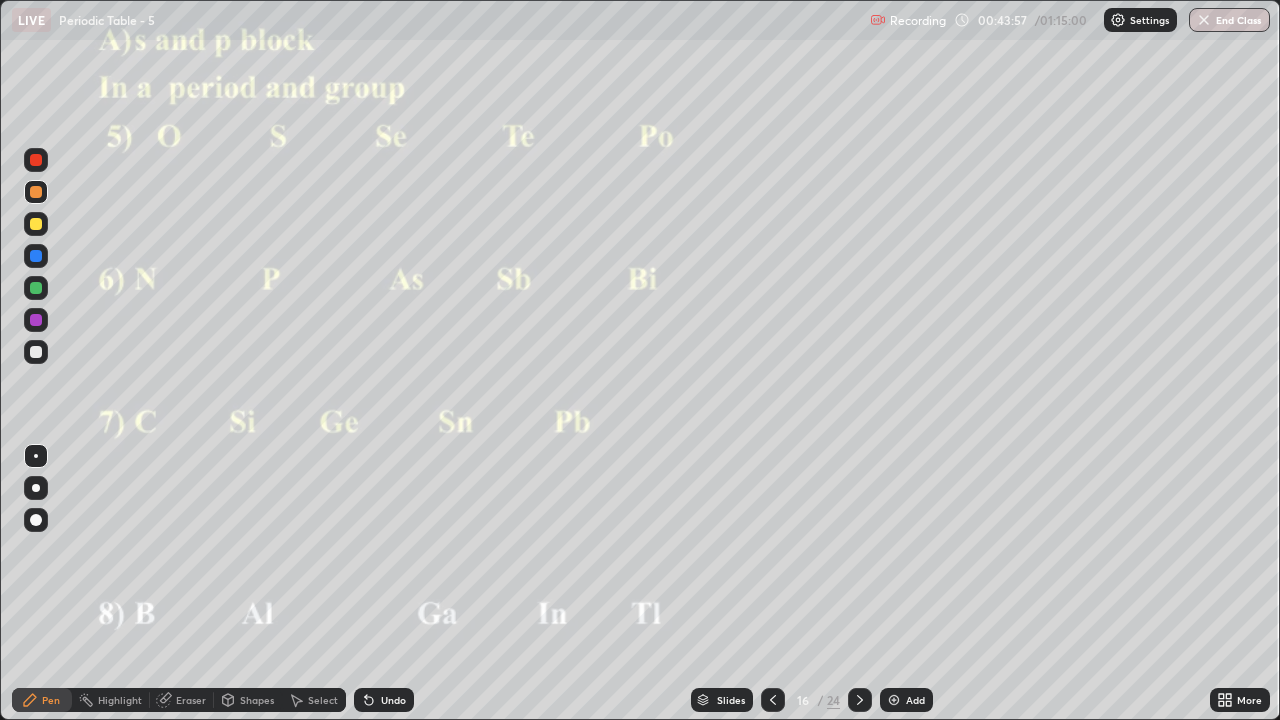 click on "Add" at bounding box center (906, 700) 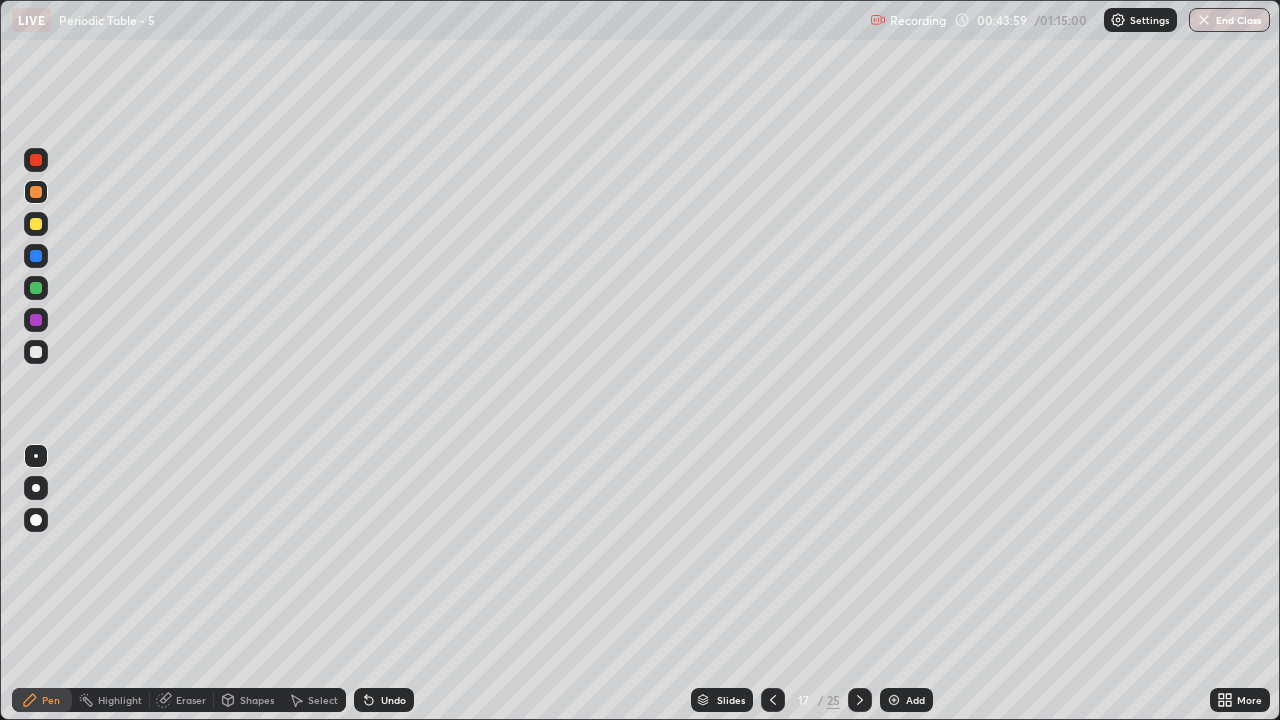 click on "Highlight" at bounding box center (111, 700) 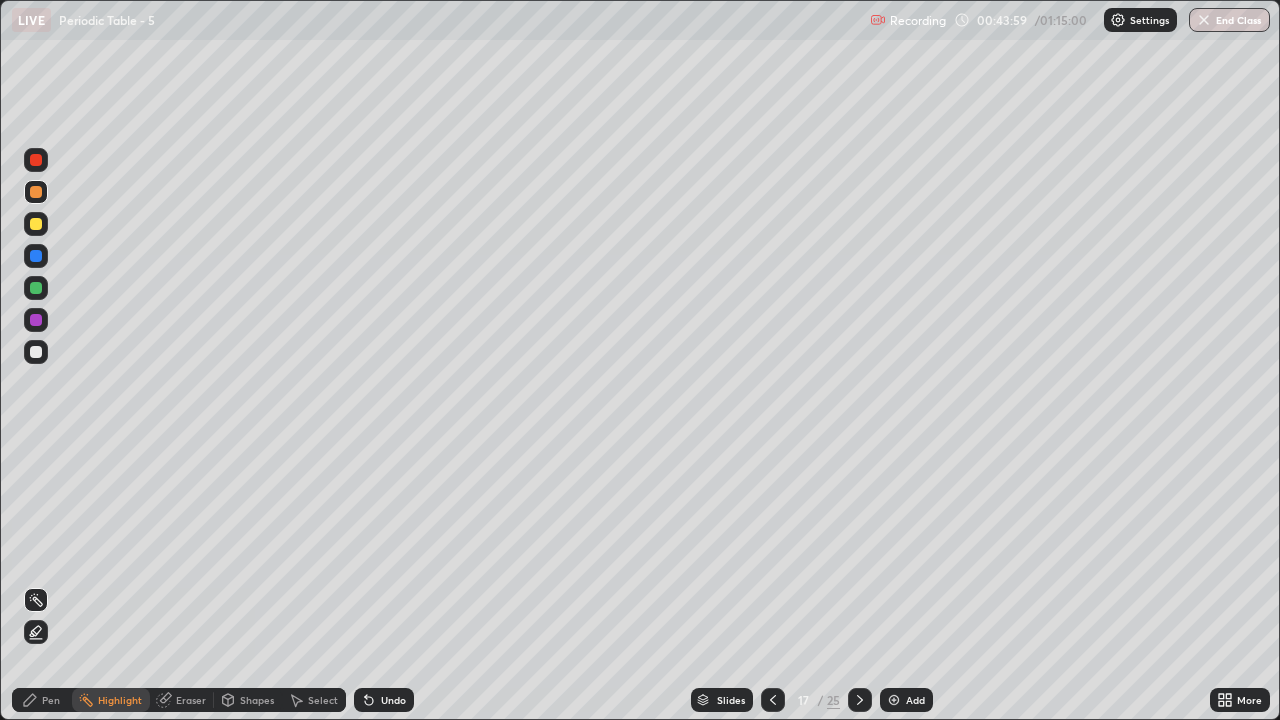 click on "Eraser" at bounding box center (182, 700) 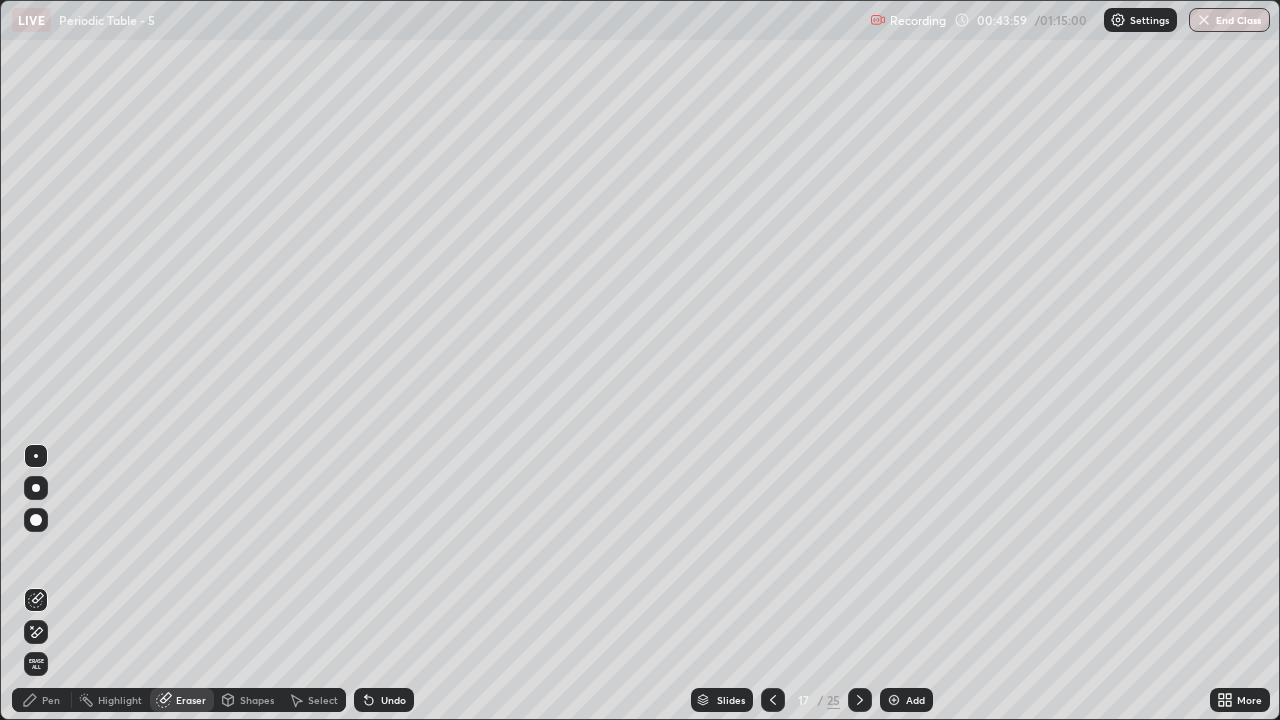 click on "Shapes" at bounding box center [257, 700] 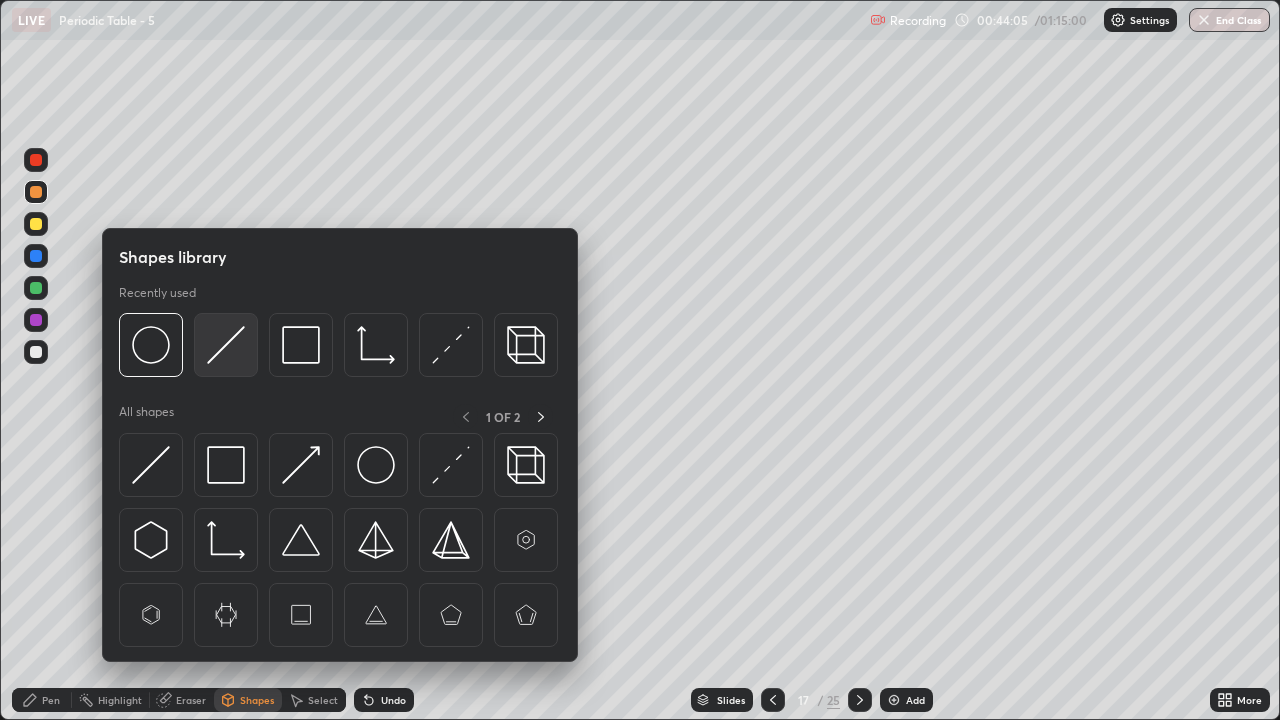 click at bounding box center [226, 345] 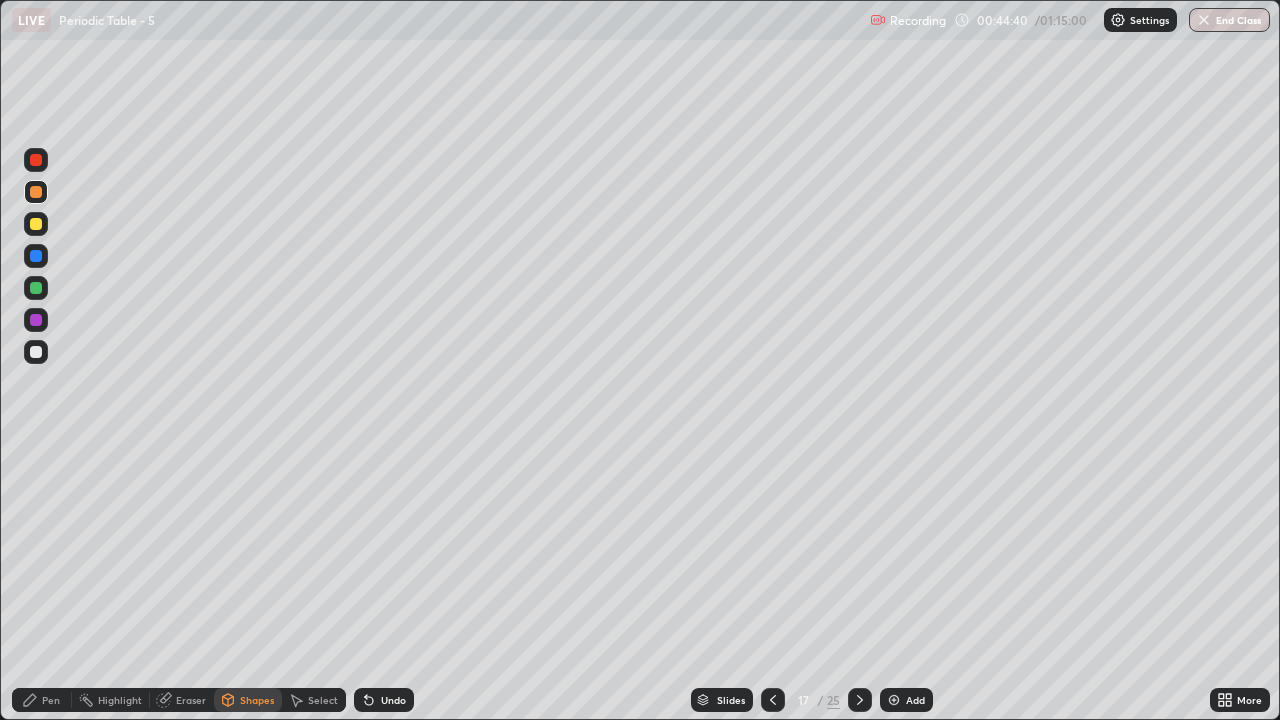 click on "Undo" at bounding box center (384, 700) 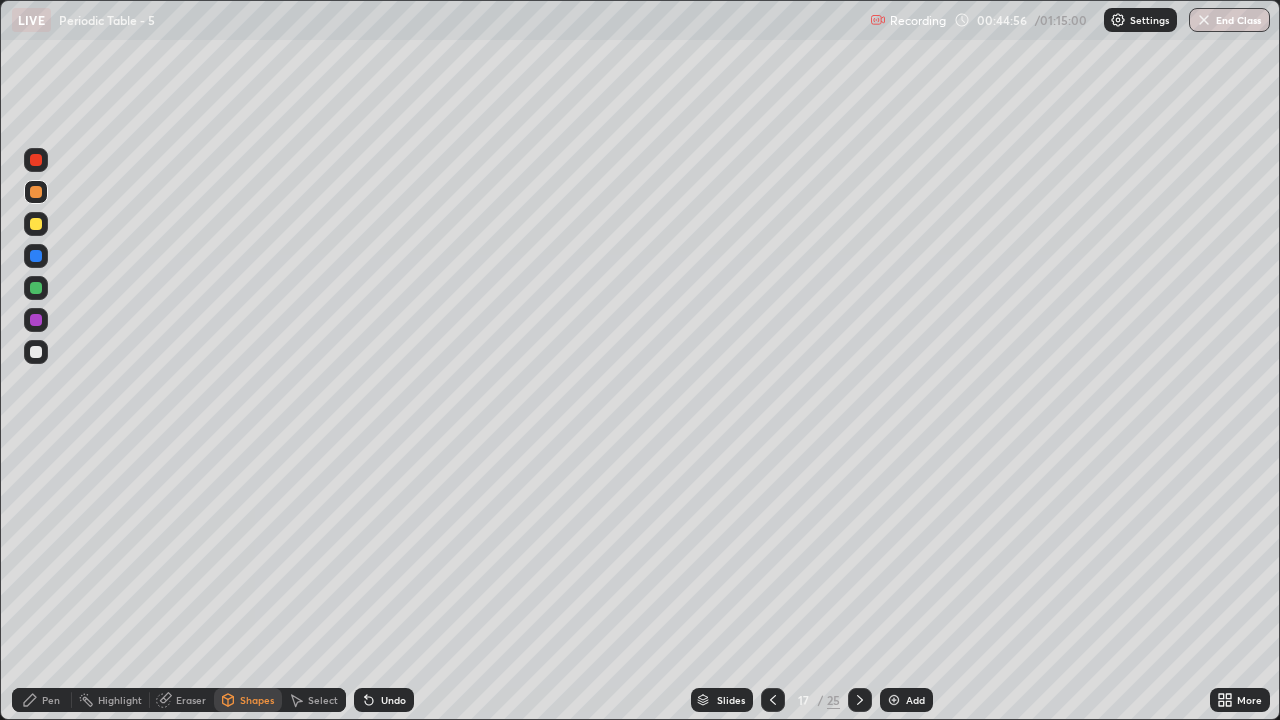 click on "Eraser" at bounding box center (182, 700) 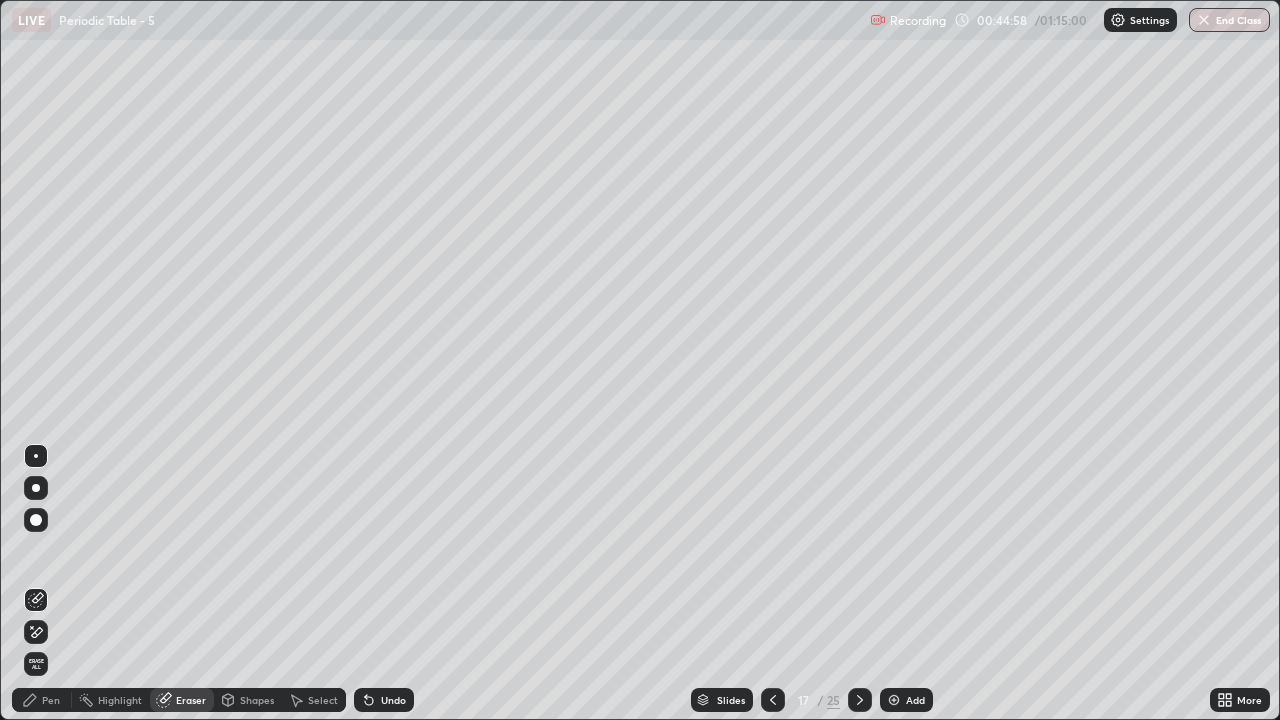 click on "Pen" at bounding box center [42, 700] 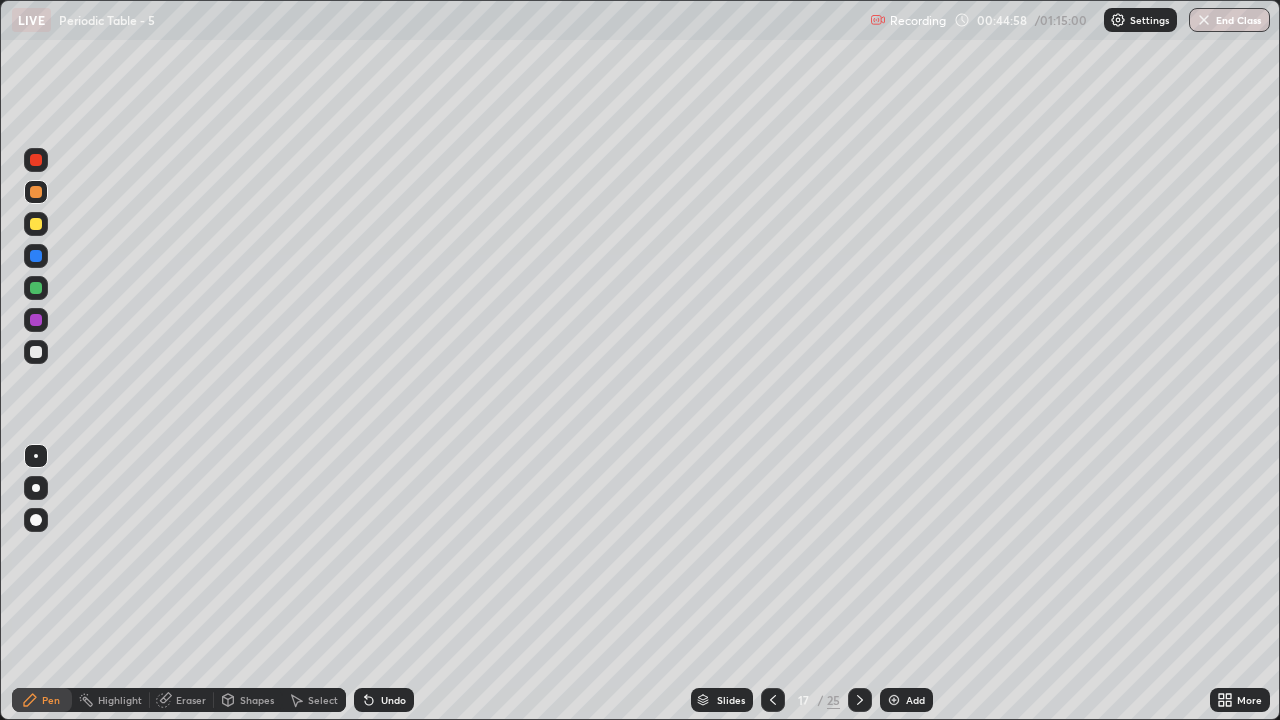 click on "Shapes" at bounding box center (248, 700) 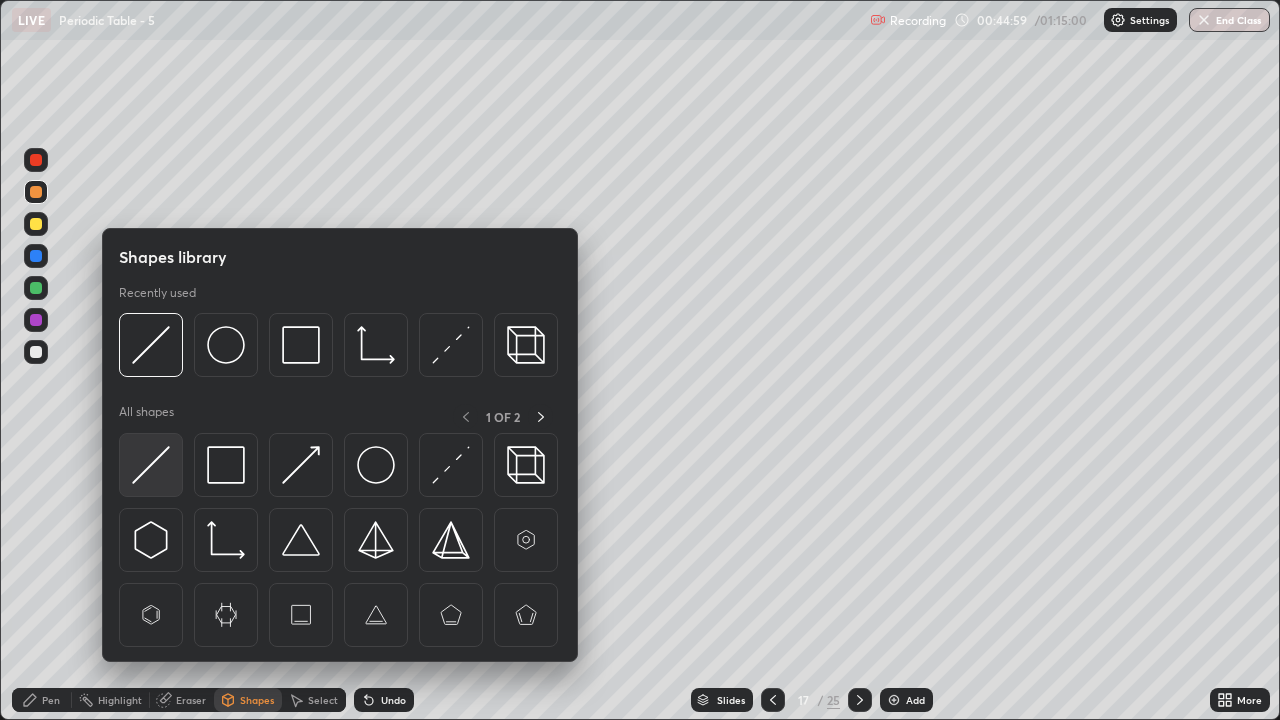 click at bounding box center (151, 465) 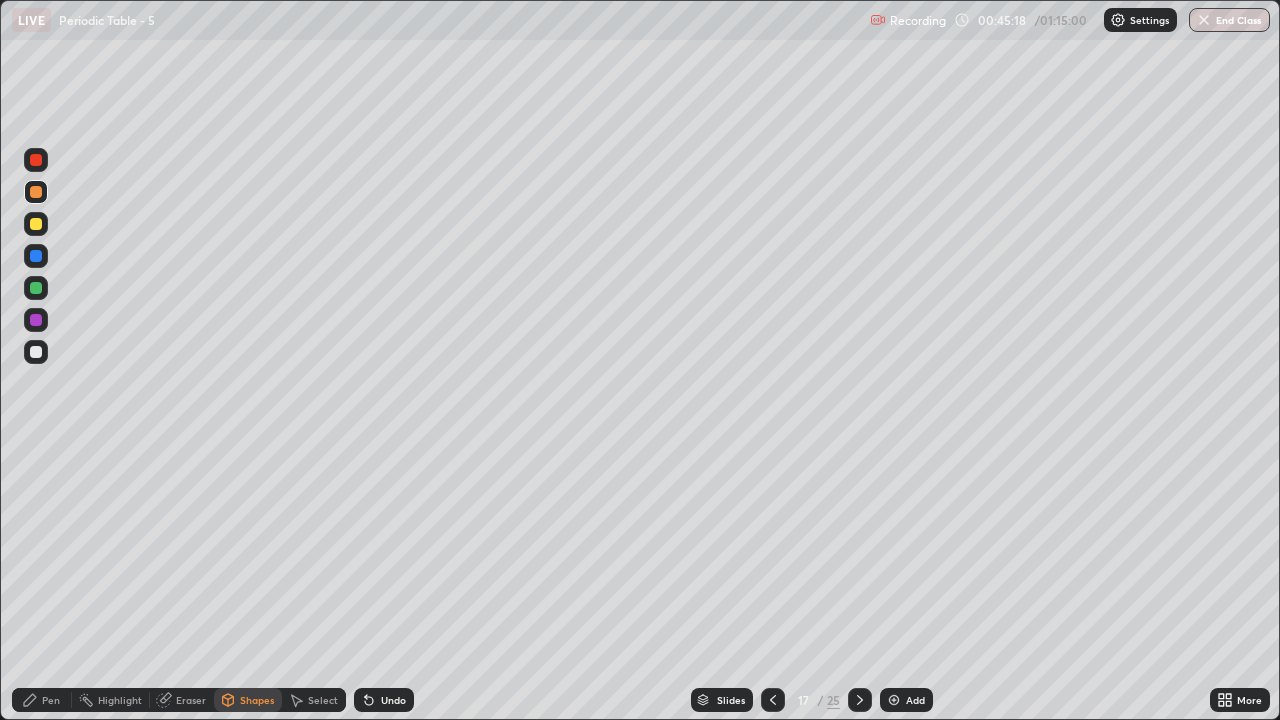 click on "Pen" at bounding box center [42, 700] 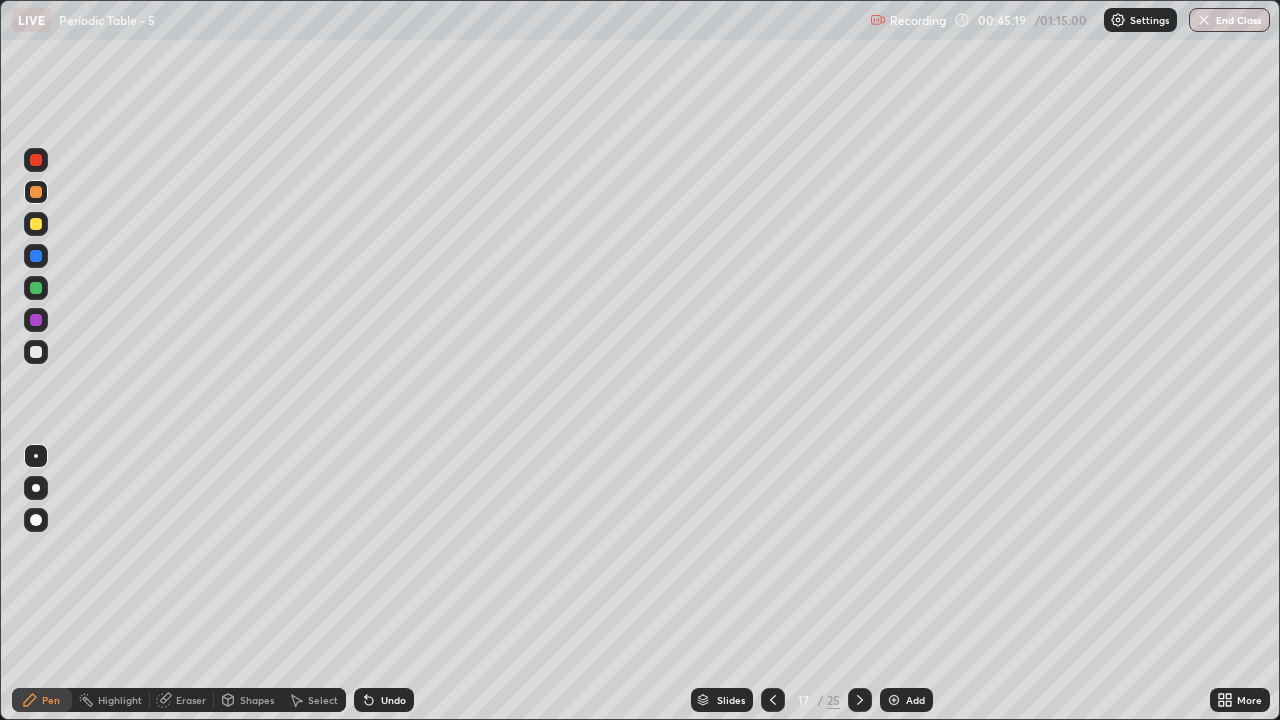 click at bounding box center (36, 352) 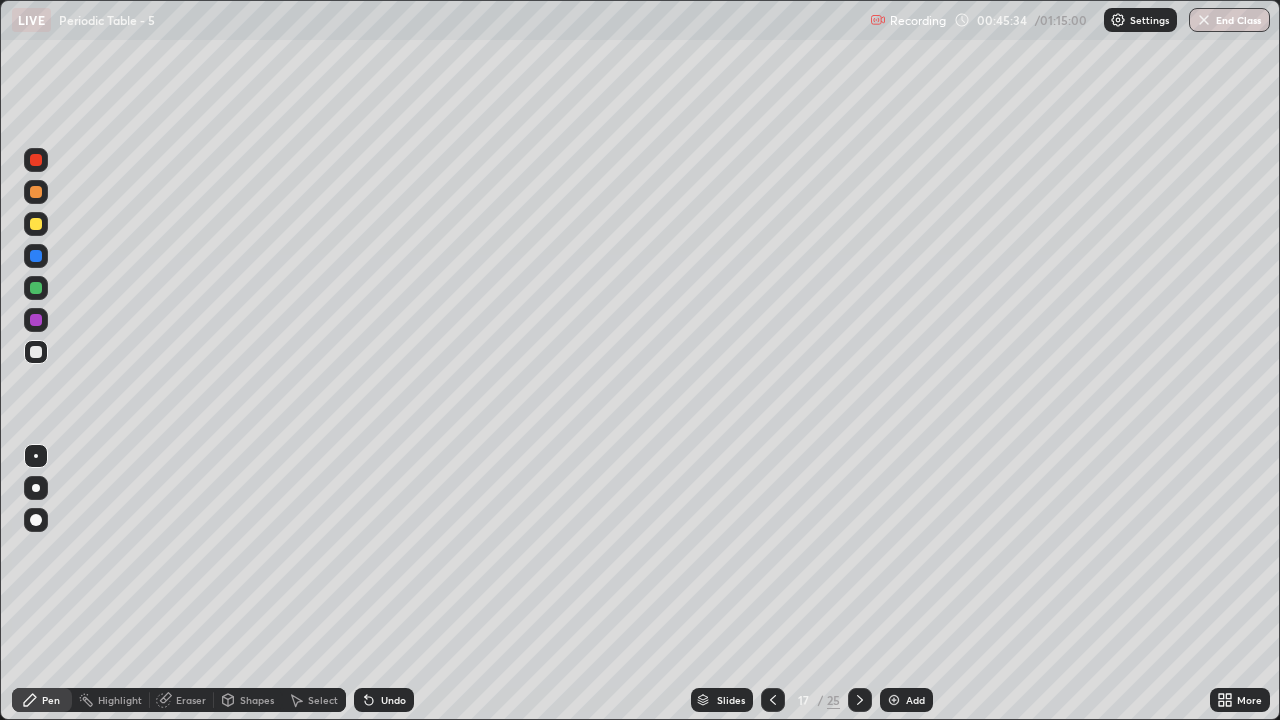 click on "Pen" at bounding box center (42, 700) 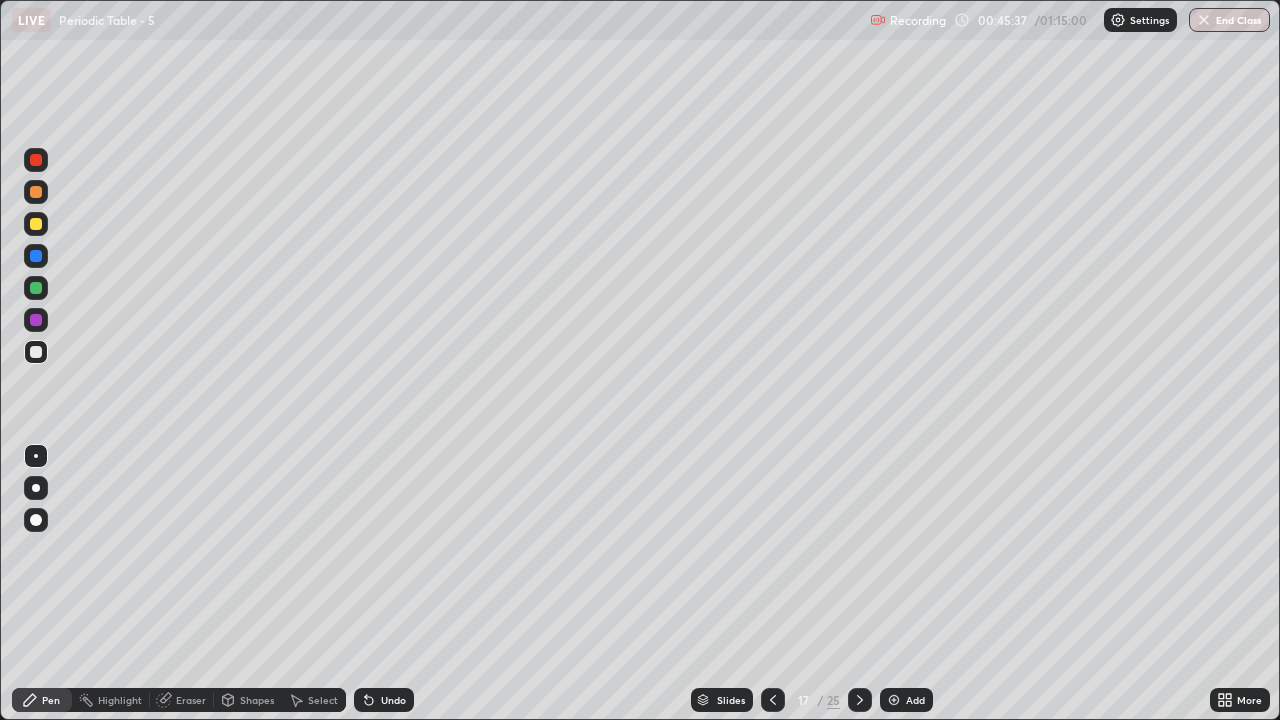 click at bounding box center [36, 192] 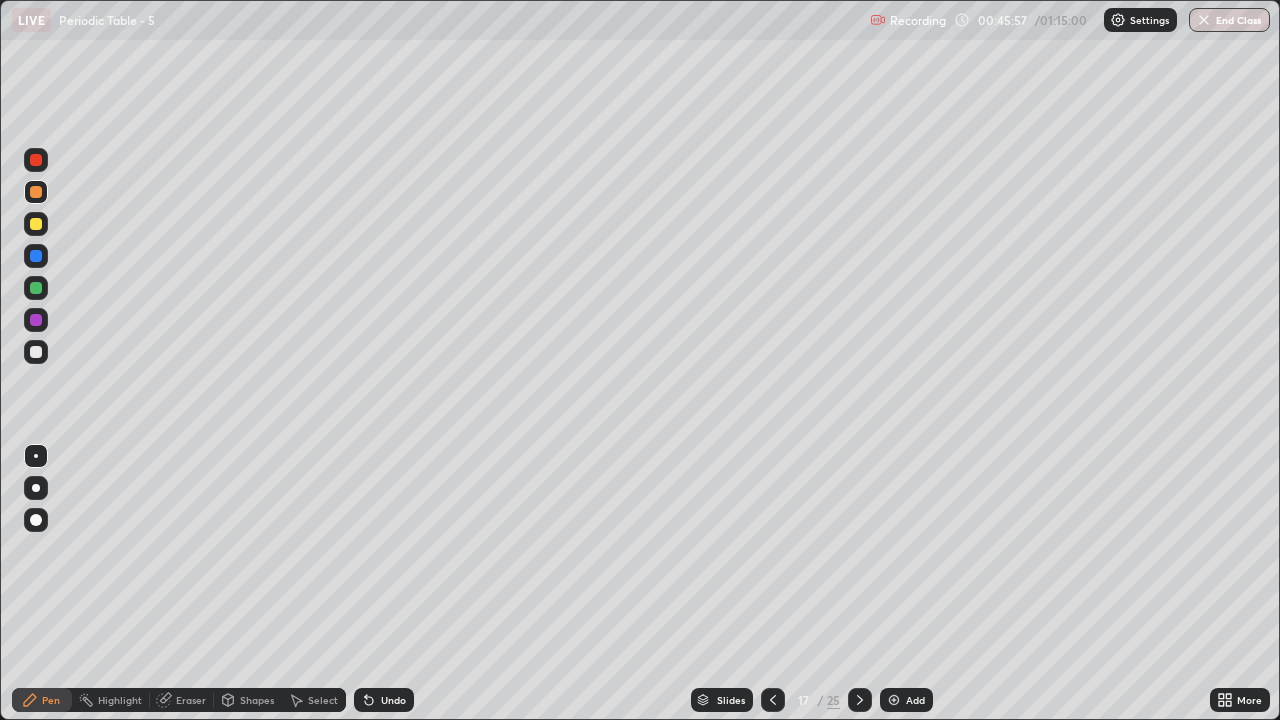 click 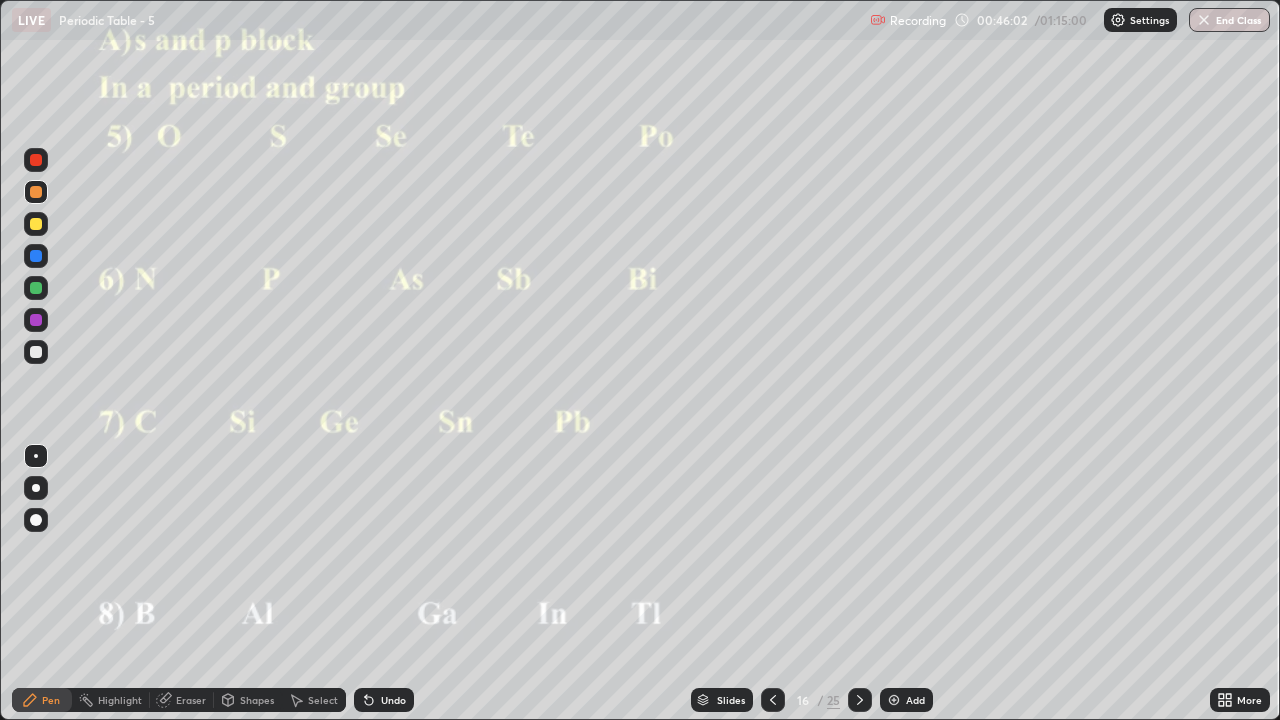 click at bounding box center [36, 352] 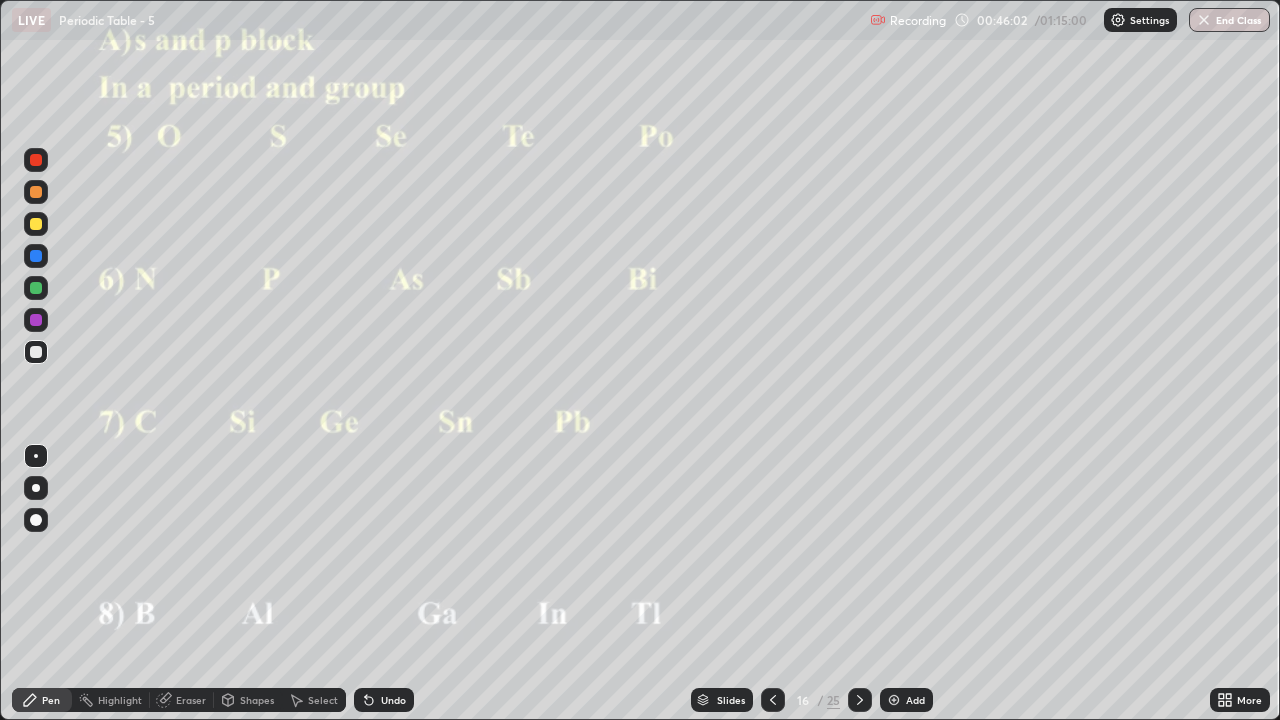 click at bounding box center [36, 224] 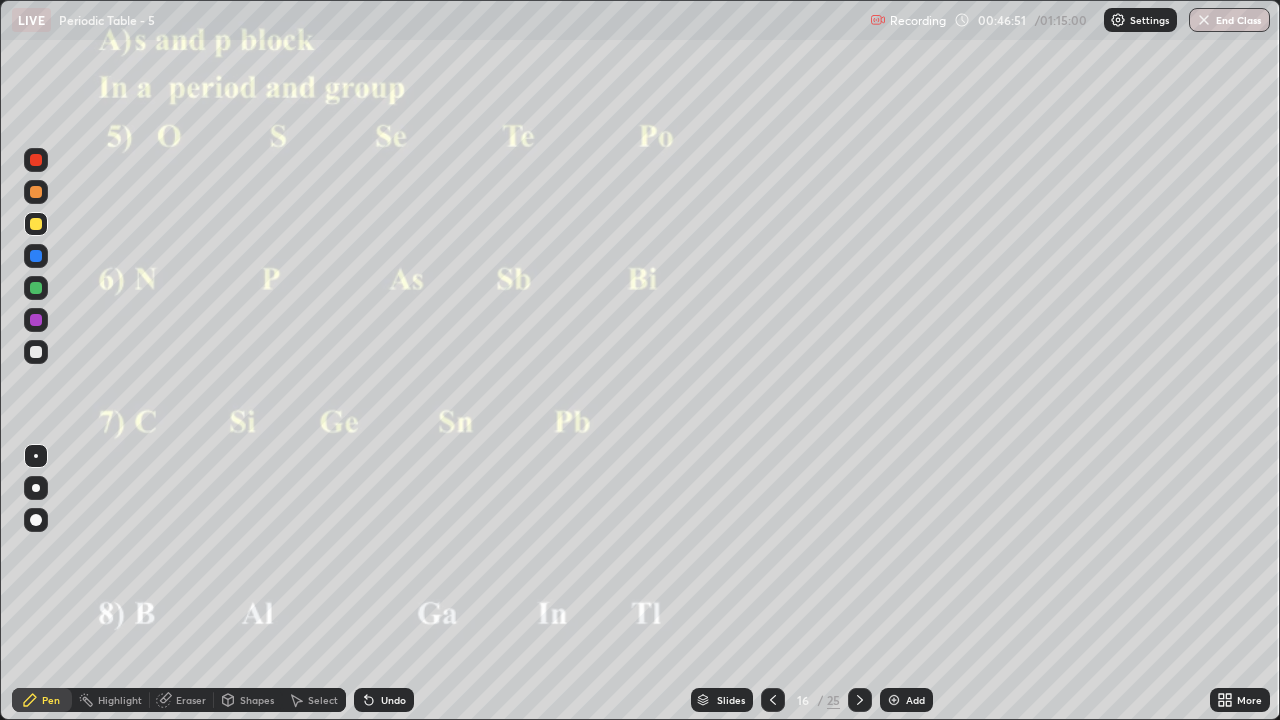 click at bounding box center [860, 700] 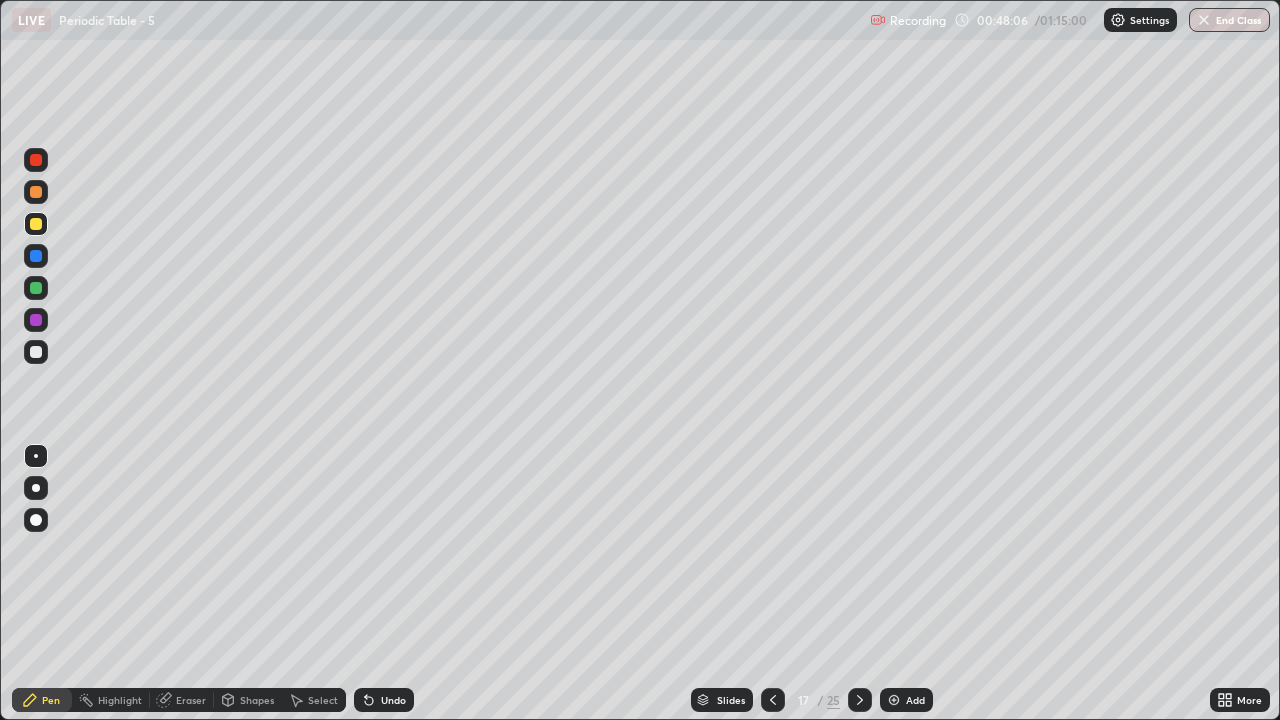 click on "Undo" at bounding box center (393, 700) 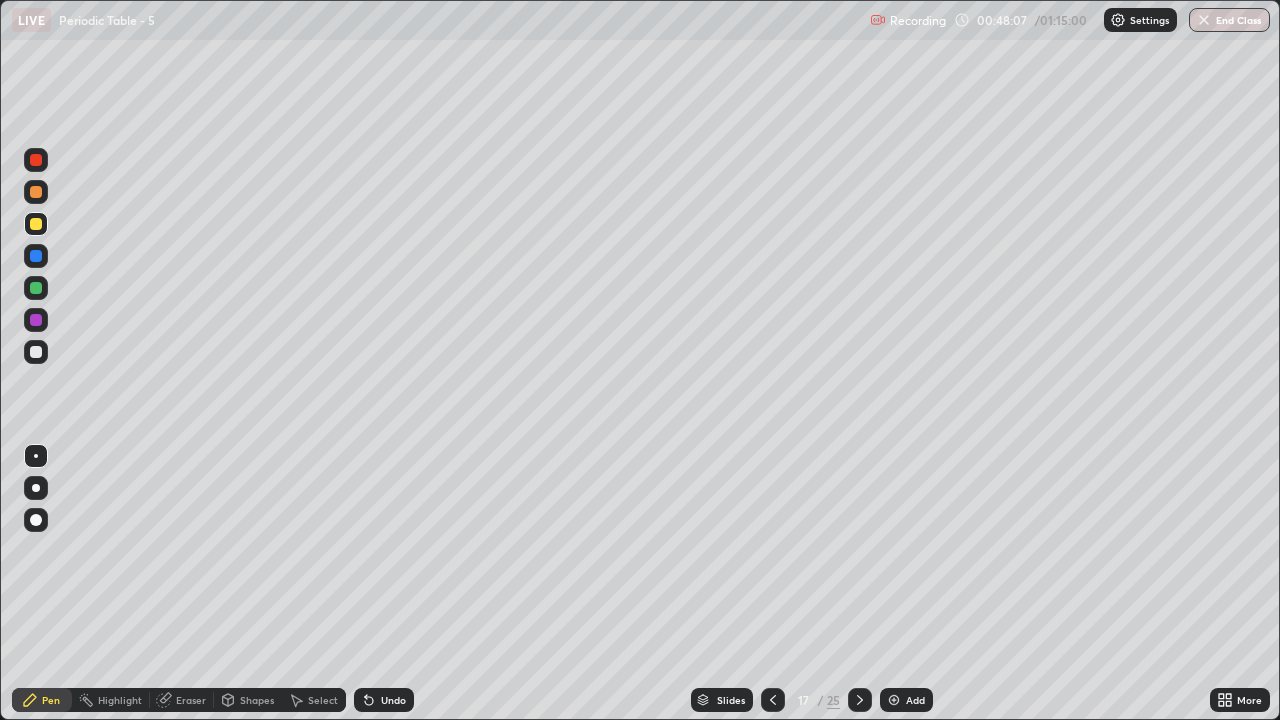 click at bounding box center [36, 192] 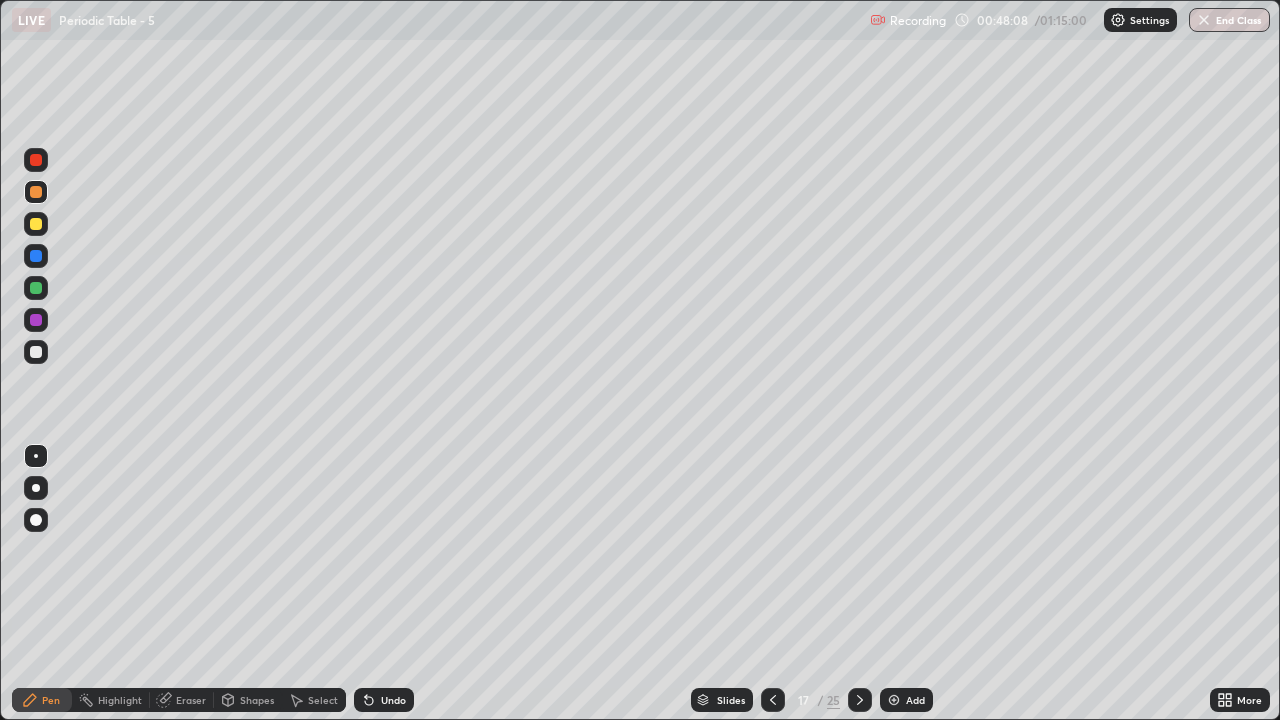 click at bounding box center [36, 256] 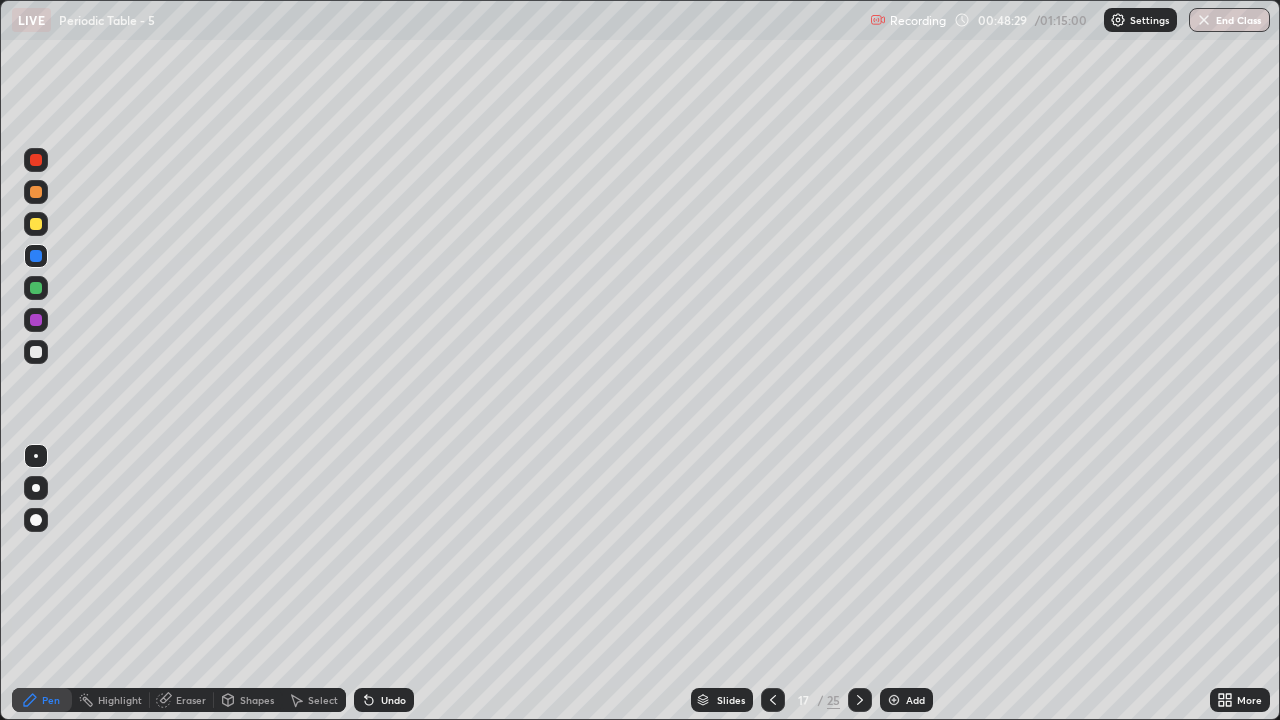 click at bounding box center (36, 192) 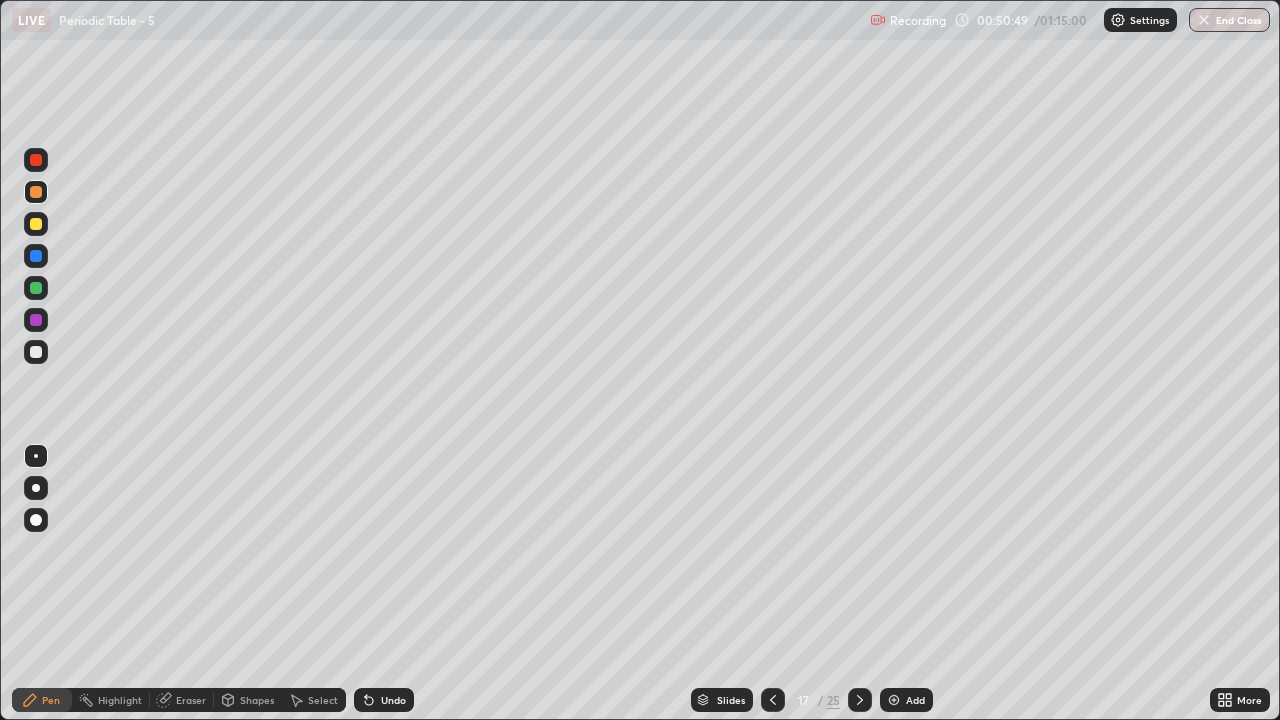 click on "Eraser" at bounding box center [191, 700] 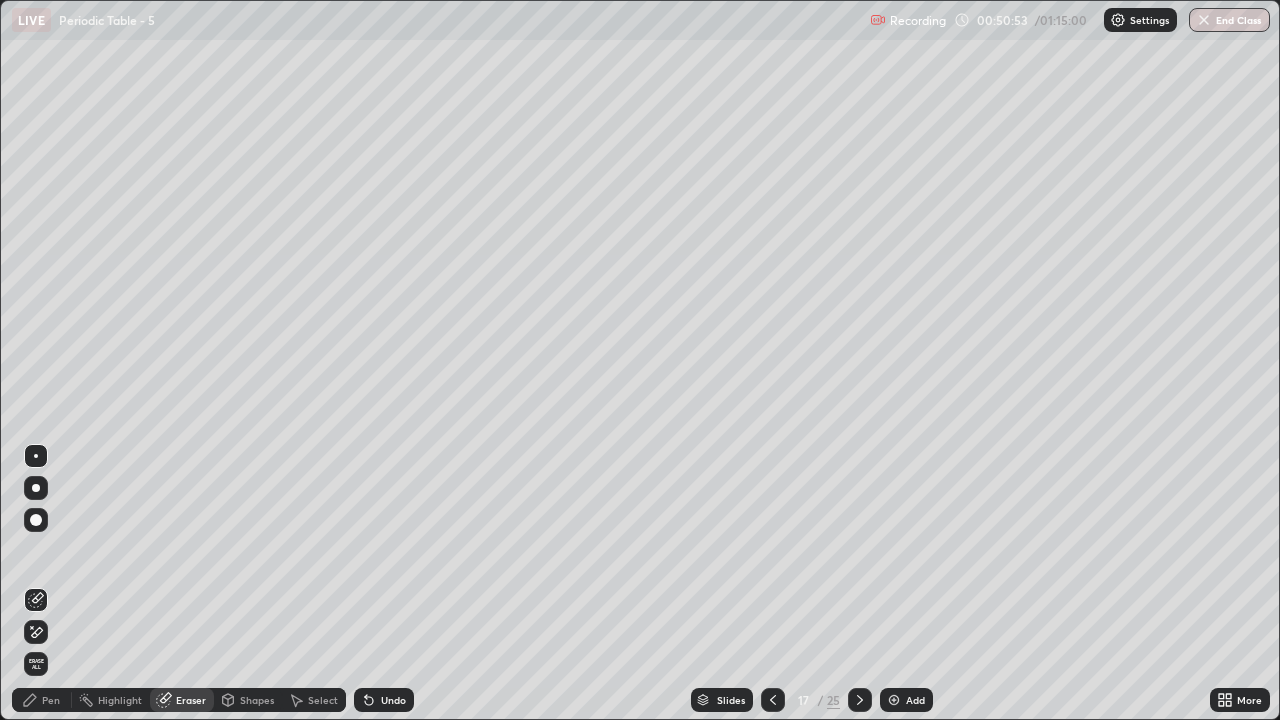 click on "Pen" at bounding box center [51, 700] 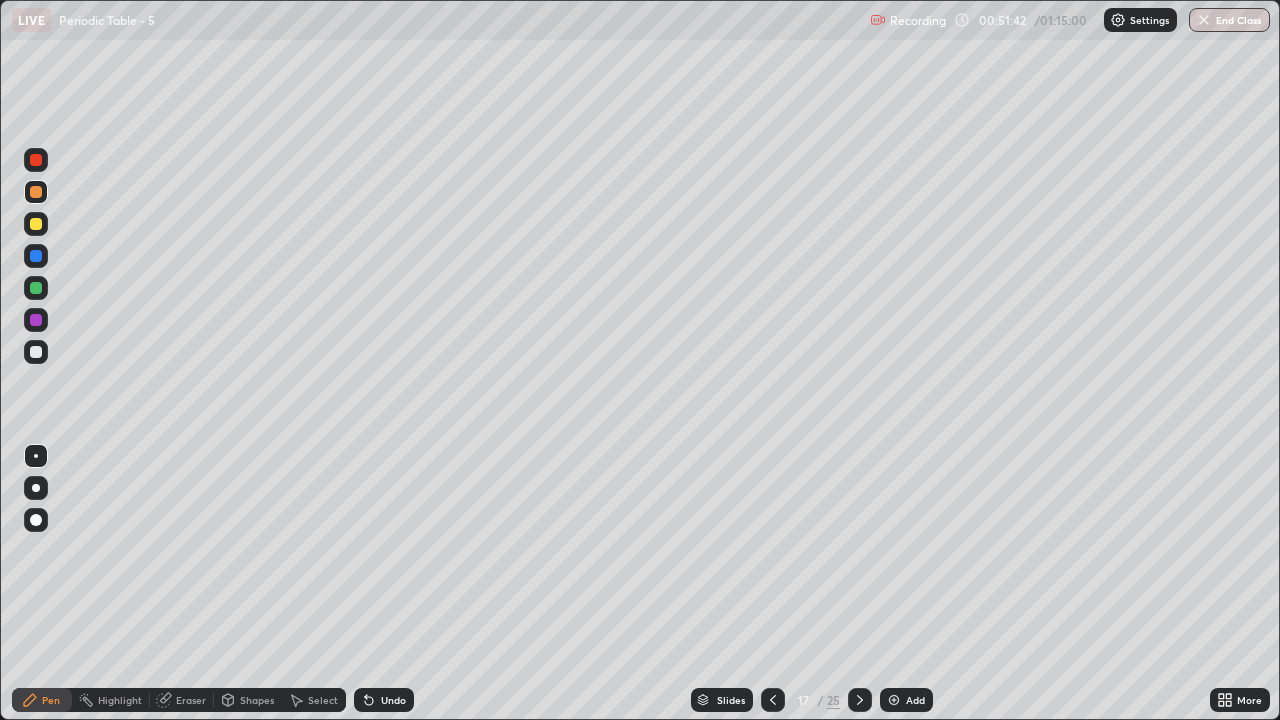 click at bounding box center (36, 224) 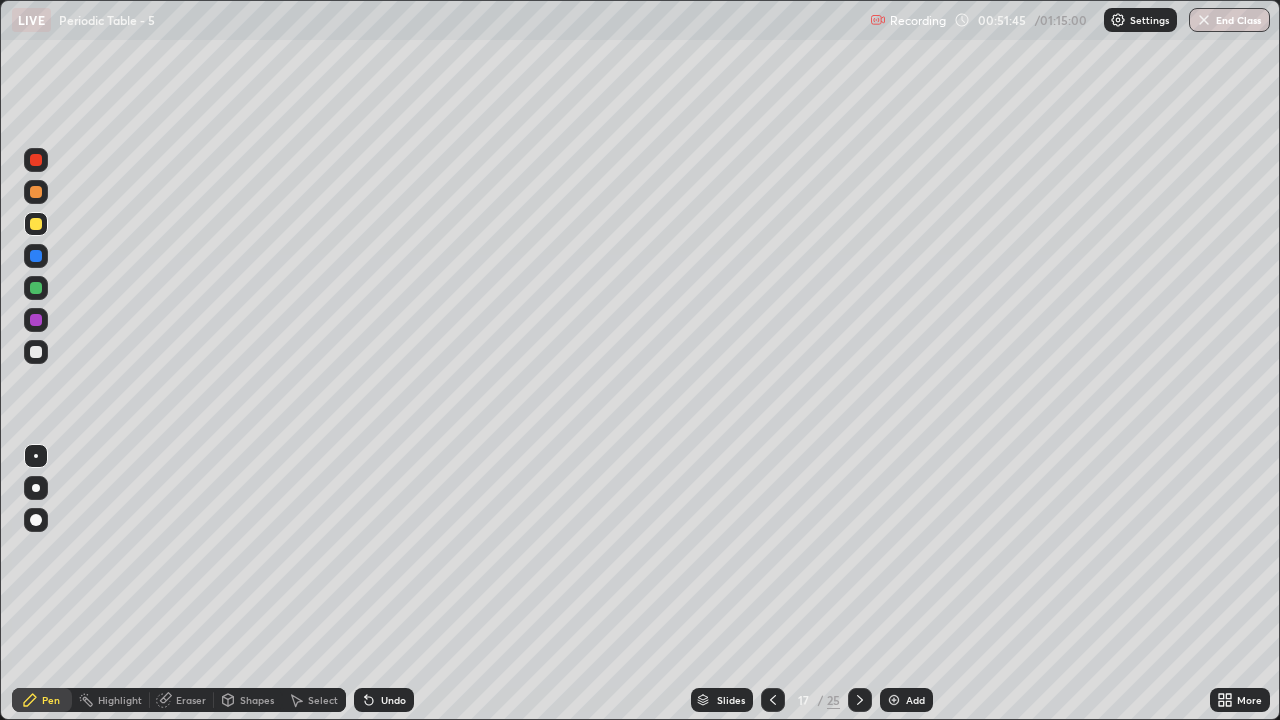 click at bounding box center [36, 192] 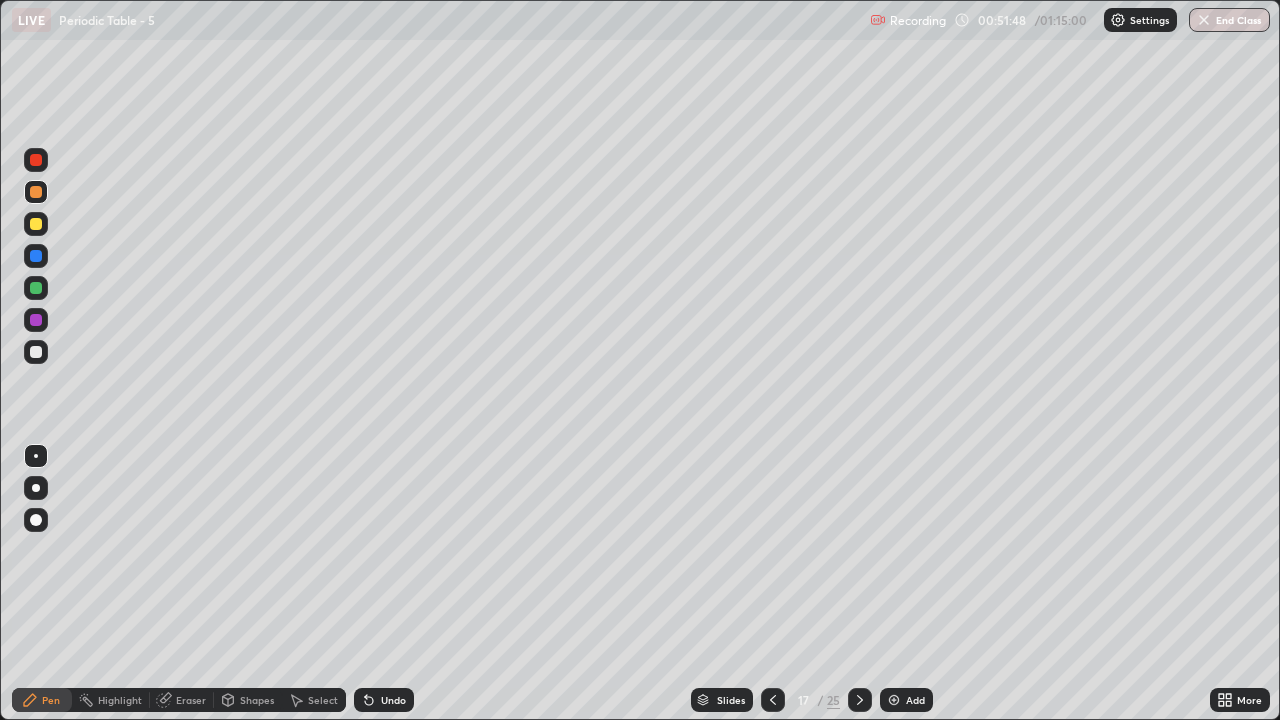 click on "Undo" at bounding box center (384, 700) 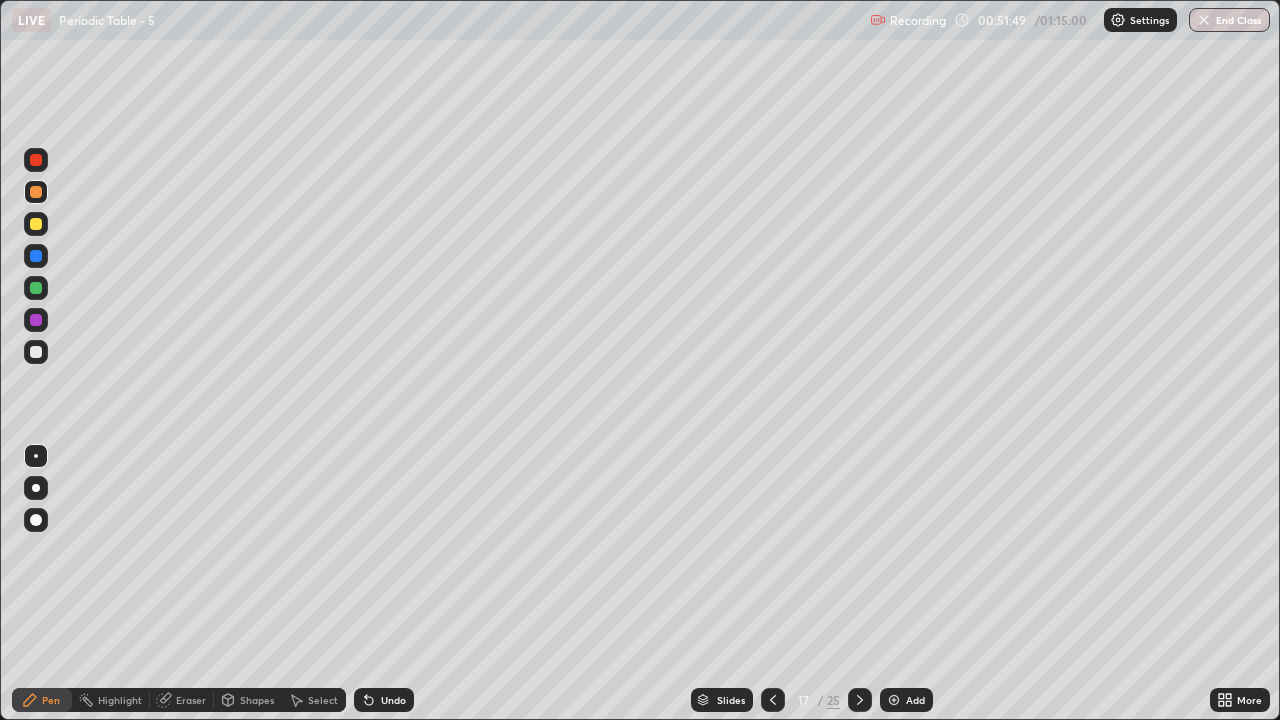 click on "Undo" at bounding box center (384, 700) 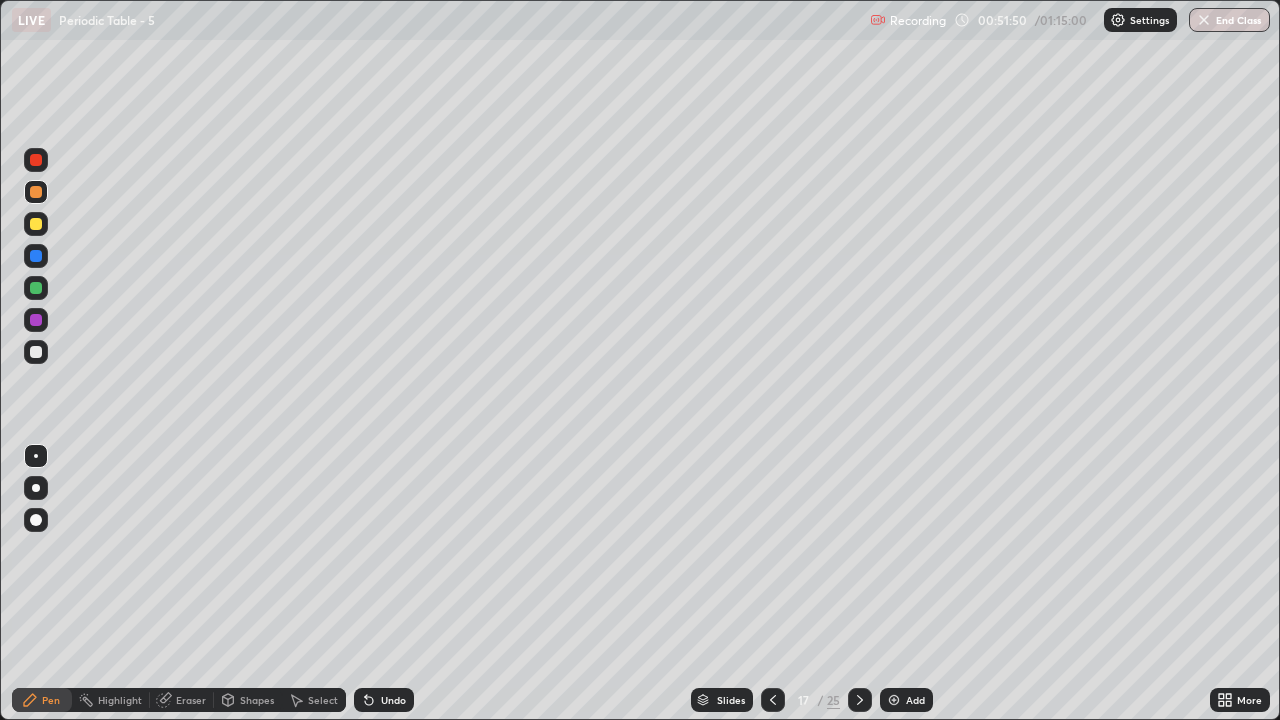 click on "Eraser" at bounding box center (191, 700) 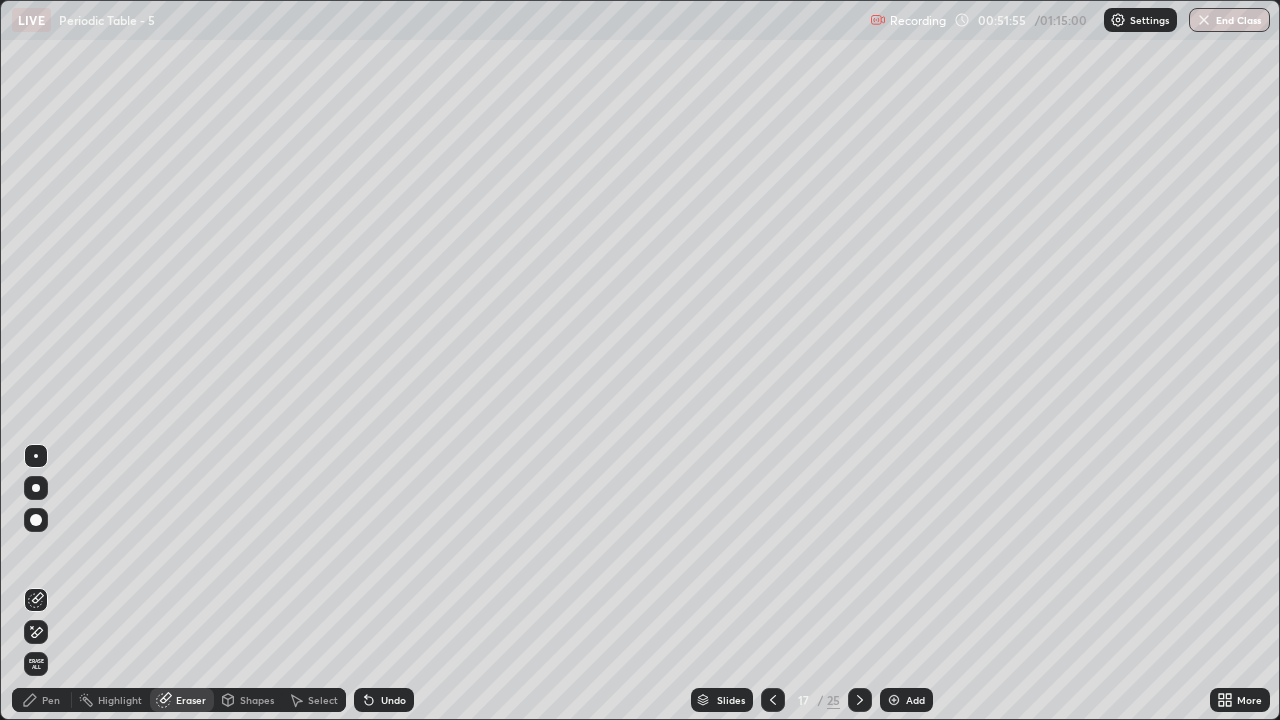 click on "Pen" at bounding box center (42, 700) 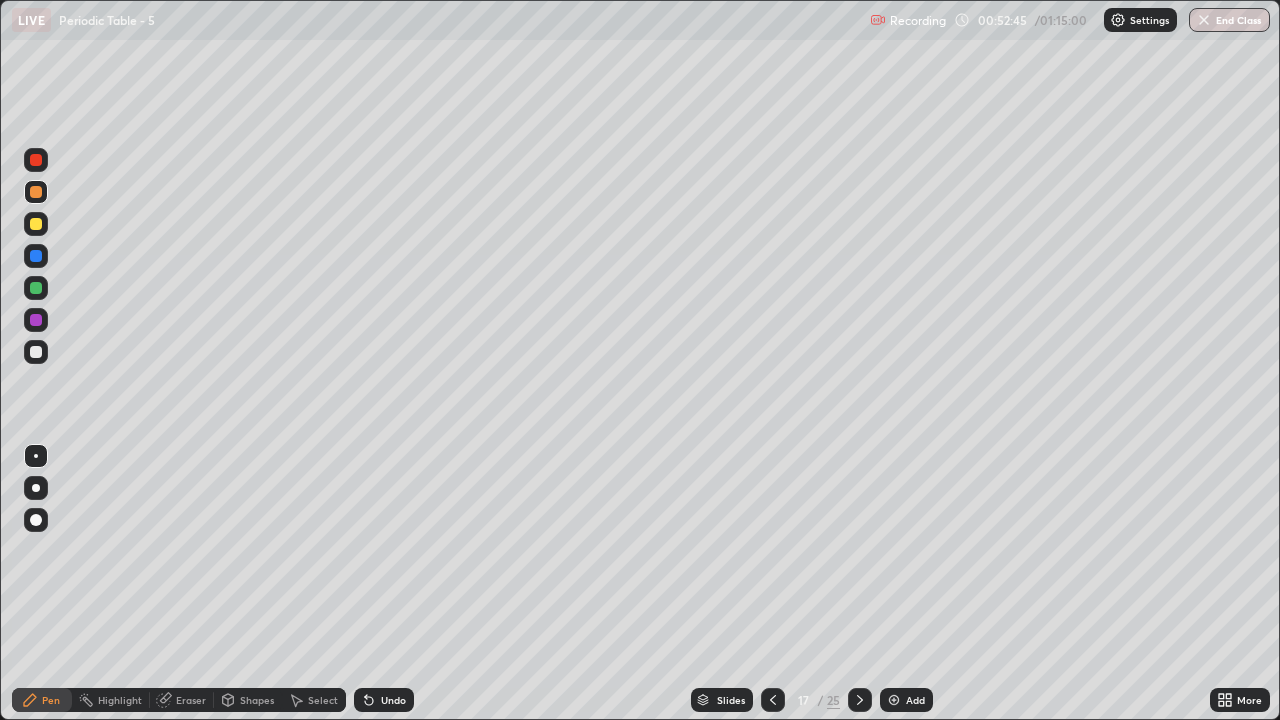 click 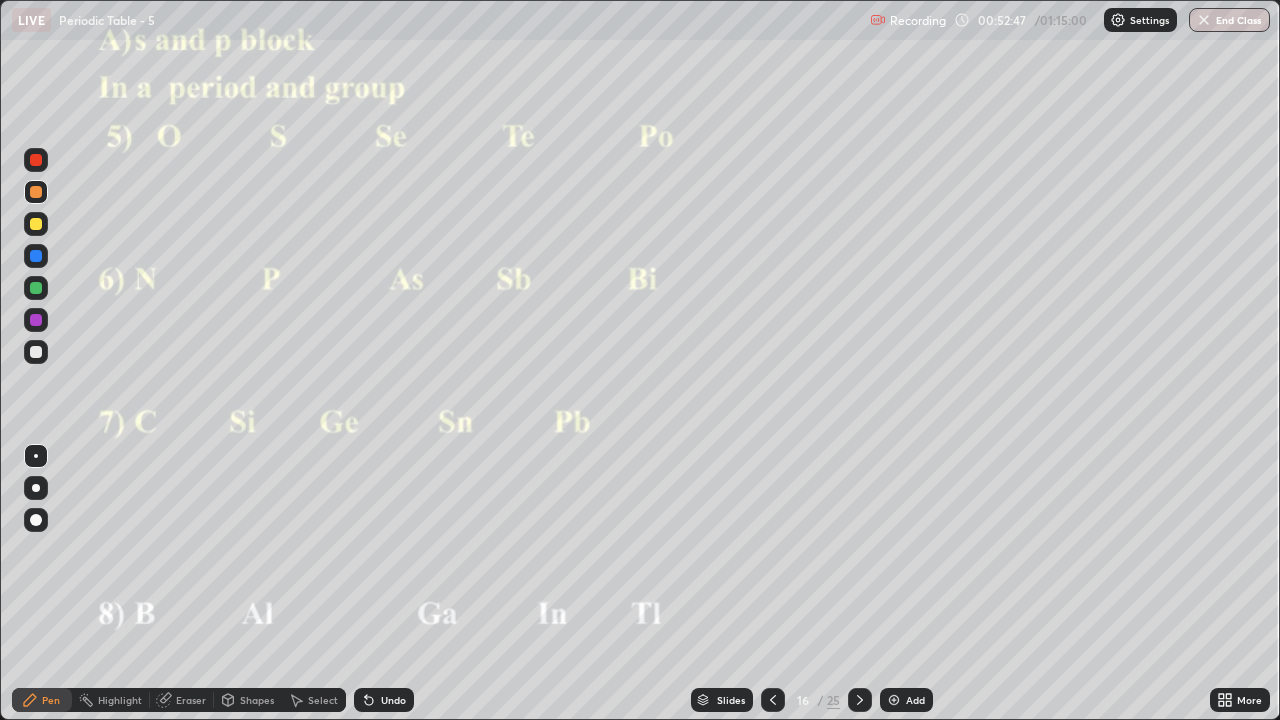 click at bounding box center [36, 224] 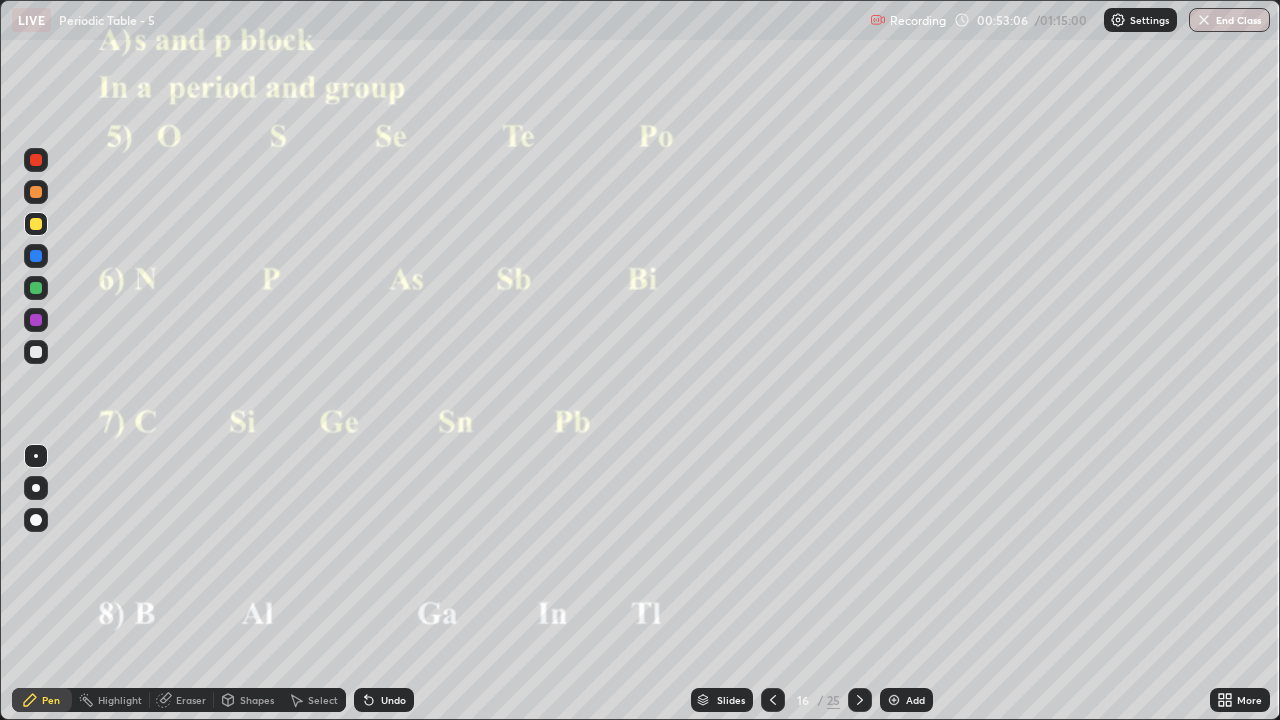 click on "Undo" at bounding box center [384, 700] 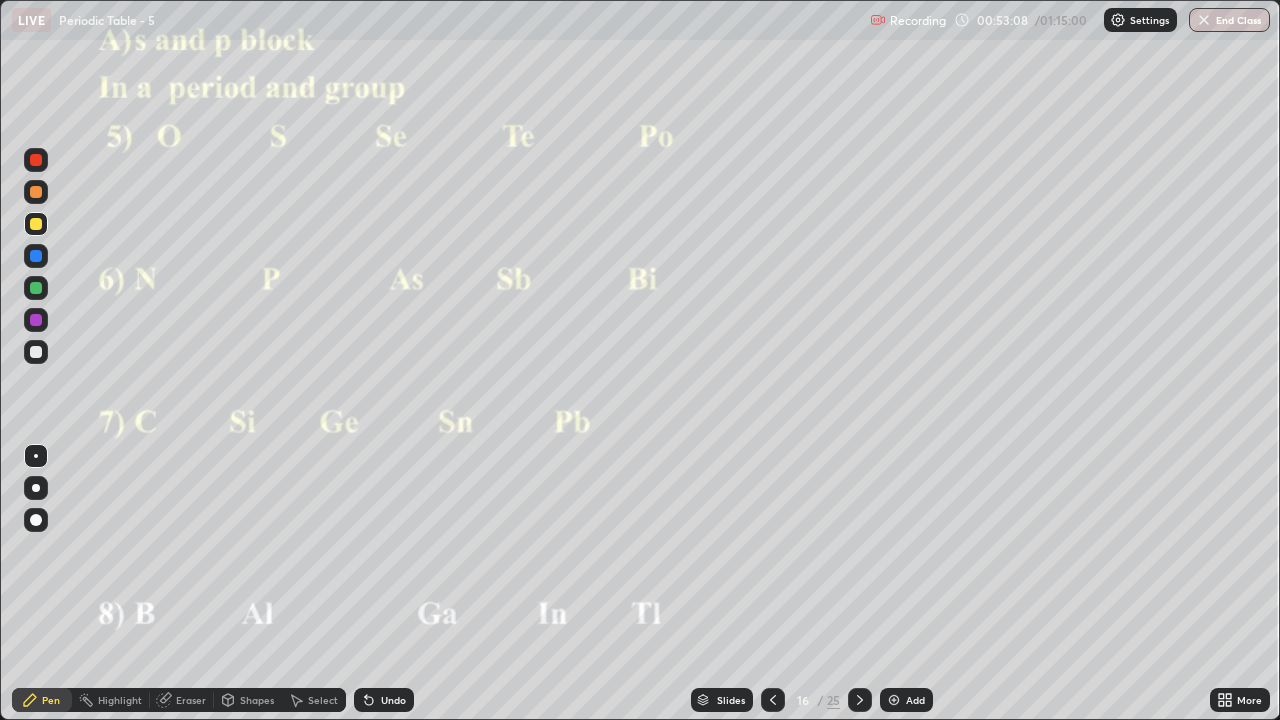 click on "Eraser" at bounding box center (191, 700) 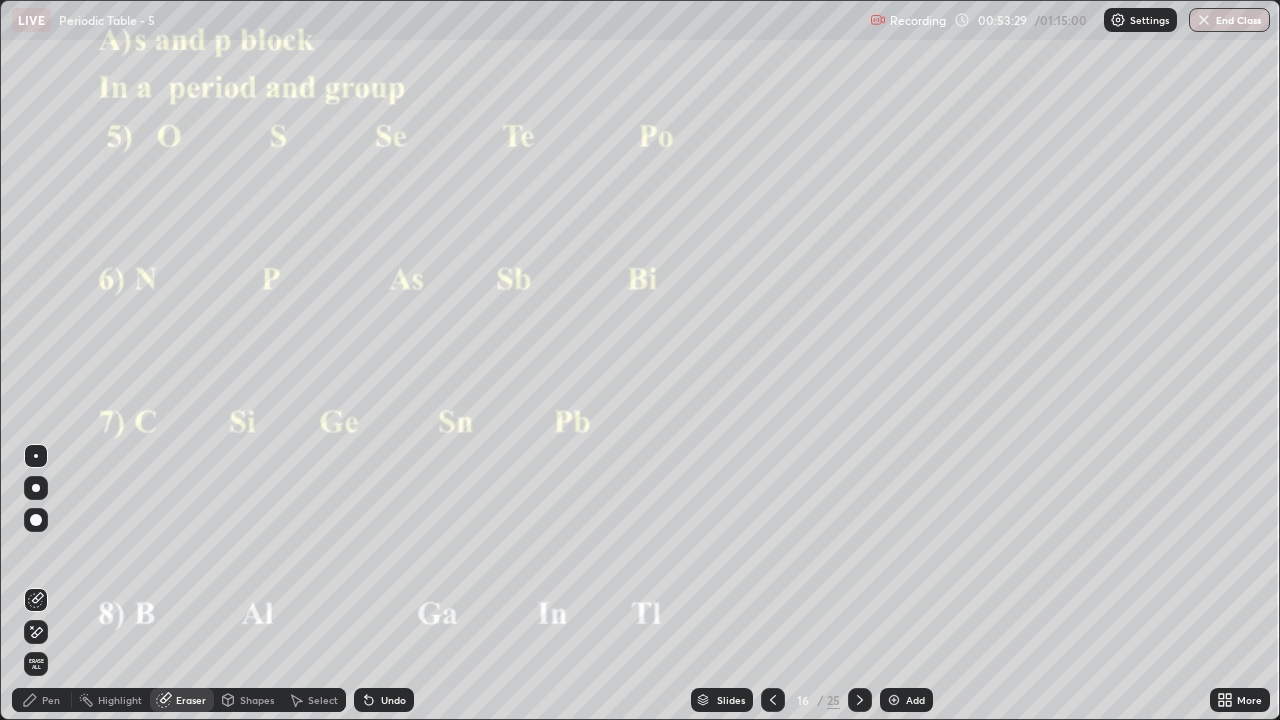 click 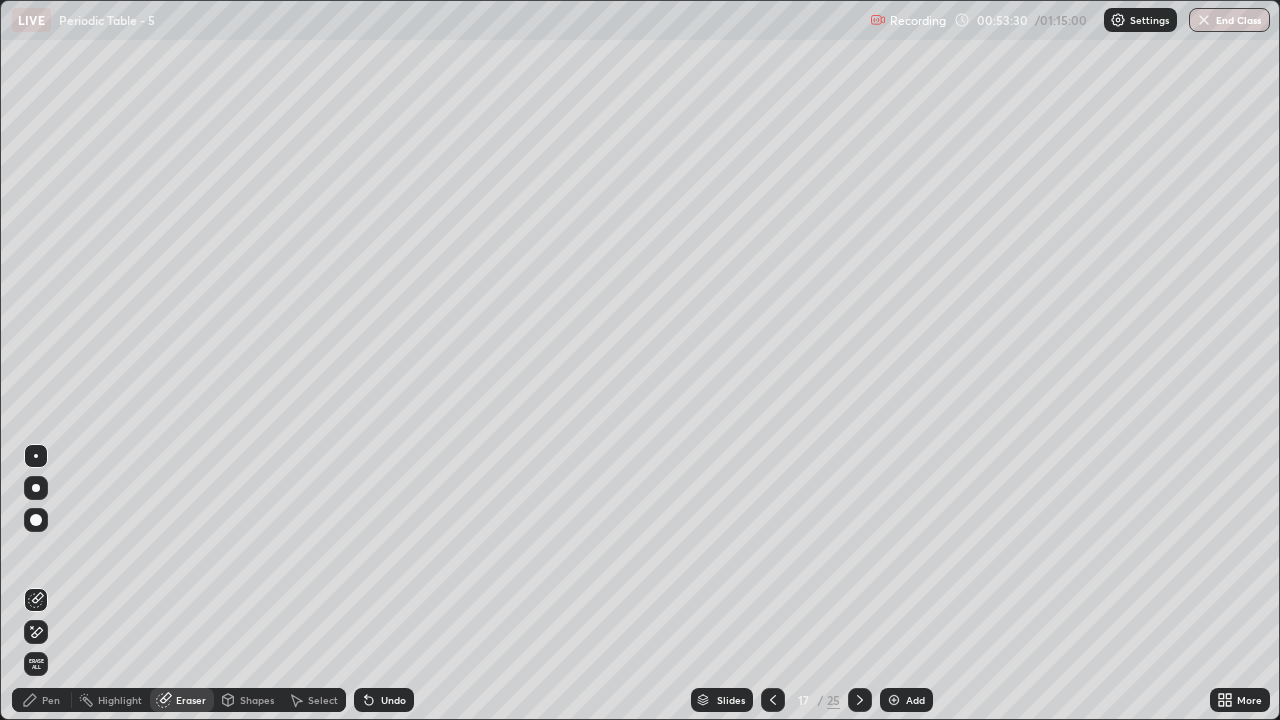click 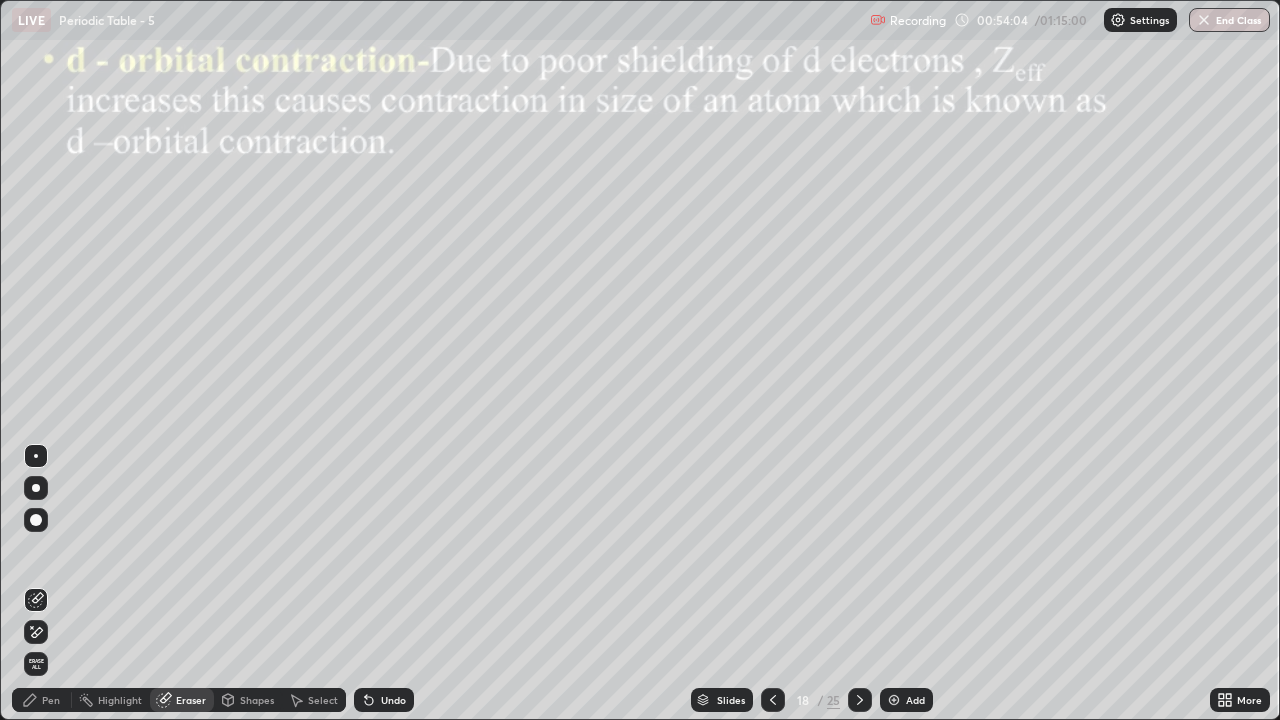 click at bounding box center [773, 700] 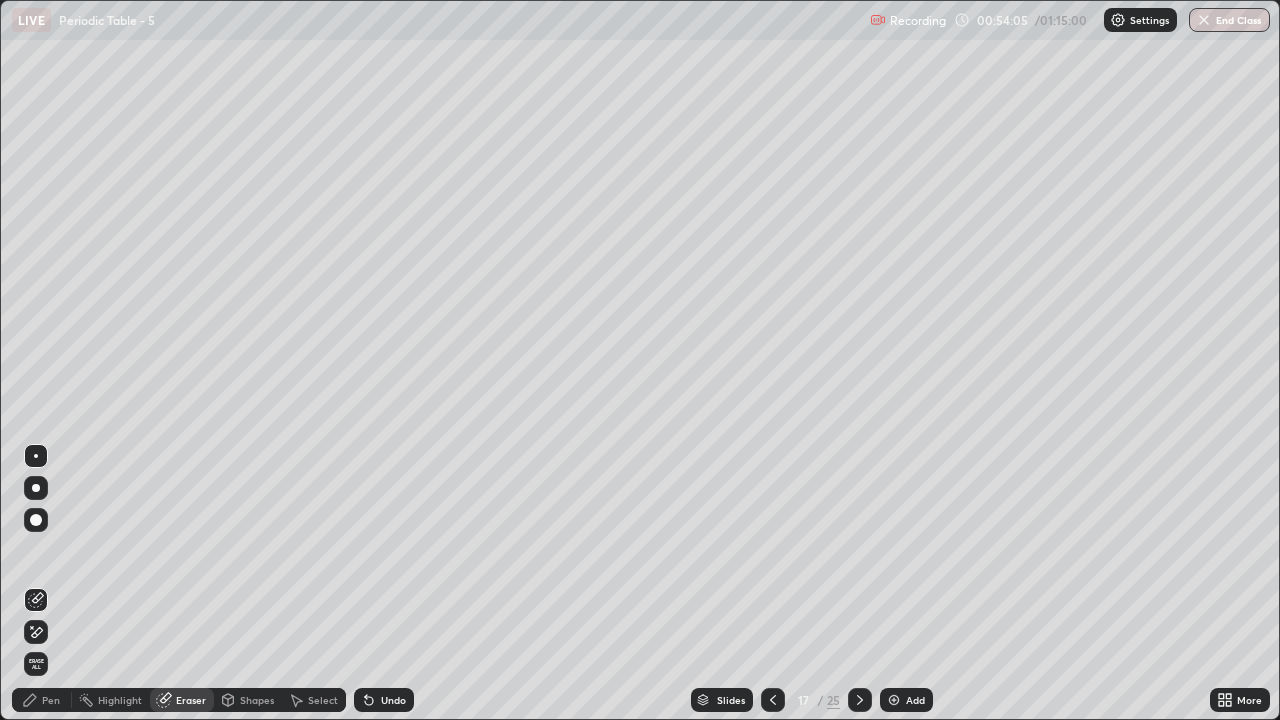 click 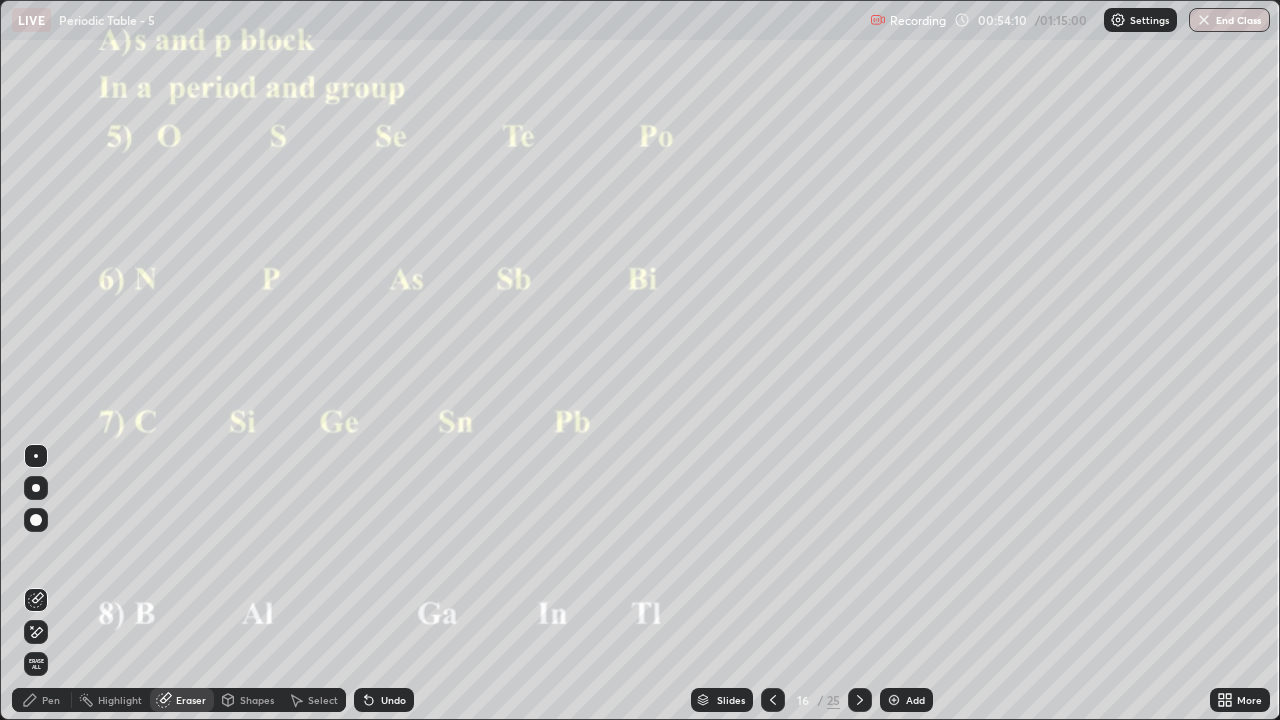 click on "Pen" at bounding box center (51, 700) 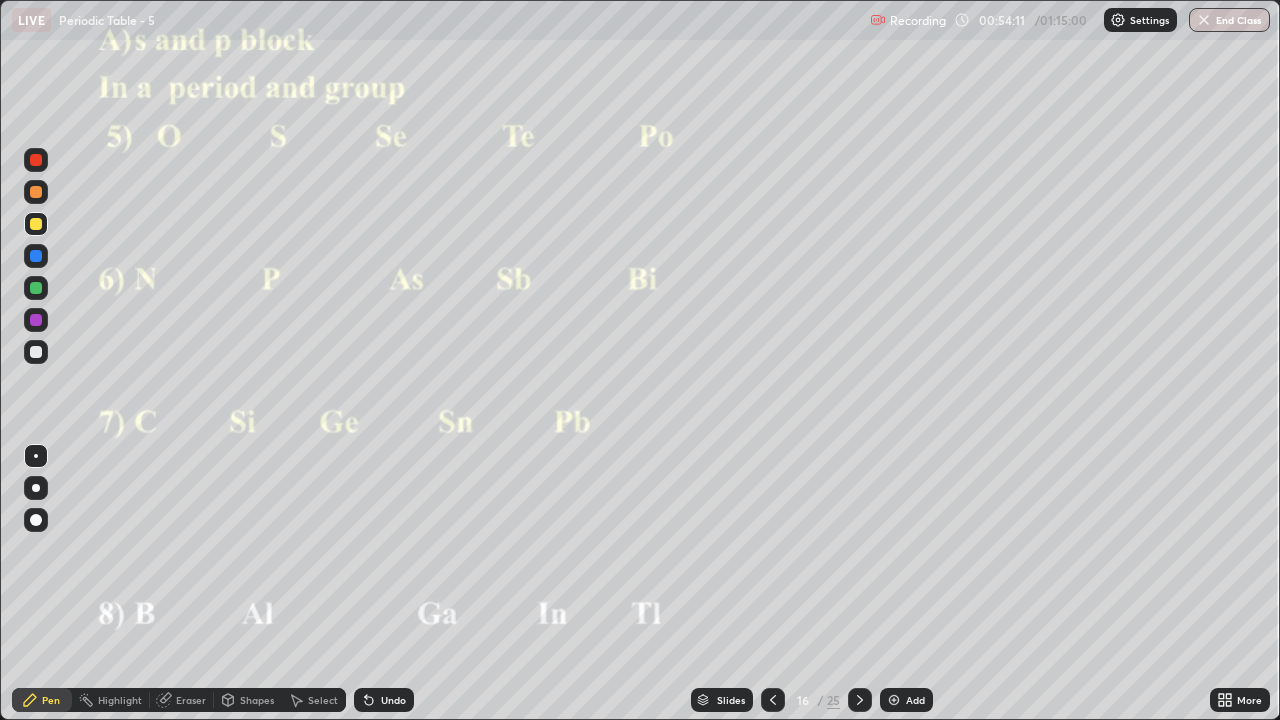 click at bounding box center (36, 352) 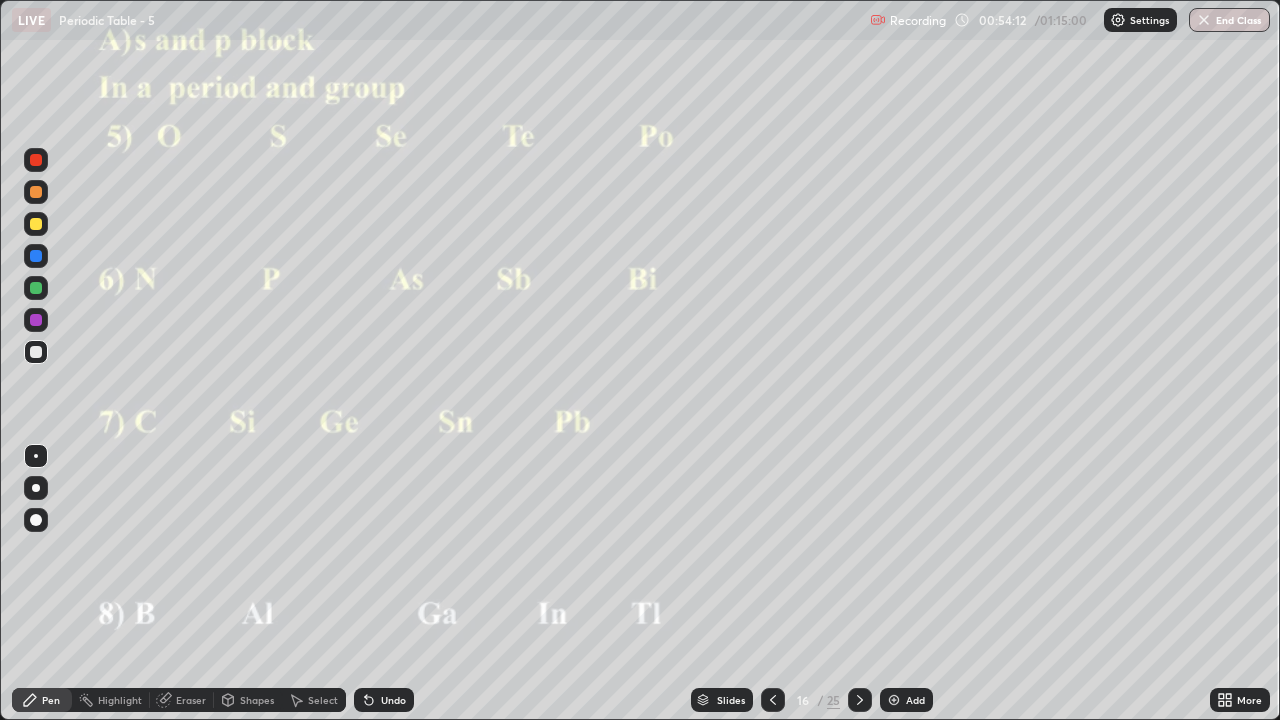 click at bounding box center [36, 192] 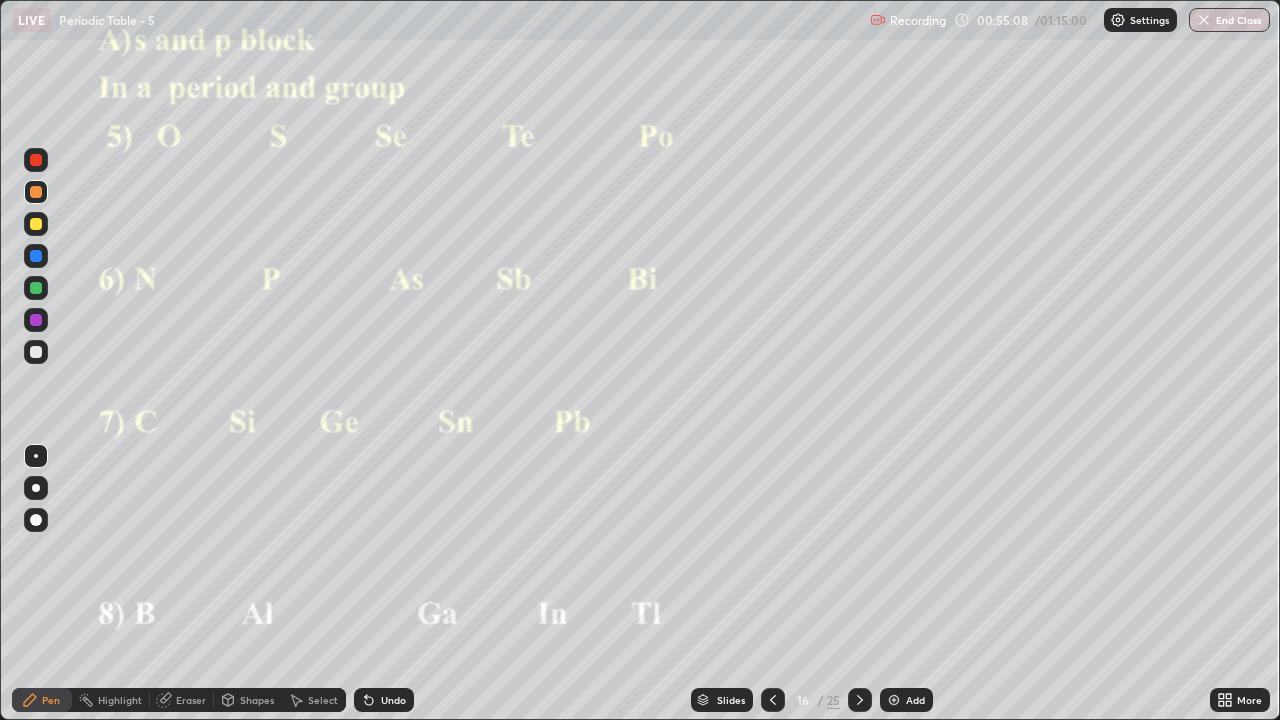 click at bounding box center (36, 224) 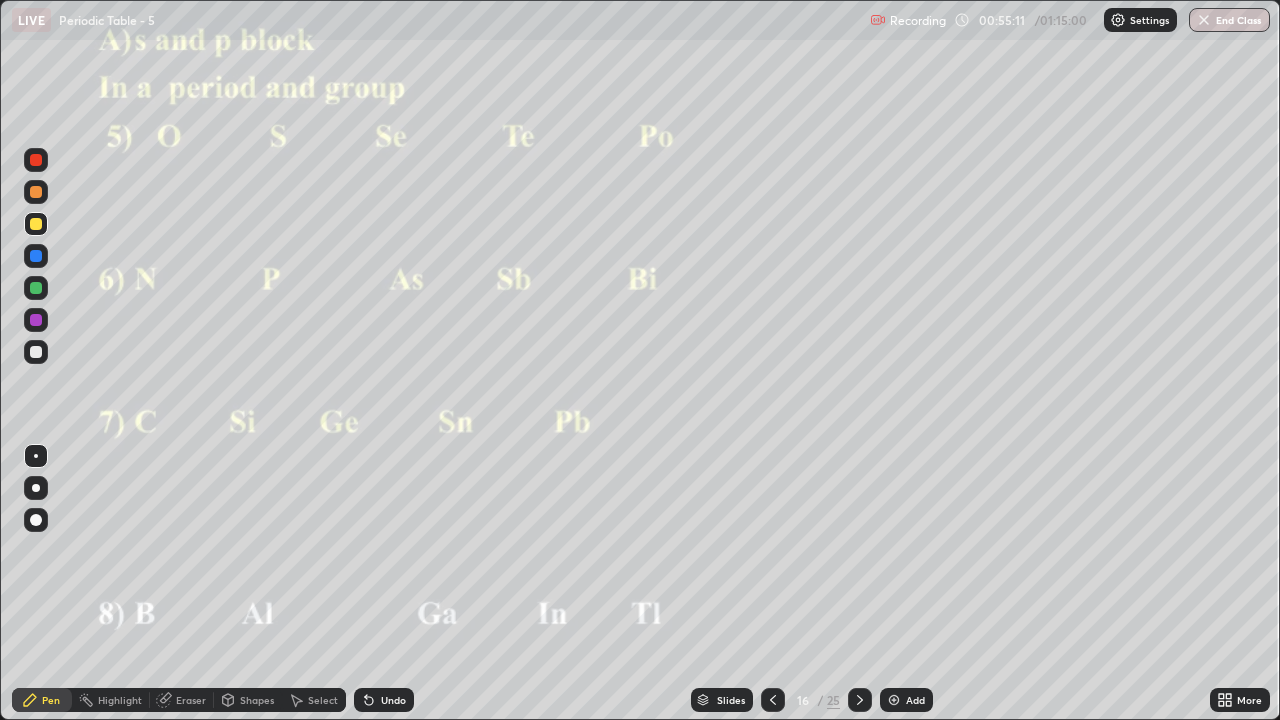 click at bounding box center [36, 192] 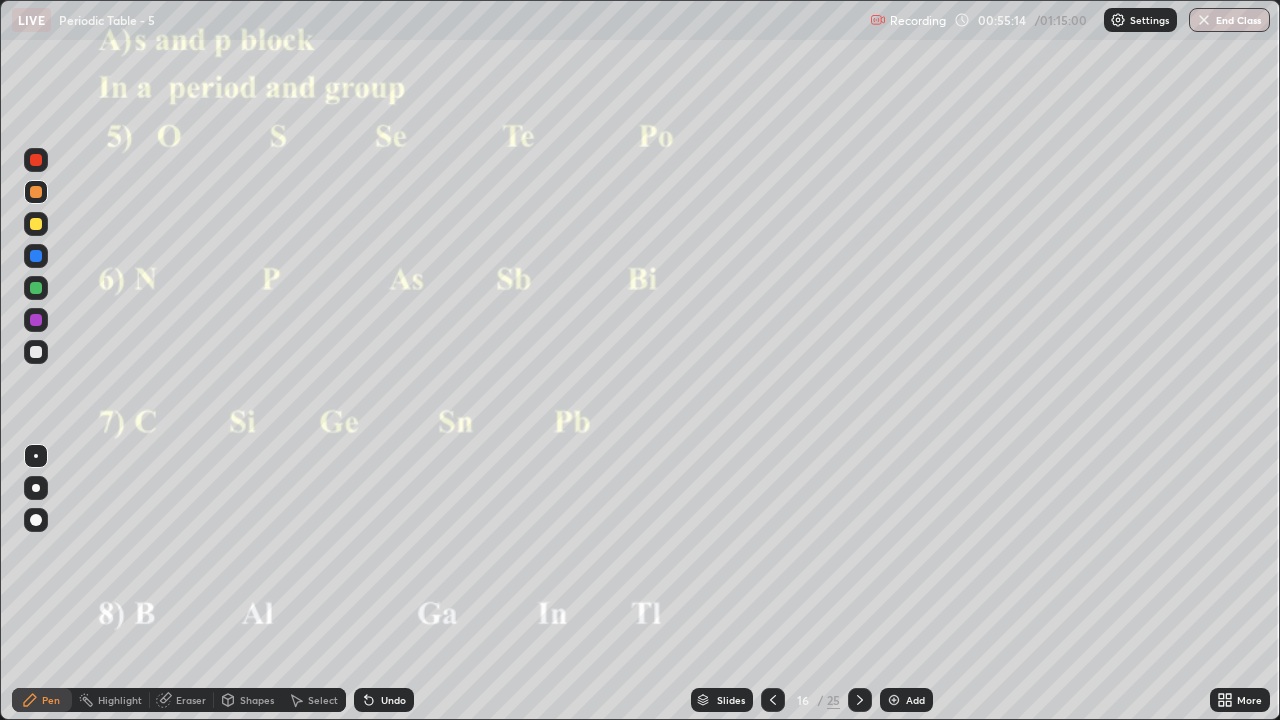 click at bounding box center [36, 224] 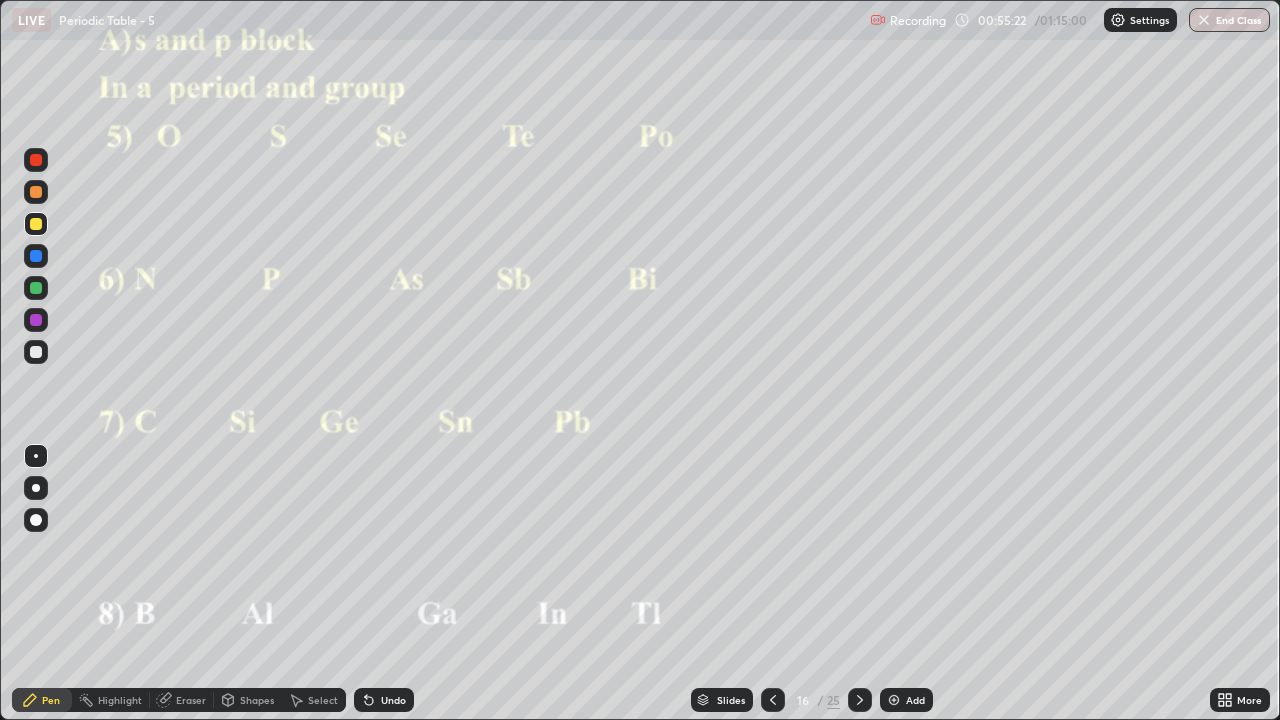 click 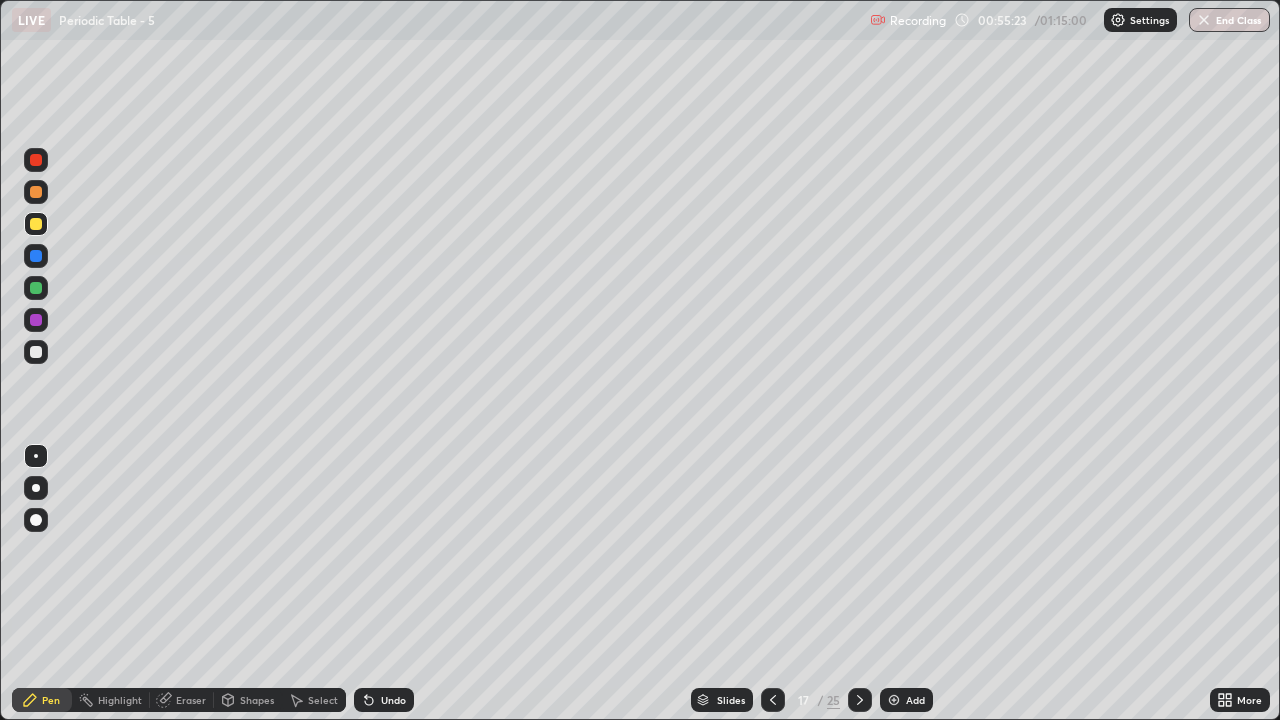 click 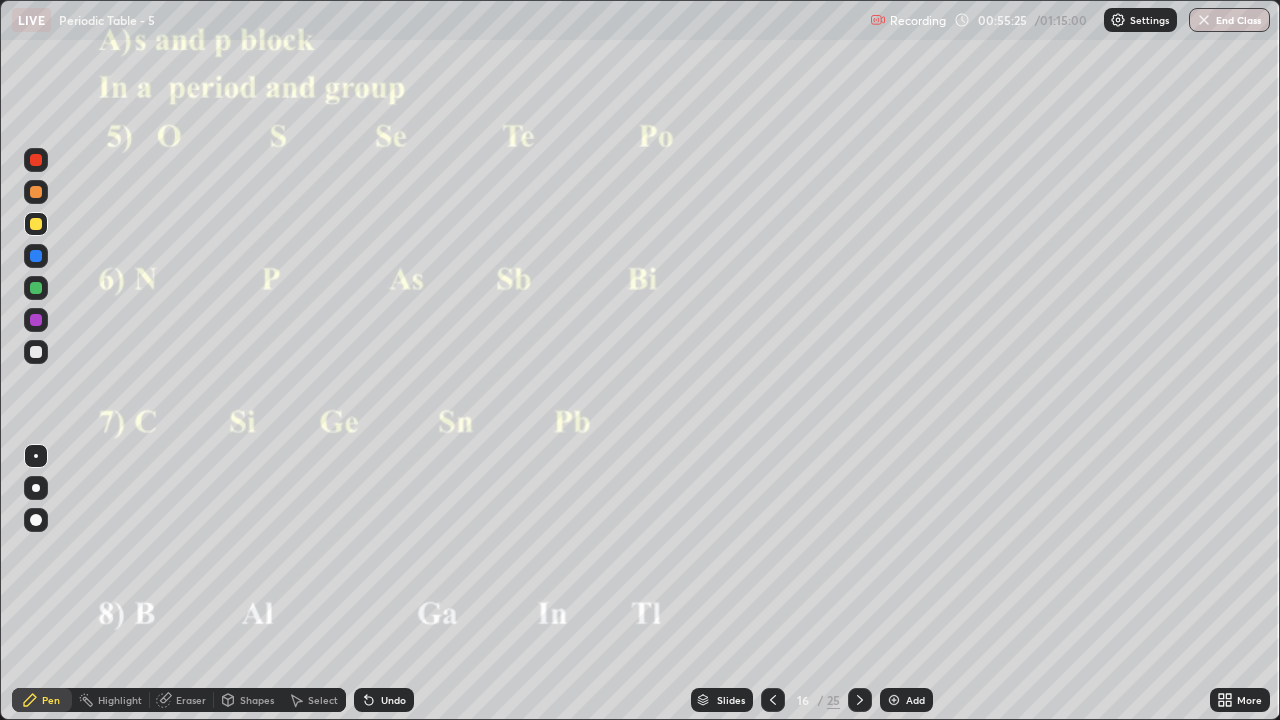 click 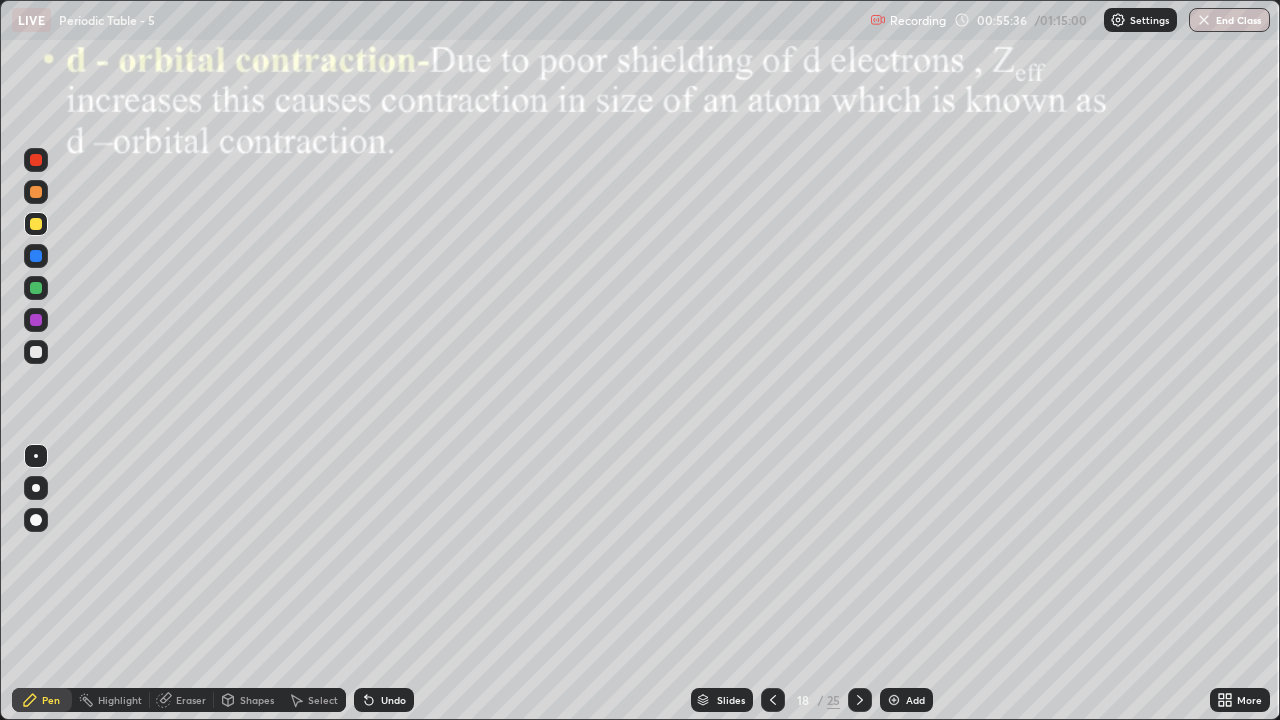 click on "Undo" at bounding box center [393, 700] 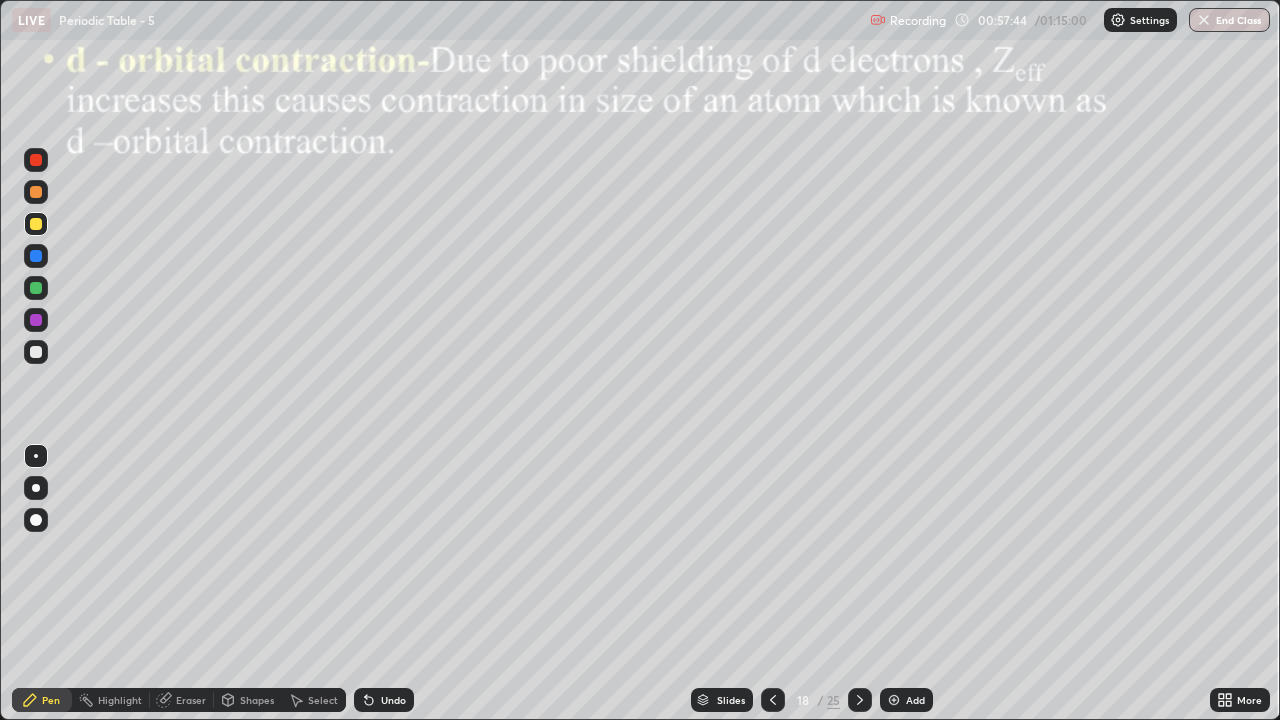 click 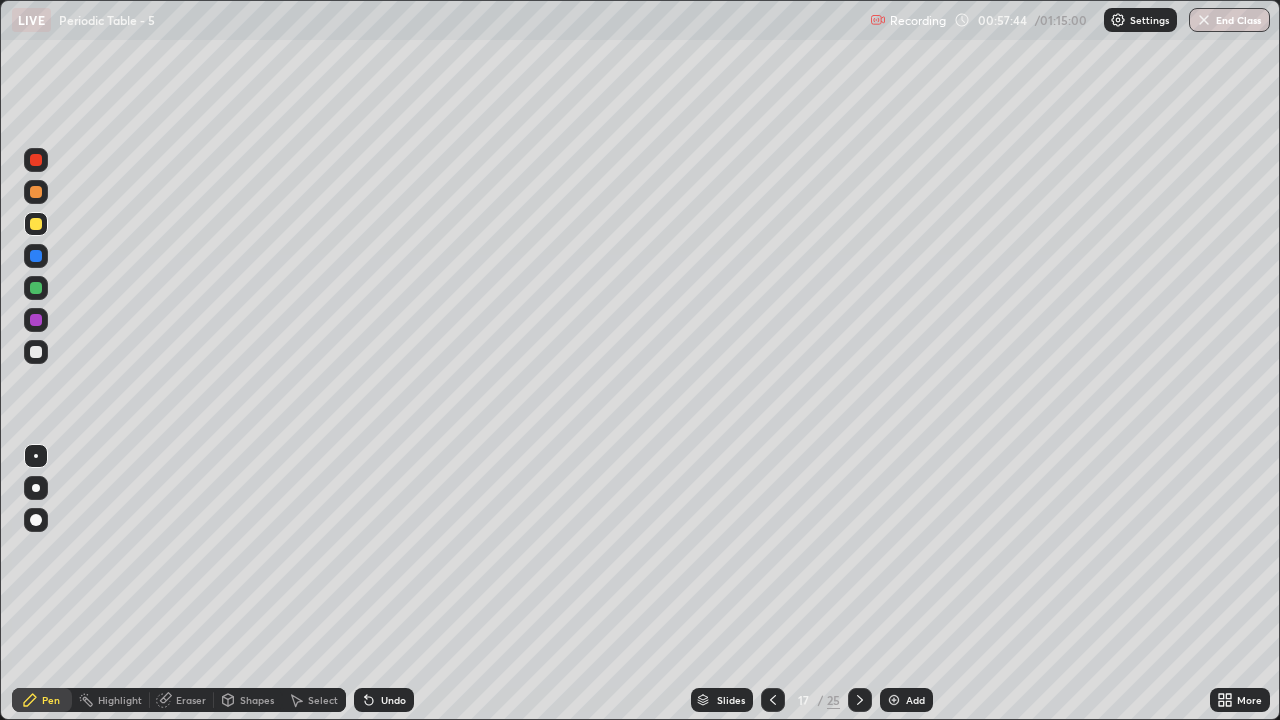 click at bounding box center [773, 700] 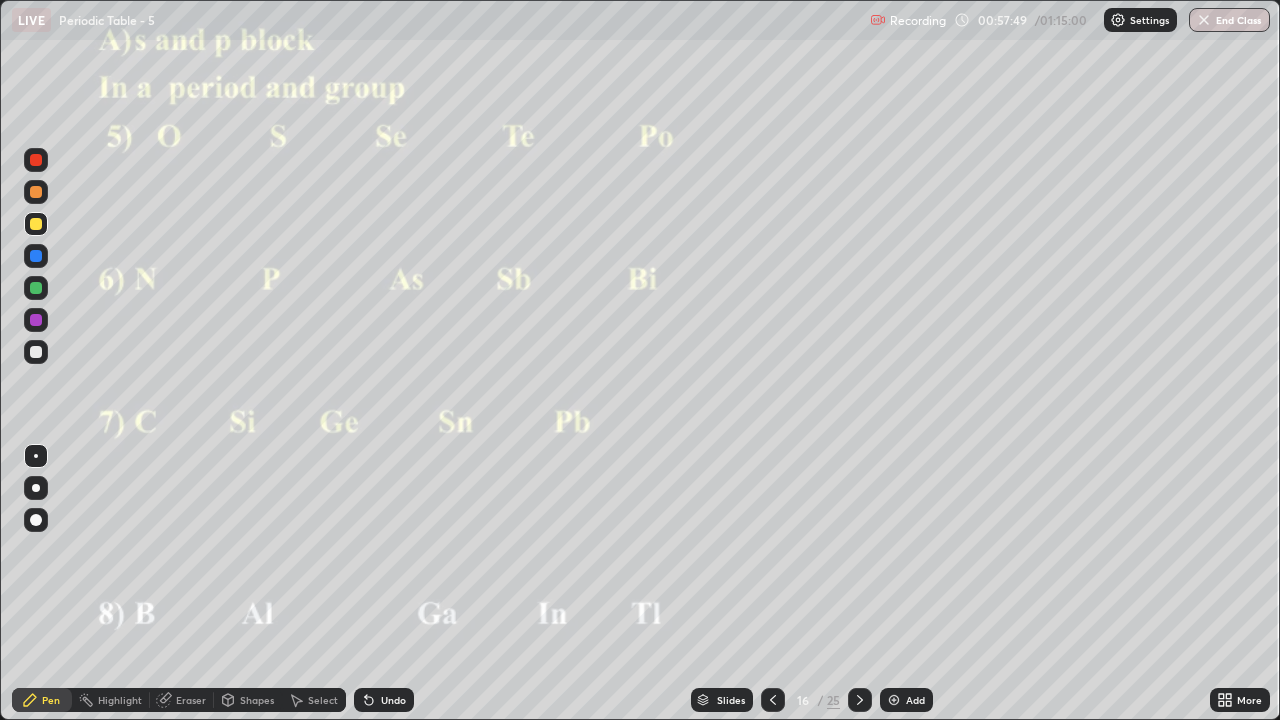 click 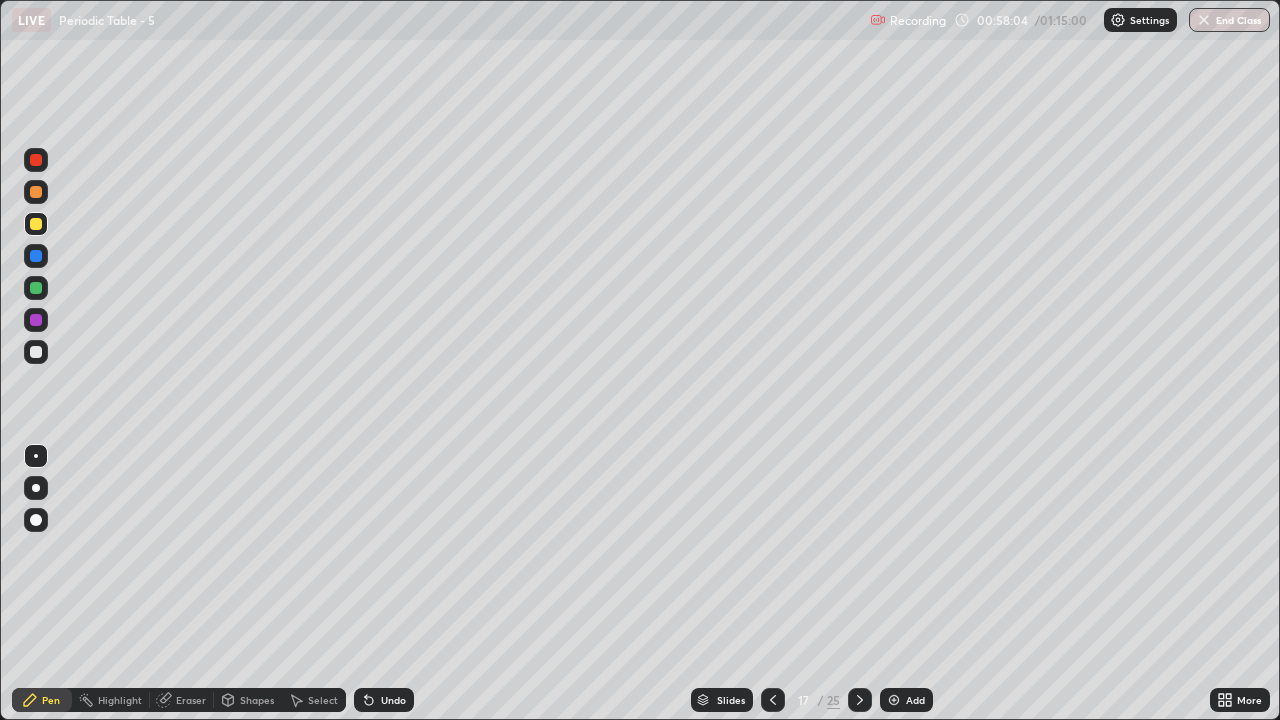 click at bounding box center (860, 700) 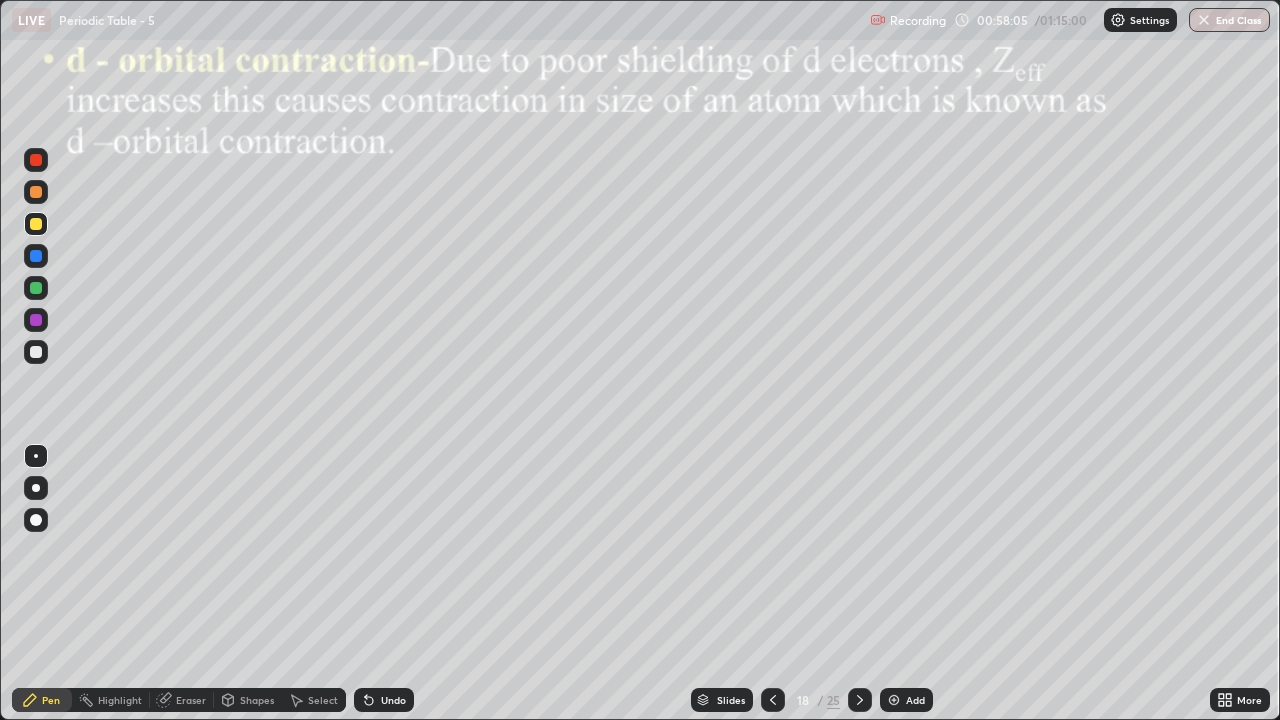 click at bounding box center [894, 700] 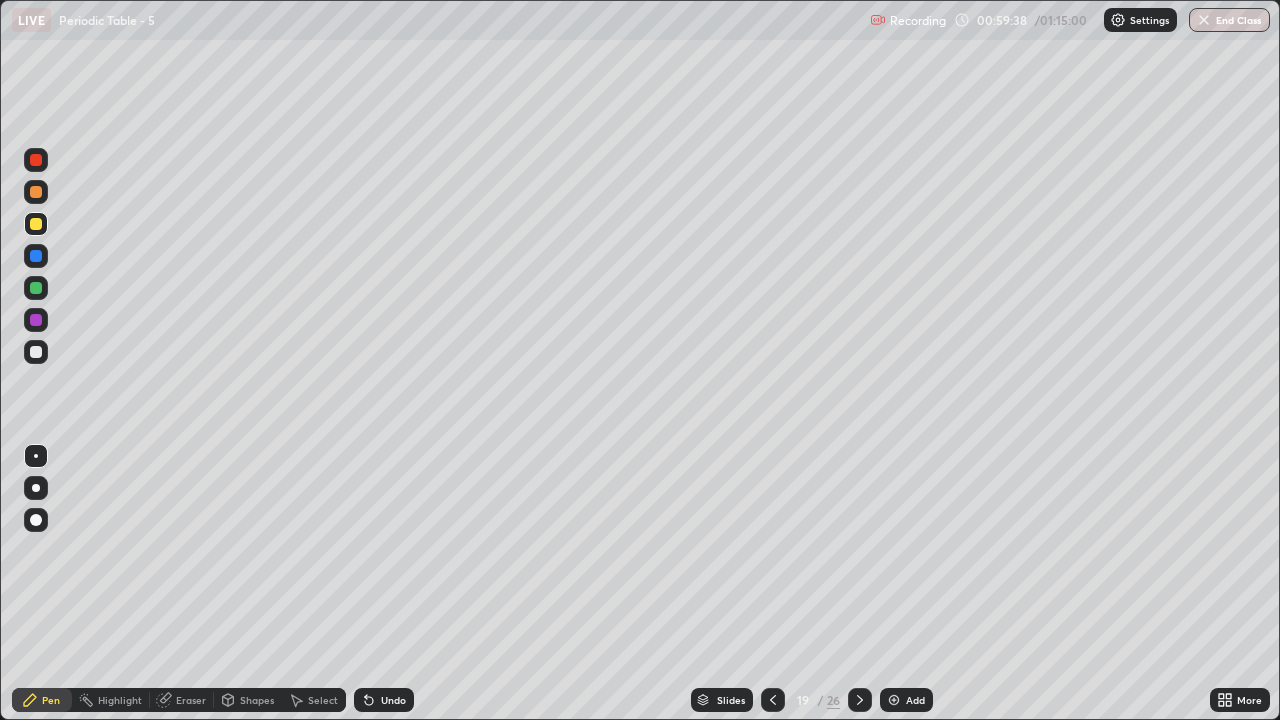 click 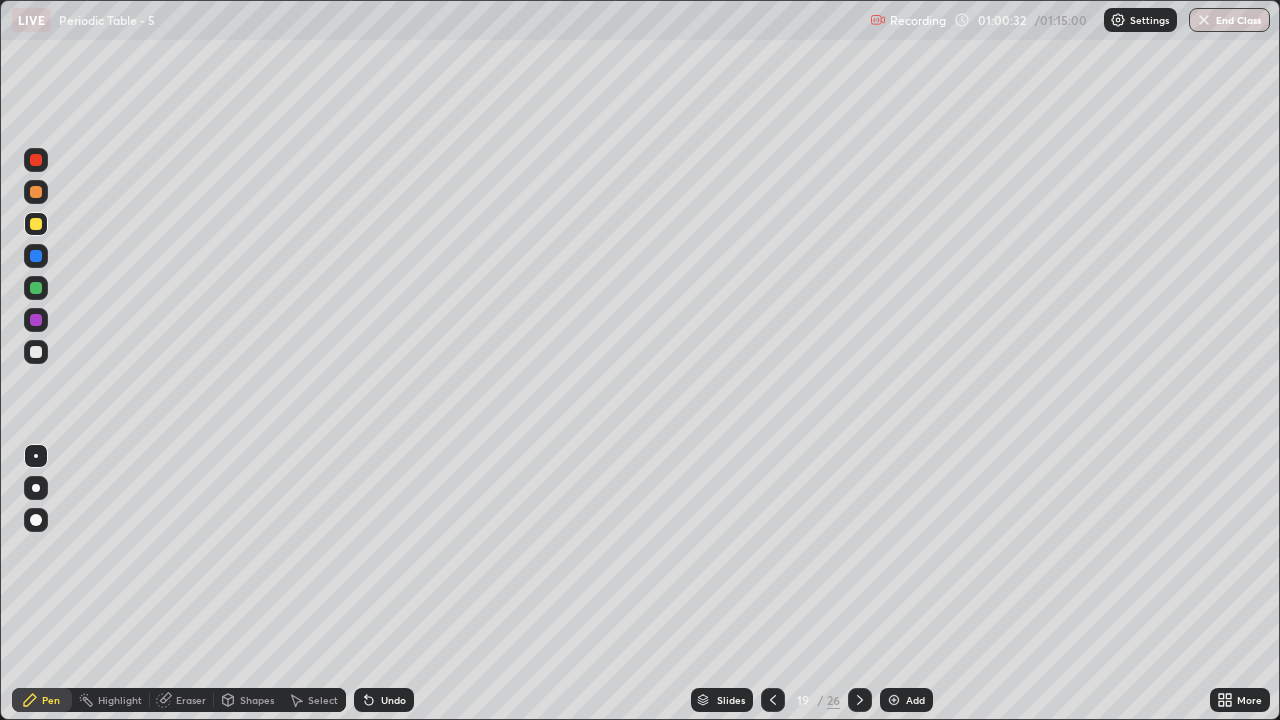 click 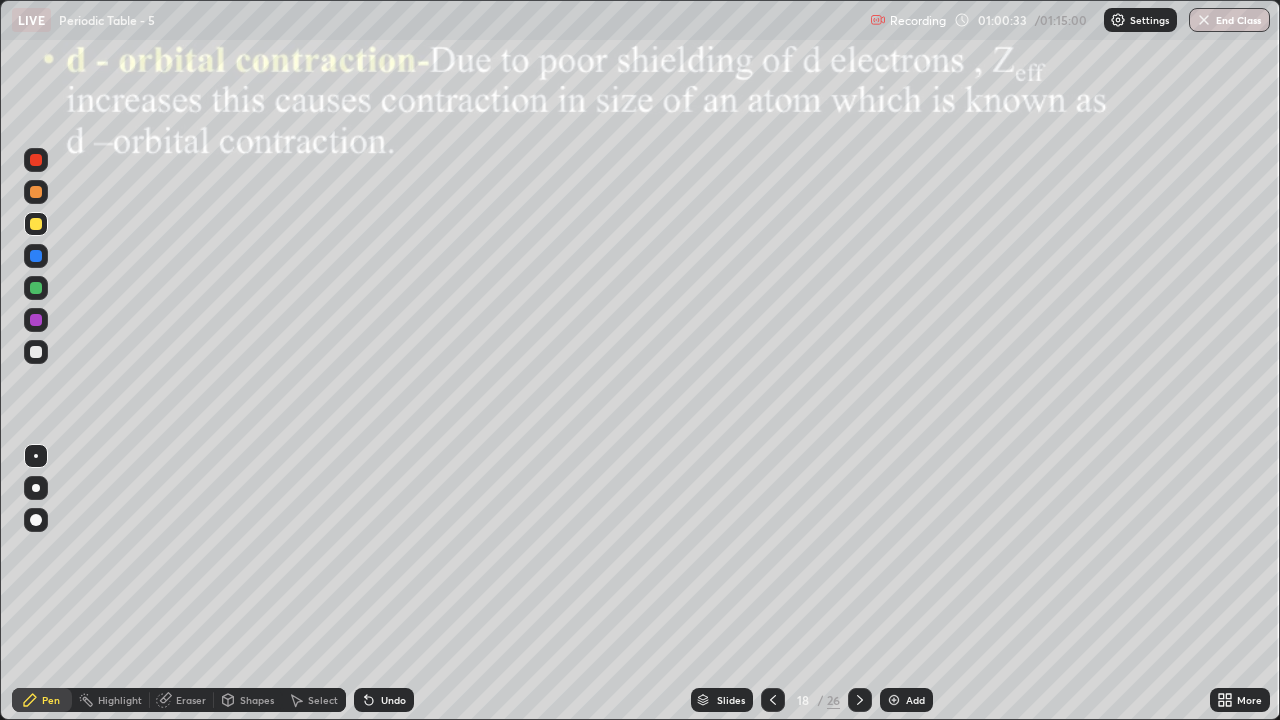 click 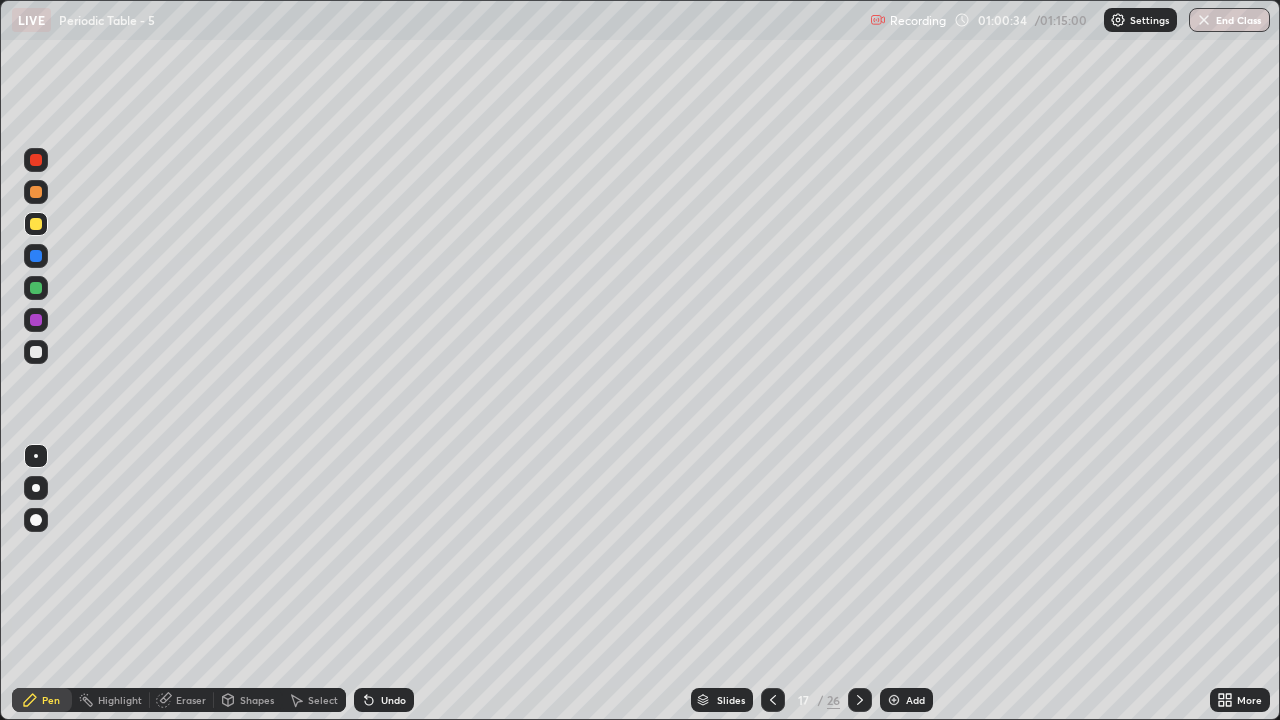 click 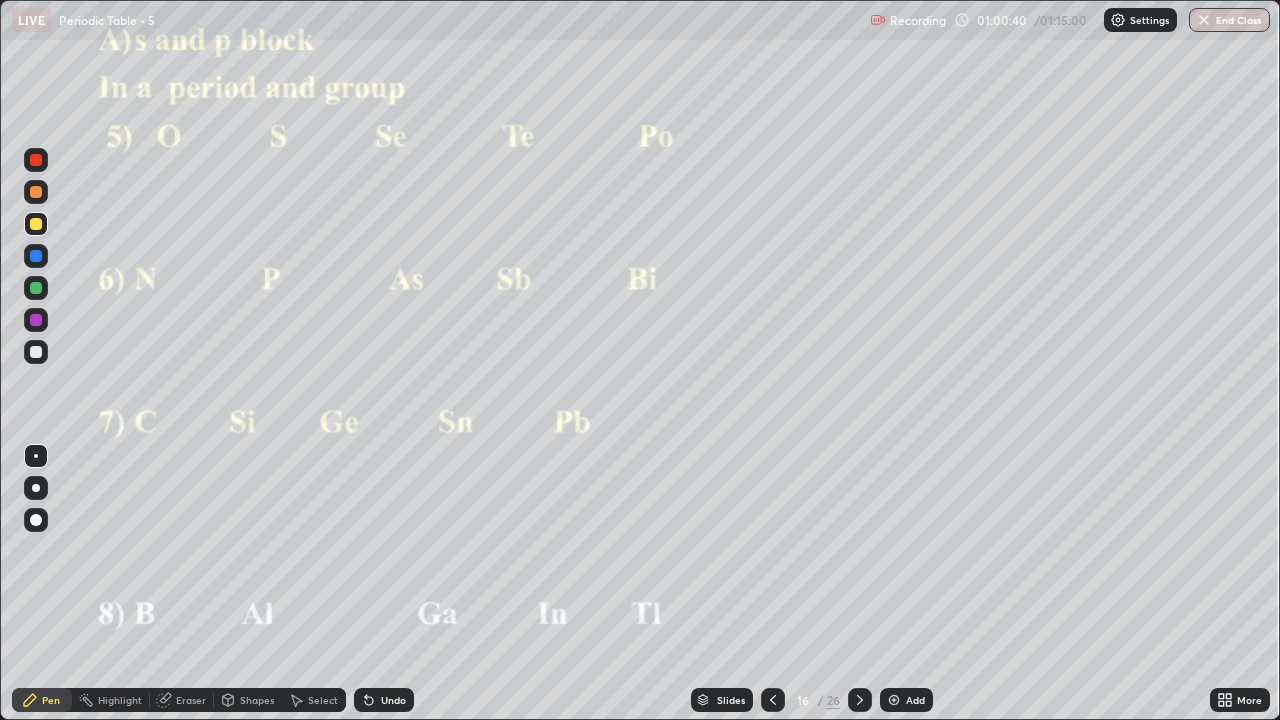 click 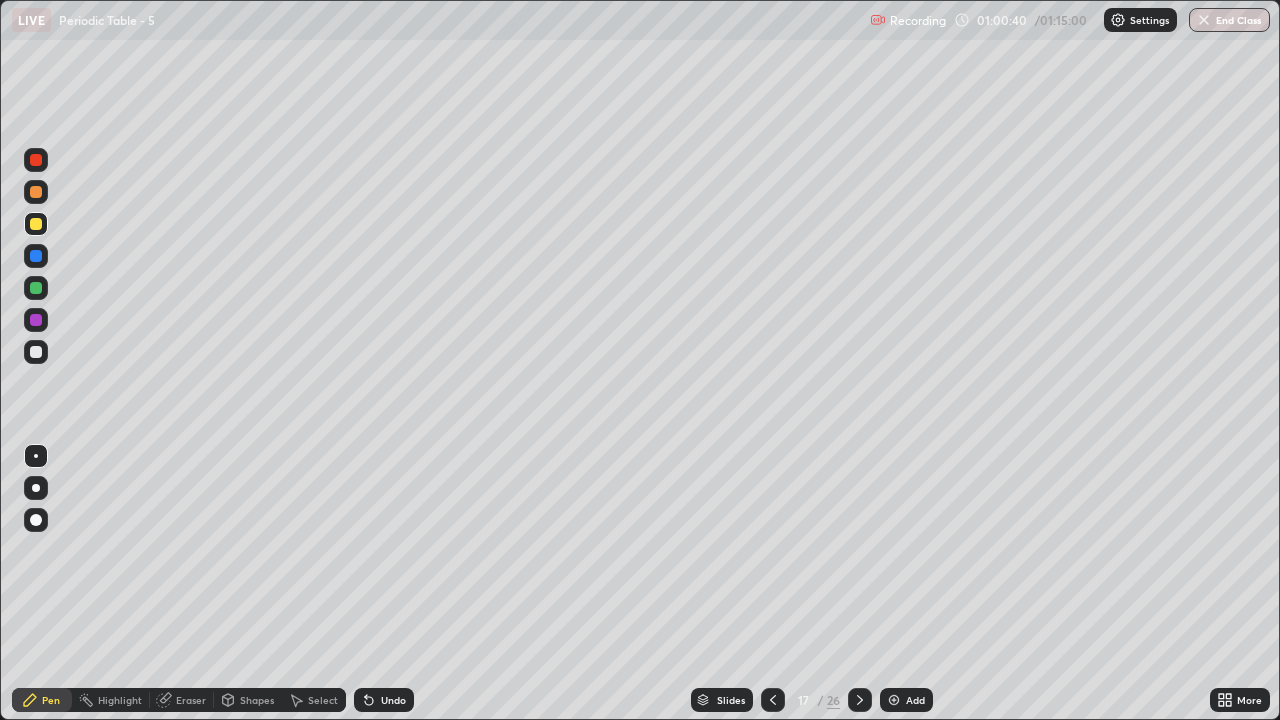 click 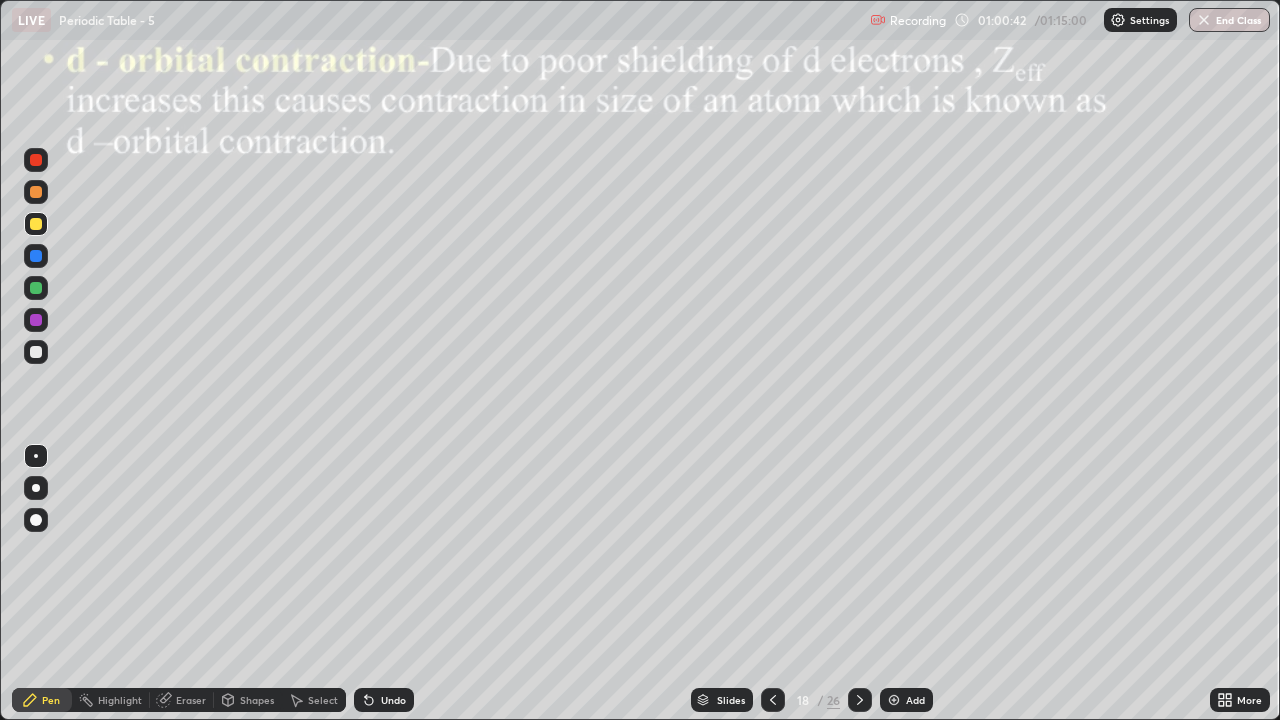 click 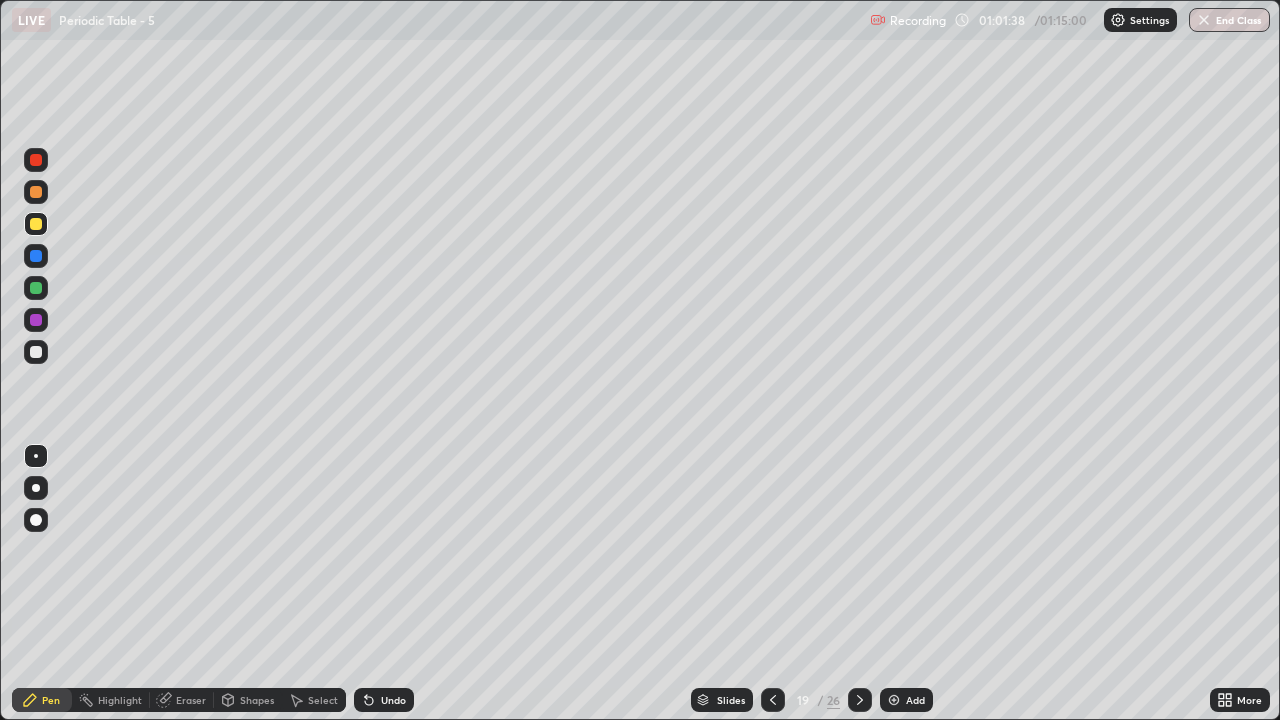 click 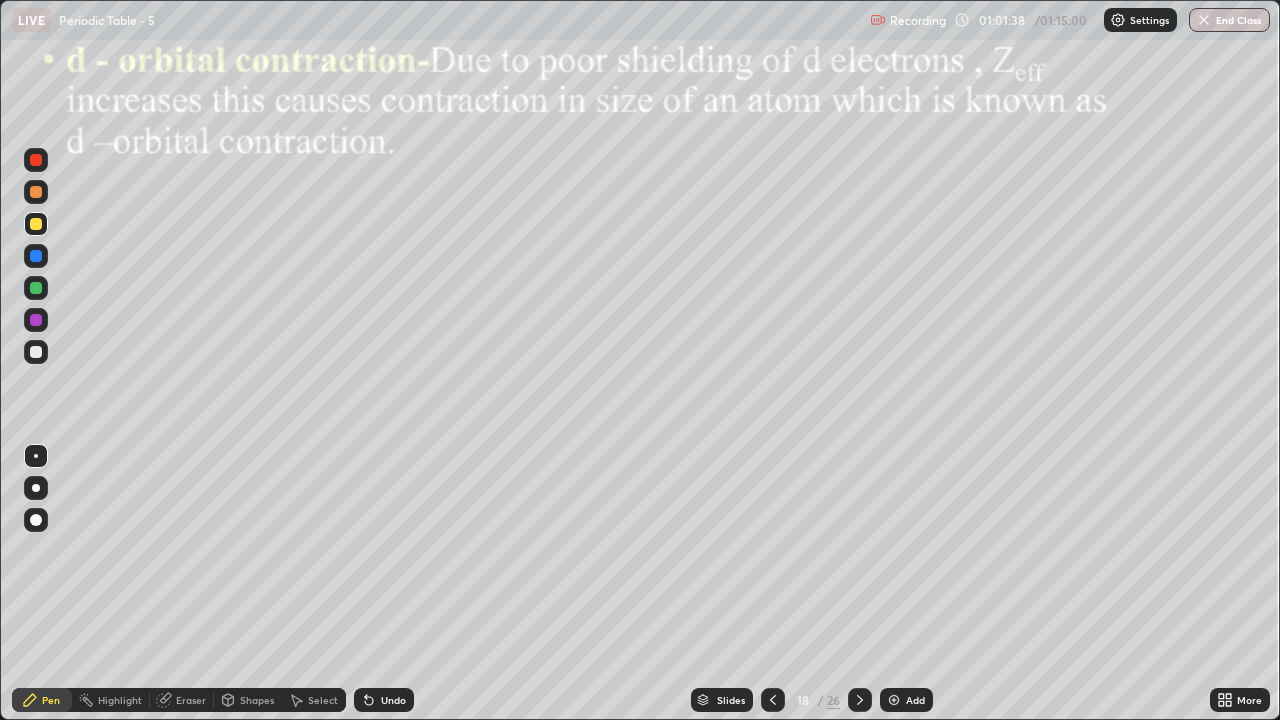 click 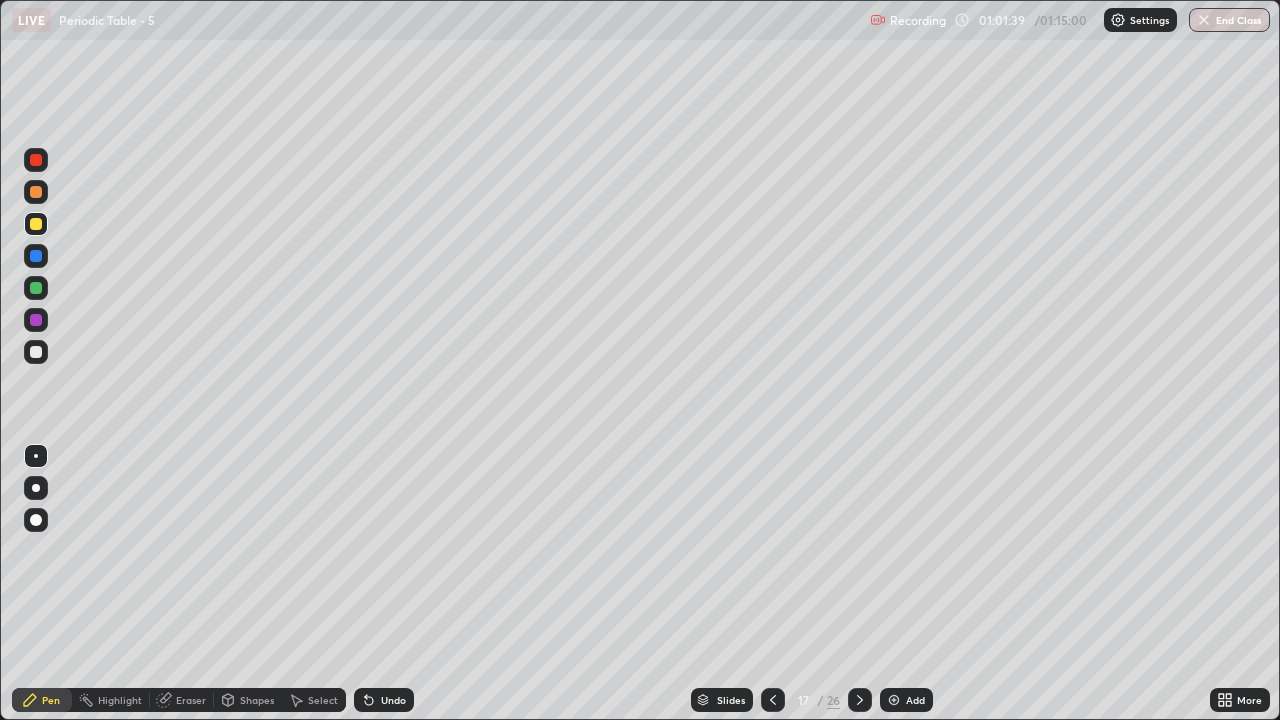 click 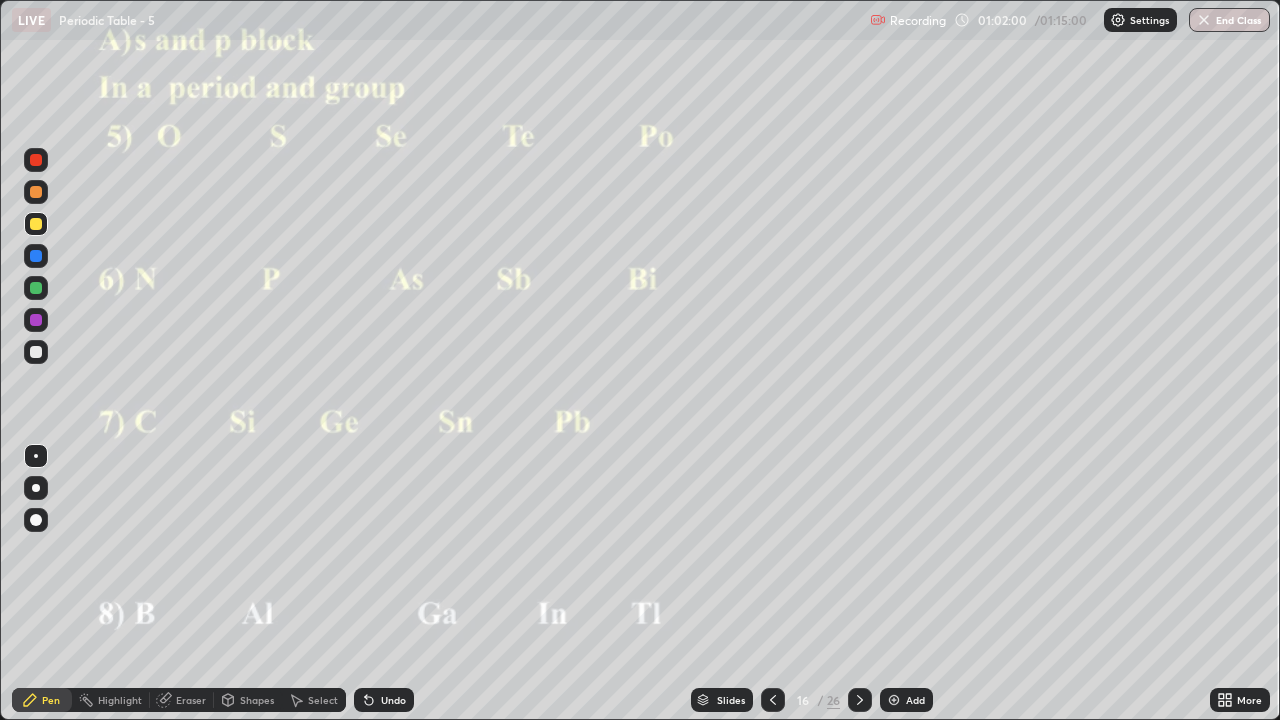 click 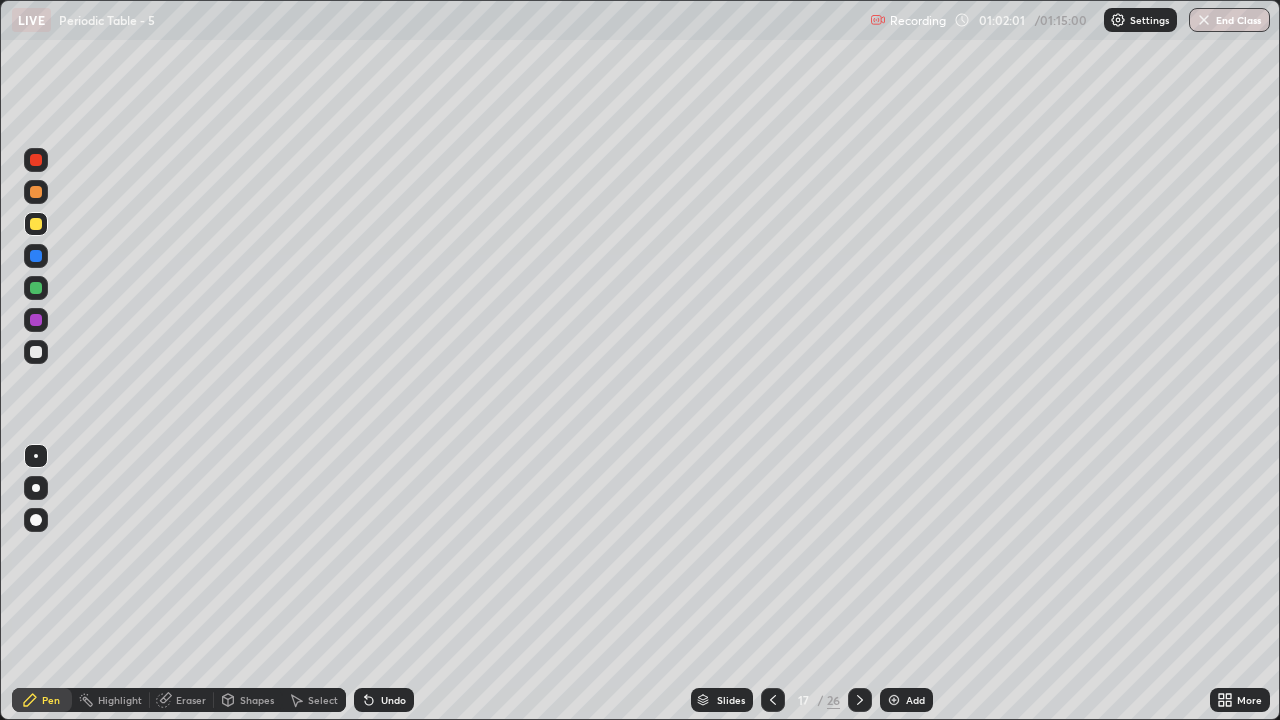 click 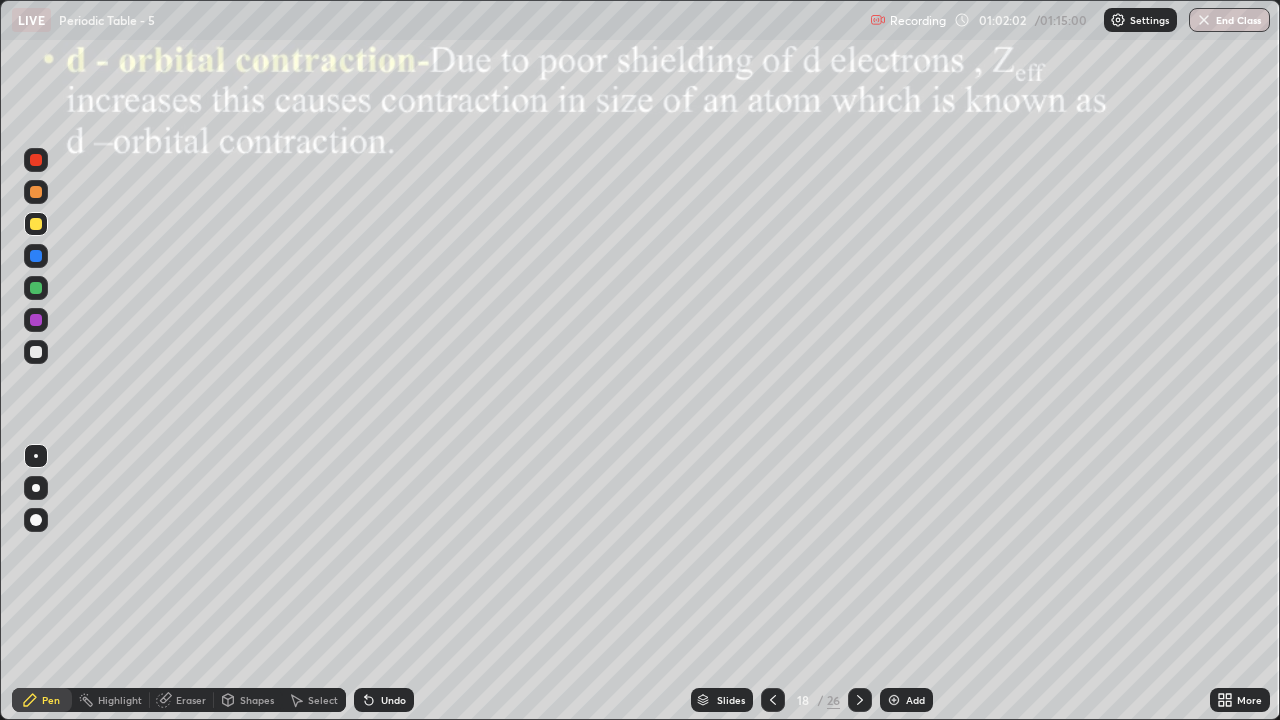 click at bounding box center (860, 700) 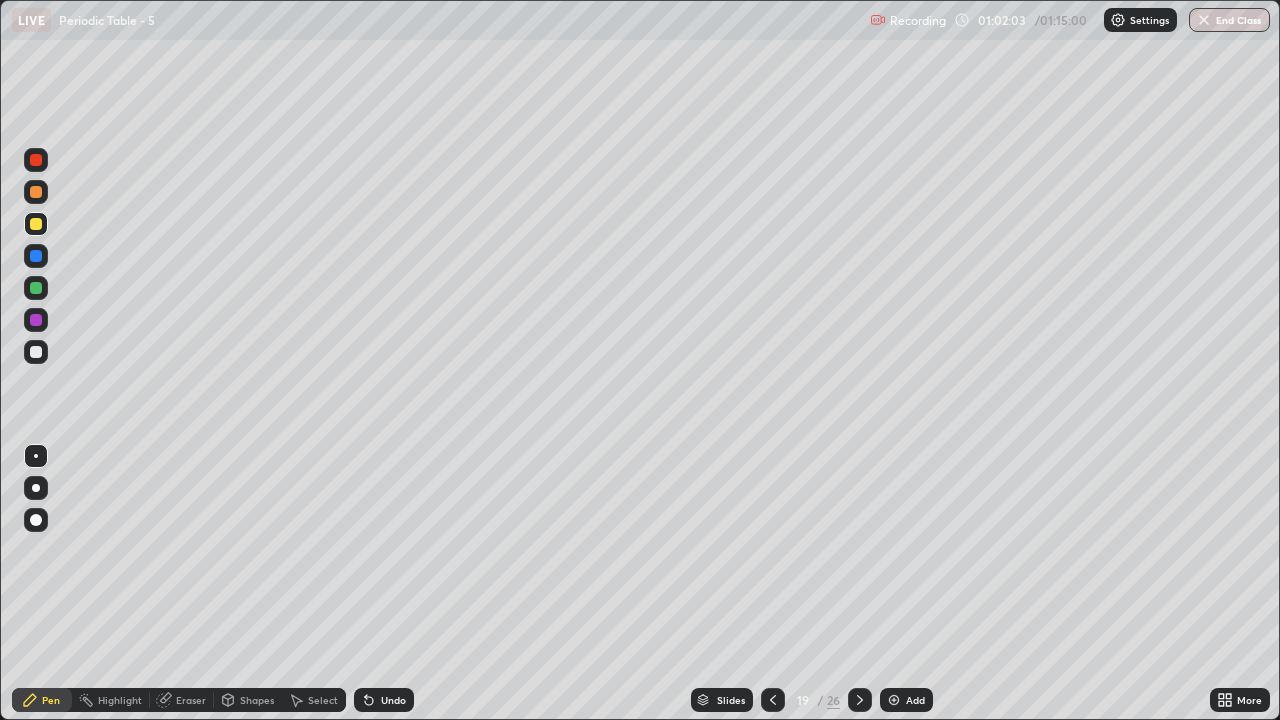 click at bounding box center (860, 700) 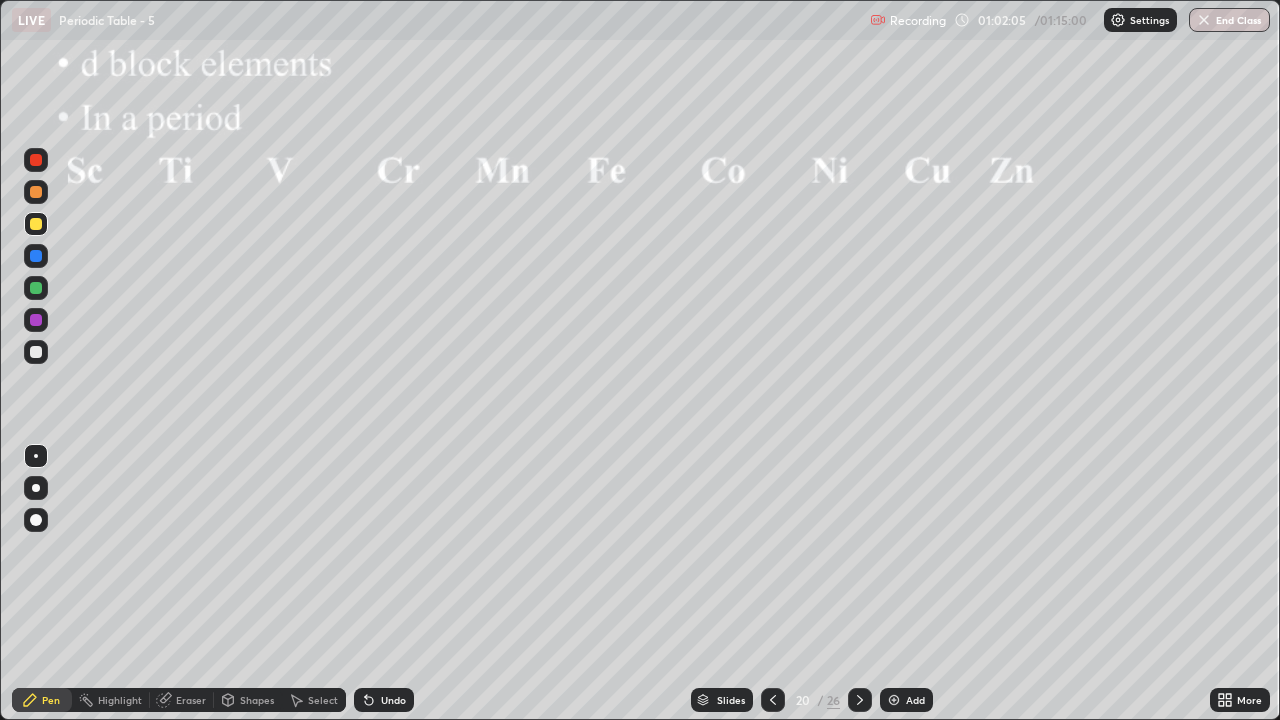 click 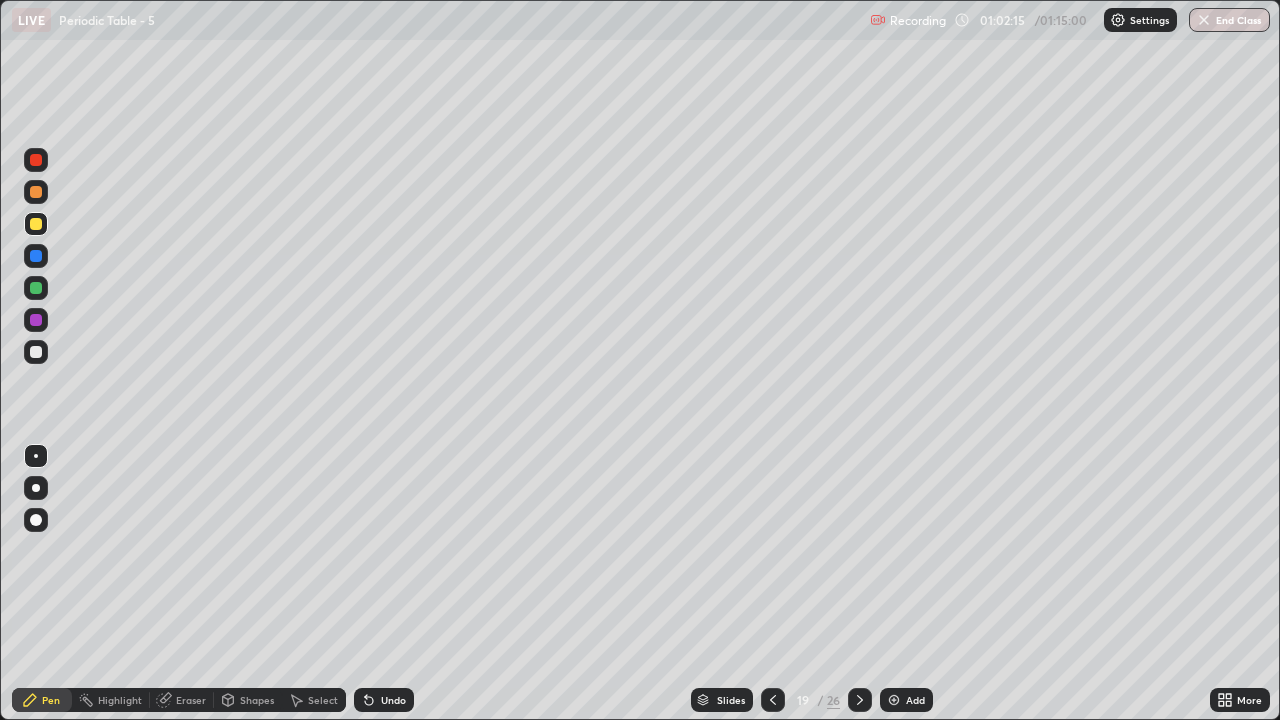 click 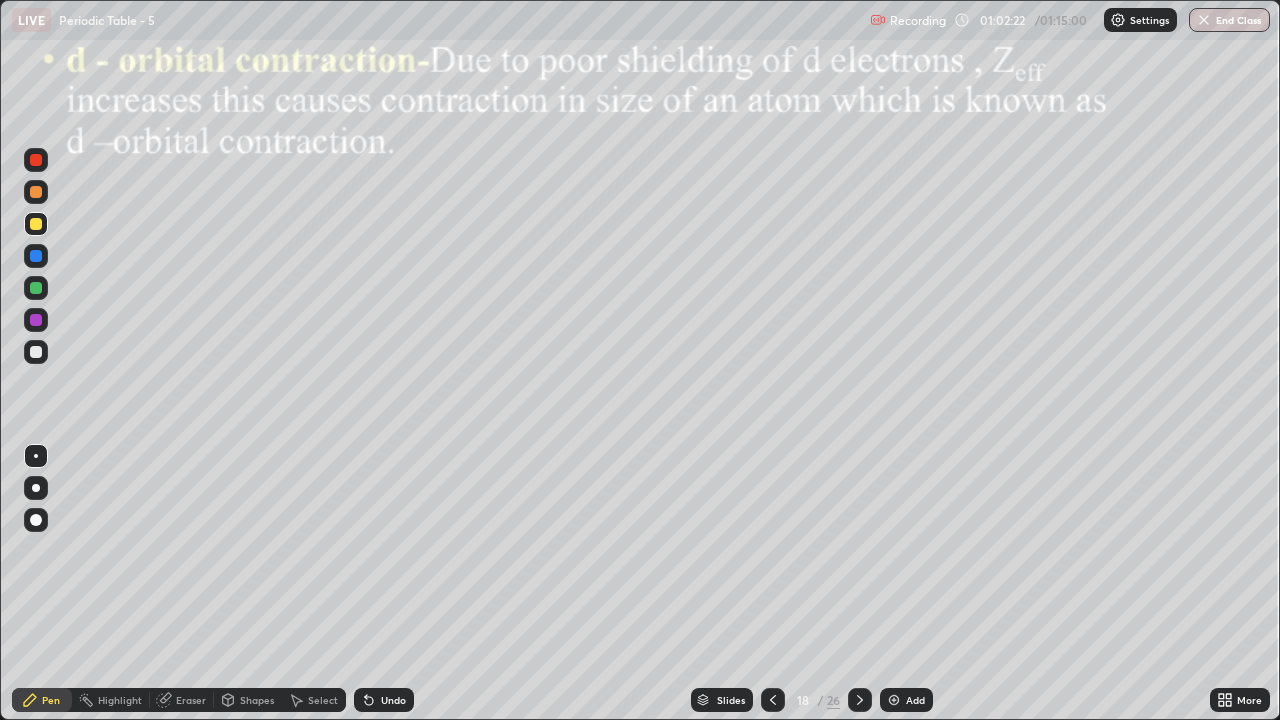 click 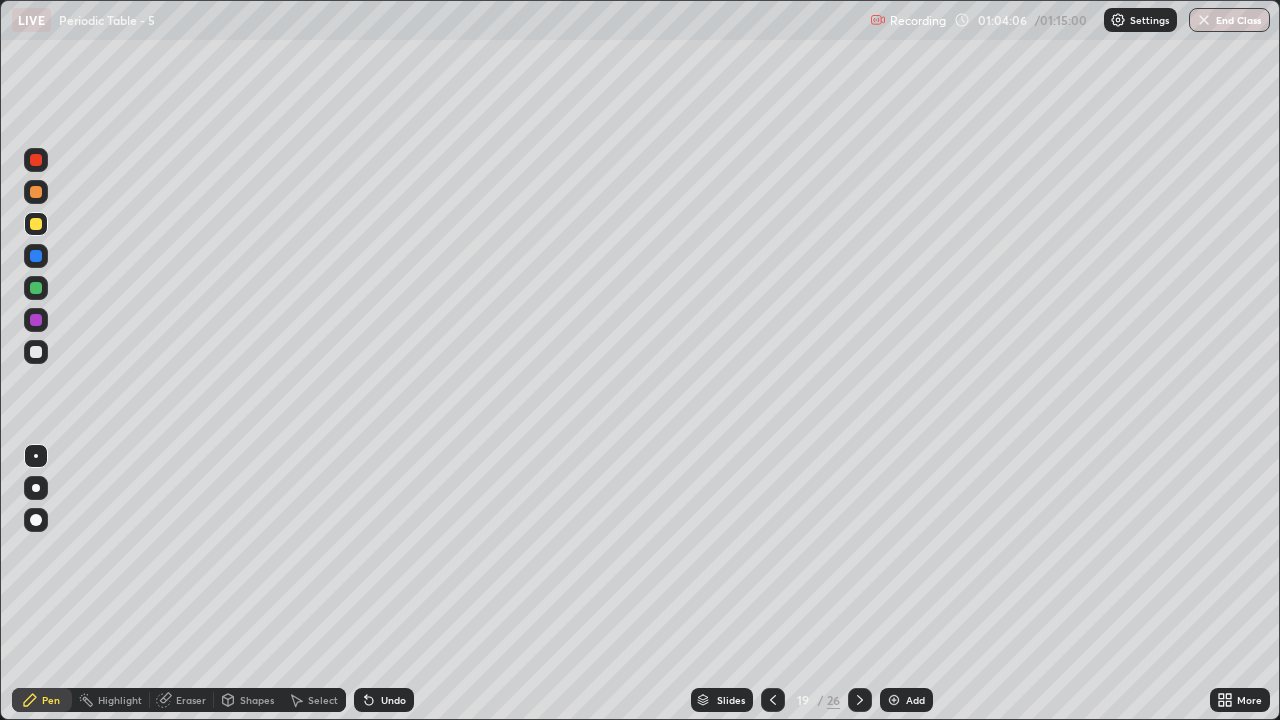 click 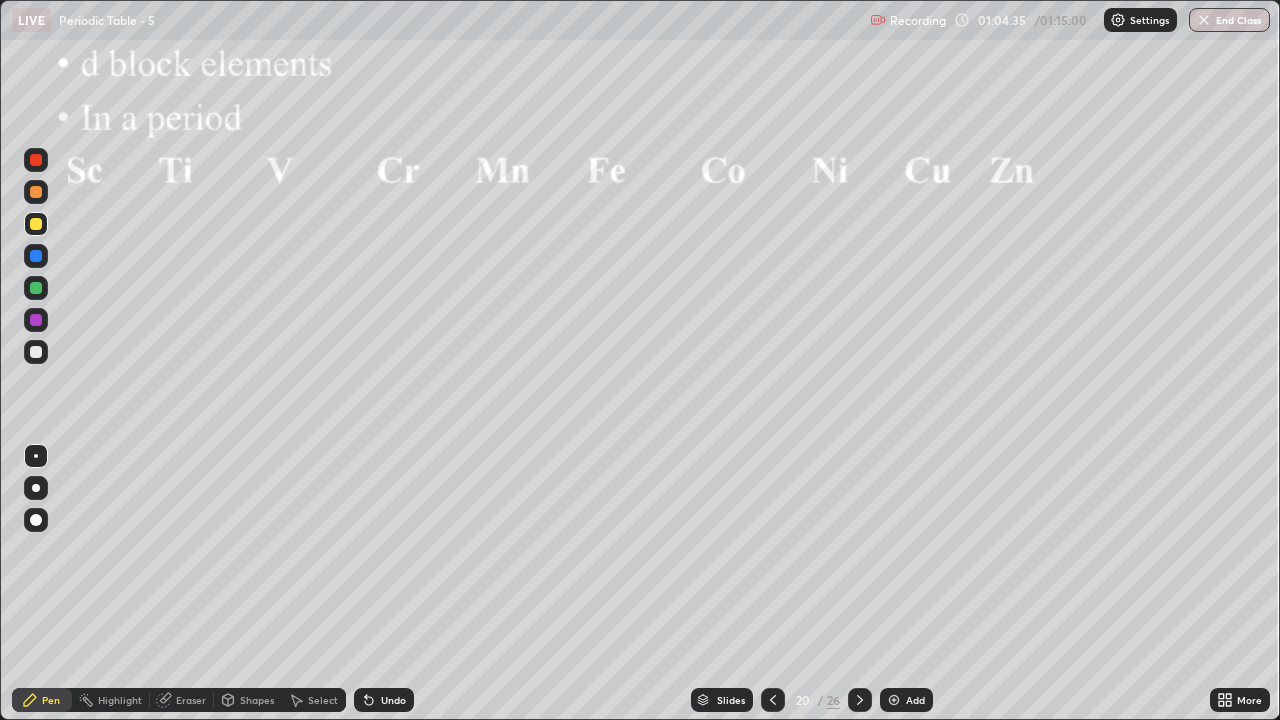 click on "Undo" at bounding box center (393, 700) 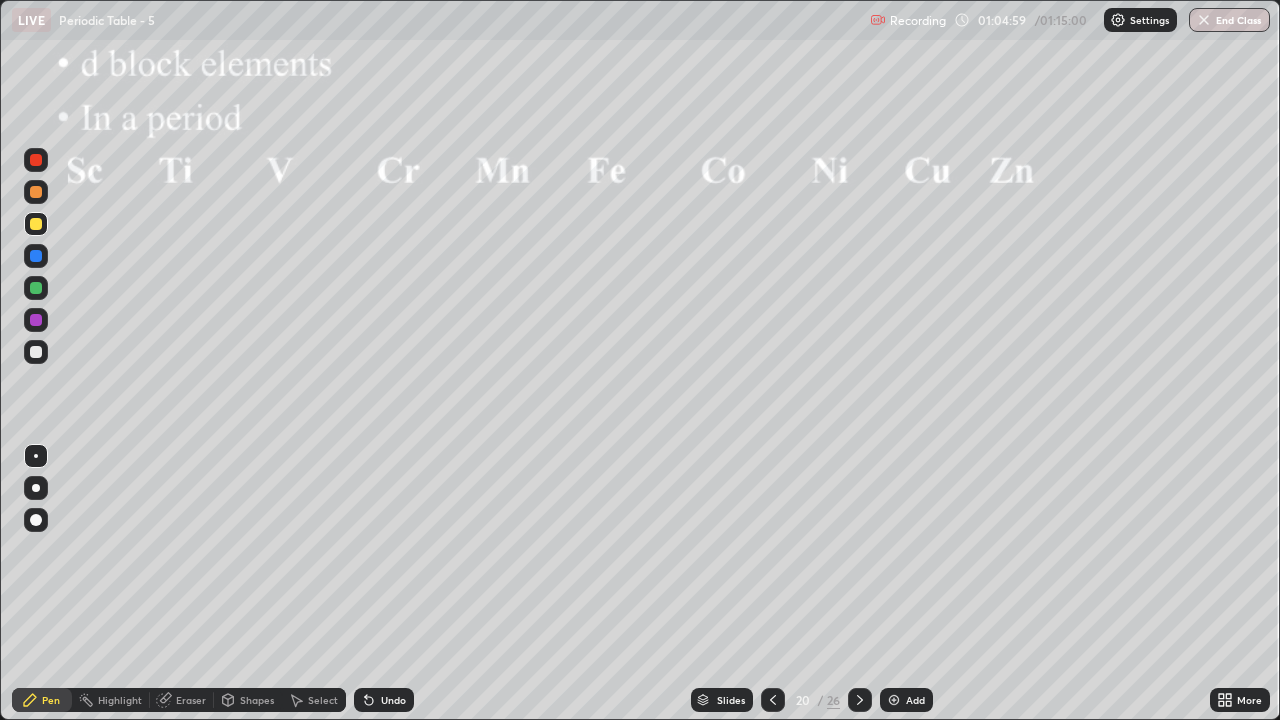 click at bounding box center [36, 288] 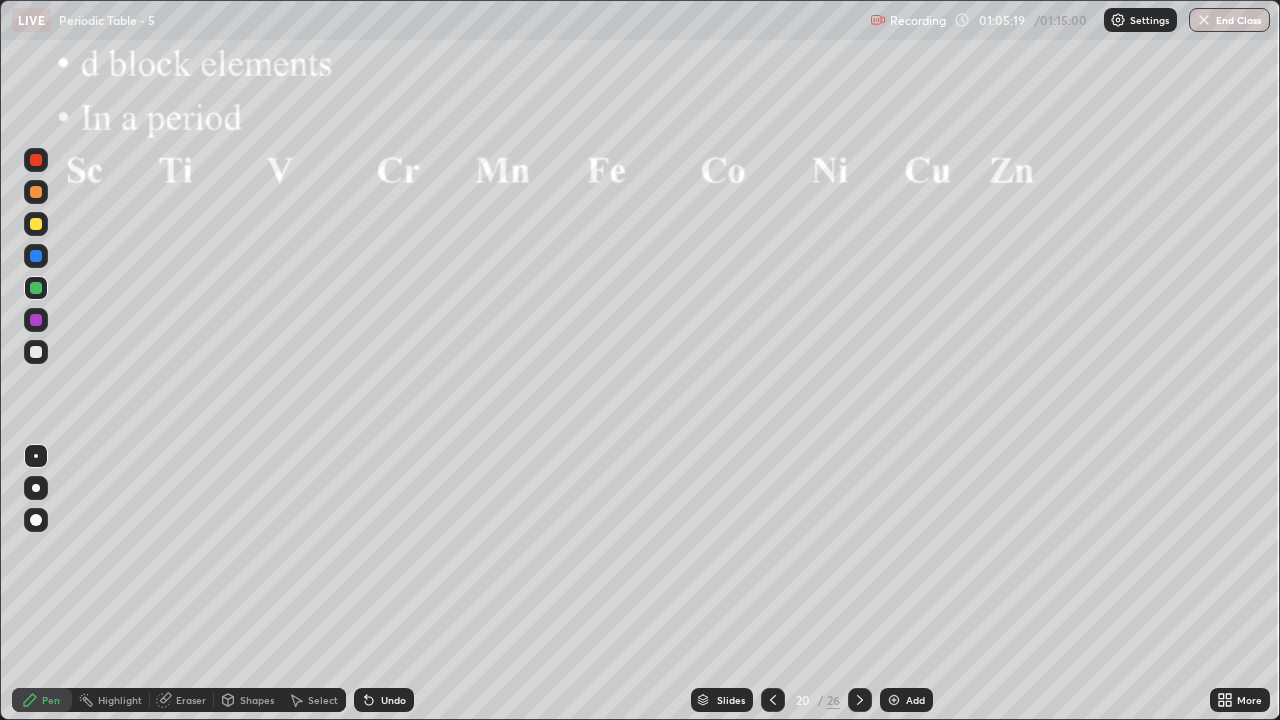 click at bounding box center (36, 192) 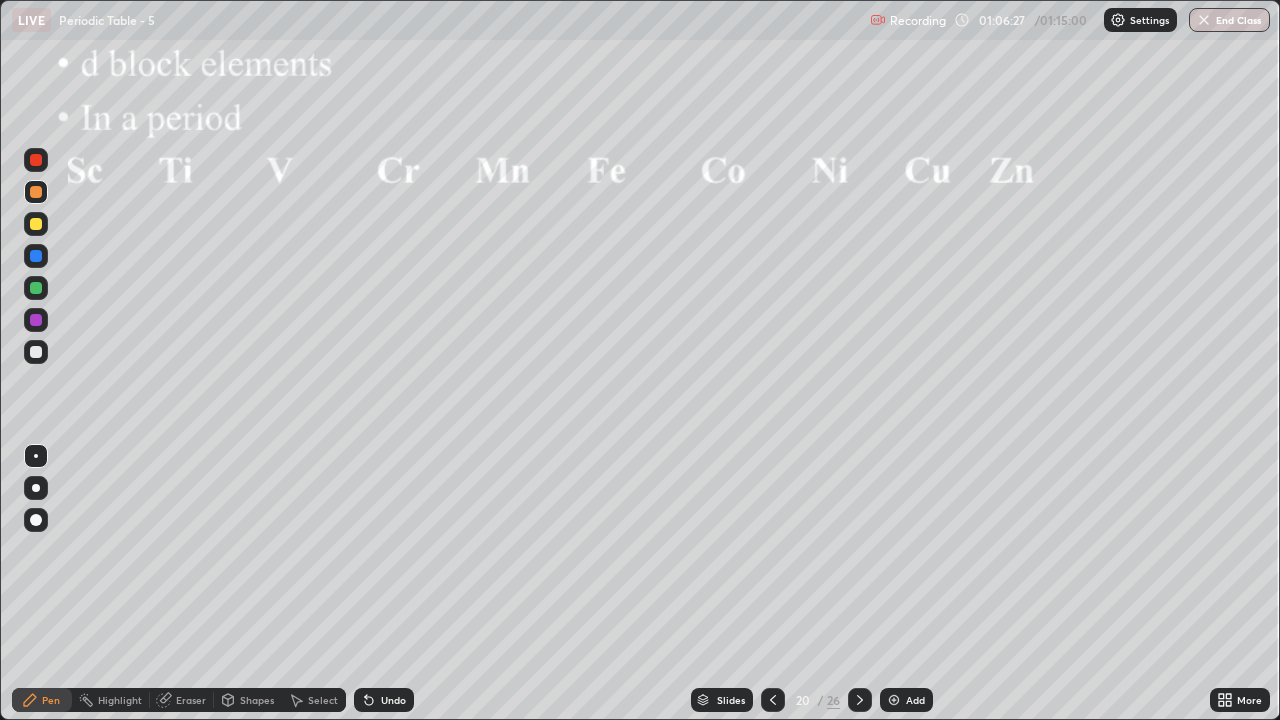 click on "Undo" at bounding box center [393, 700] 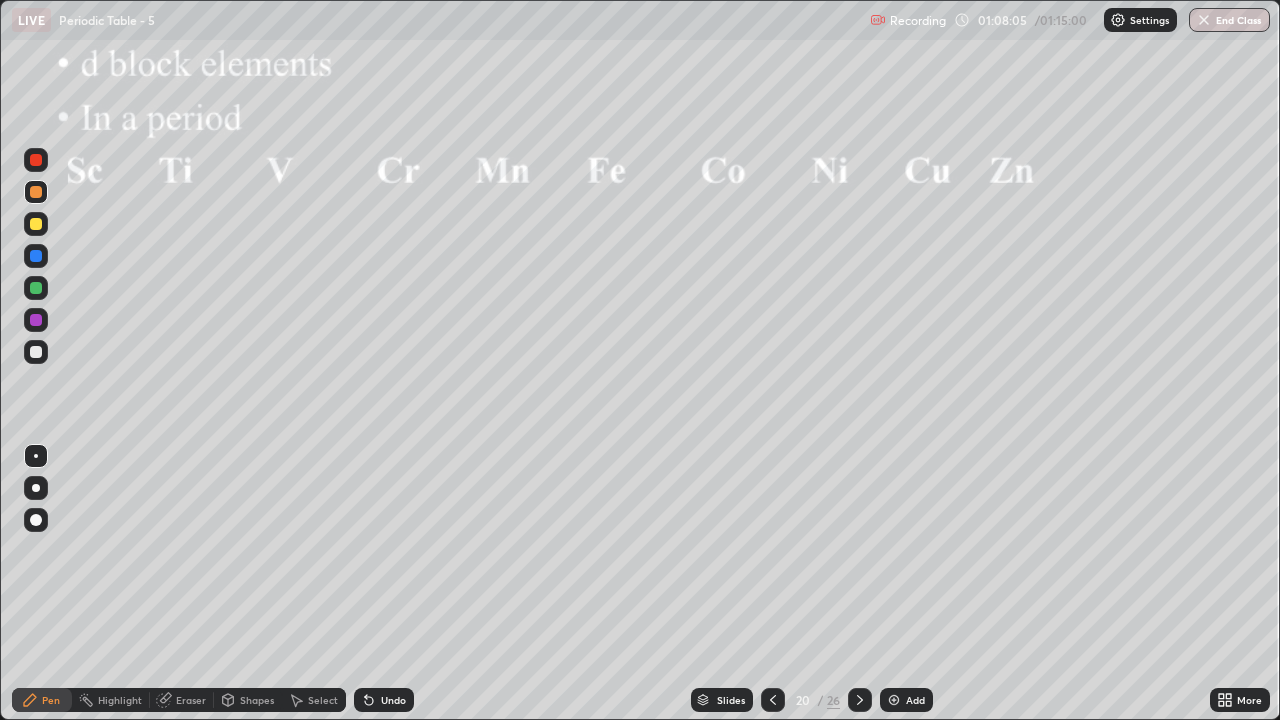 click on "Eraser" at bounding box center (191, 700) 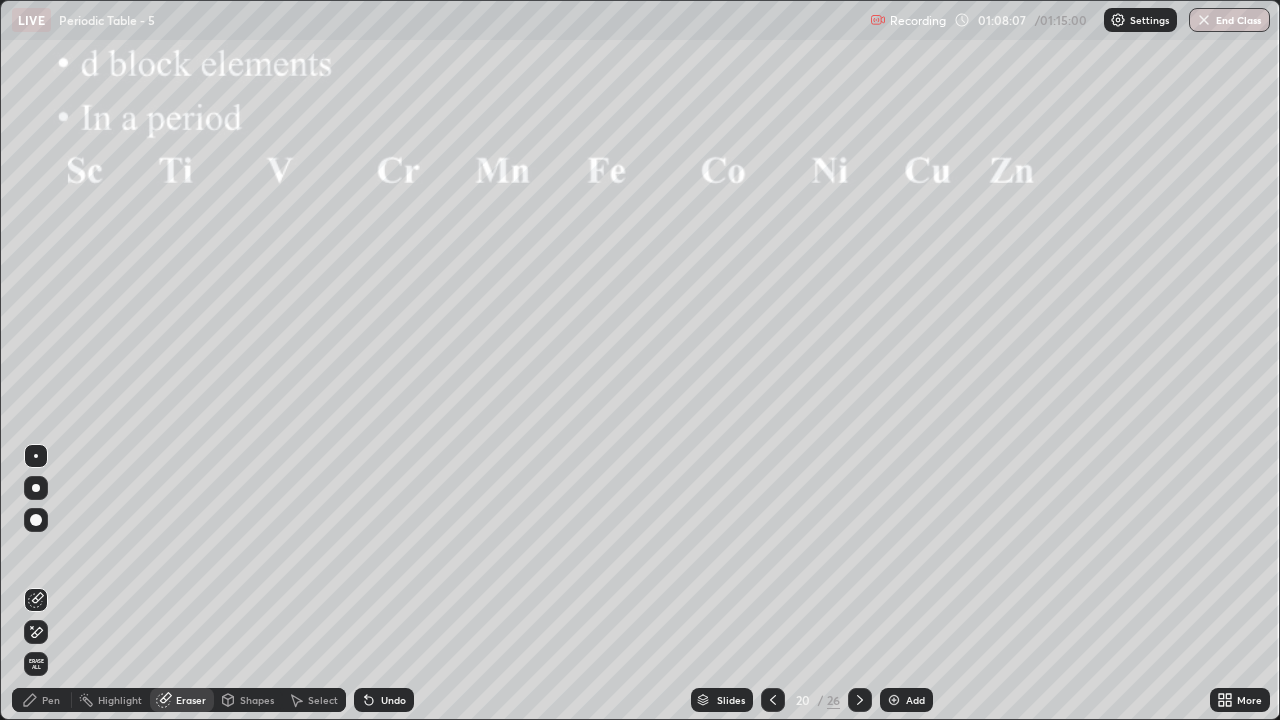 click on "Pen" at bounding box center (42, 700) 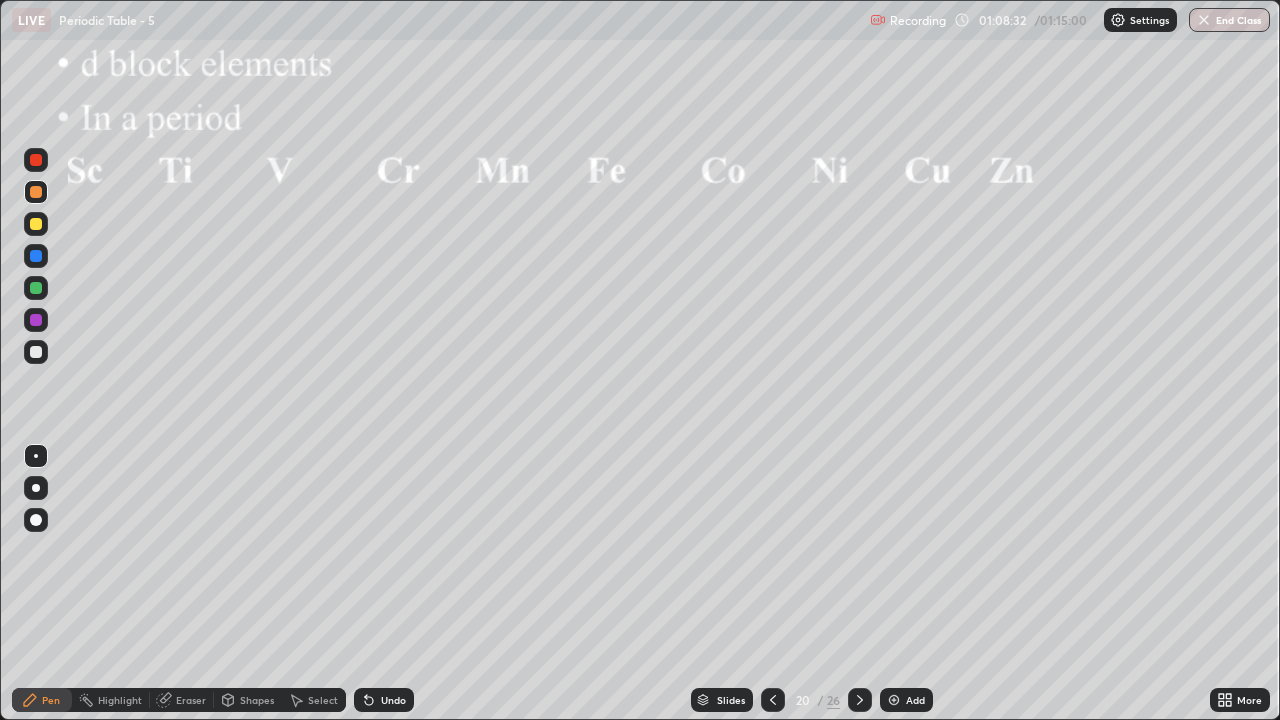 click on "Eraser" at bounding box center [191, 700] 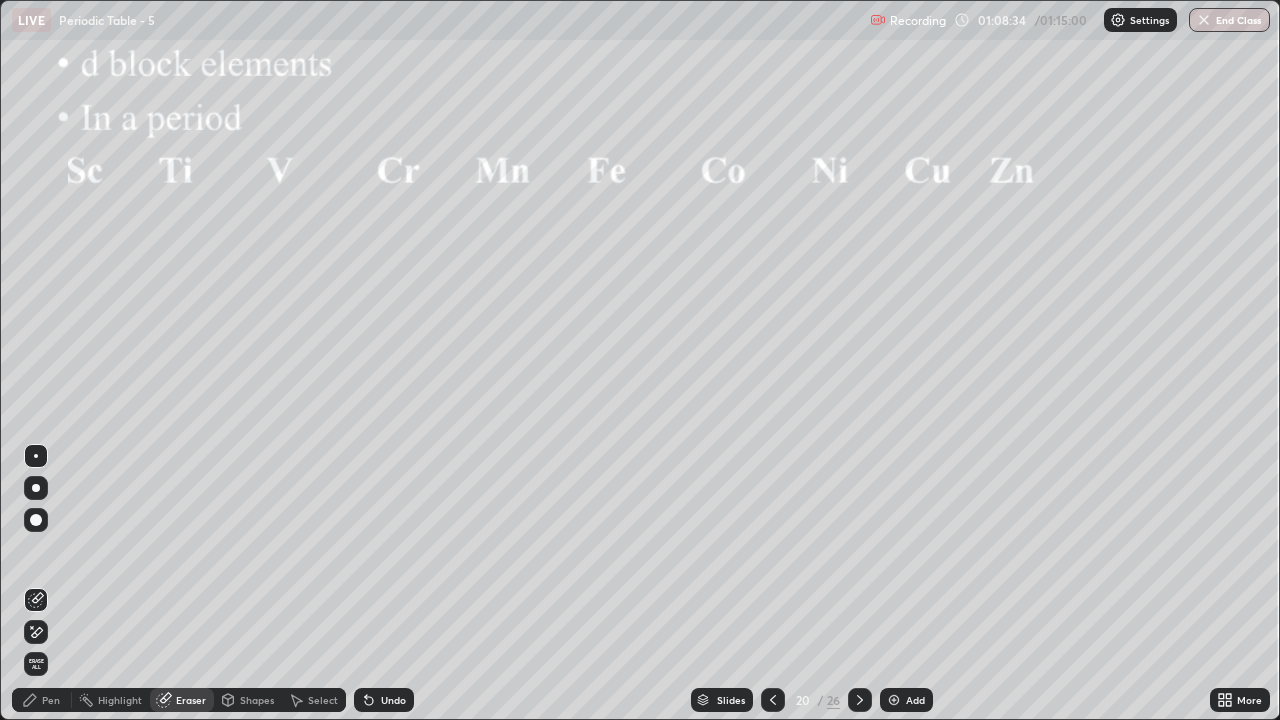 click on "Undo" at bounding box center [393, 700] 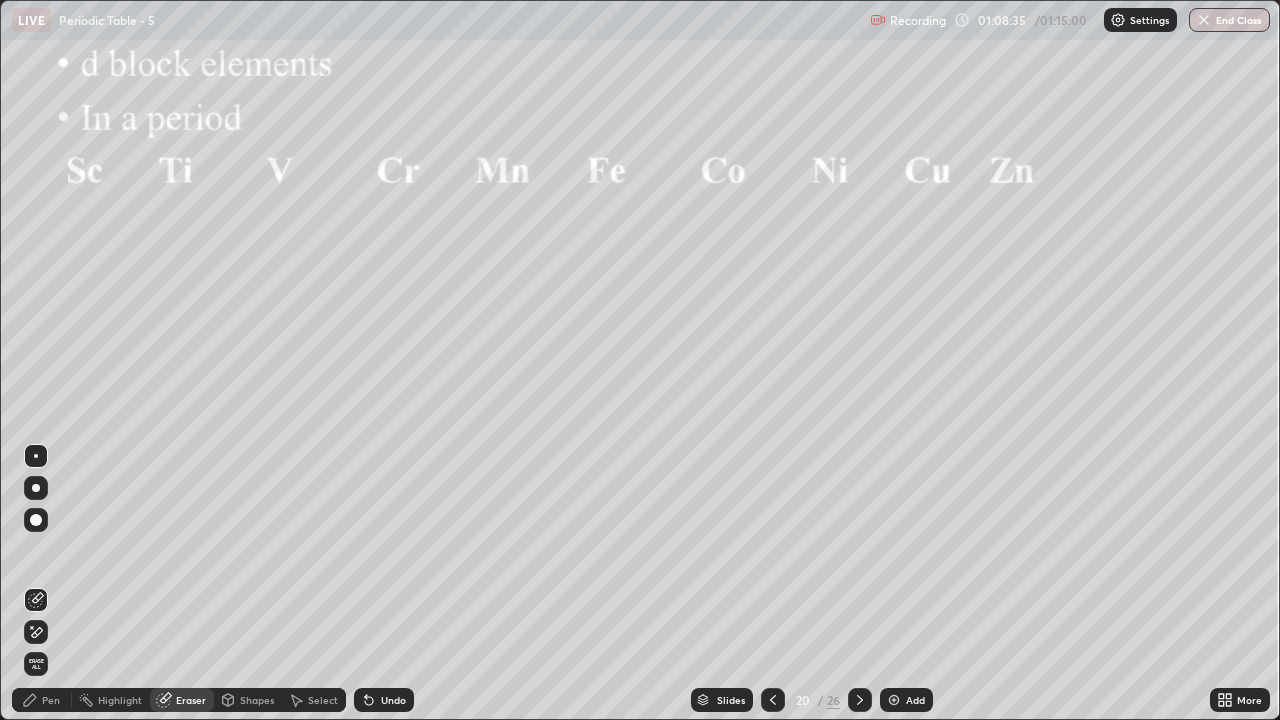 click on "Select" at bounding box center (323, 700) 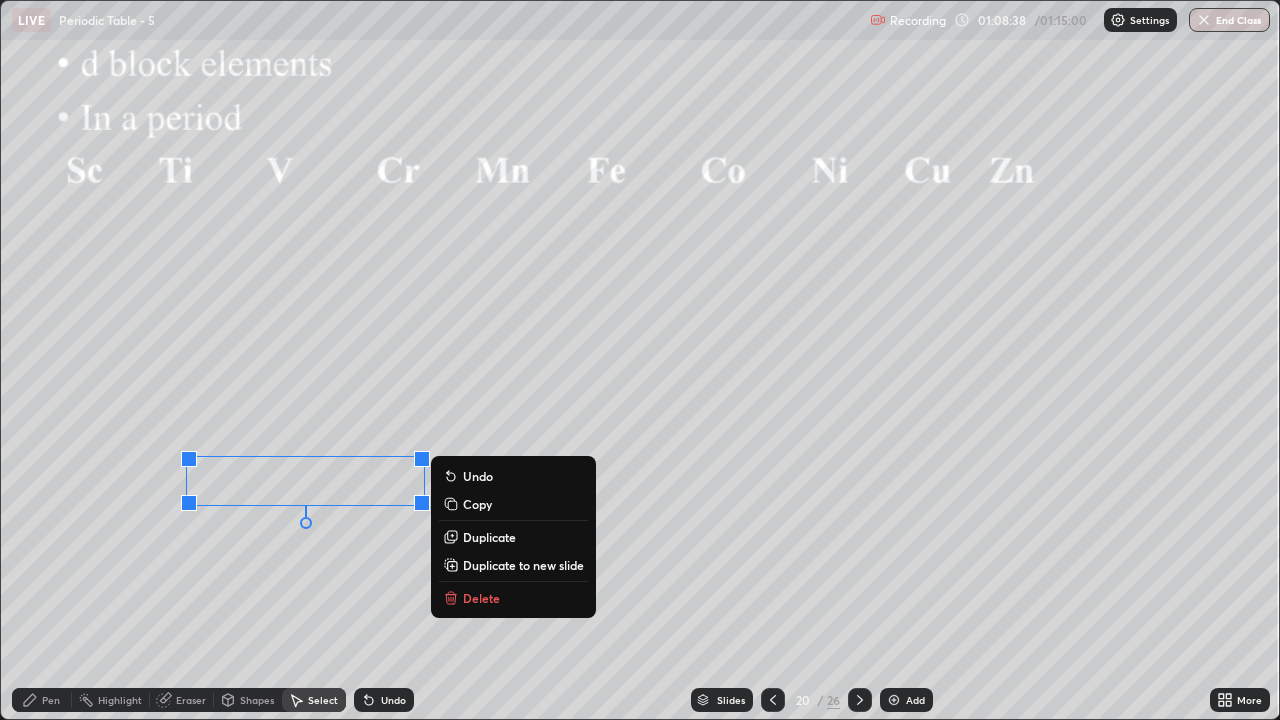 click on "Pen" at bounding box center [51, 700] 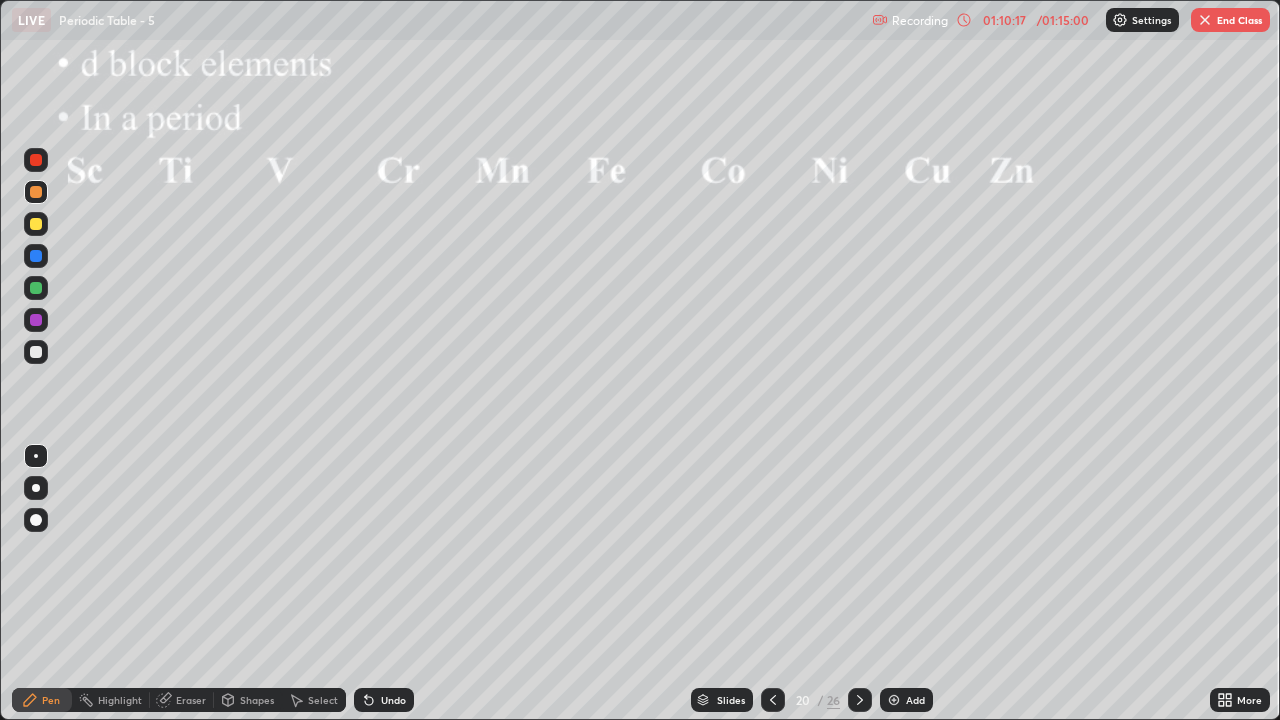 click 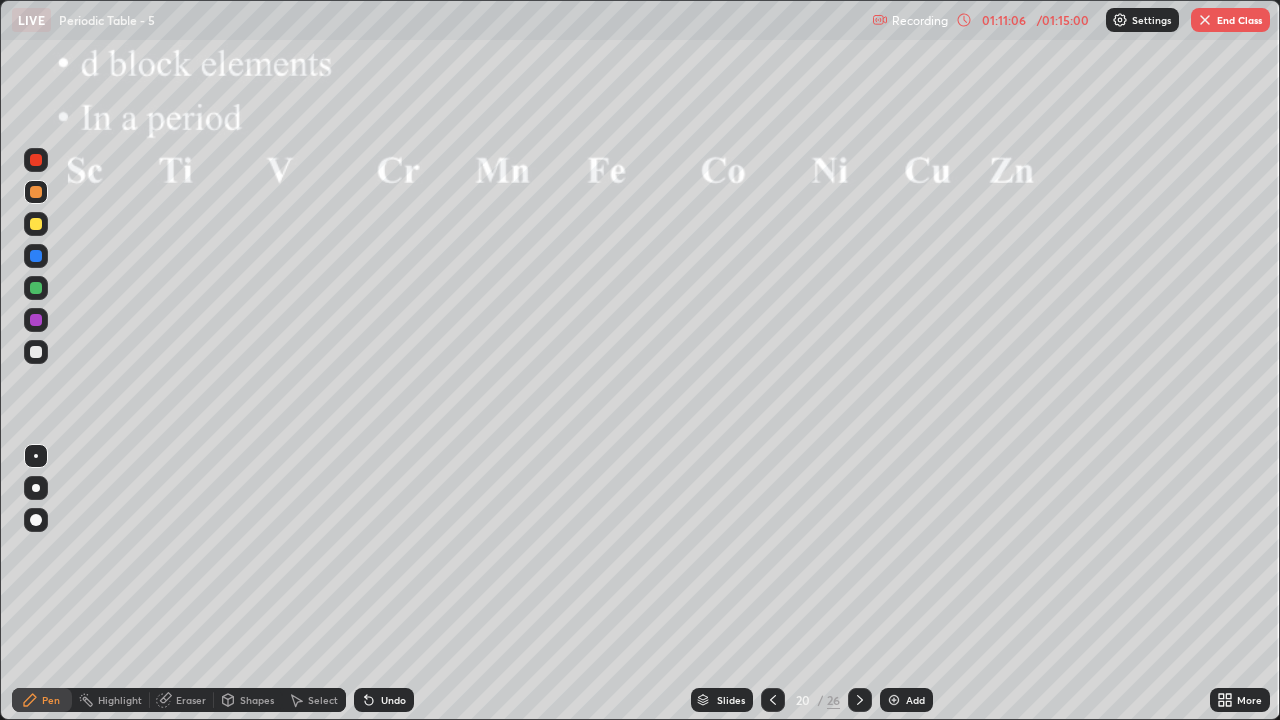 click on "Undo" at bounding box center [393, 700] 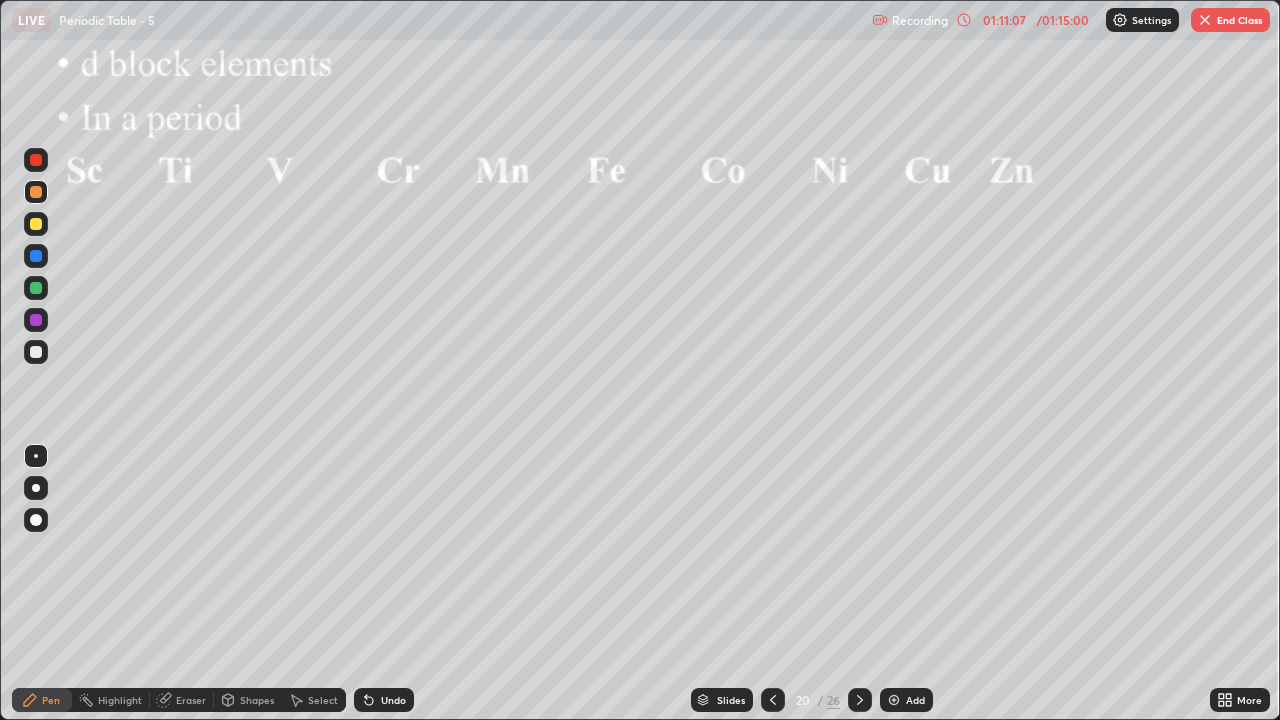 click 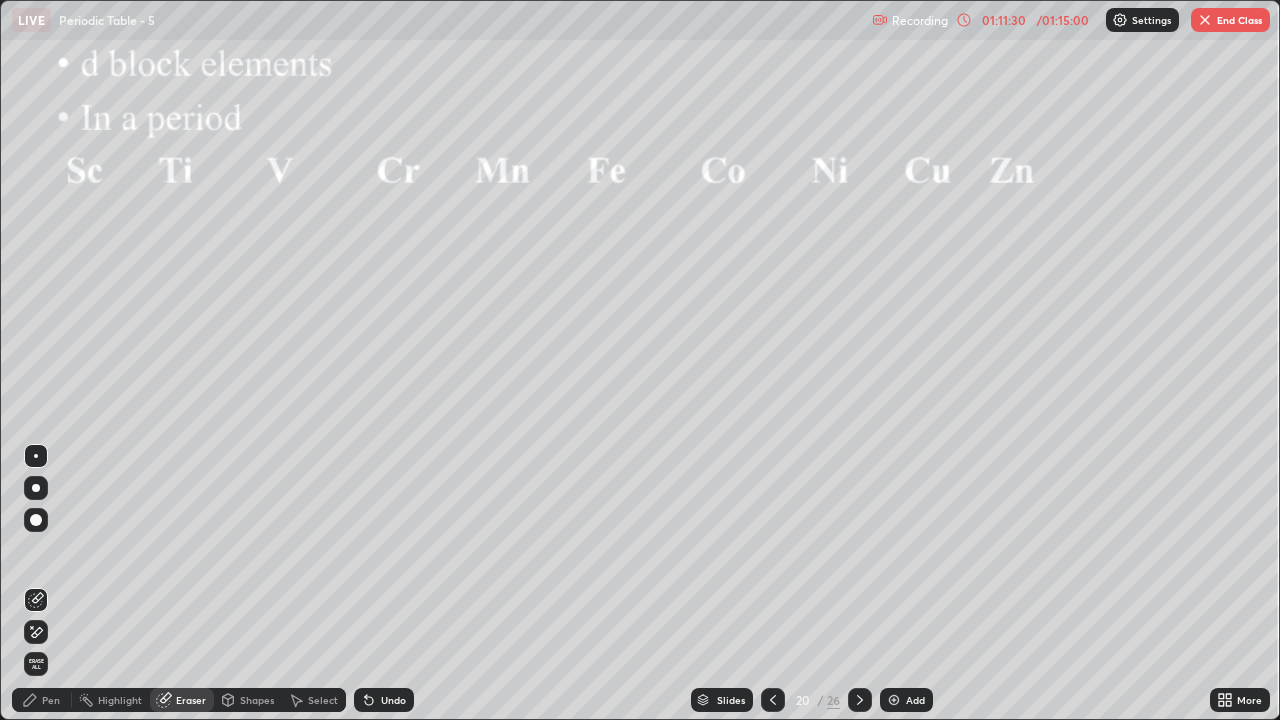 click 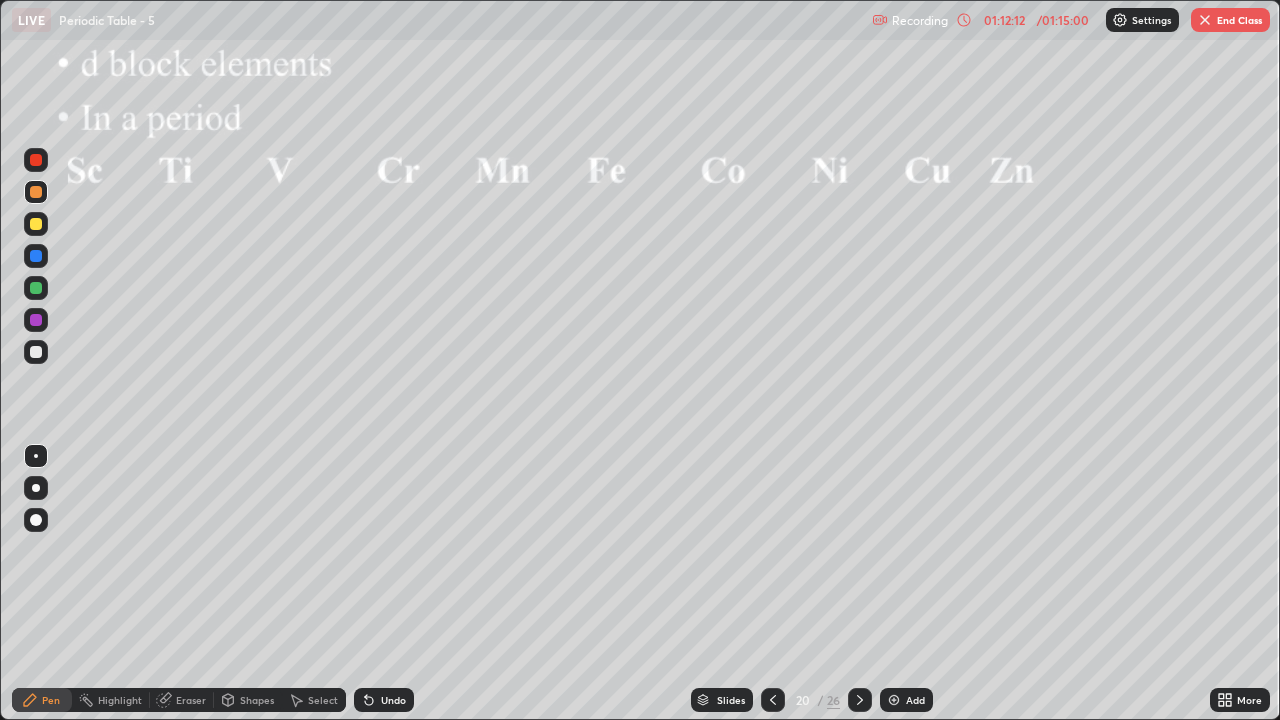 click on "Undo" at bounding box center [393, 700] 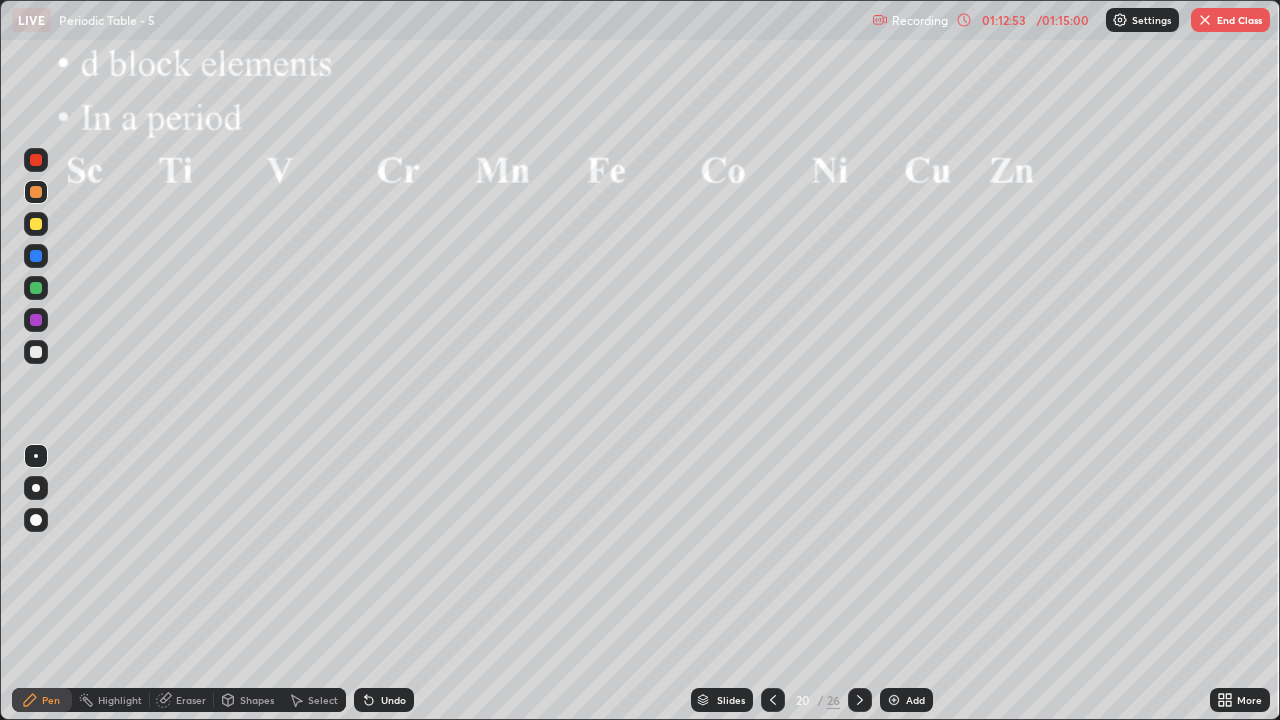 click on "Undo" at bounding box center (393, 700) 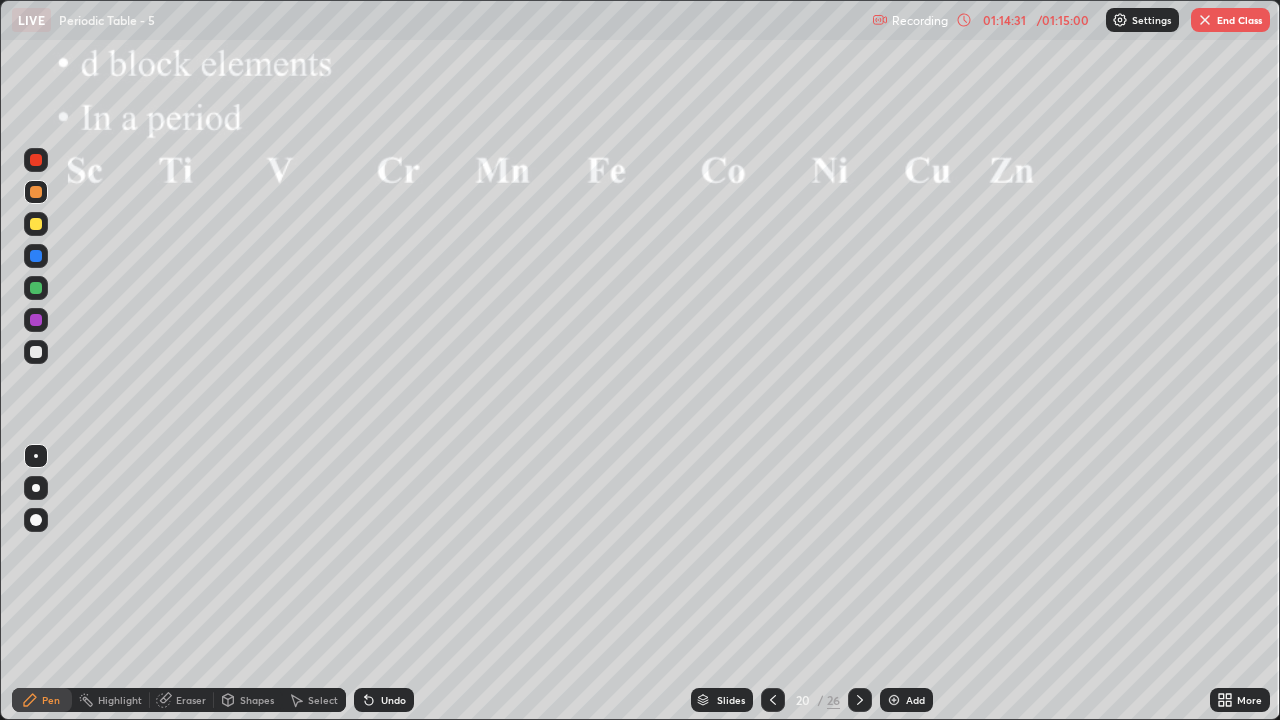 click on "Select" at bounding box center [323, 700] 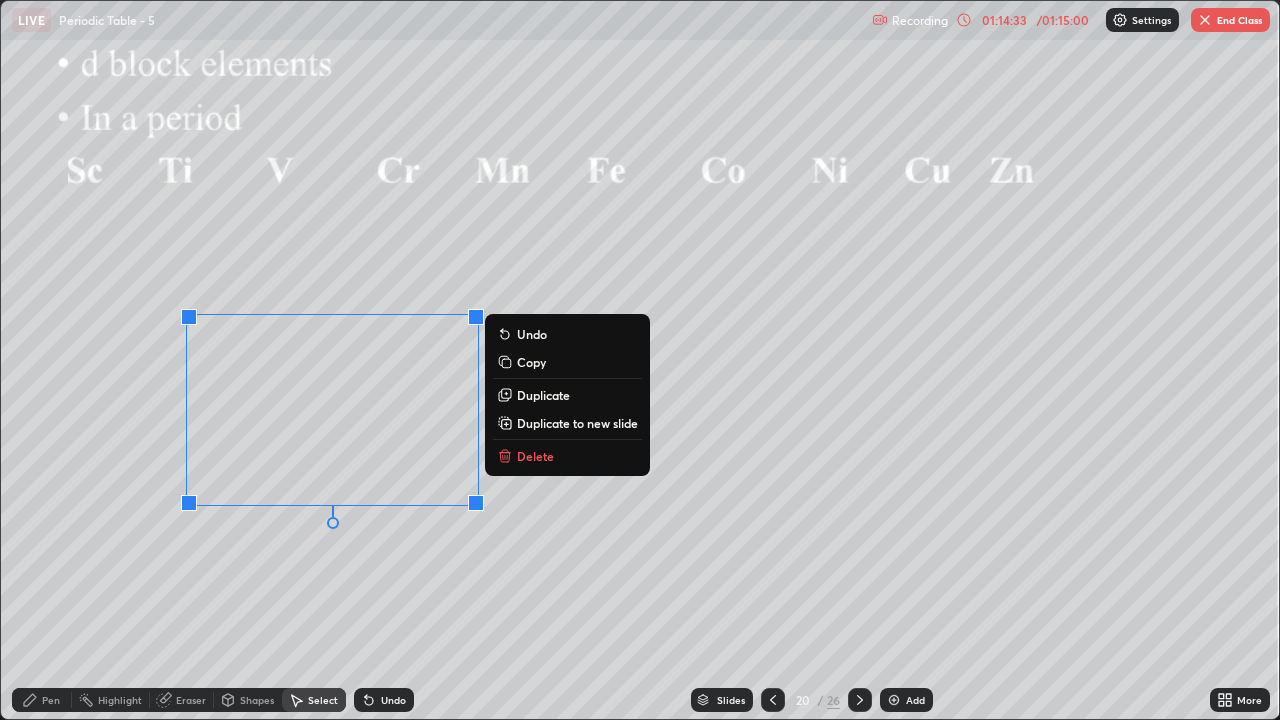 click on "Delete" at bounding box center [535, 456] 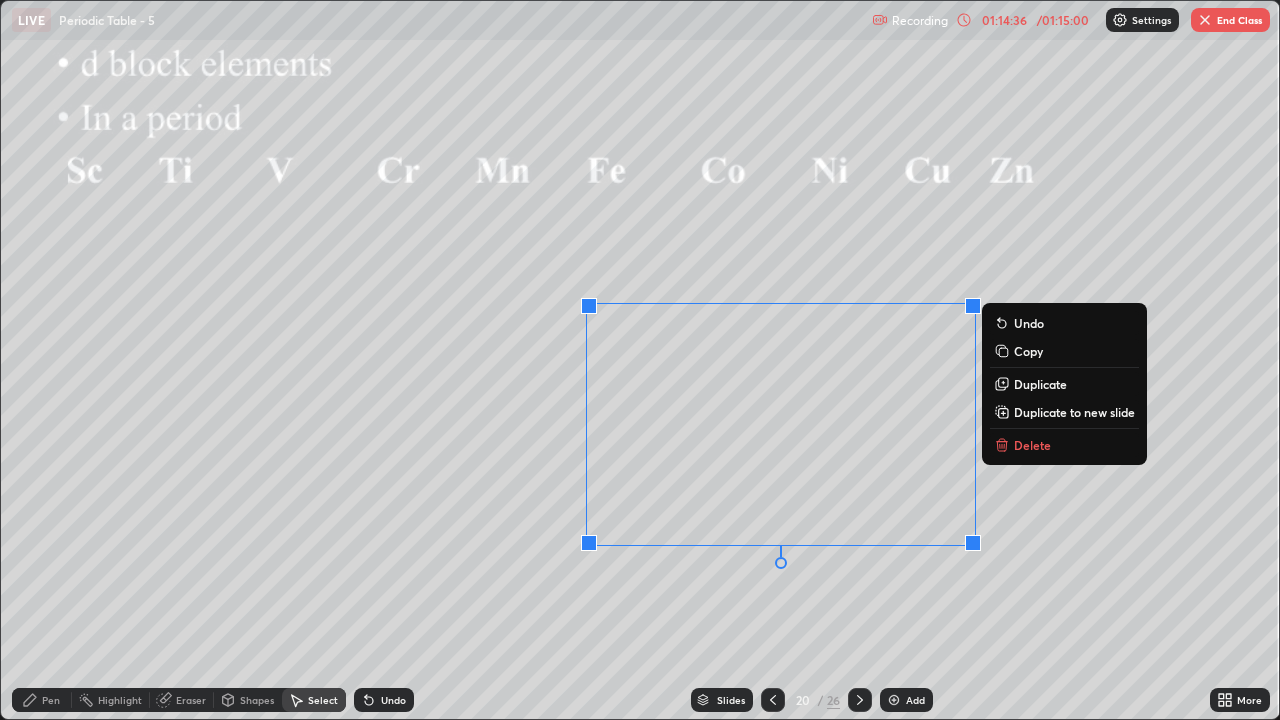 click on "Delete" at bounding box center (1032, 445) 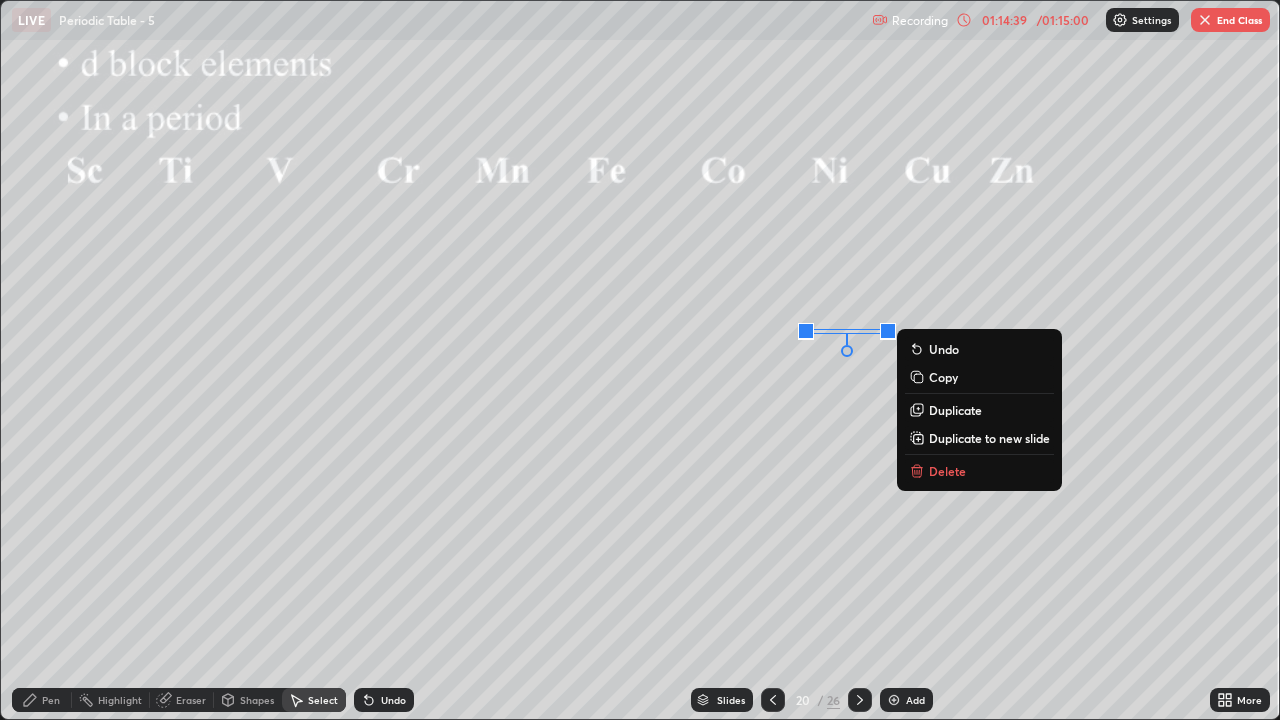 click on "Delete" at bounding box center [947, 471] 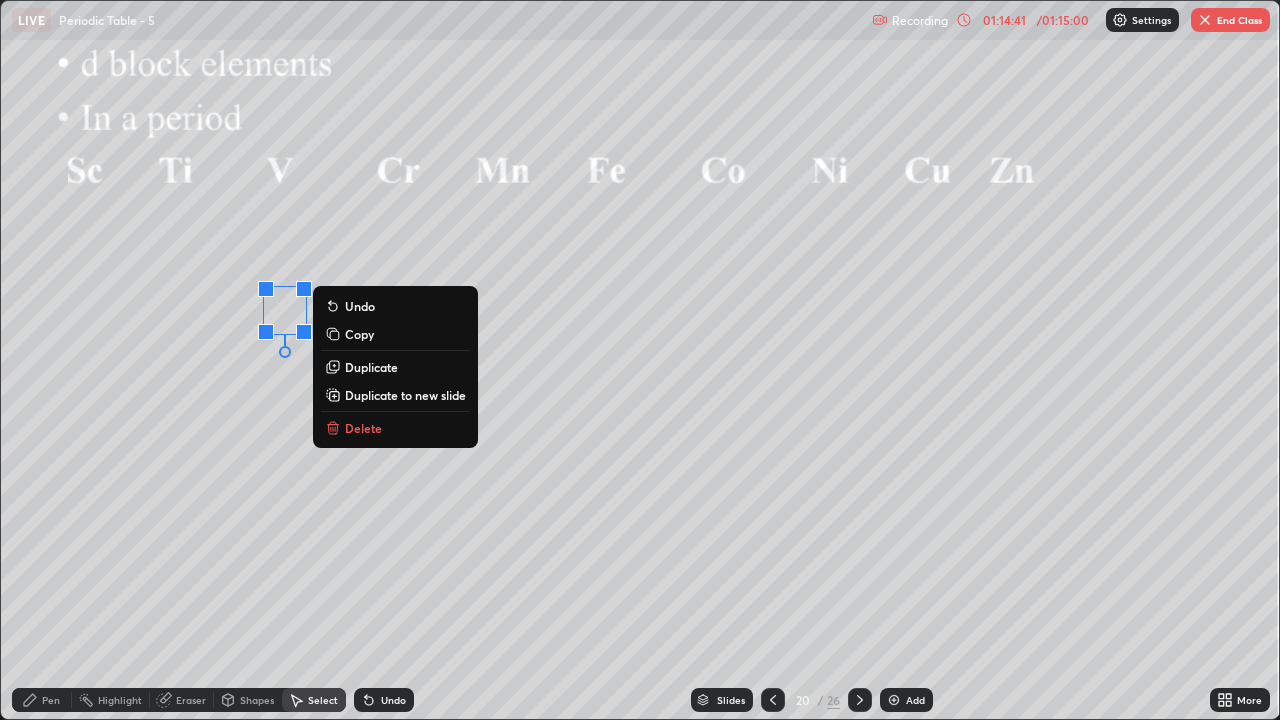 click on "Delete" at bounding box center (363, 428) 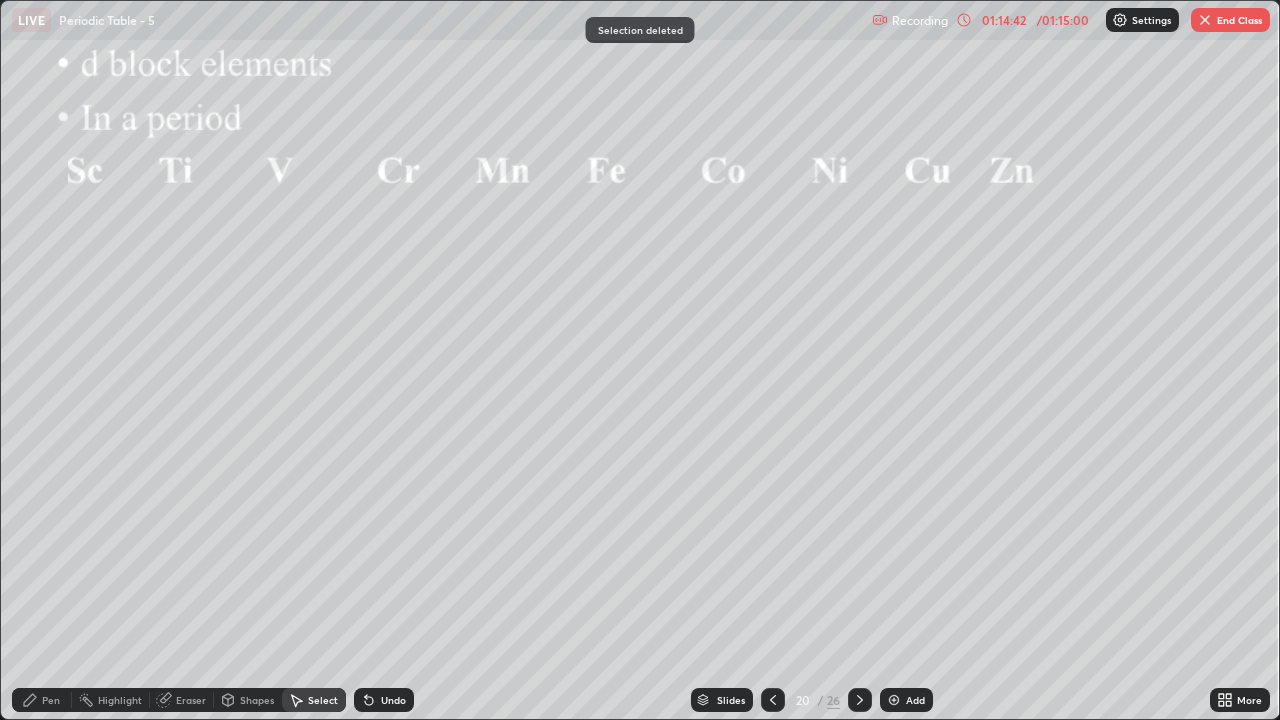 click on "Pen" at bounding box center (51, 700) 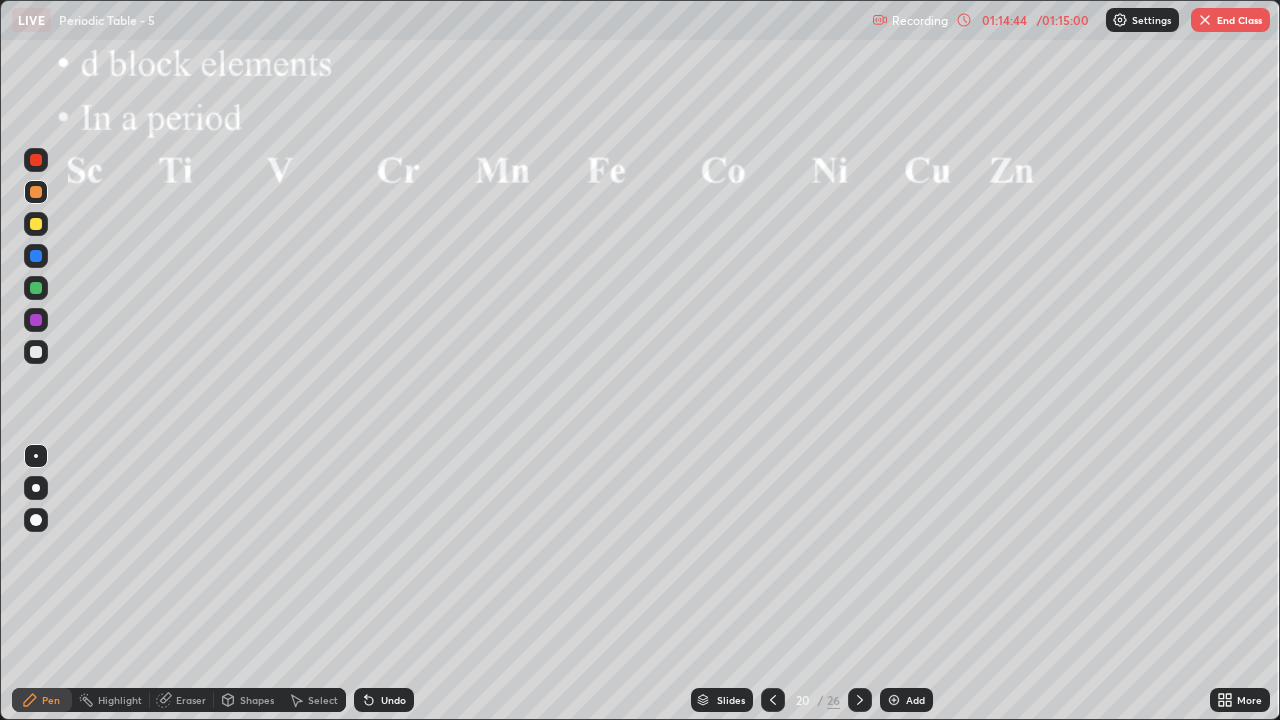 click at bounding box center [36, 352] 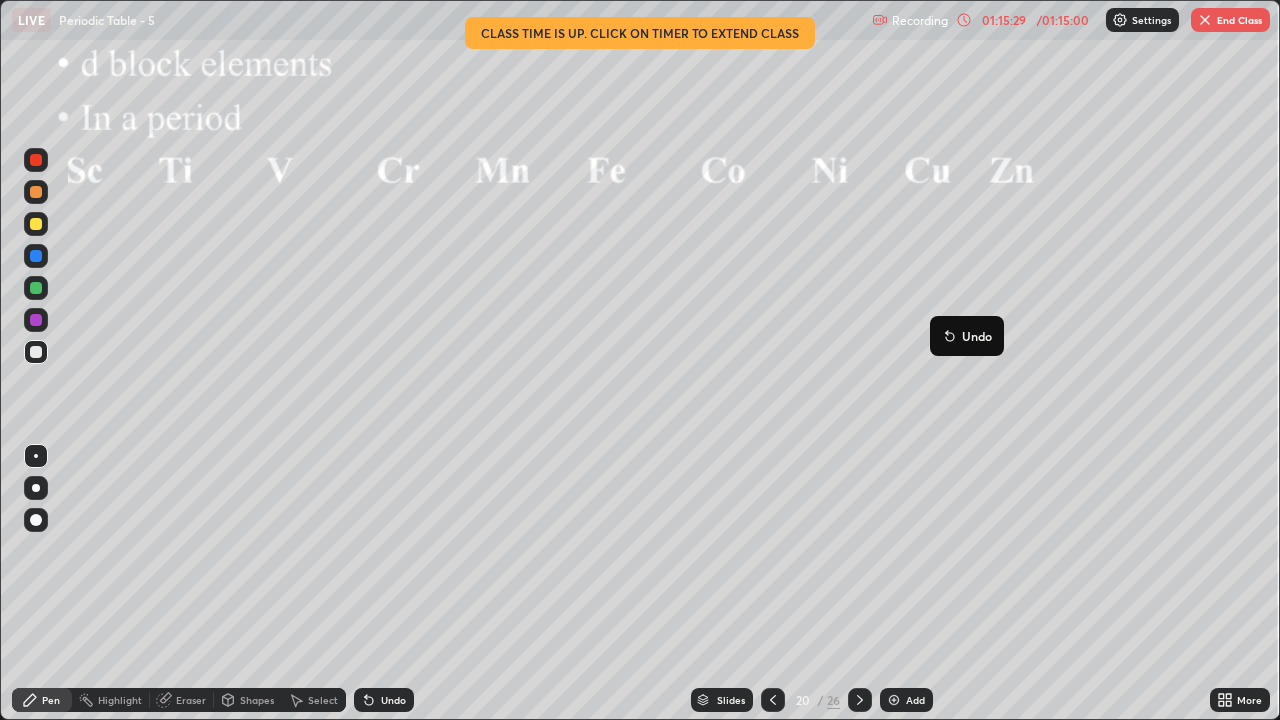 click on "Undo" at bounding box center (967, 336) 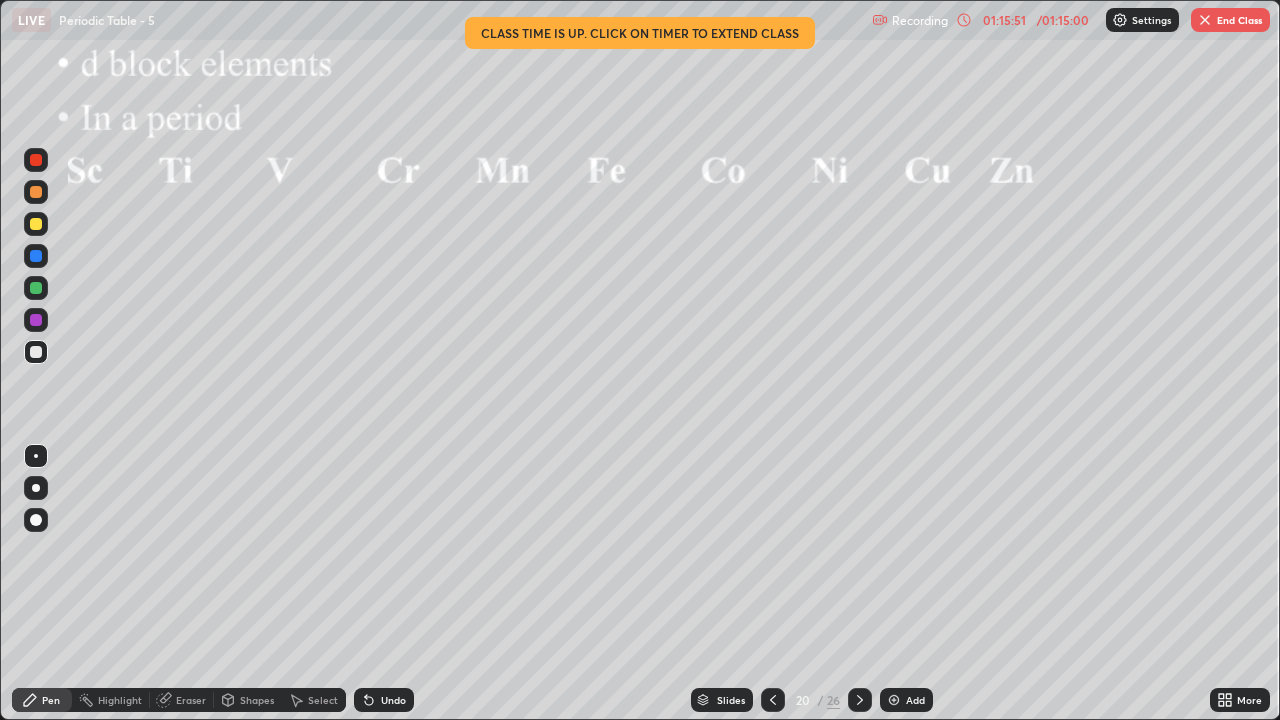 click on "Undo" at bounding box center (393, 700) 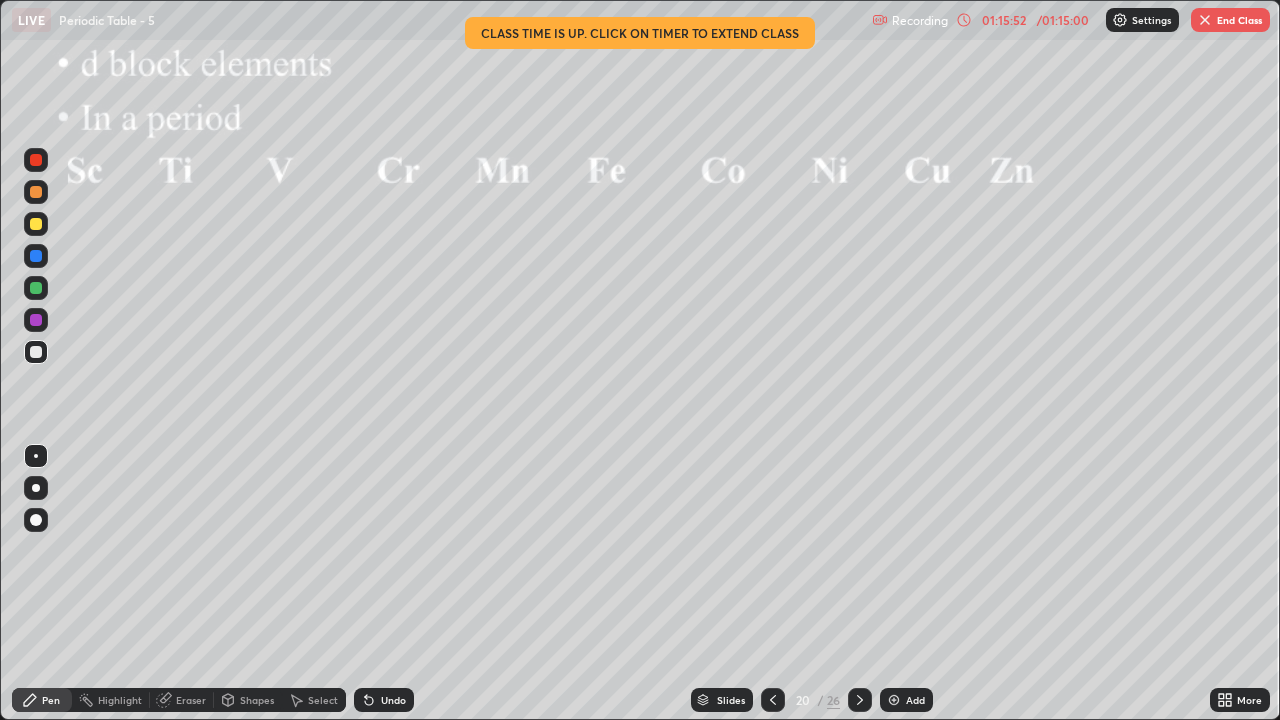 click on "Undo" at bounding box center (384, 700) 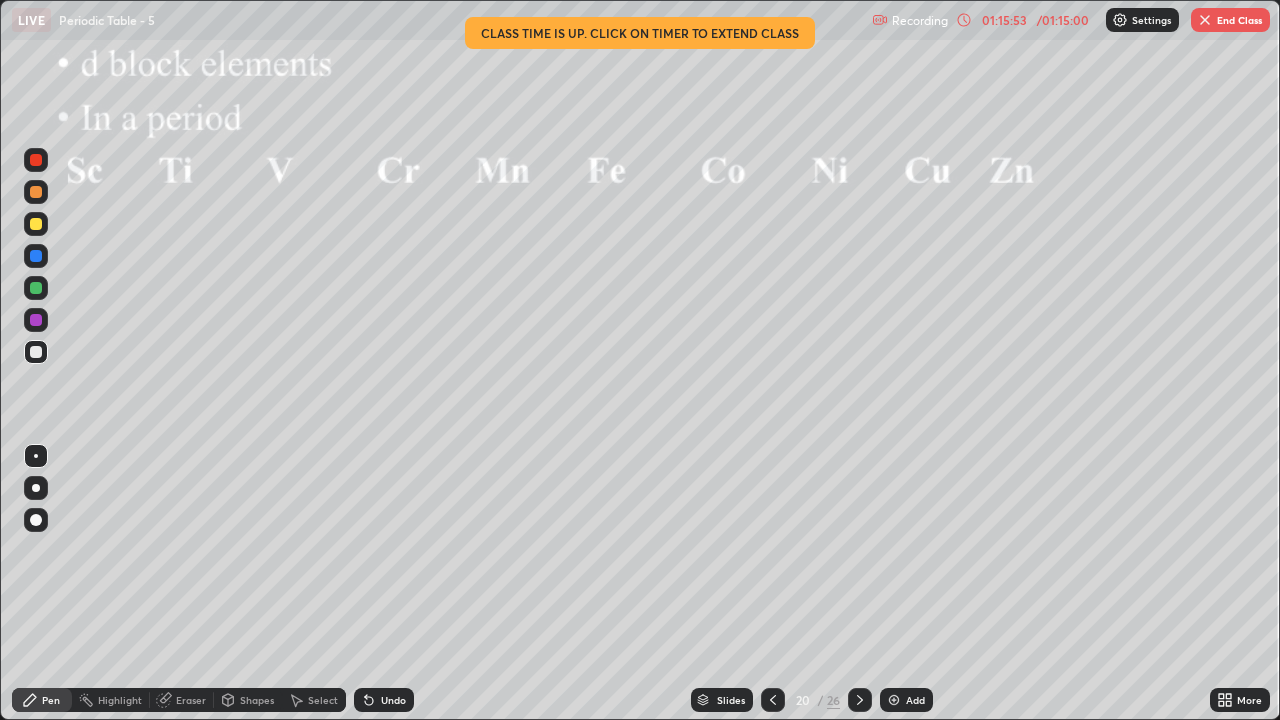 click on "Undo" at bounding box center (384, 700) 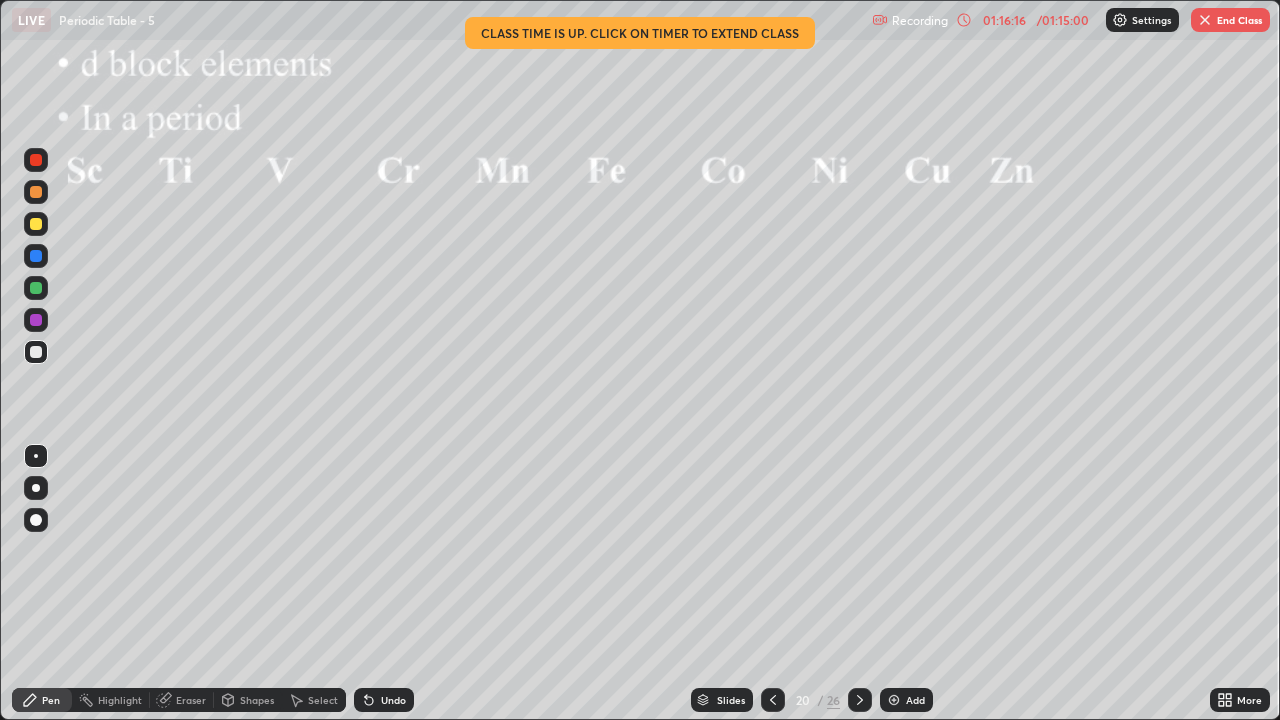 click at bounding box center [36, 224] 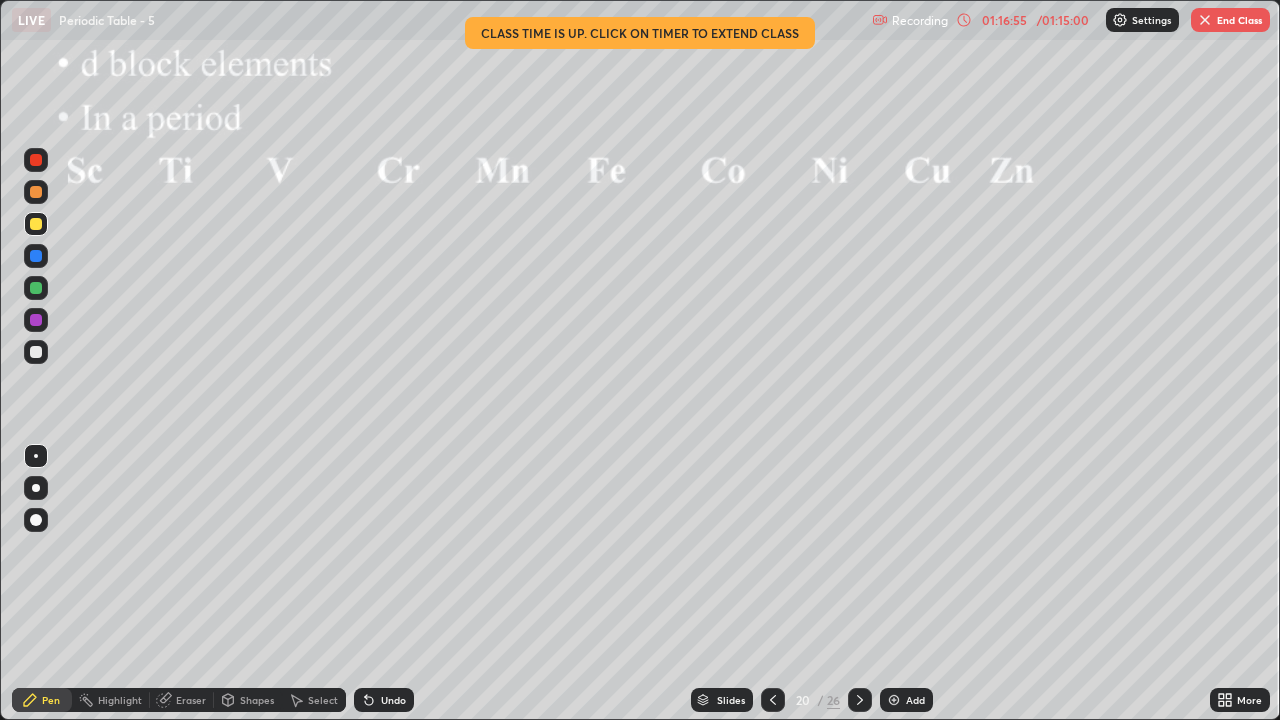 click at bounding box center [36, 288] 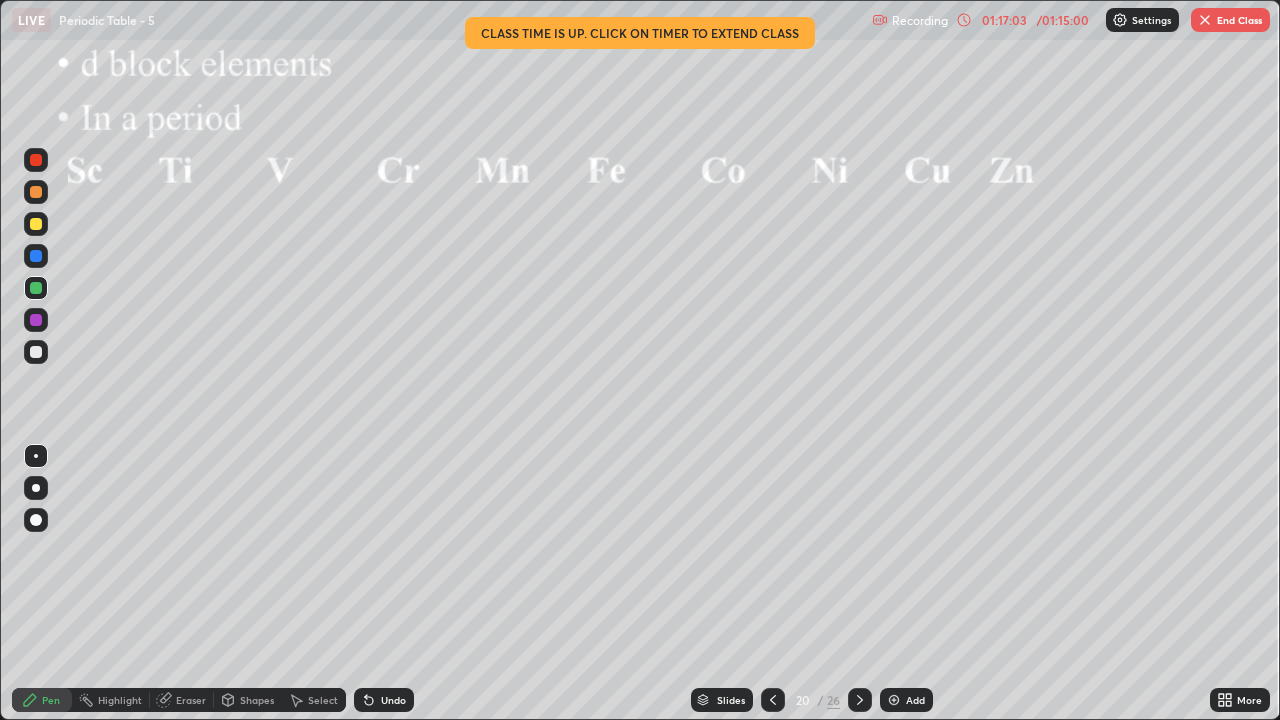 click on "Undo" at bounding box center [393, 700] 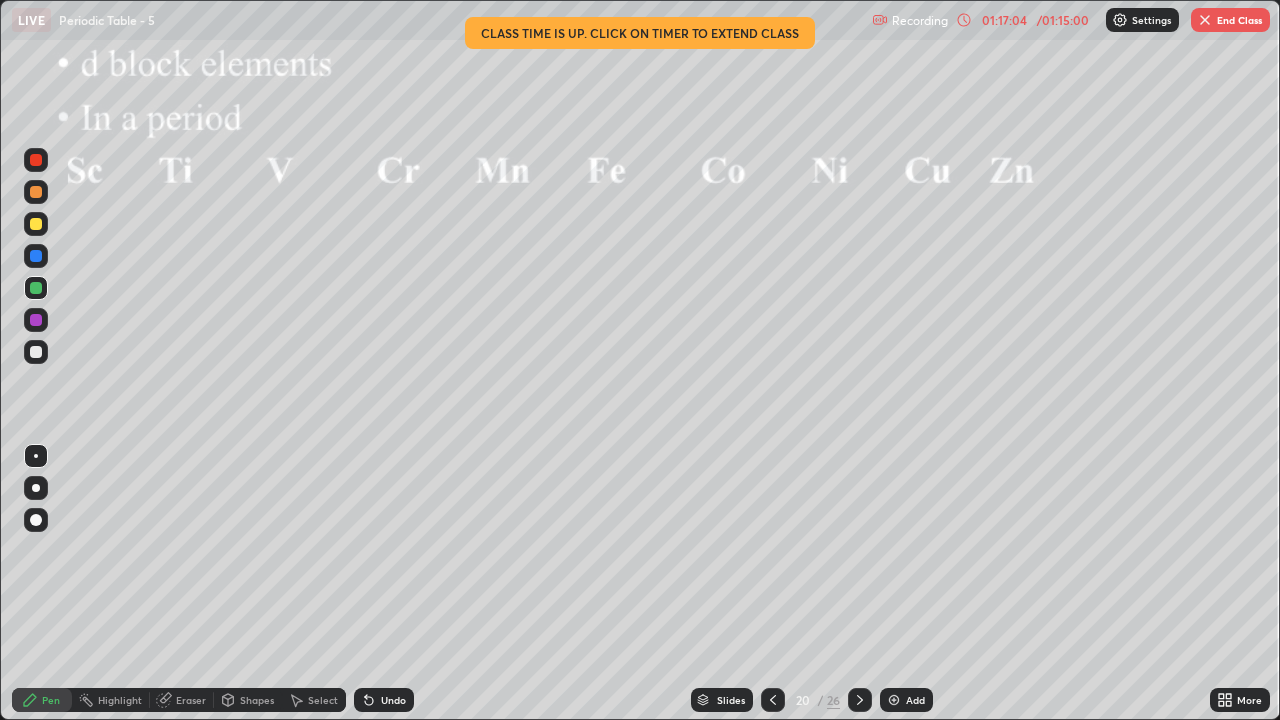 click on "Undo" at bounding box center [384, 700] 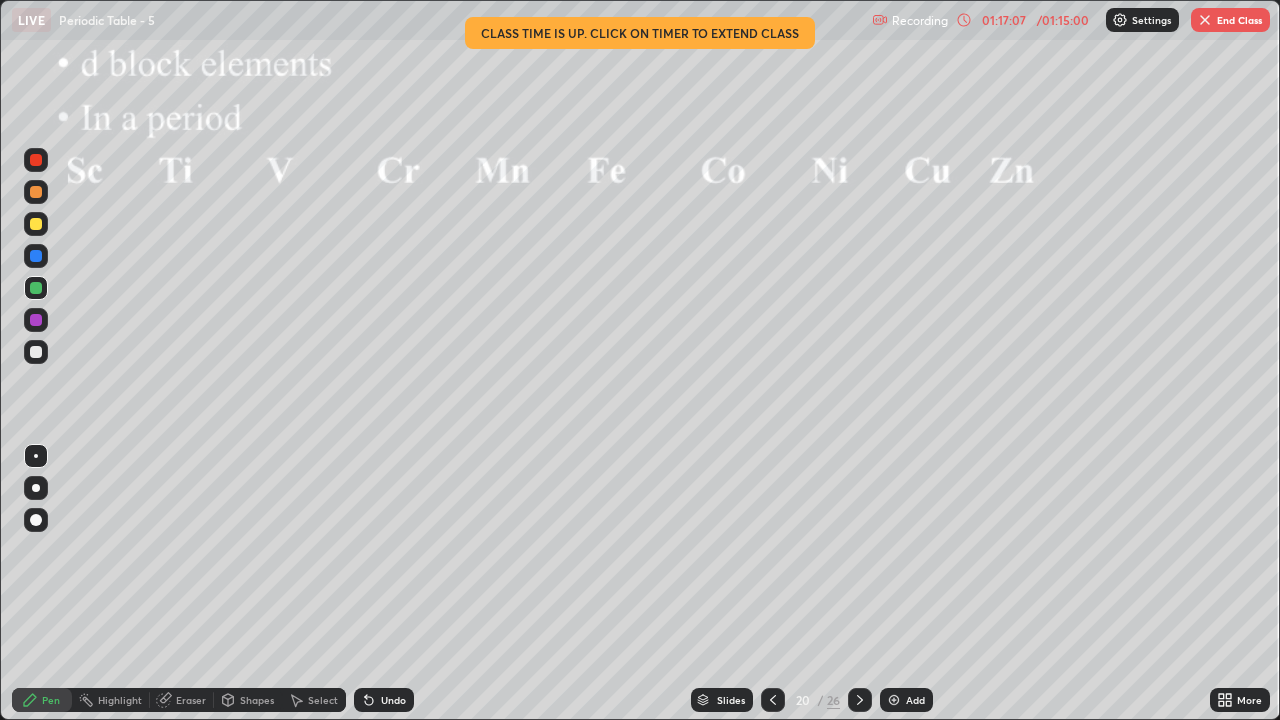 click on "Undo" at bounding box center [393, 700] 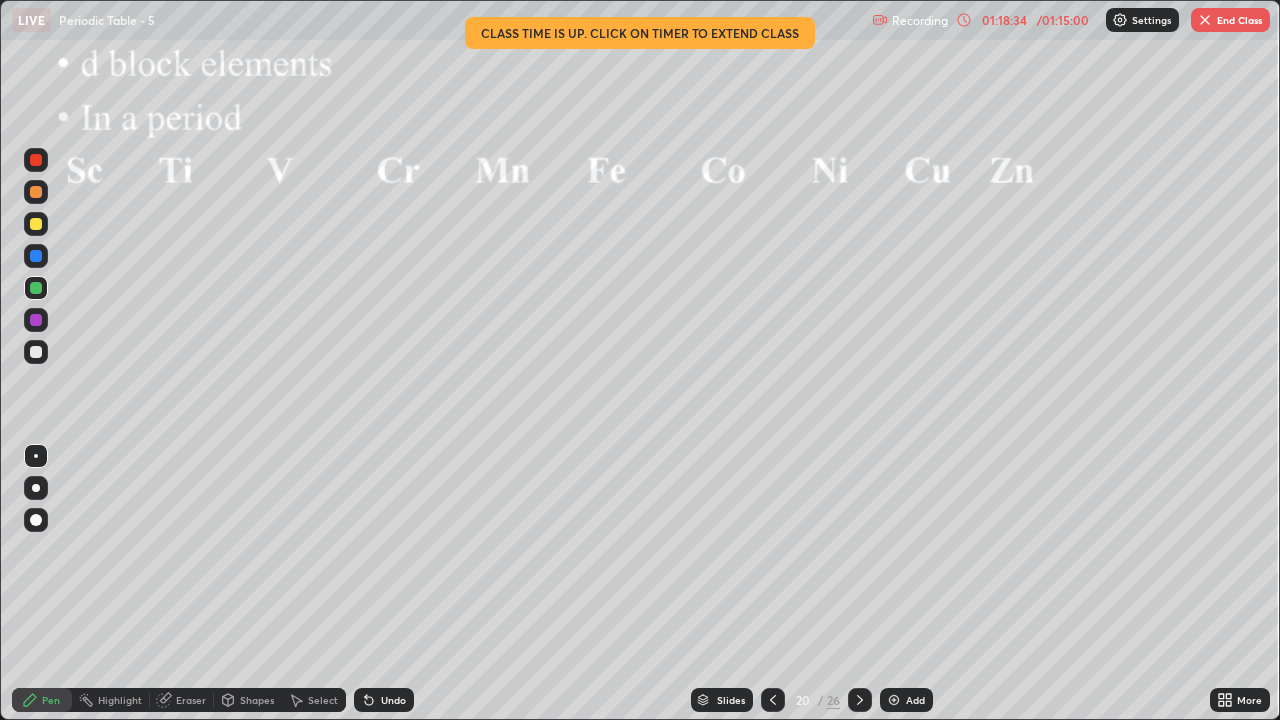 click at bounding box center [860, 700] 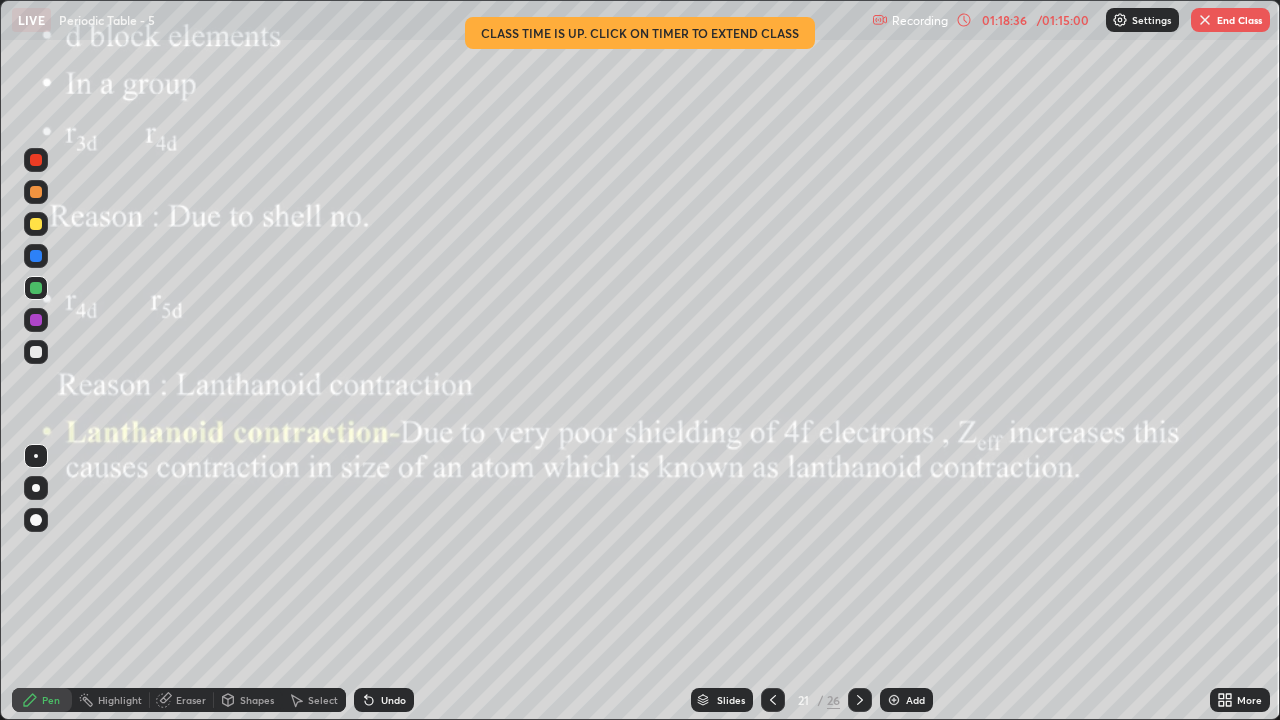 click at bounding box center (860, 700) 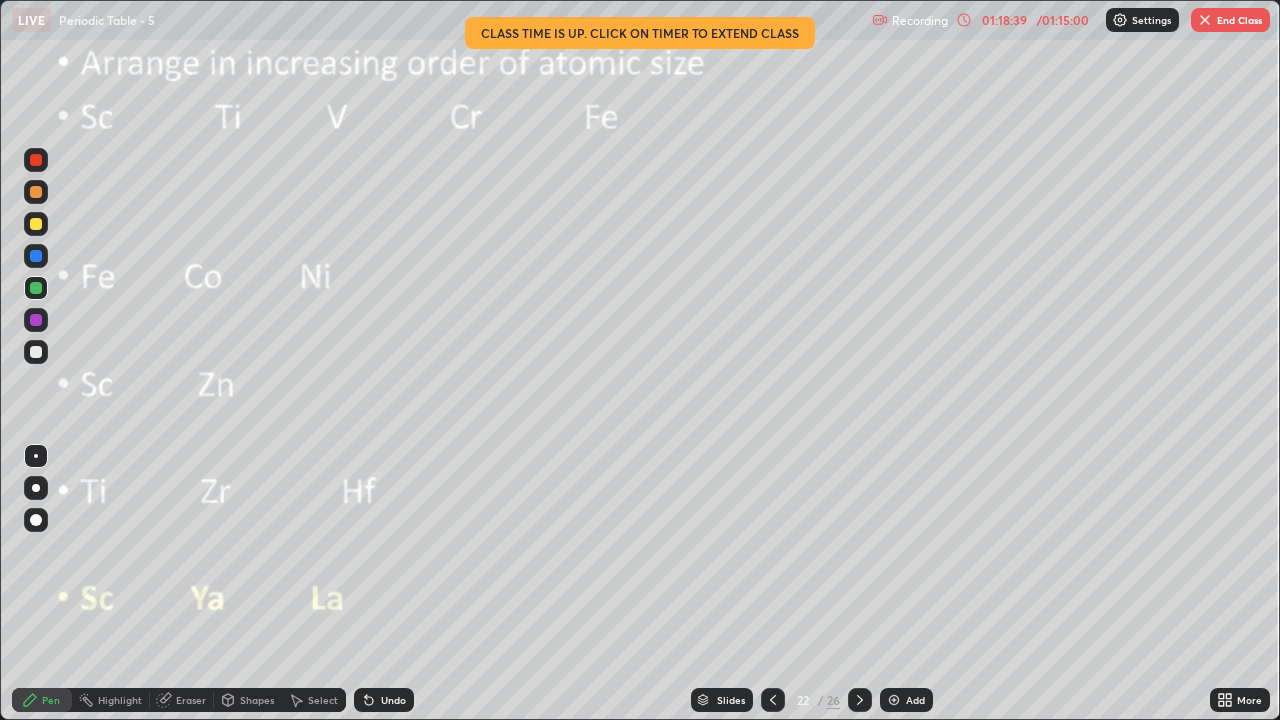 click 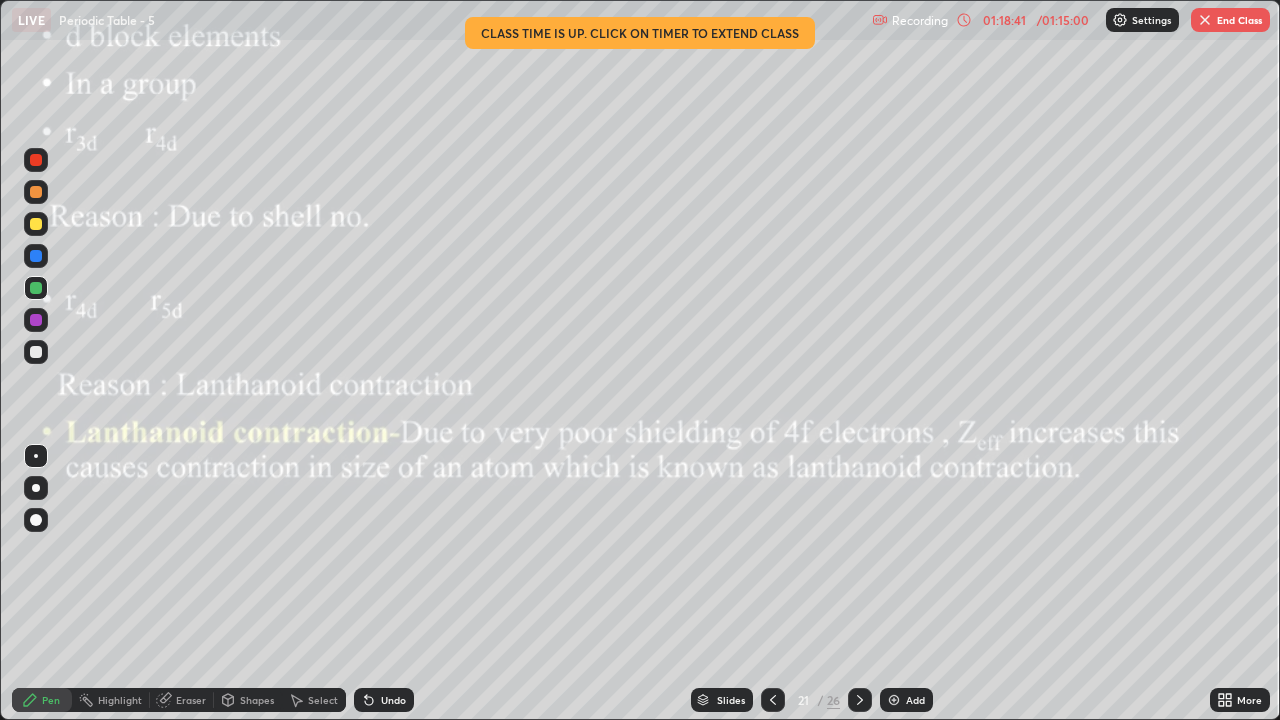 click on "End Class" at bounding box center [1230, 20] 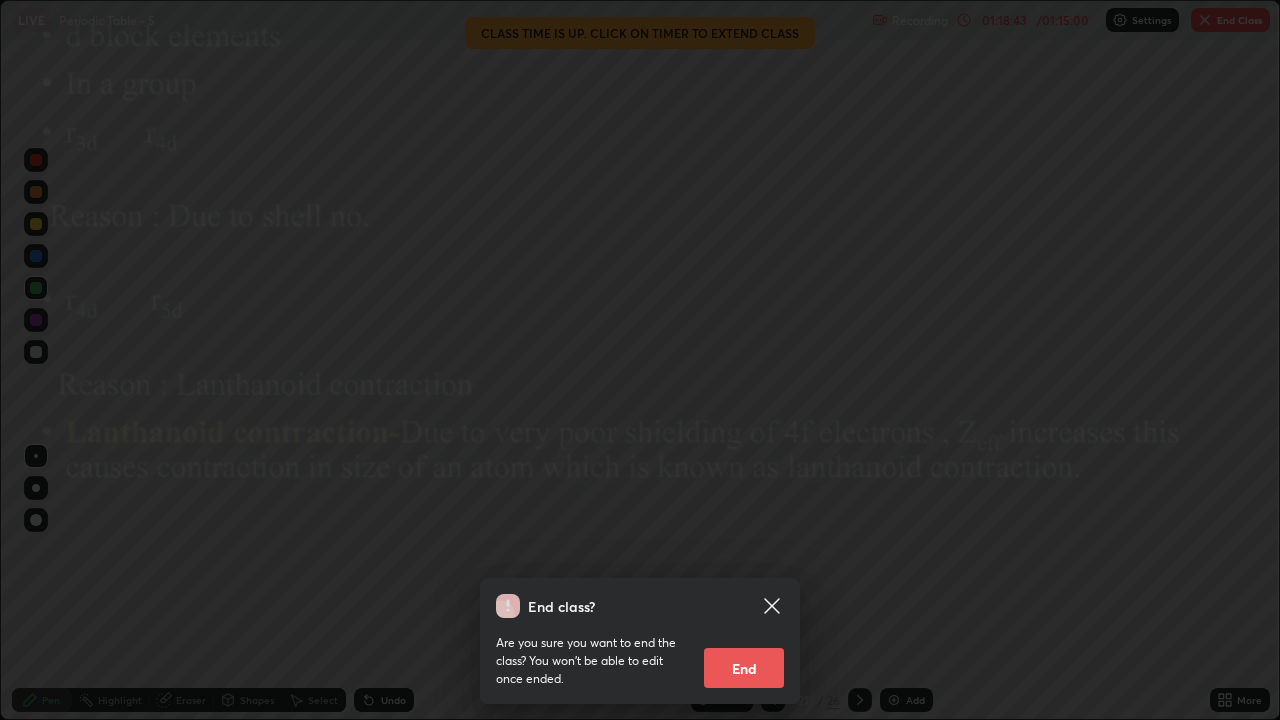 click on "End" at bounding box center (744, 668) 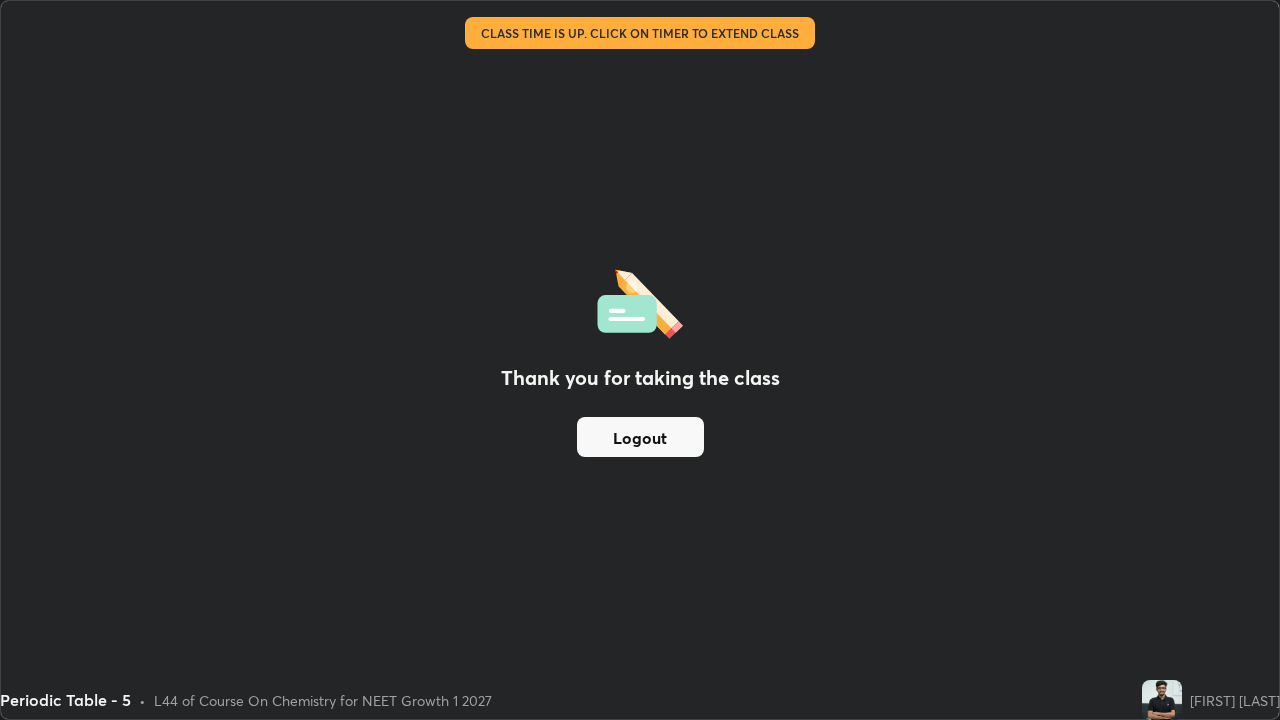 click on "Logout" at bounding box center (640, 437) 